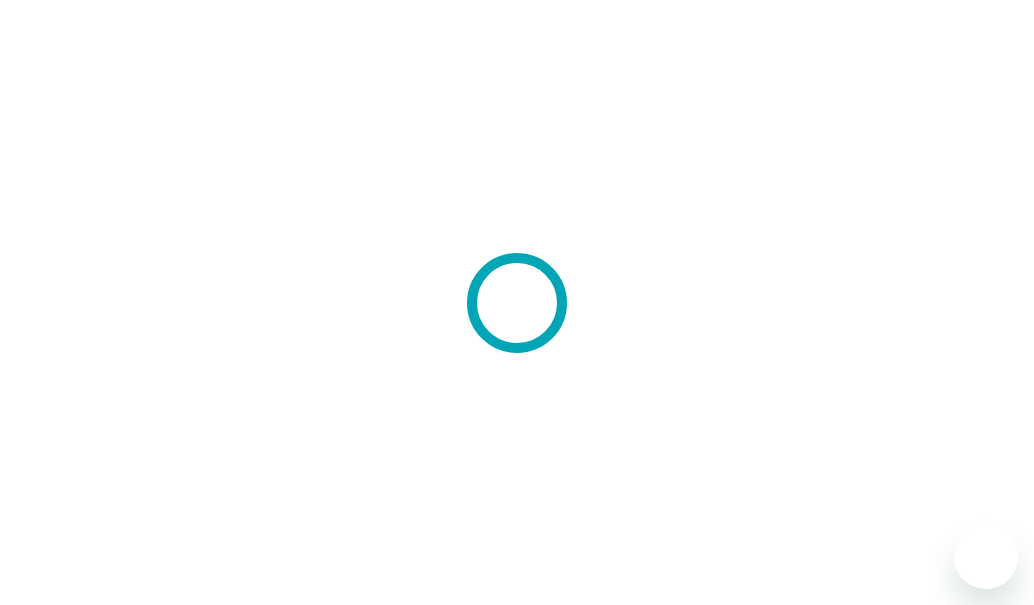 scroll, scrollTop: 0, scrollLeft: 0, axis: both 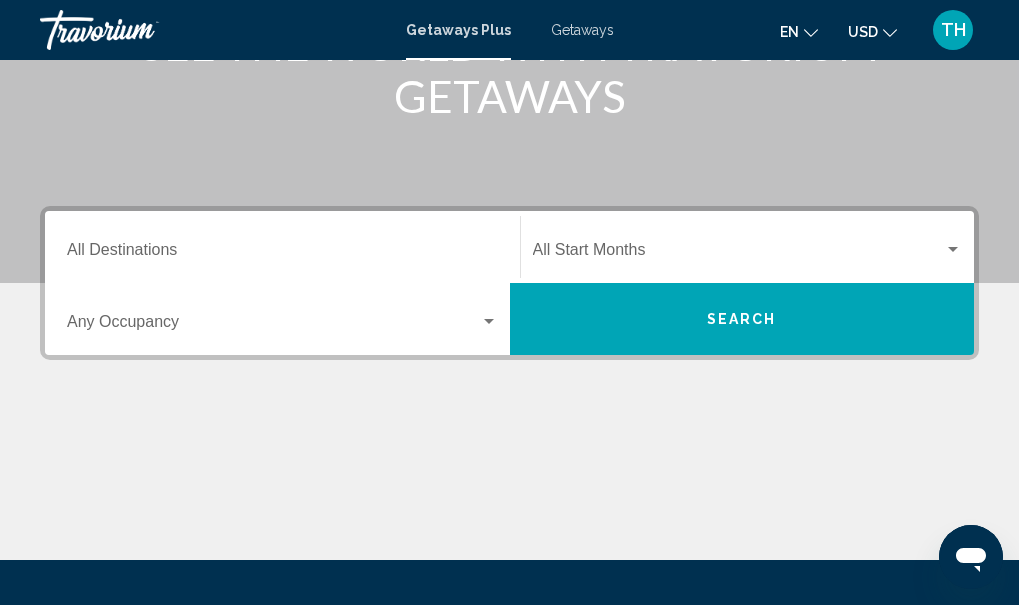click on "Destination All Destinations" at bounding box center (282, 247) 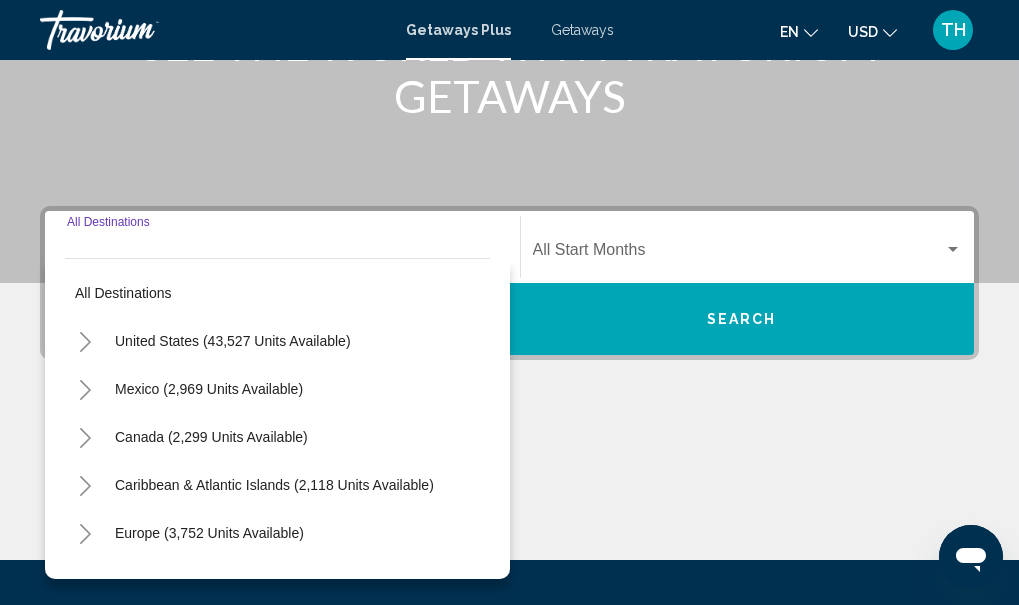 scroll, scrollTop: 458, scrollLeft: 0, axis: vertical 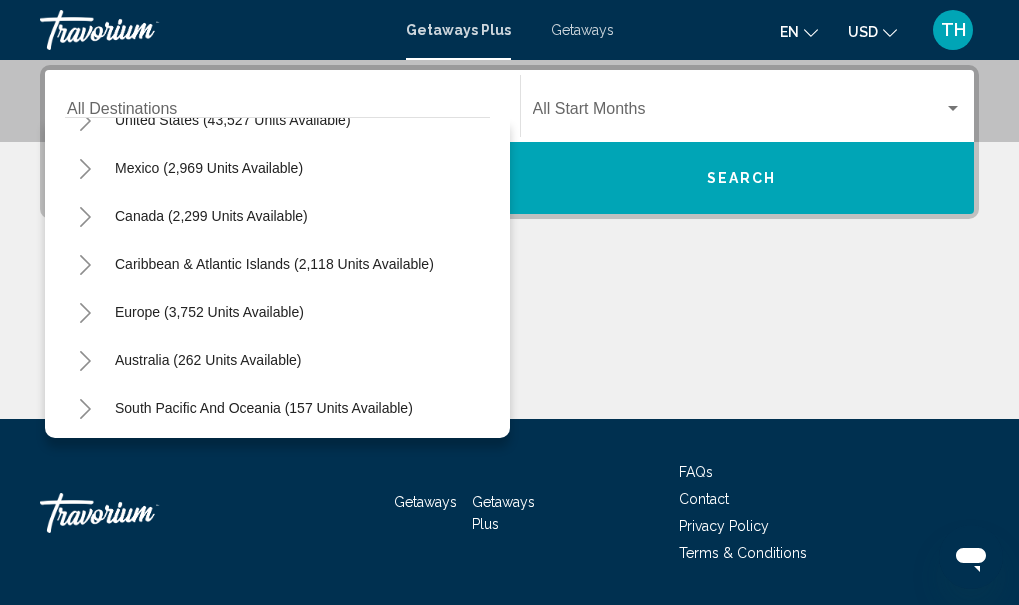 drag, startPoint x: 503, startPoint y: 334, endPoint x: 466, endPoint y: 365, distance: 48.270073 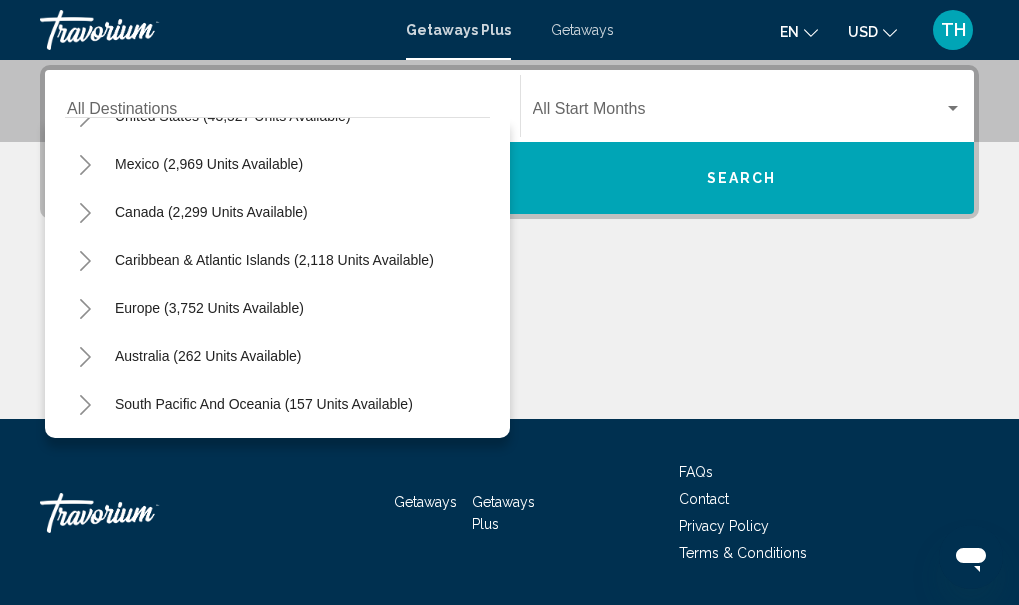 scroll, scrollTop: 44, scrollLeft: 0, axis: vertical 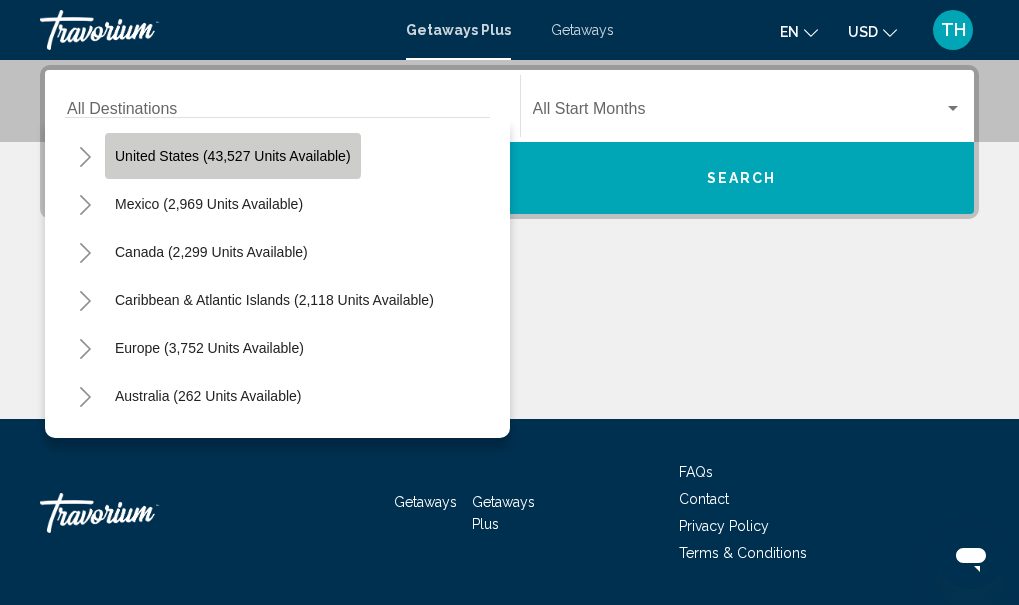 click on "United States (43,527 units available)" 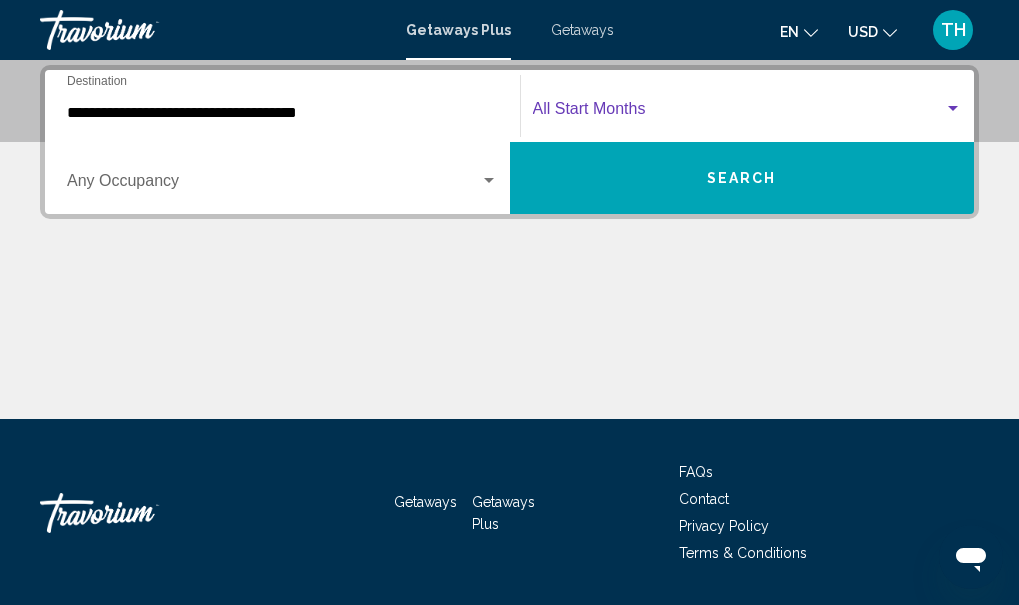 click at bounding box center (953, 109) 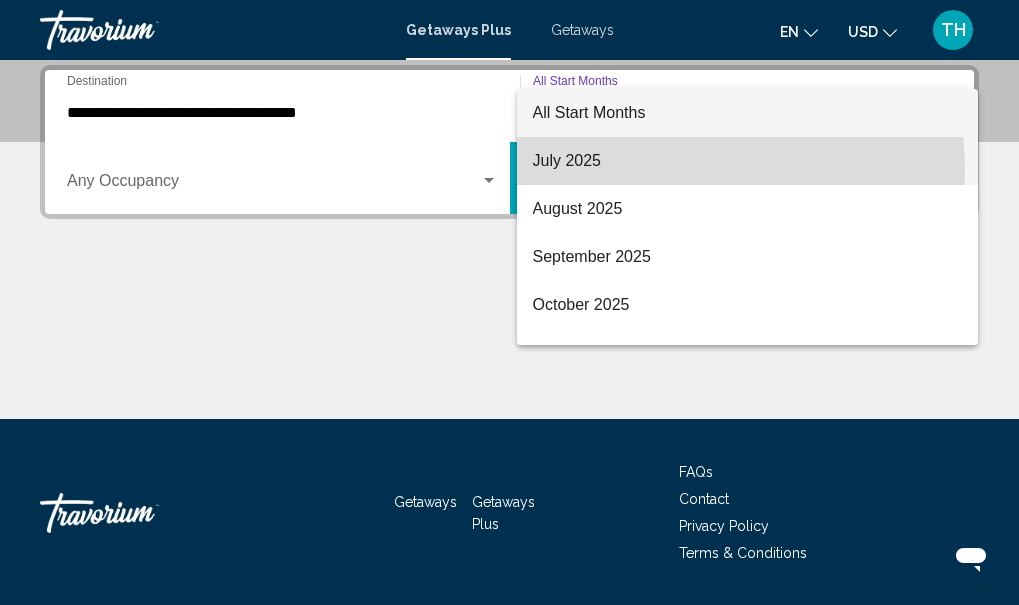 click on "July 2025" at bounding box center (748, 161) 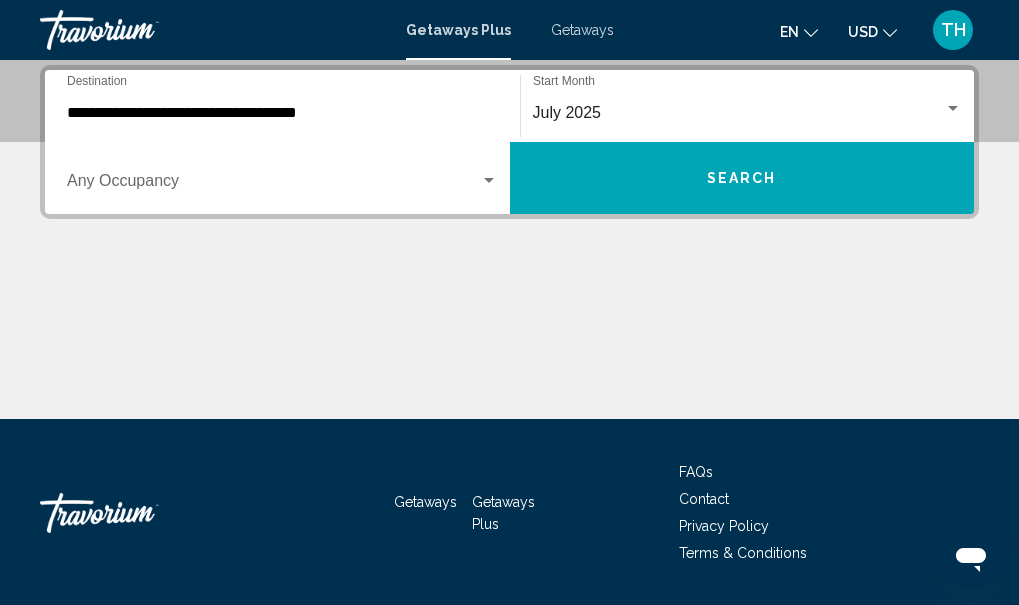 click on "Occupancy Any Occupancy" at bounding box center (282, 178) 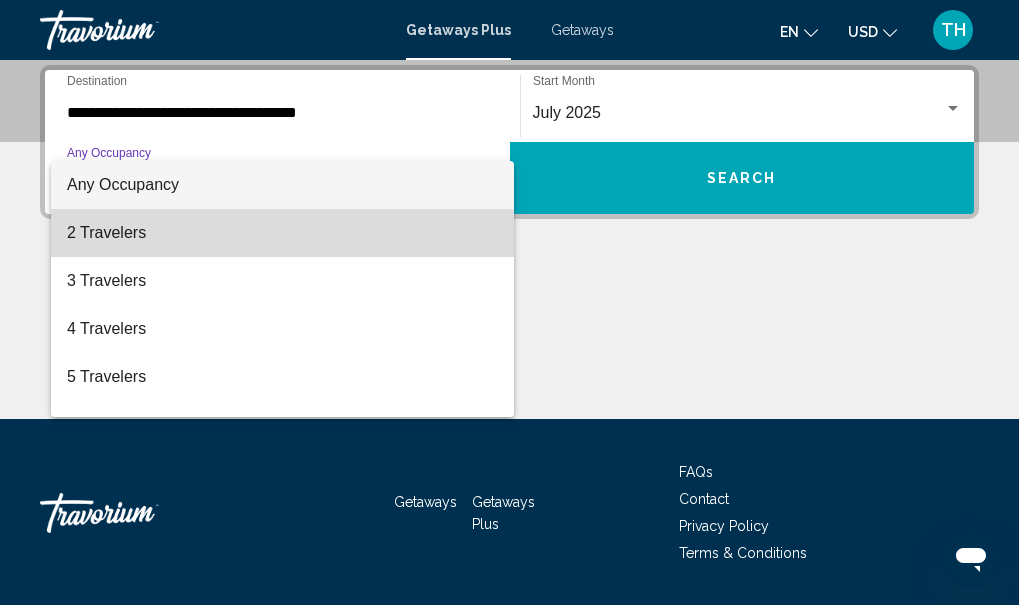click on "2 Travelers" at bounding box center (282, 233) 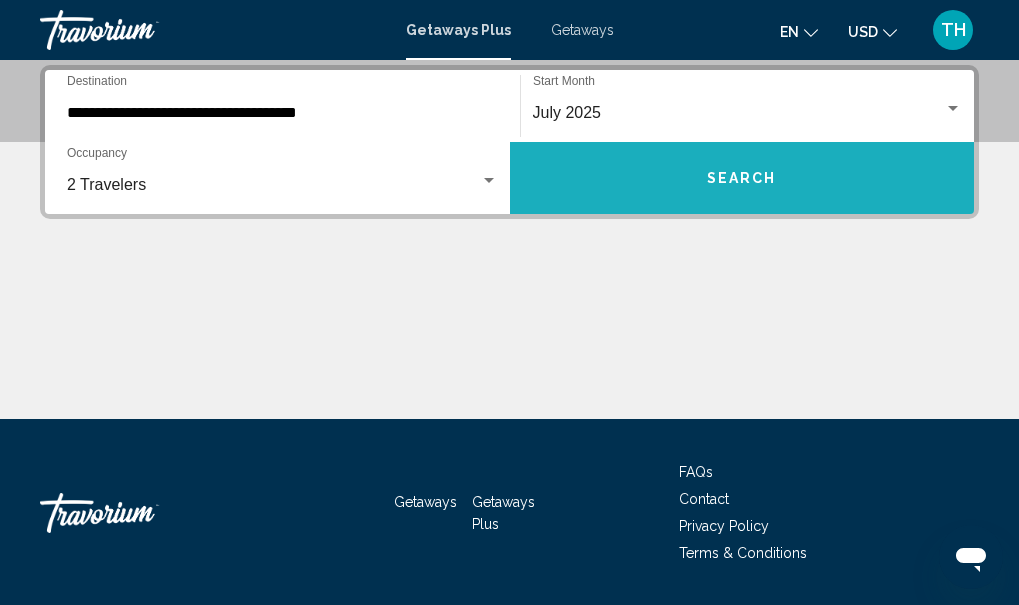 click on "Search" at bounding box center [742, 178] 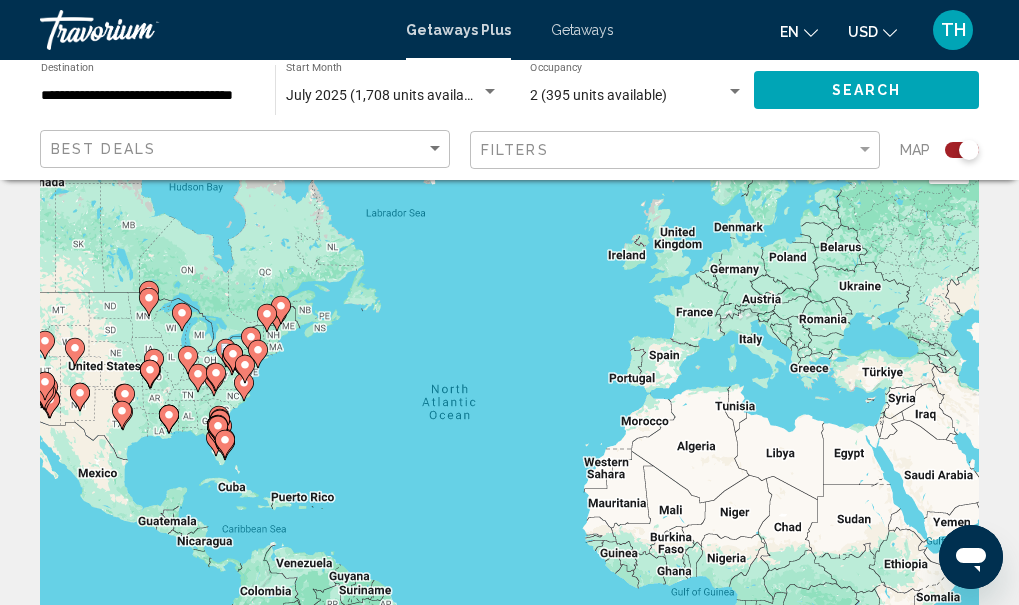 scroll, scrollTop: 80, scrollLeft: 0, axis: vertical 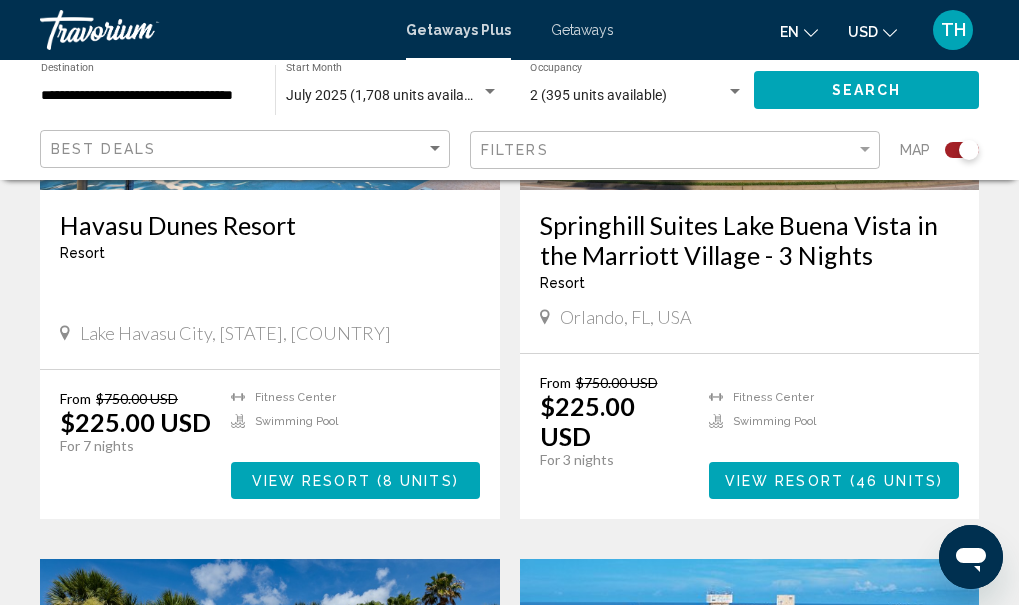 click on "**********" 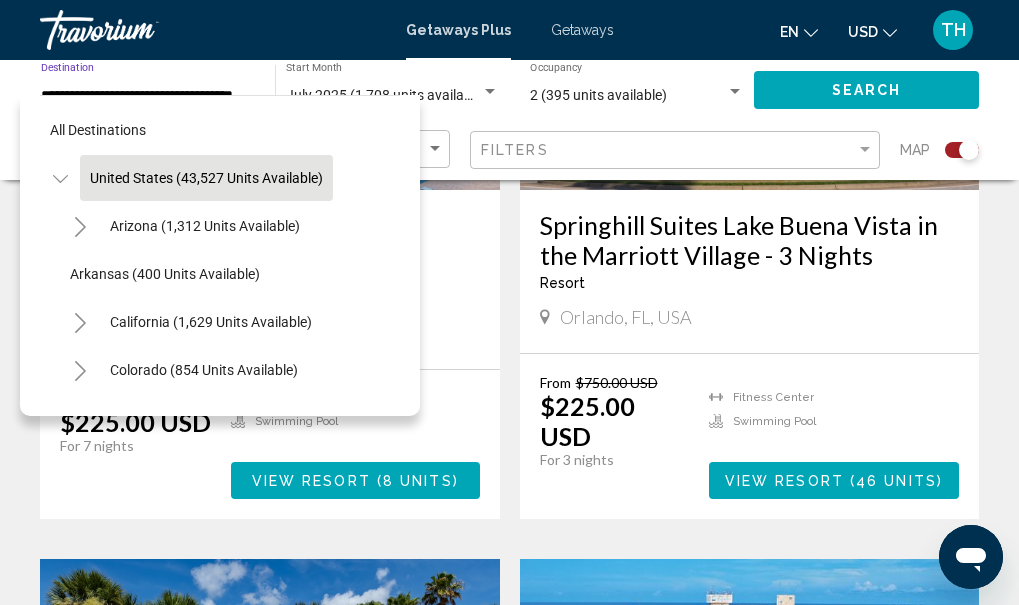 scroll, scrollTop: 0, scrollLeft: 0, axis: both 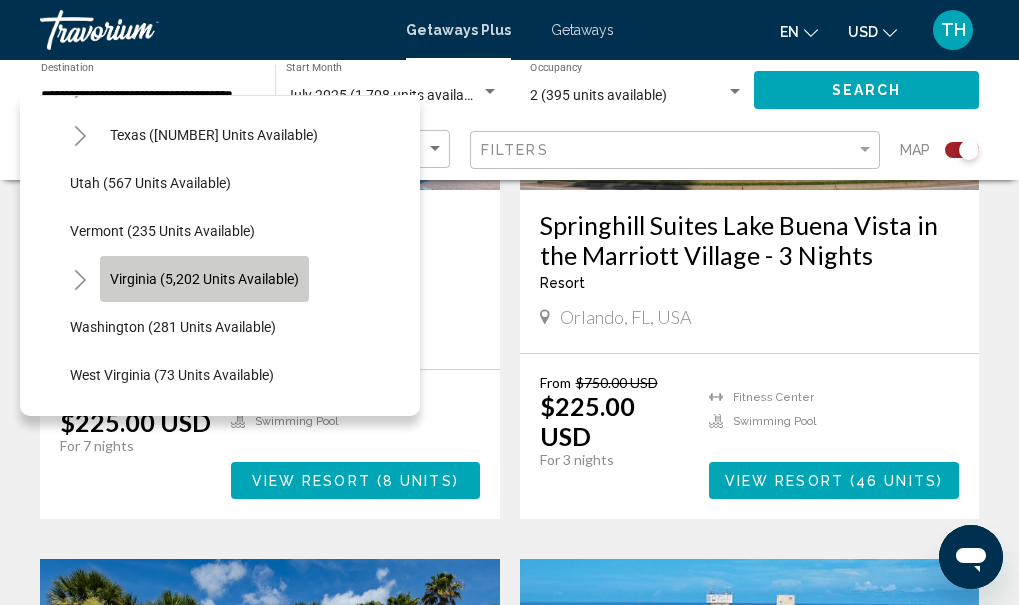 click on "Virginia (5,202 units available)" 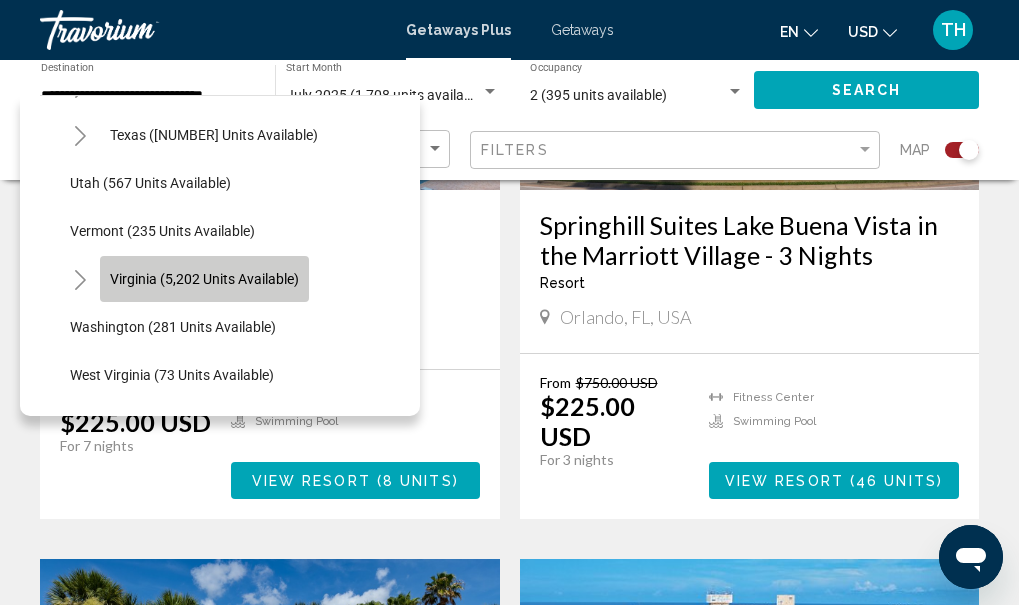scroll, scrollTop: 0, scrollLeft: 0, axis: both 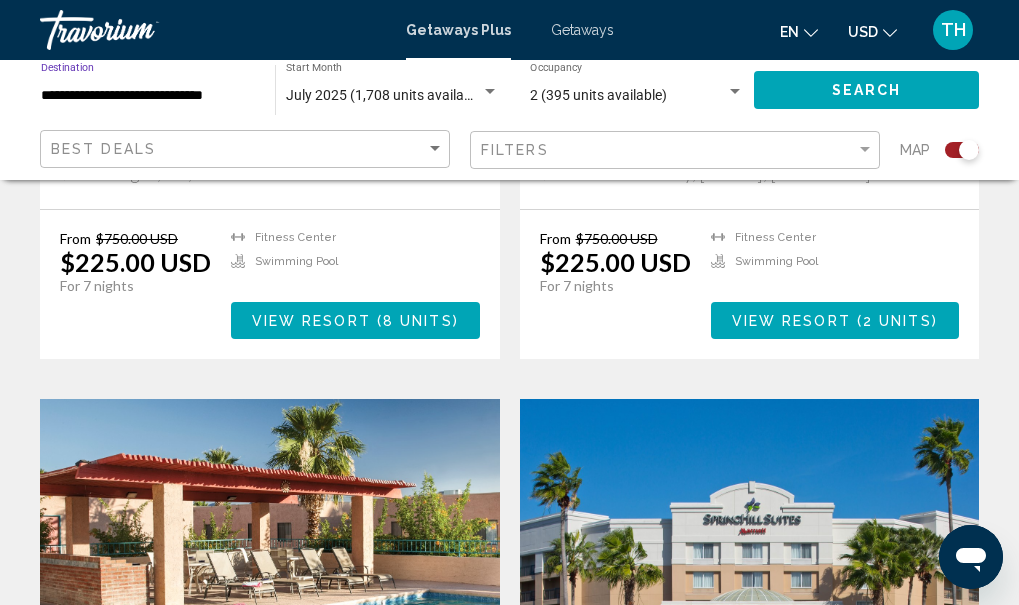 click on "Search" 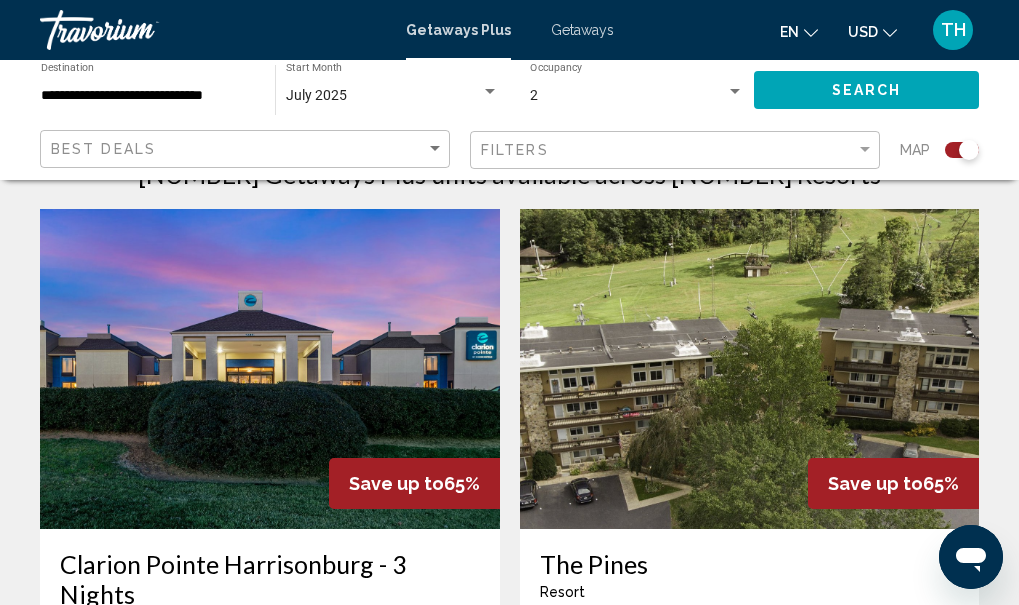 scroll, scrollTop: 720, scrollLeft: 0, axis: vertical 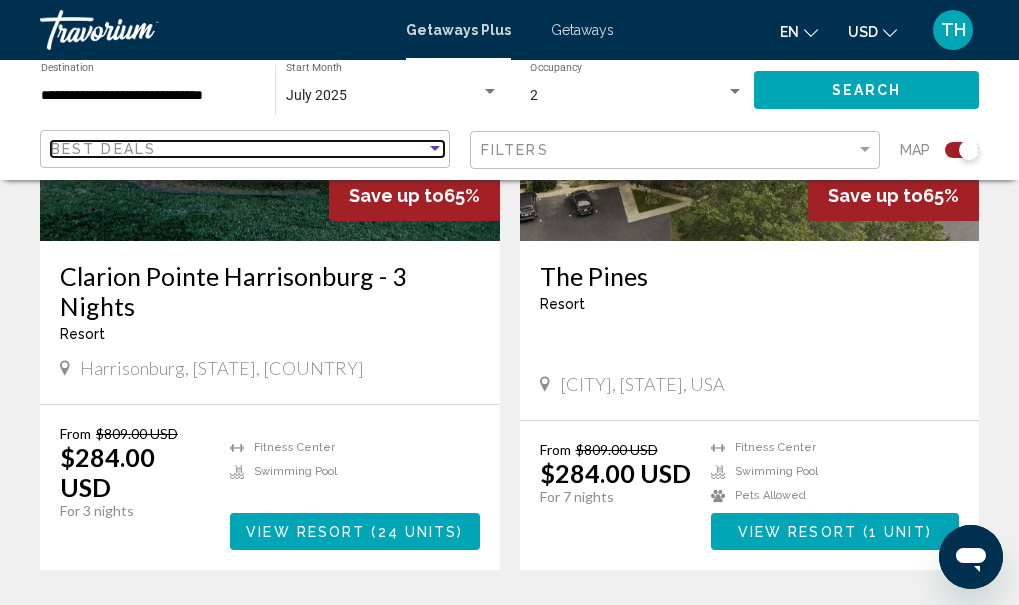 click on "Best Deals" at bounding box center [238, 149] 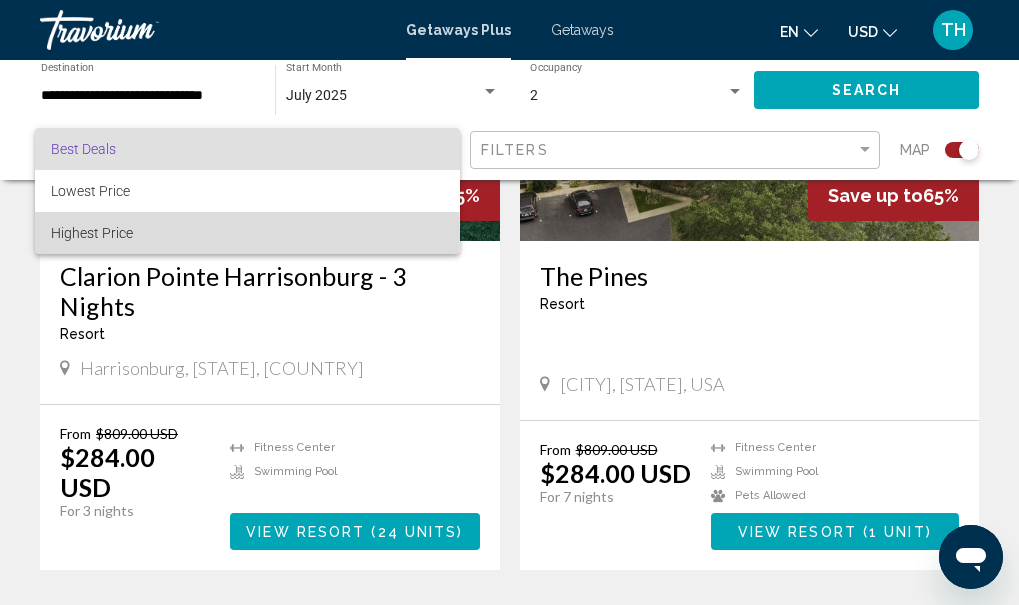 click on "Highest Price" at bounding box center [92, 233] 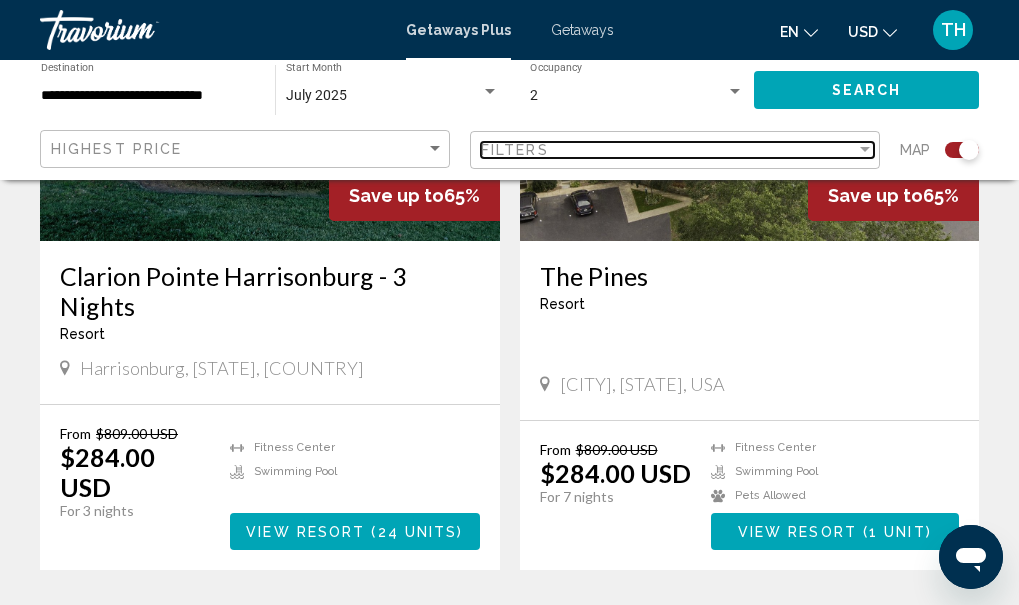 click at bounding box center (865, 149) 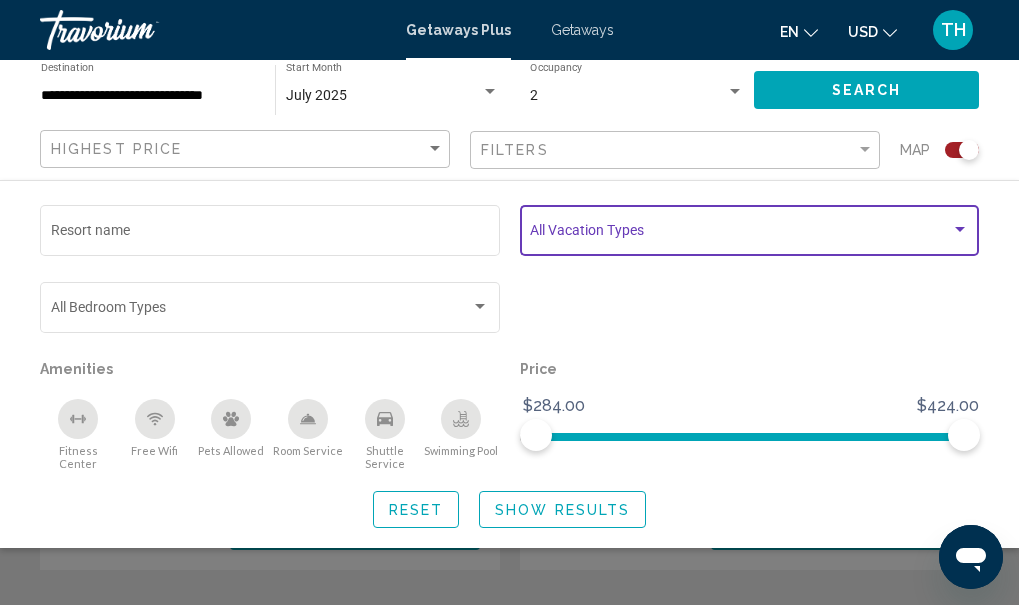 click at bounding box center [960, 229] 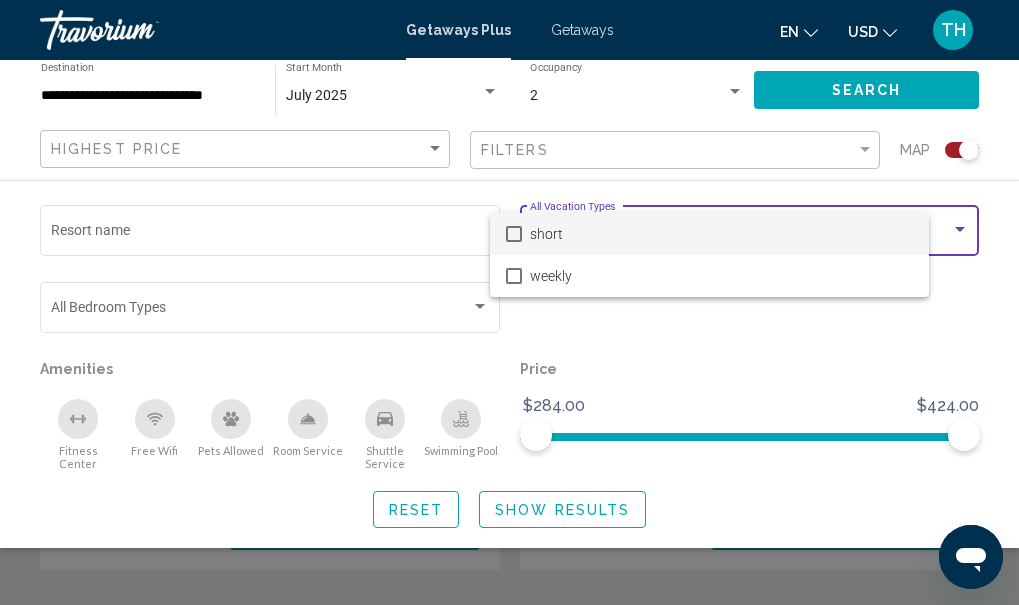 click at bounding box center [960, 229] 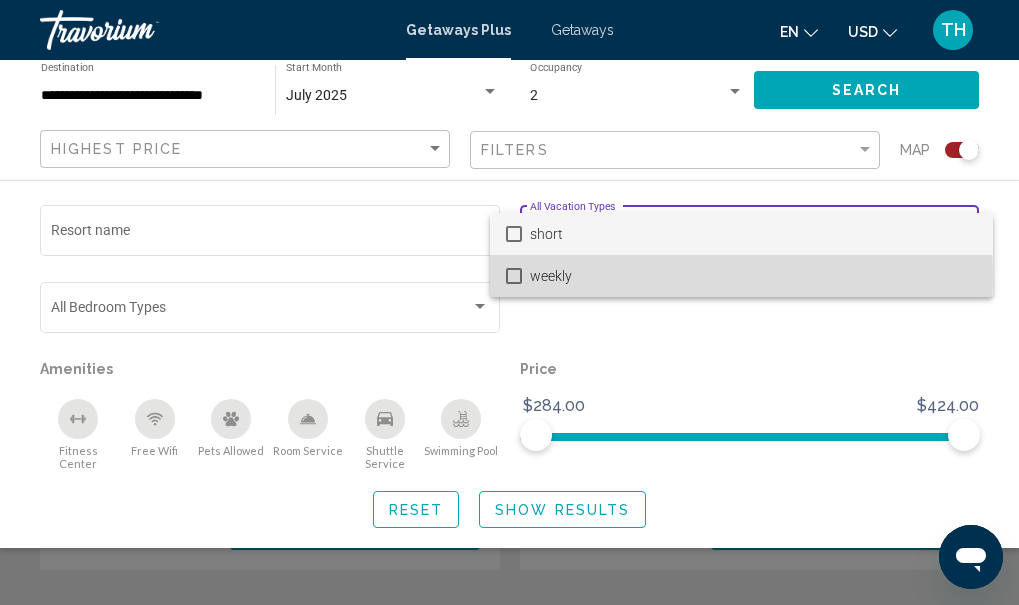 click at bounding box center (514, 276) 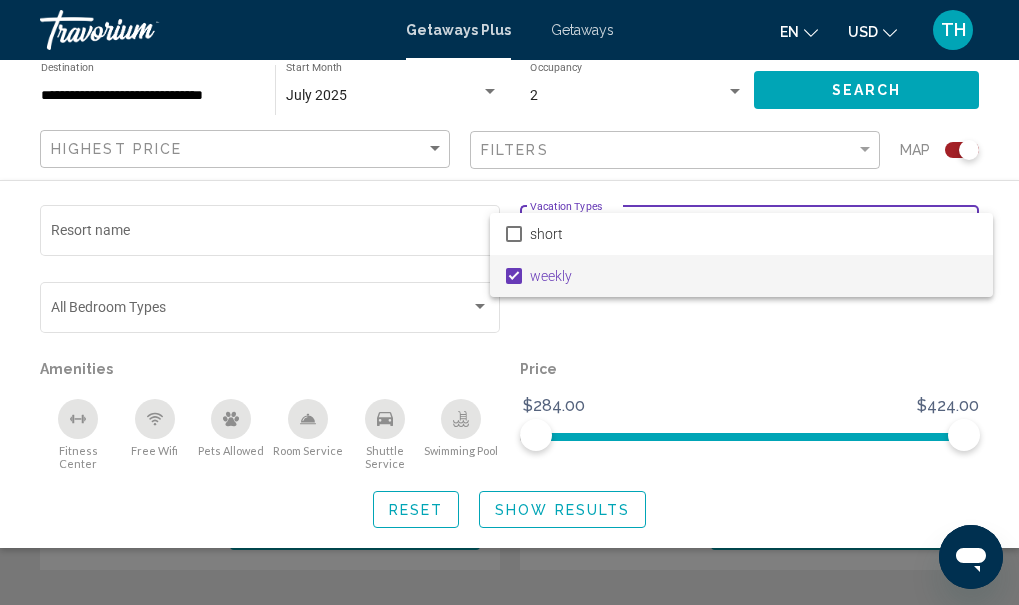 click at bounding box center [509, 302] 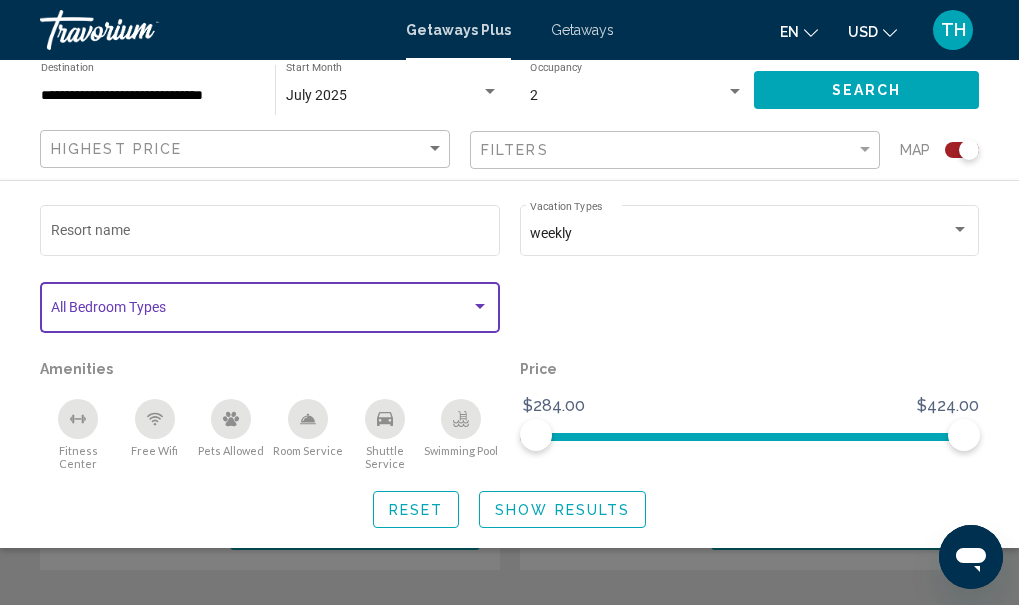 click at bounding box center (480, 306) 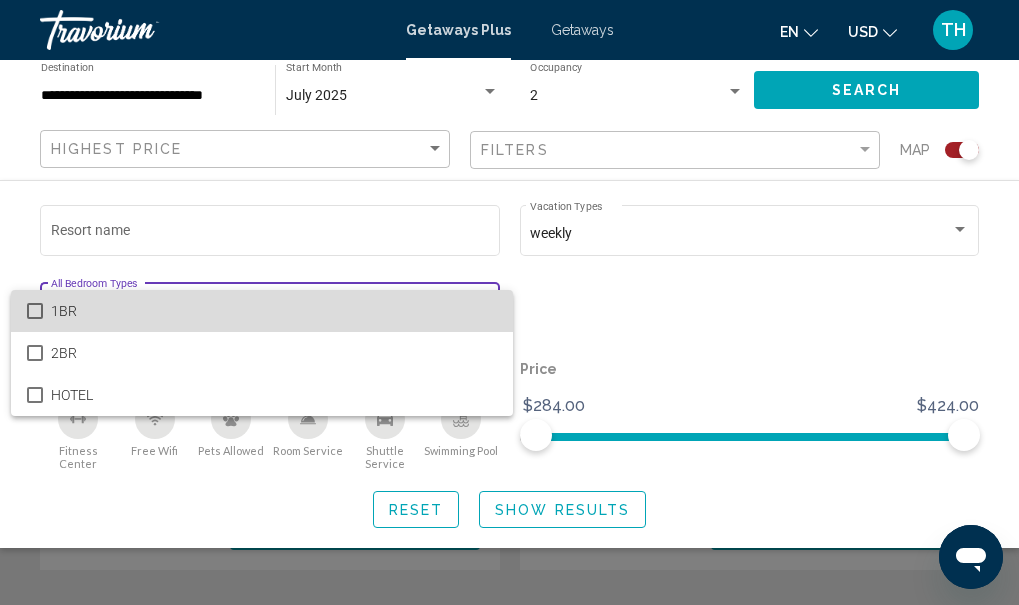 click at bounding box center [35, 311] 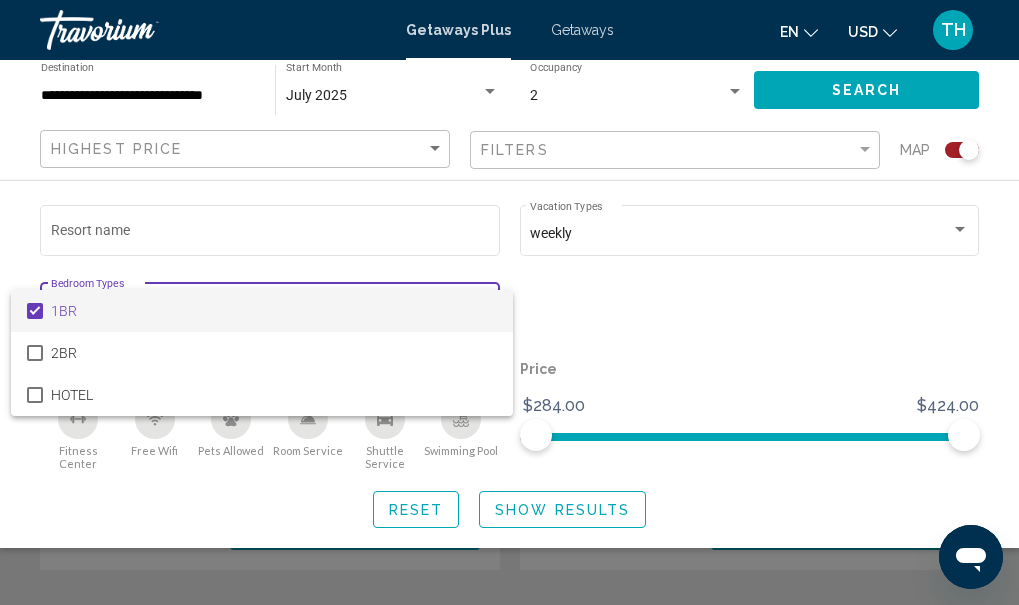 click at bounding box center [509, 302] 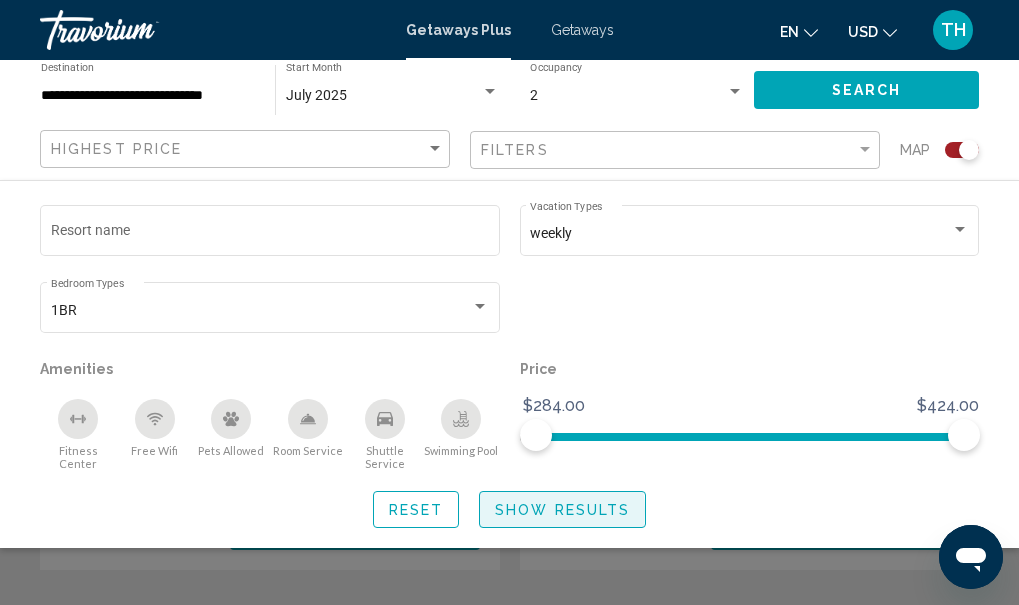 click on "Show Results" 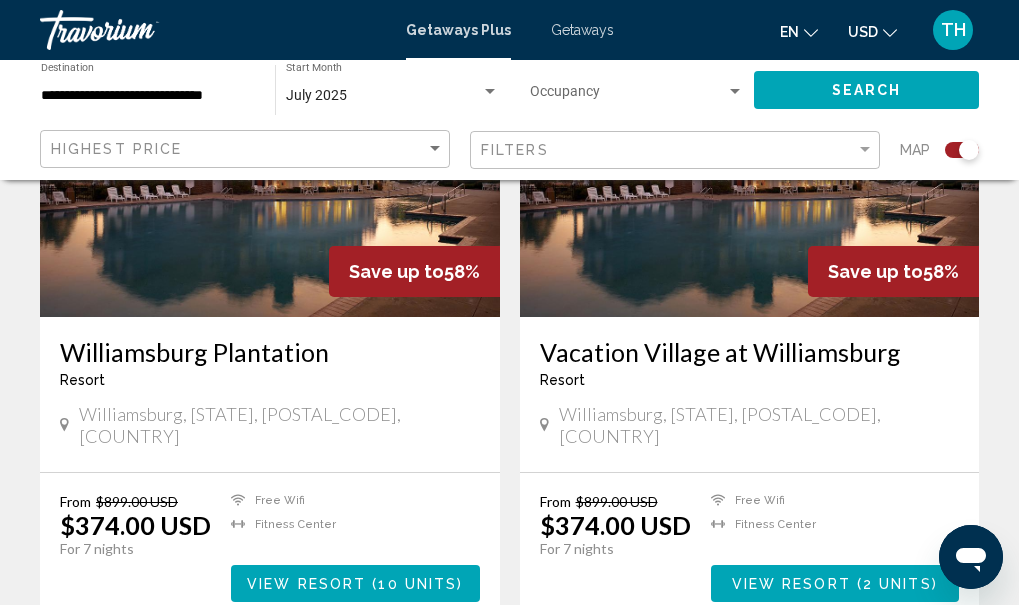 scroll, scrollTop: 933, scrollLeft: 0, axis: vertical 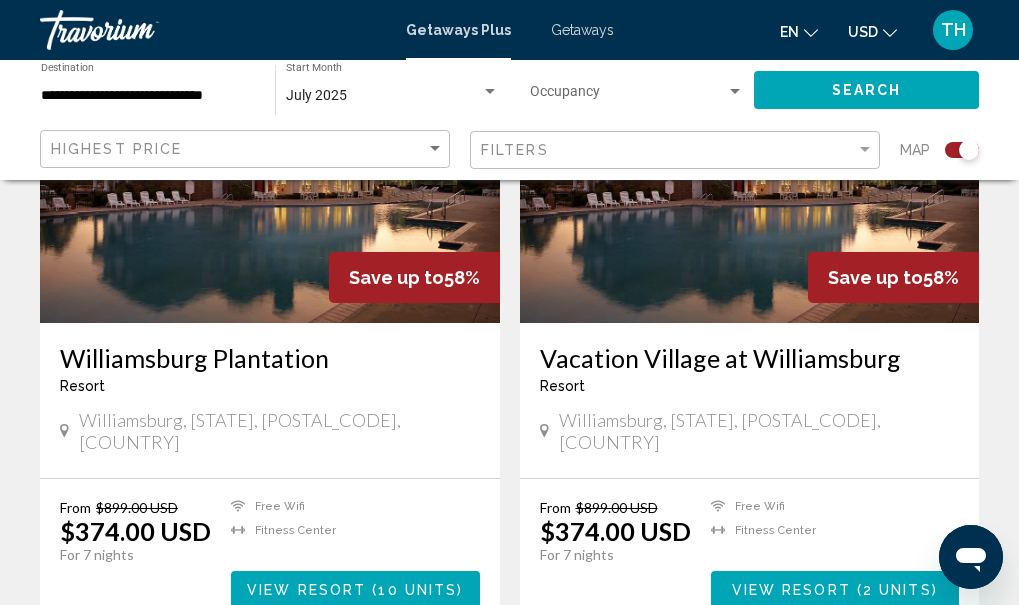 drag, startPoint x: 1023, startPoint y: 0, endPoint x: 322, endPoint y: 578, distance: 908.5621 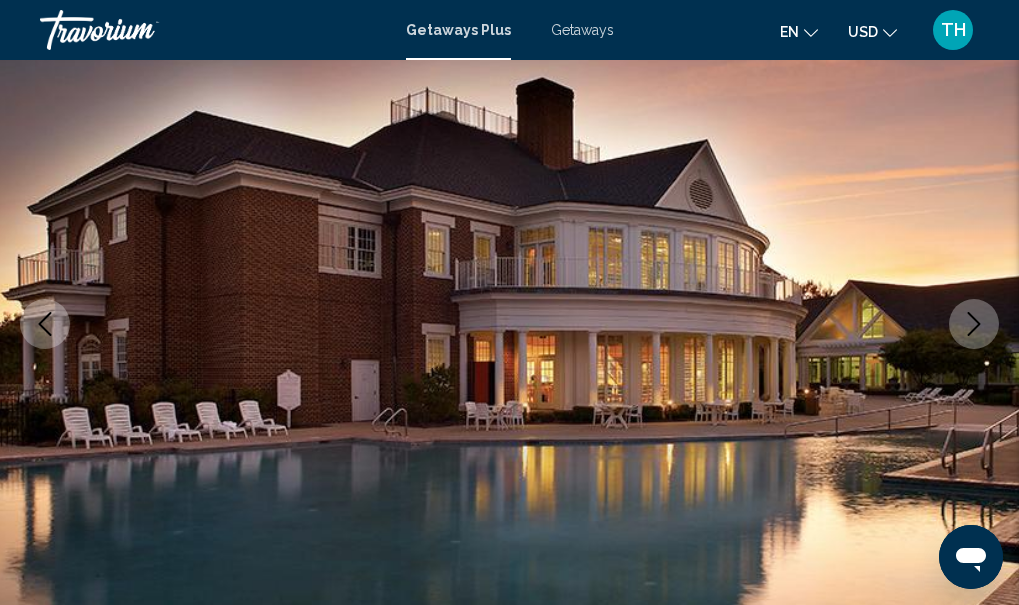 scroll, scrollTop: 193, scrollLeft: 0, axis: vertical 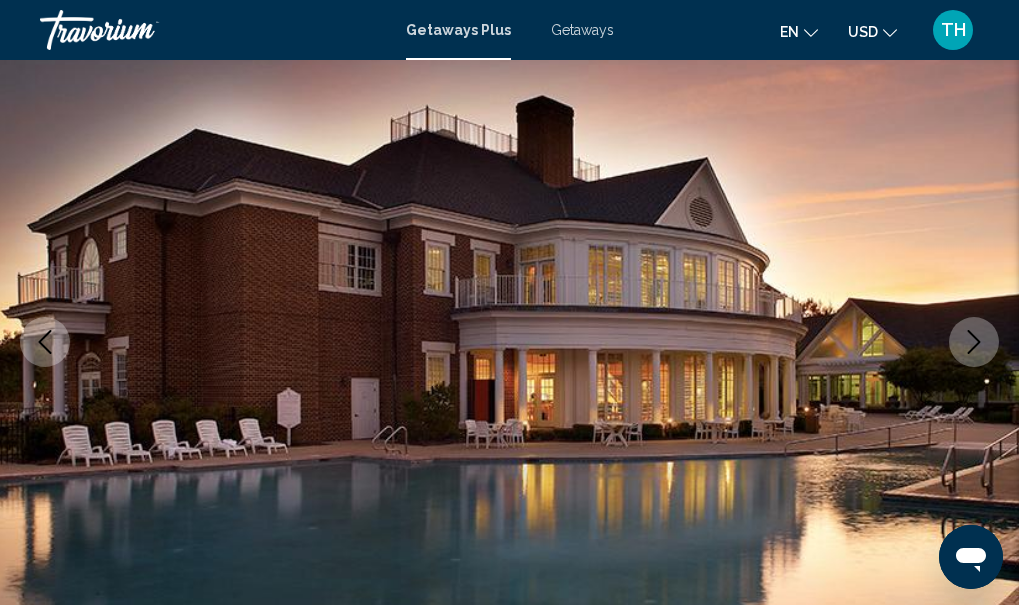 click 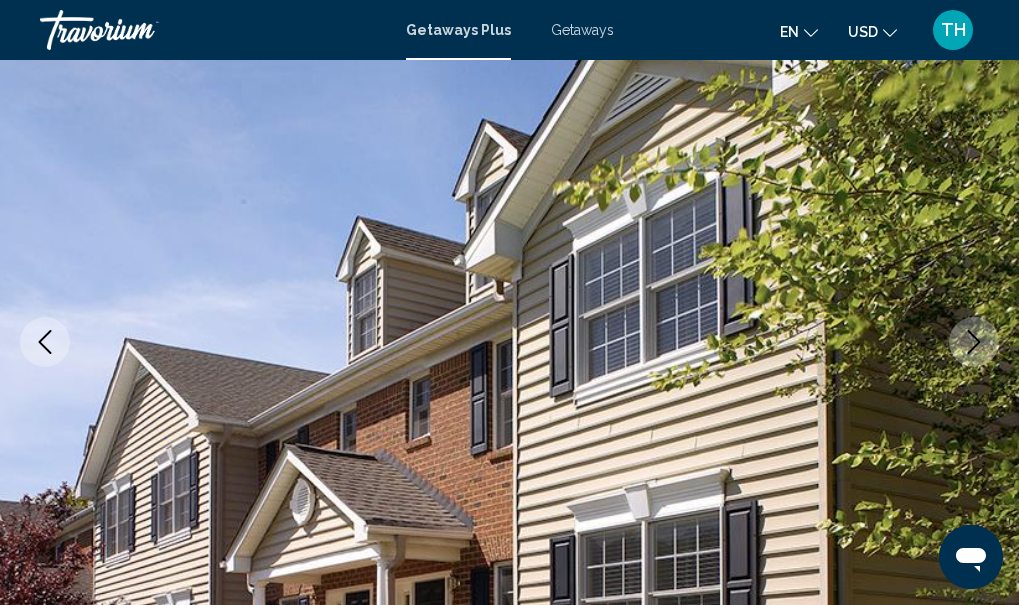 click 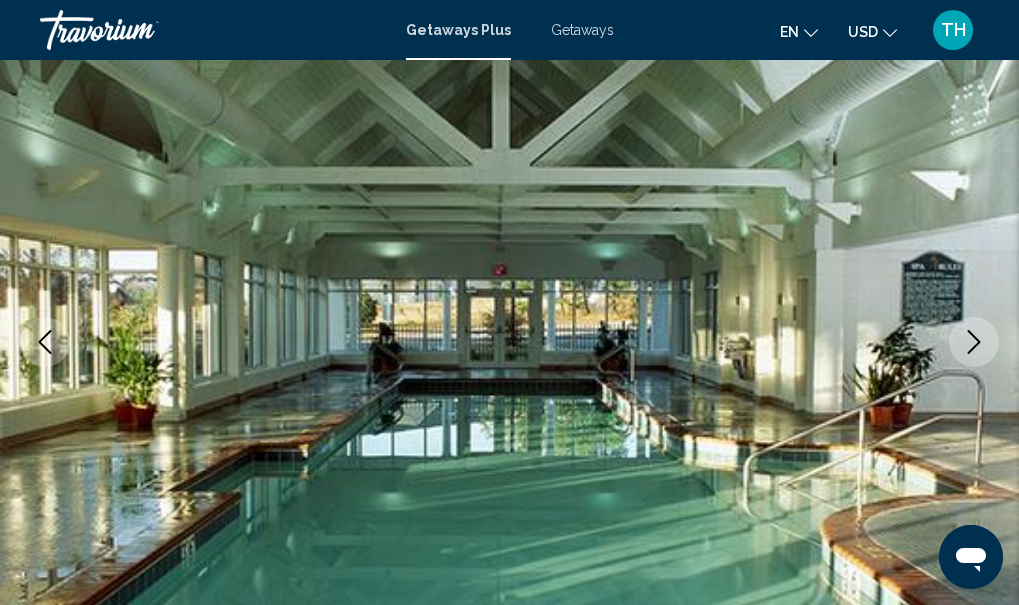 click 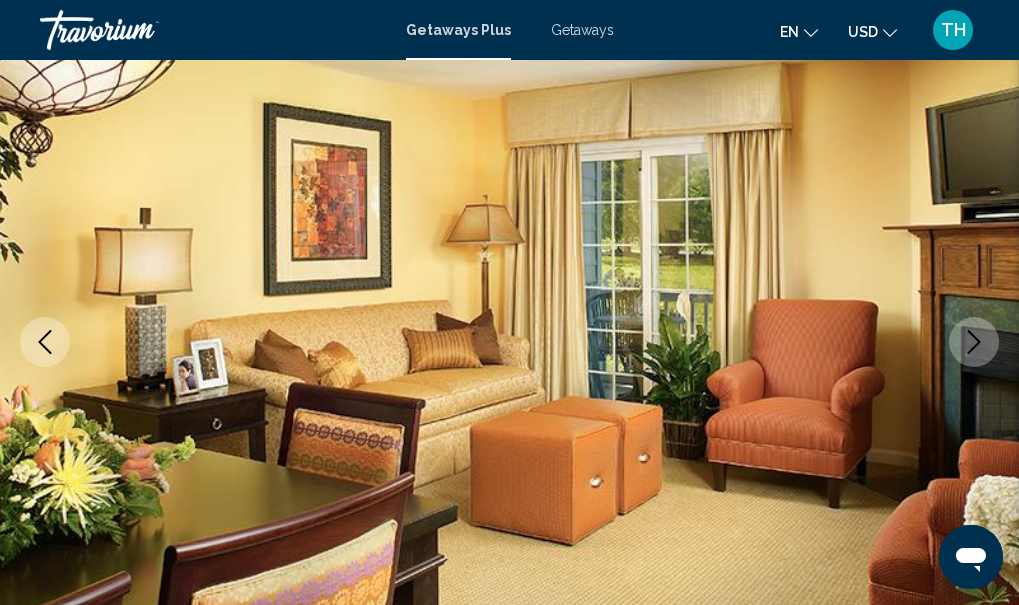 click 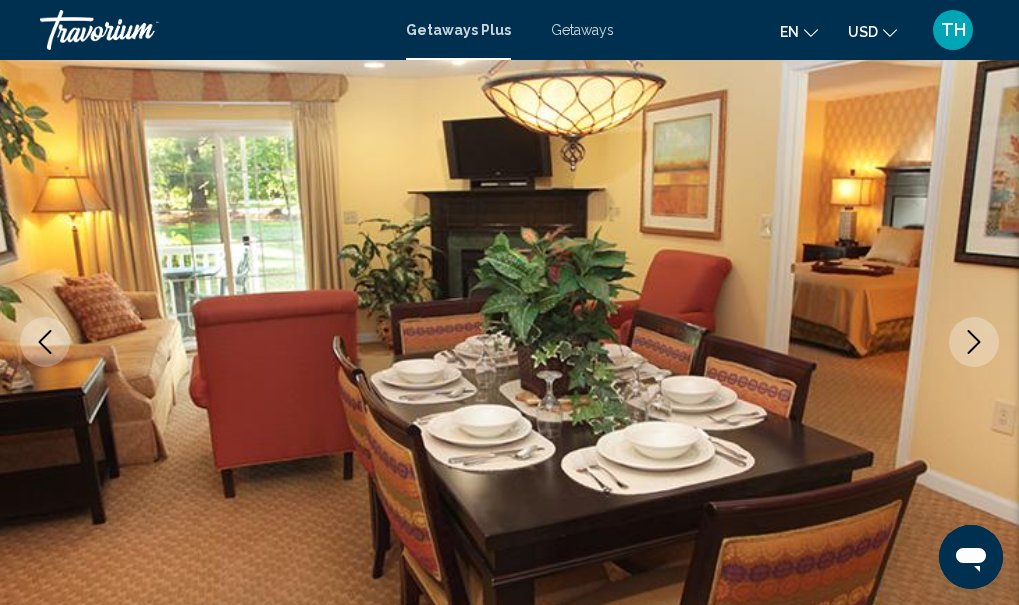 click 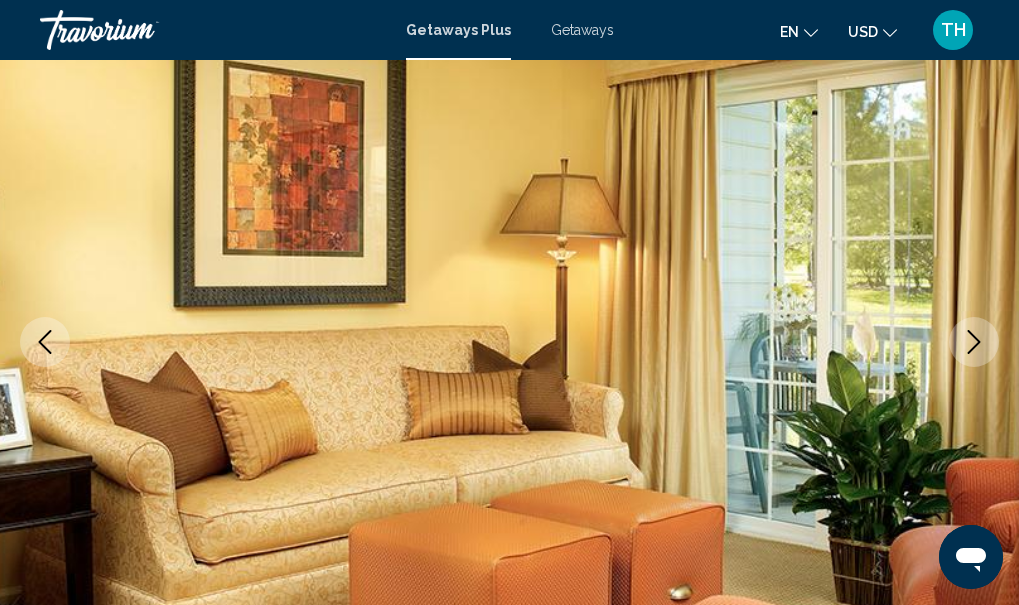 click 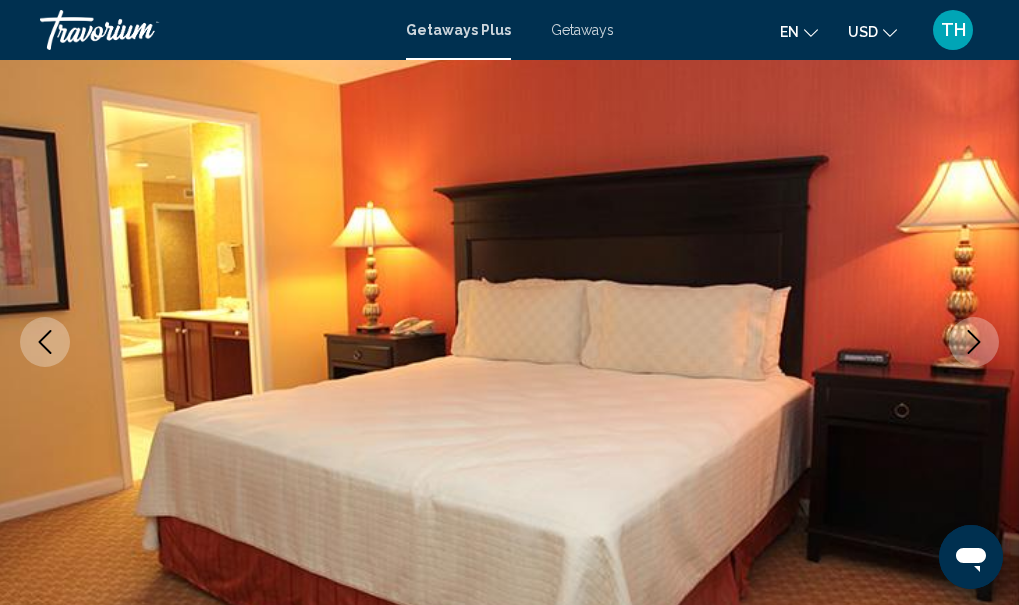 click 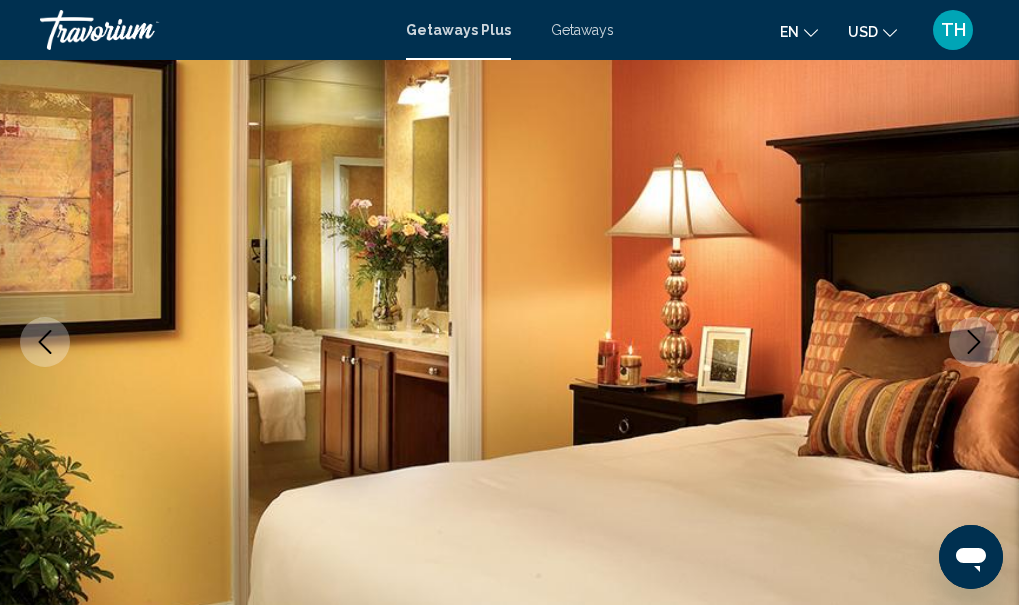 click 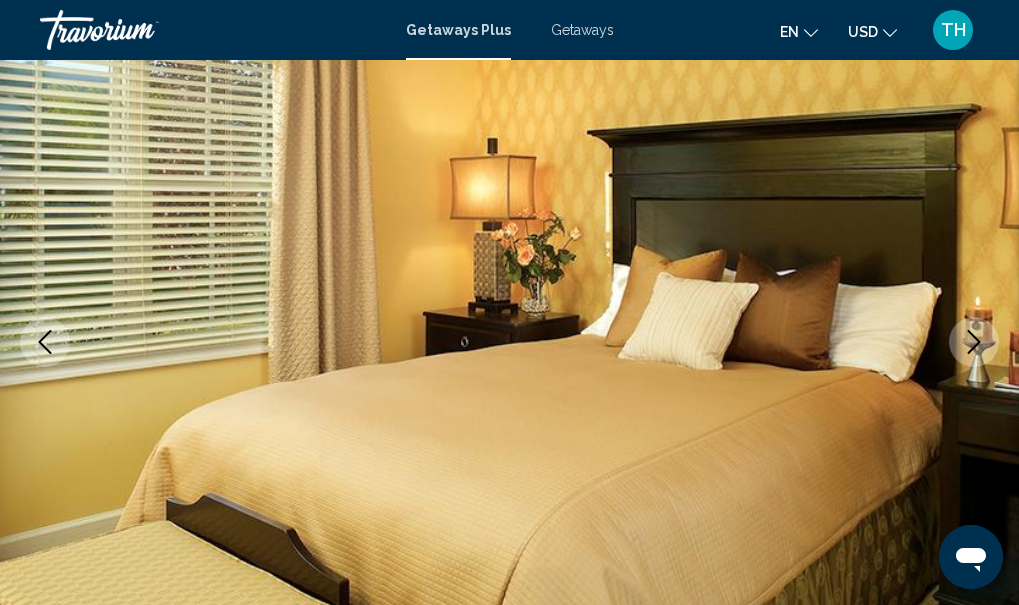 click 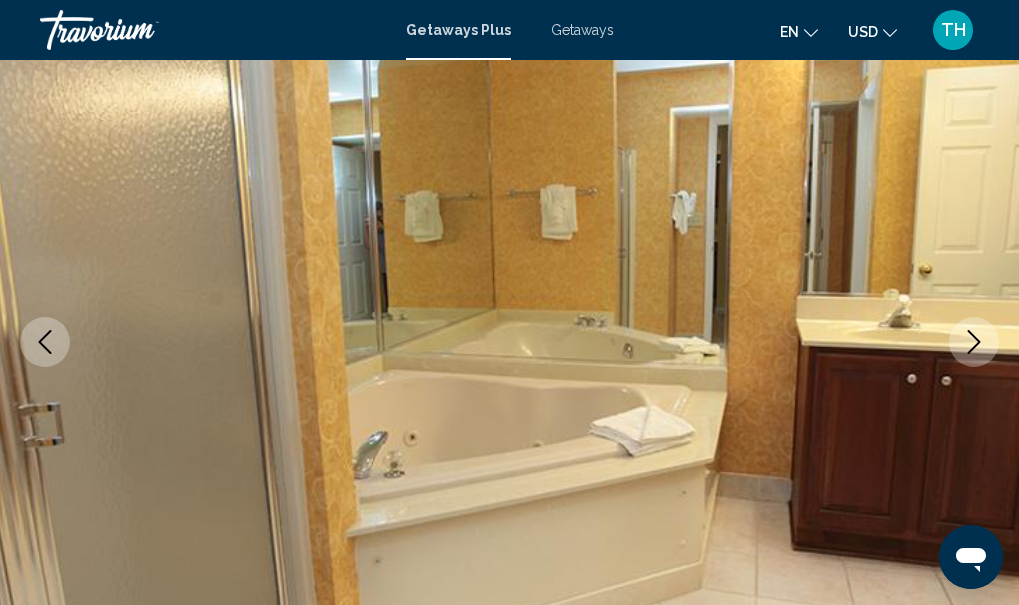 click 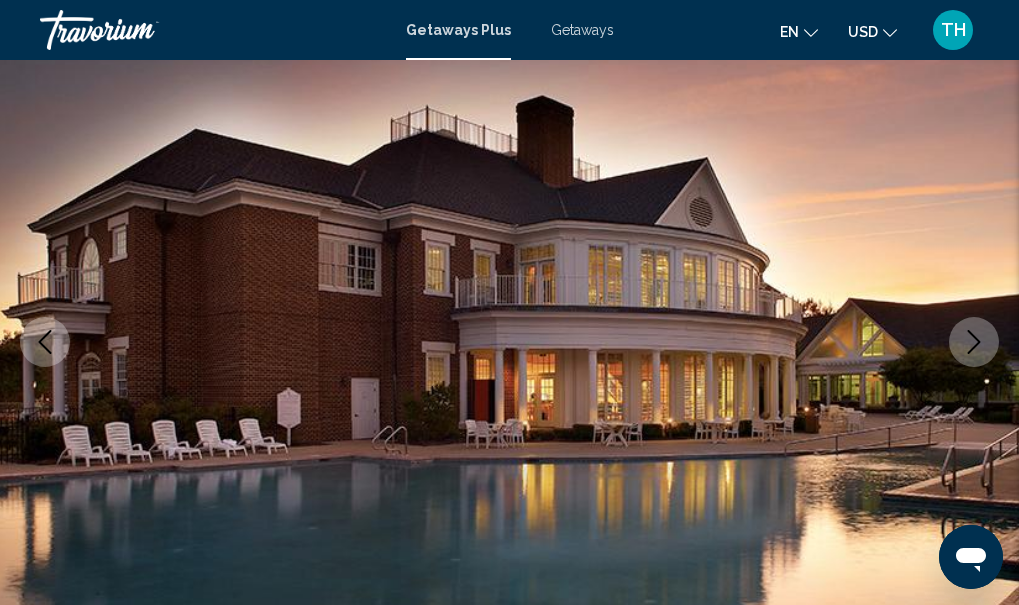 click 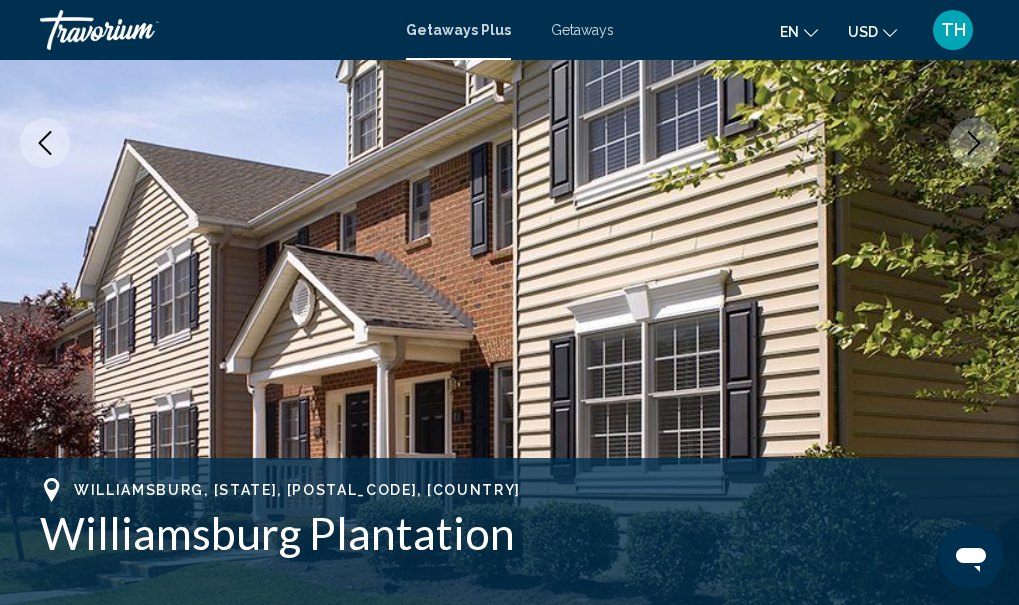 scroll, scrollTop: 393, scrollLeft: 0, axis: vertical 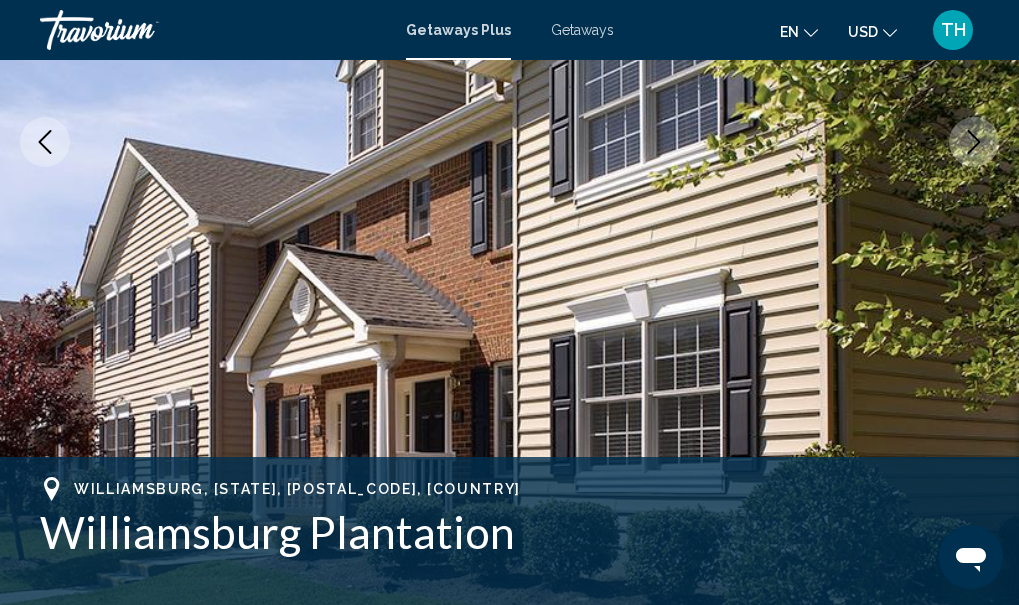 click 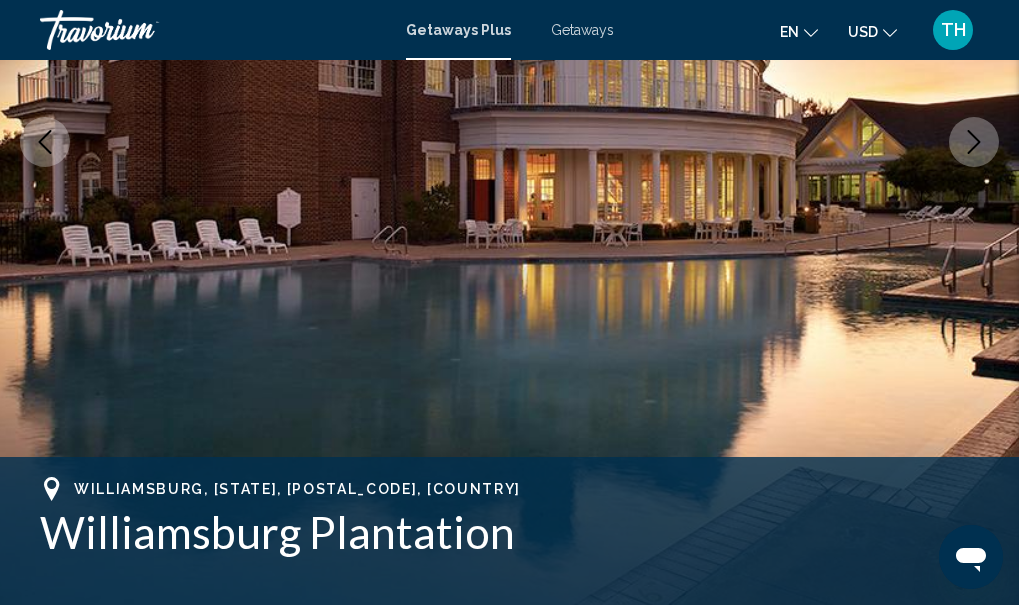 click 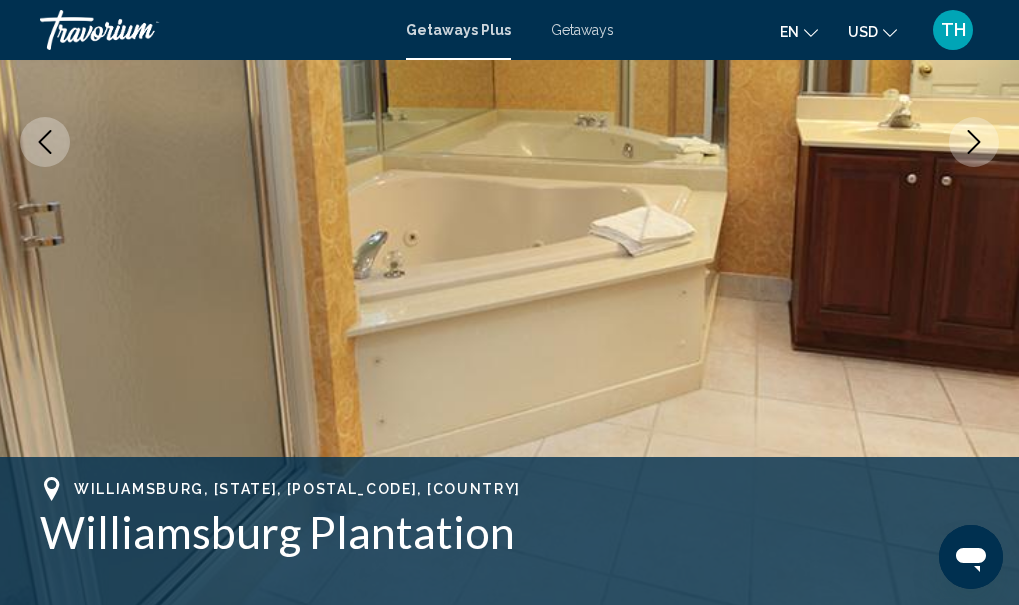 click 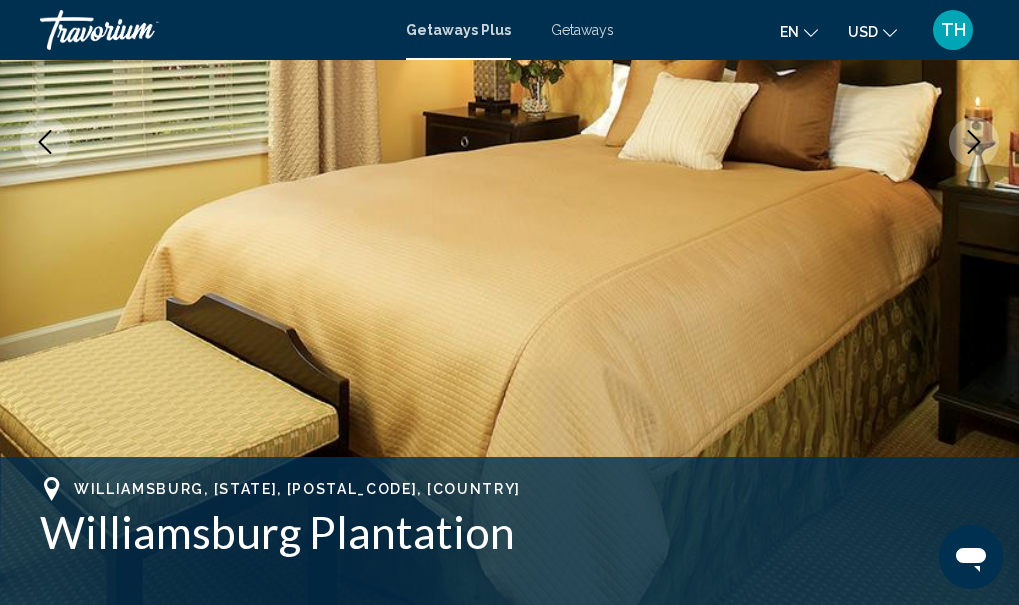 click 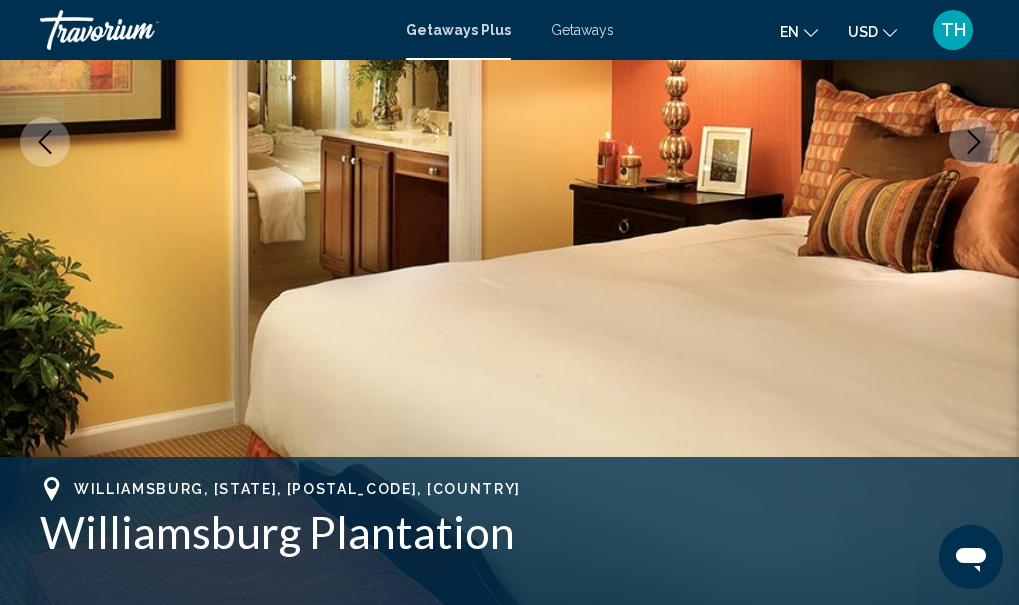 click 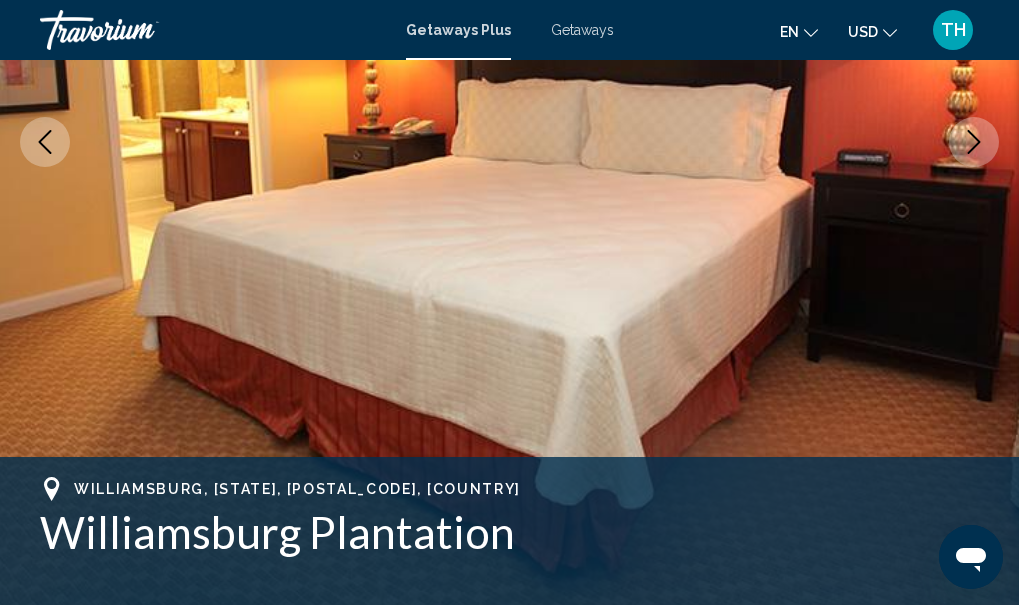 click 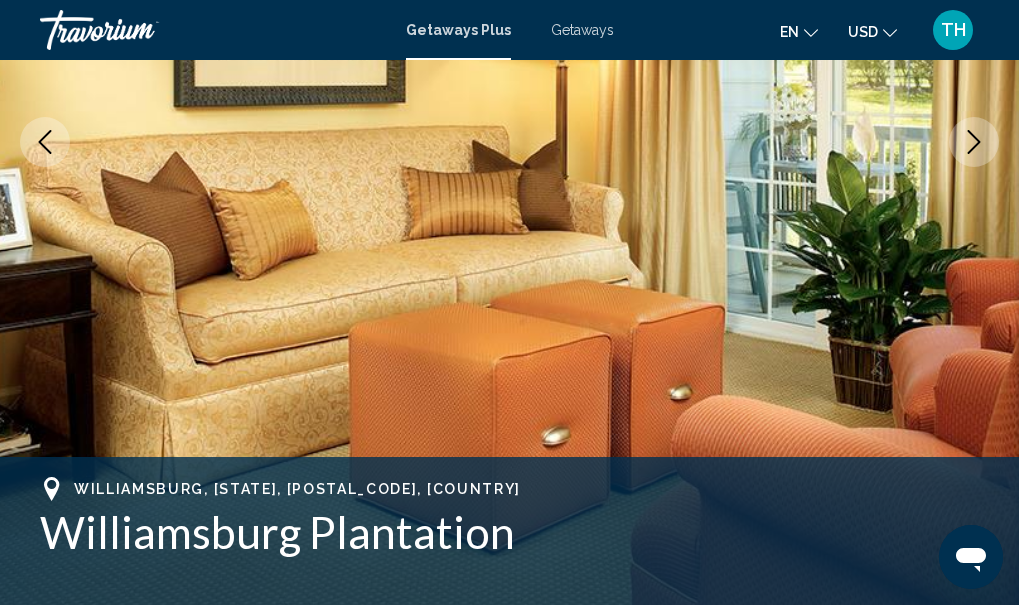 click 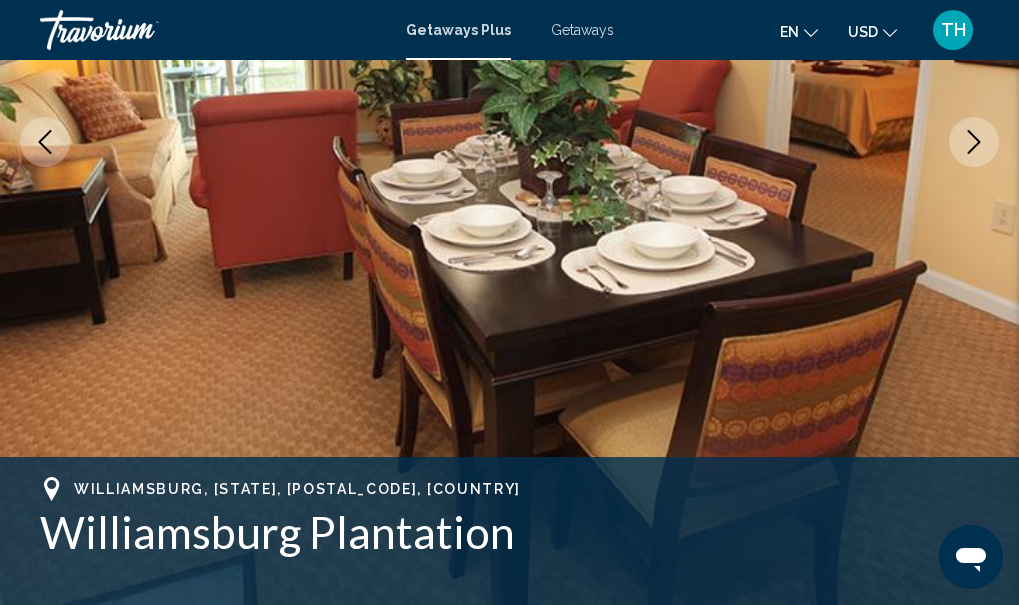 click 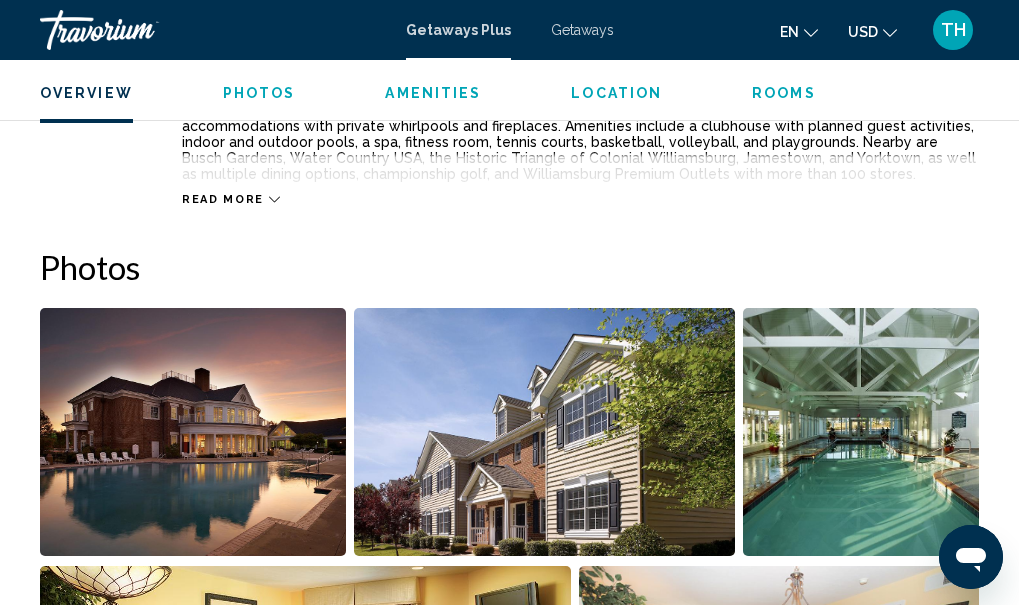 scroll, scrollTop: 1153, scrollLeft: 0, axis: vertical 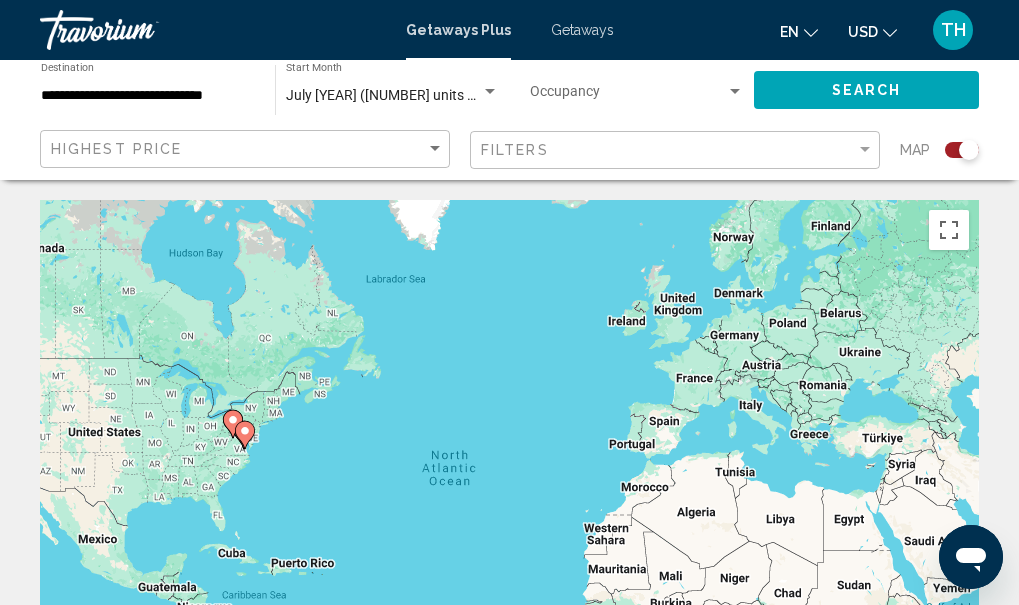 click on "Filters" 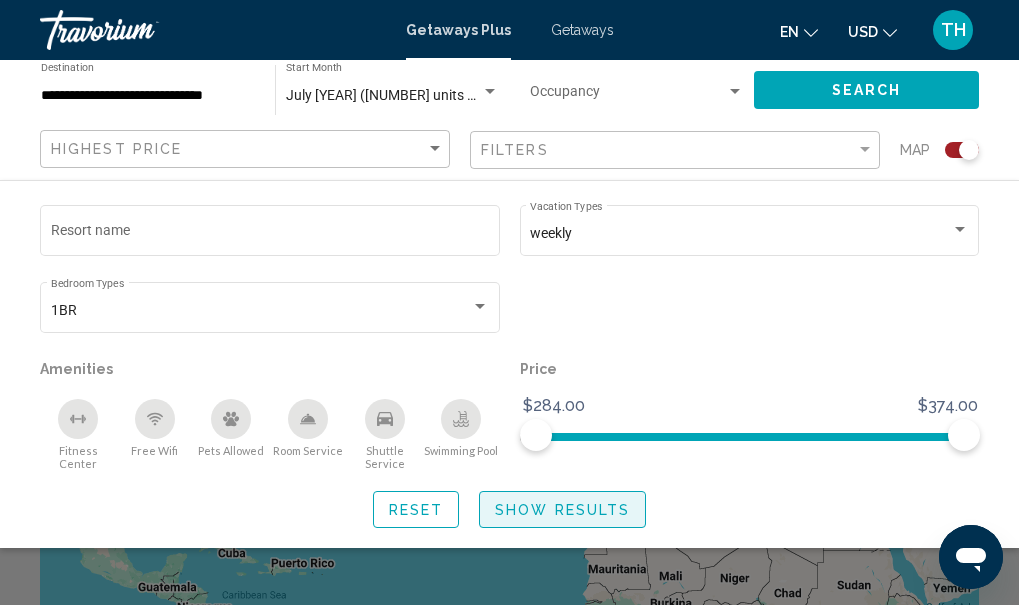 click on "Show Results" 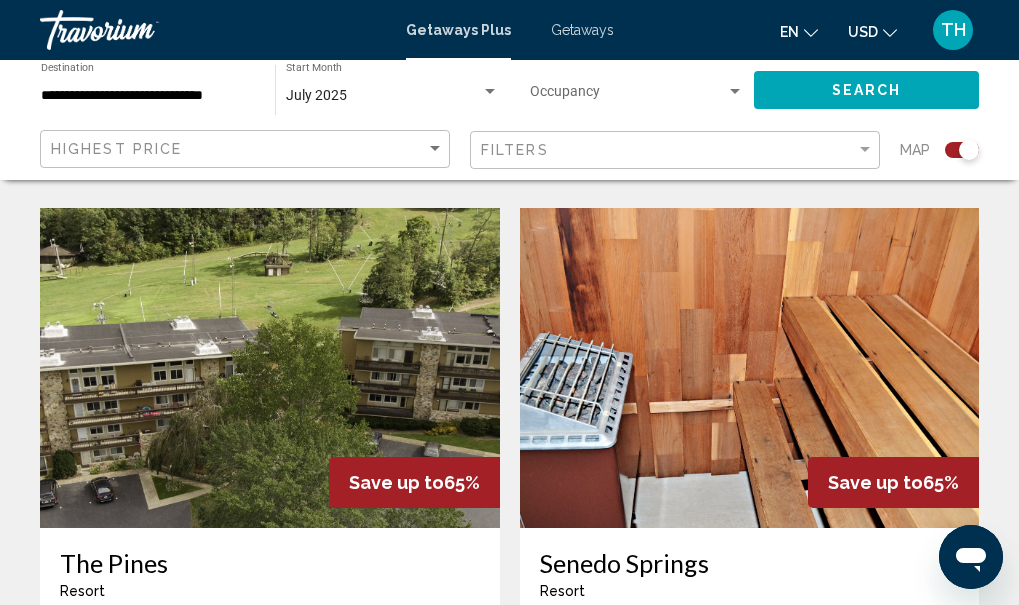 scroll, scrollTop: 1387, scrollLeft: 0, axis: vertical 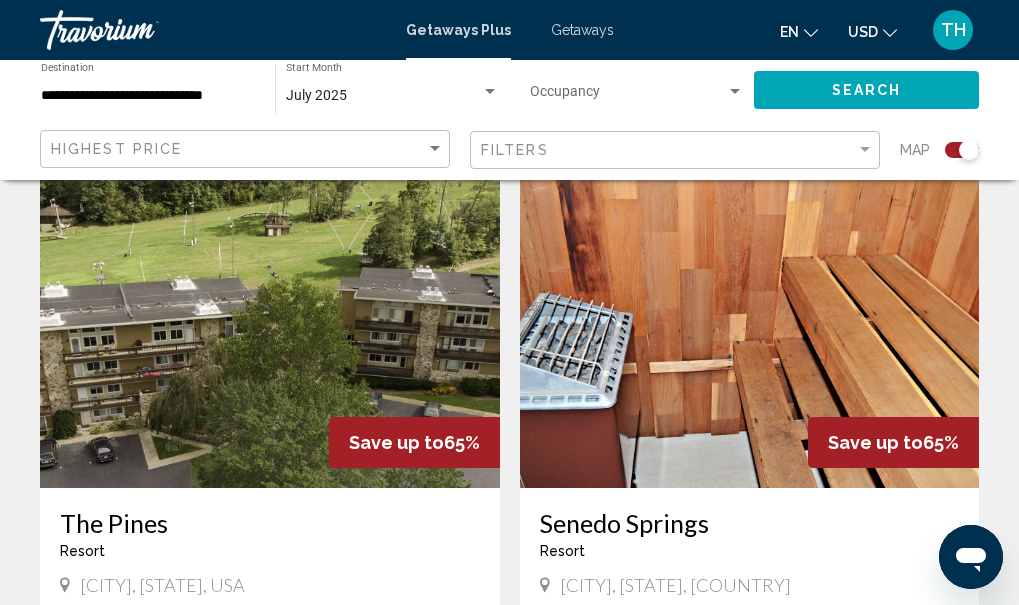click at bounding box center [750, 328] 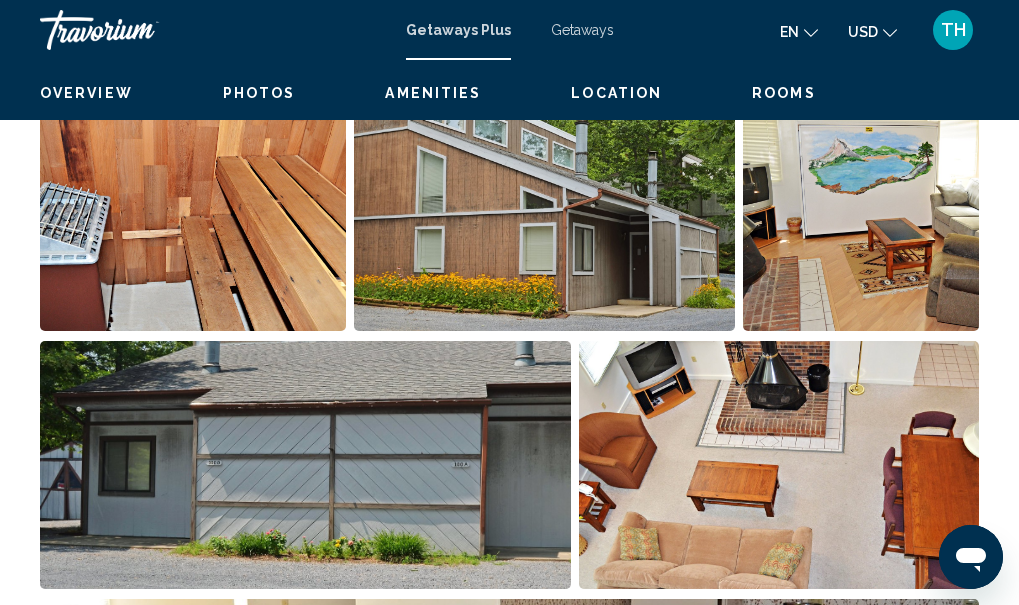 scroll, scrollTop: 233, scrollLeft: 0, axis: vertical 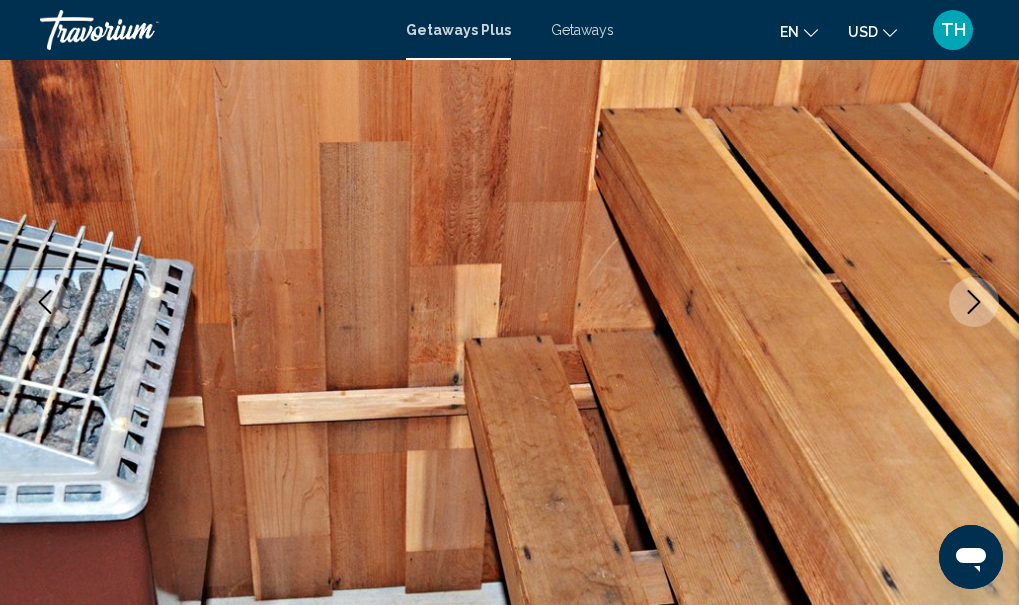 click at bounding box center [974, 302] 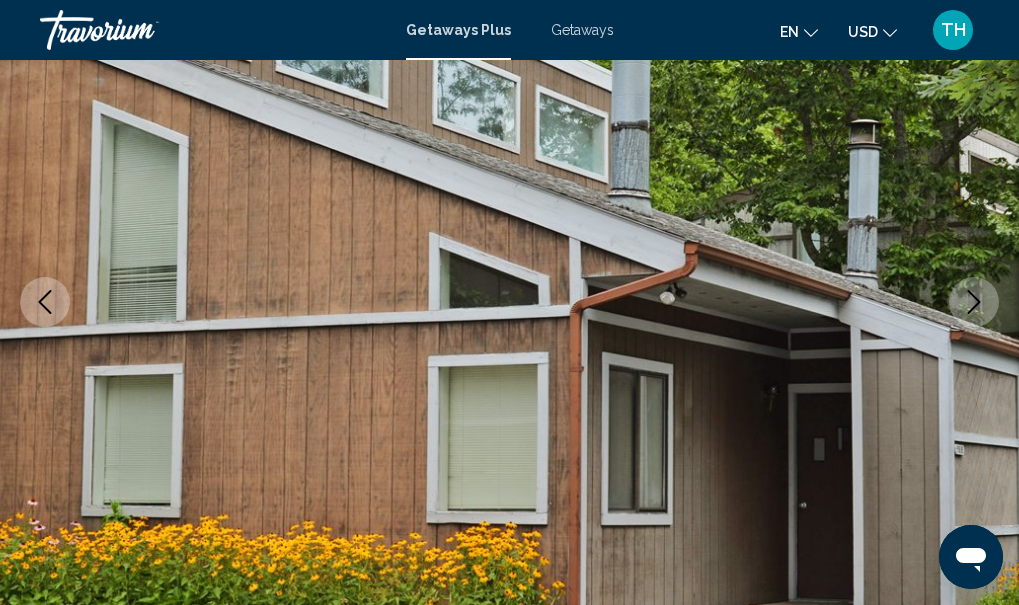 click at bounding box center (974, 302) 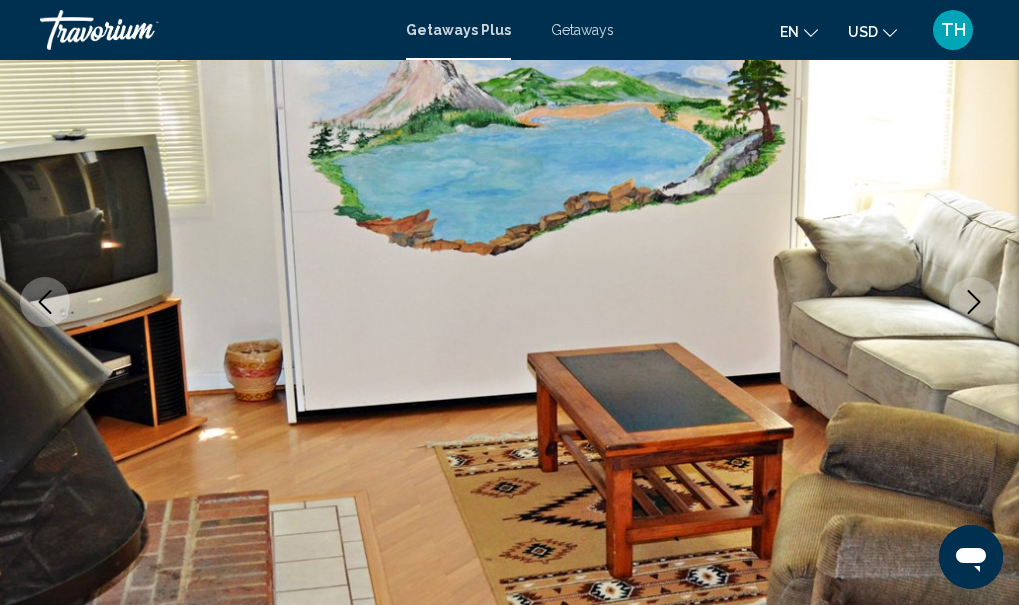 click at bounding box center [974, 302] 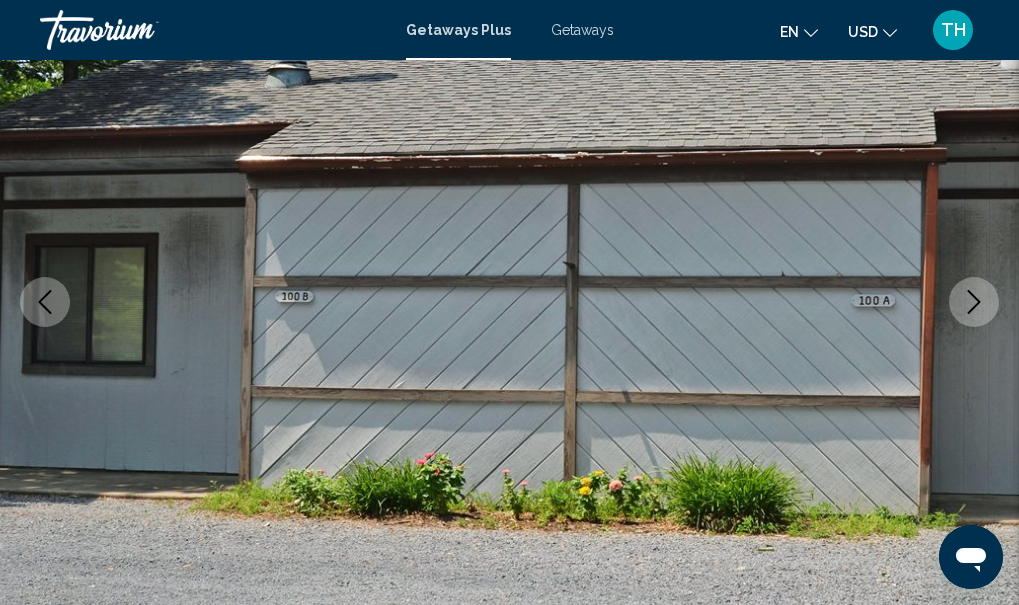 click at bounding box center (974, 302) 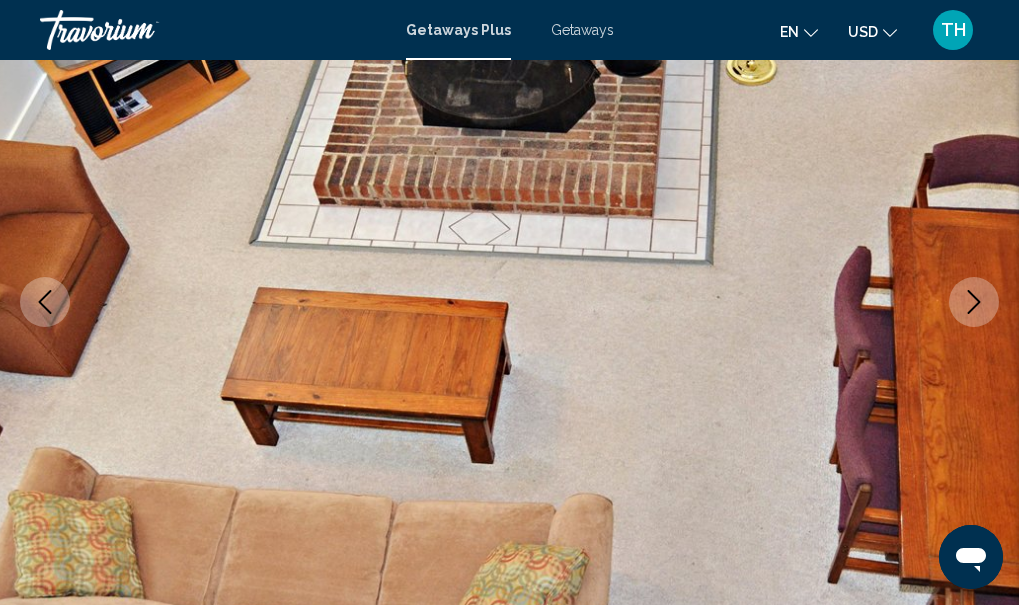 click at bounding box center (974, 302) 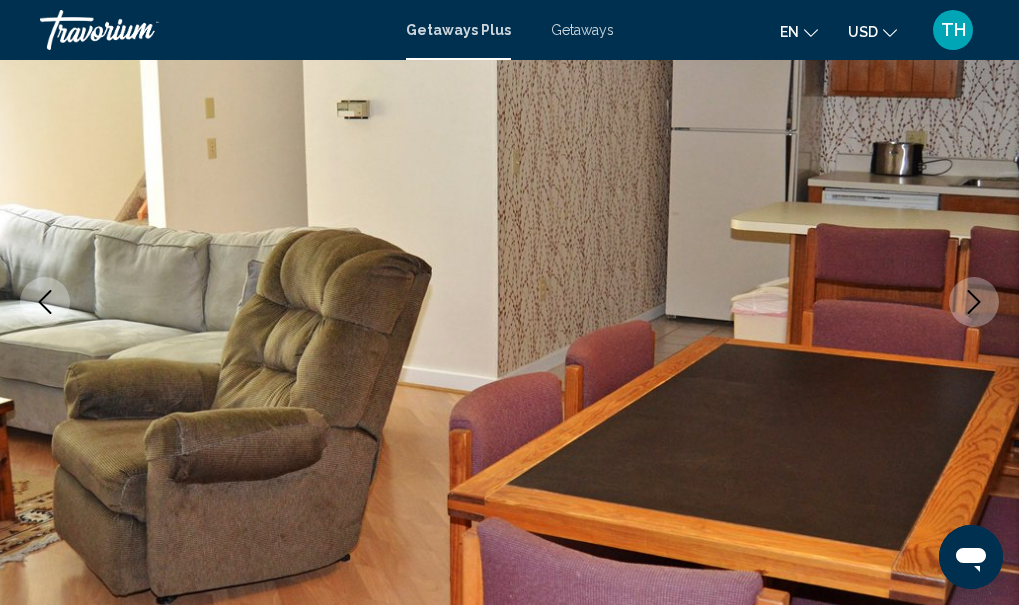 click at bounding box center [974, 302] 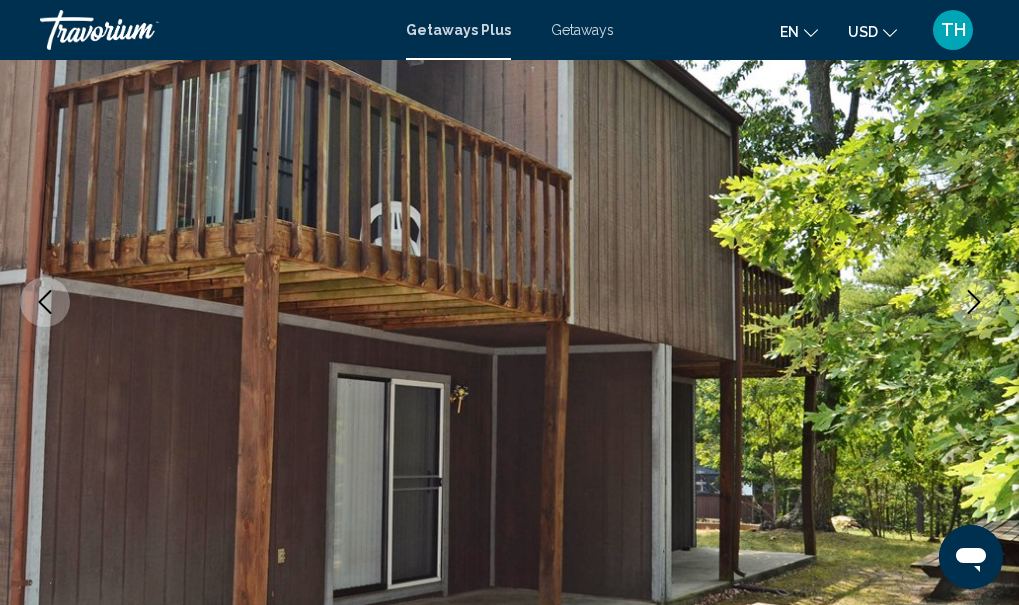 click at bounding box center (974, 302) 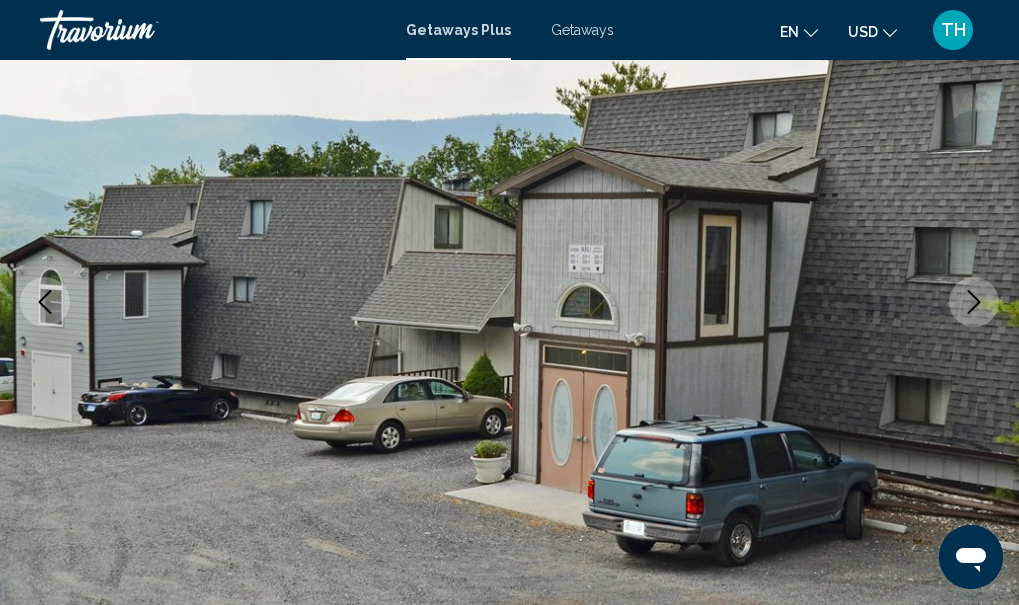 click at bounding box center [974, 302] 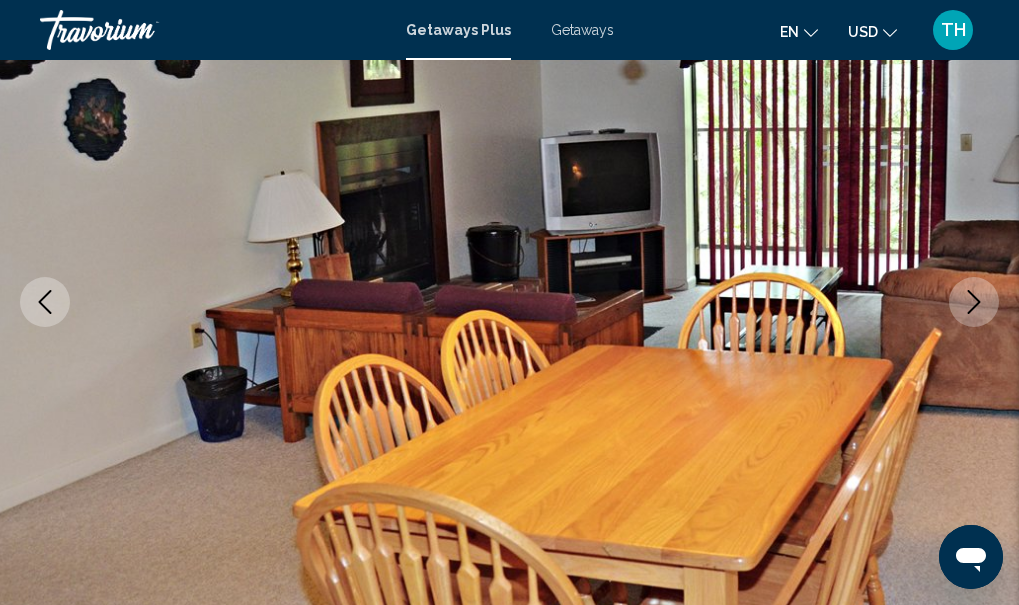 click at bounding box center (974, 302) 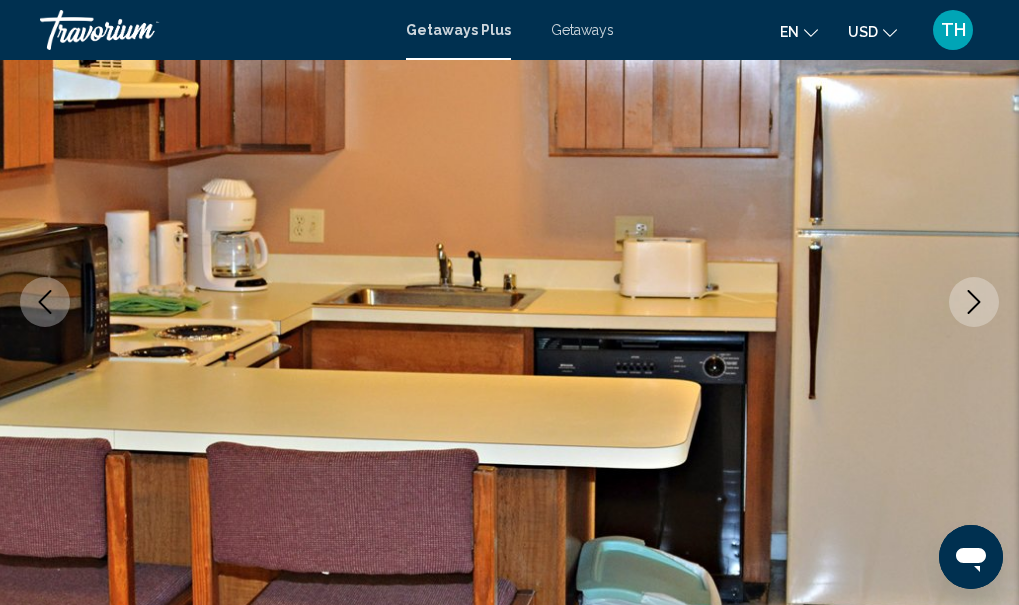 click at bounding box center [974, 302] 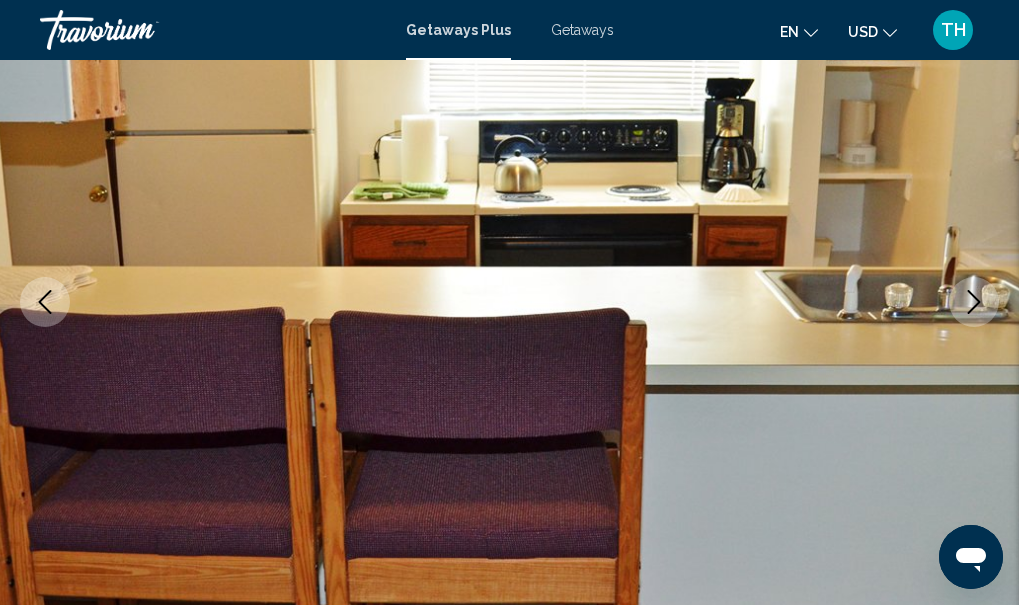 click at bounding box center (974, 302) 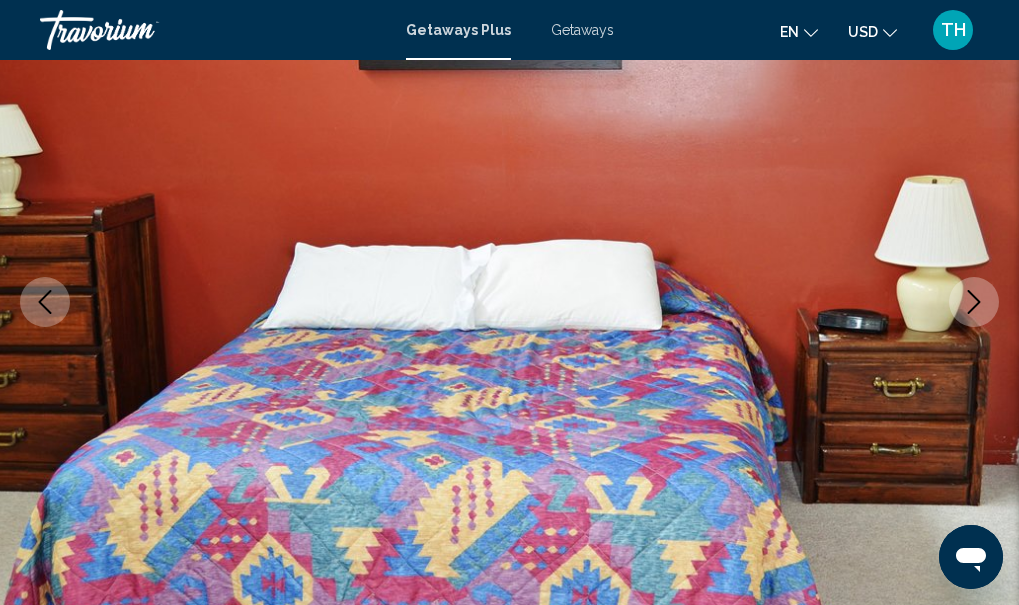 click at bounding box center [974, 302] 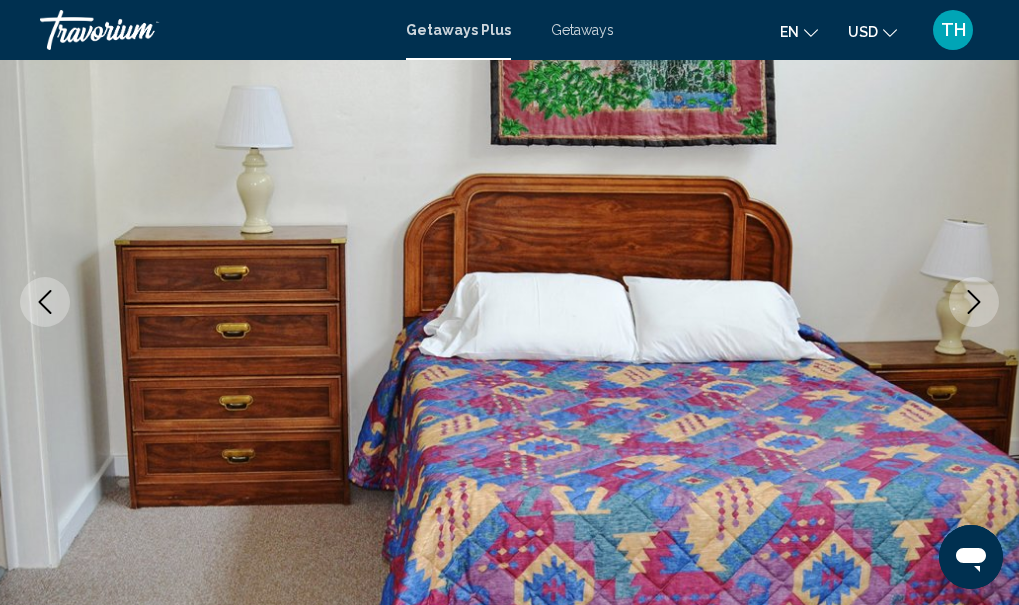 click at bounding box center [974, 302] 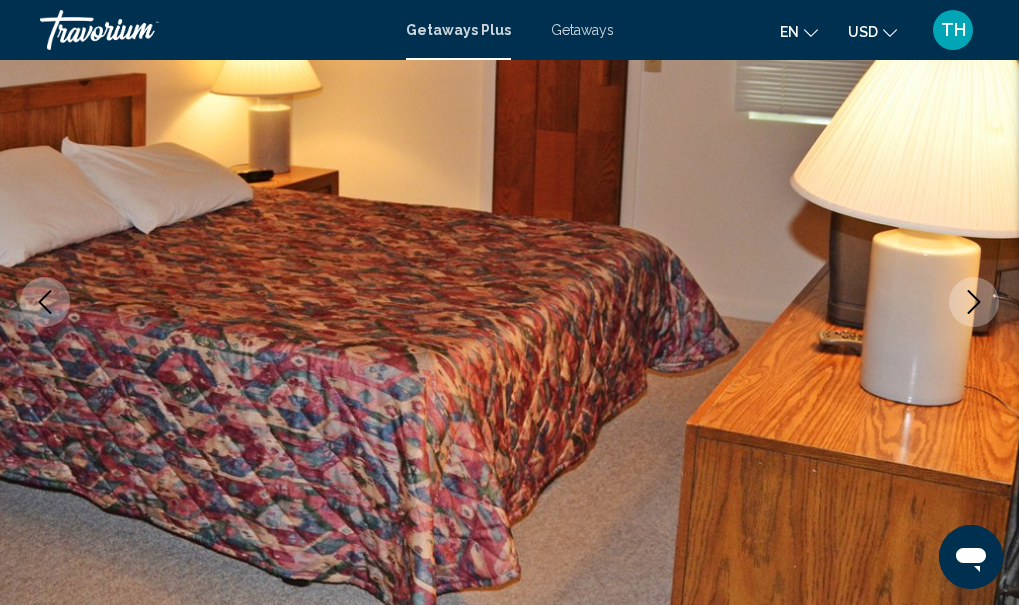click at bounding box center [974, 302] 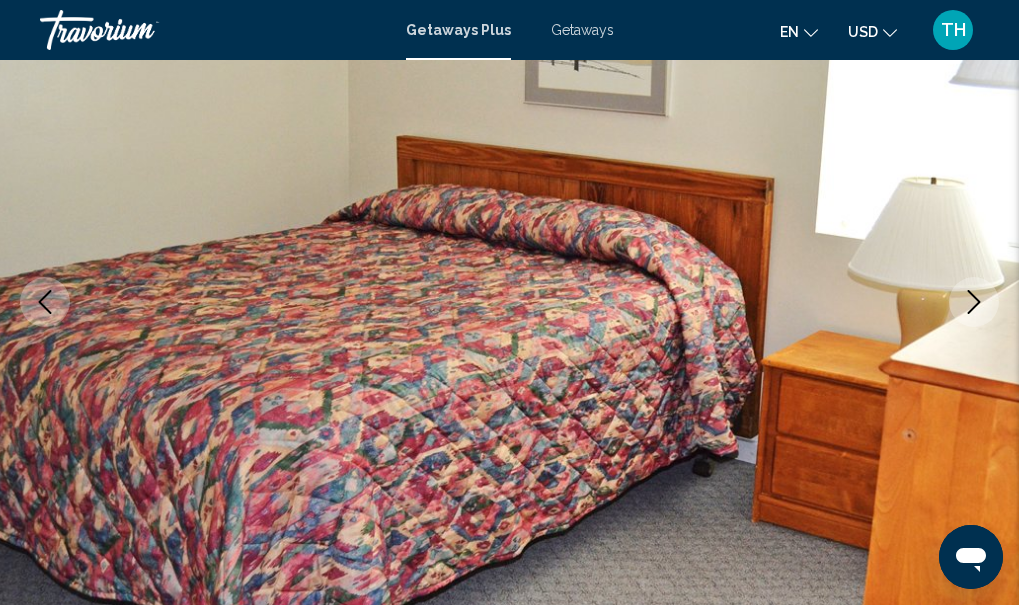 click at bounding box center [974, 302] 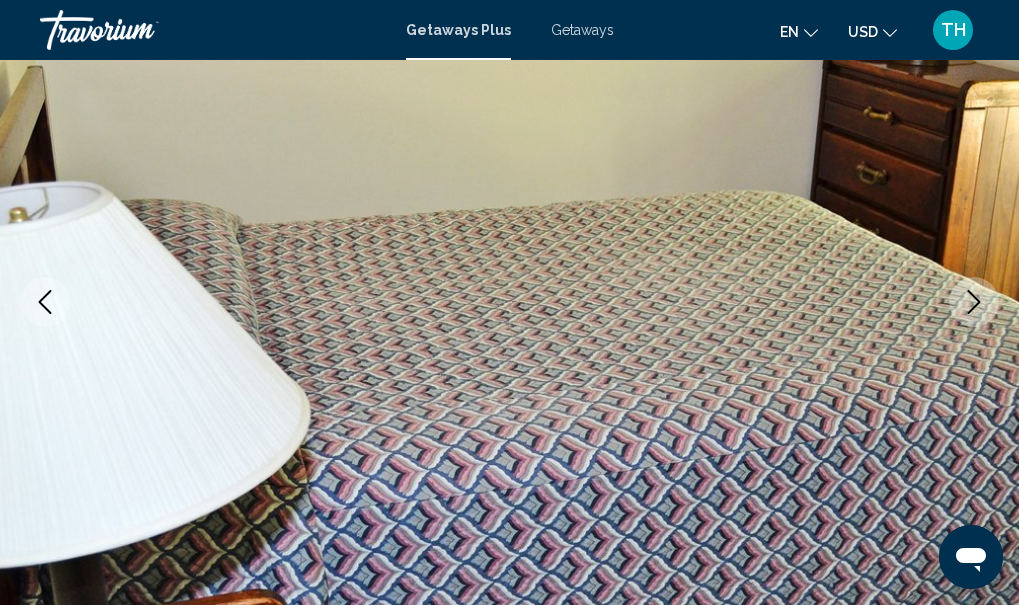 click at bounding box center [974, 302] 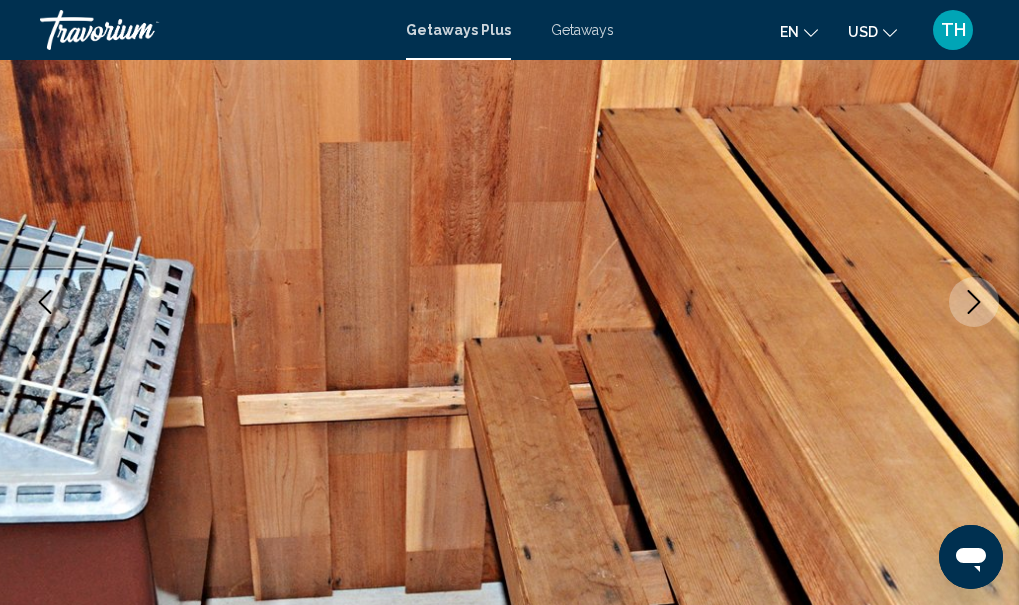 click at bounding box center [974, 302] 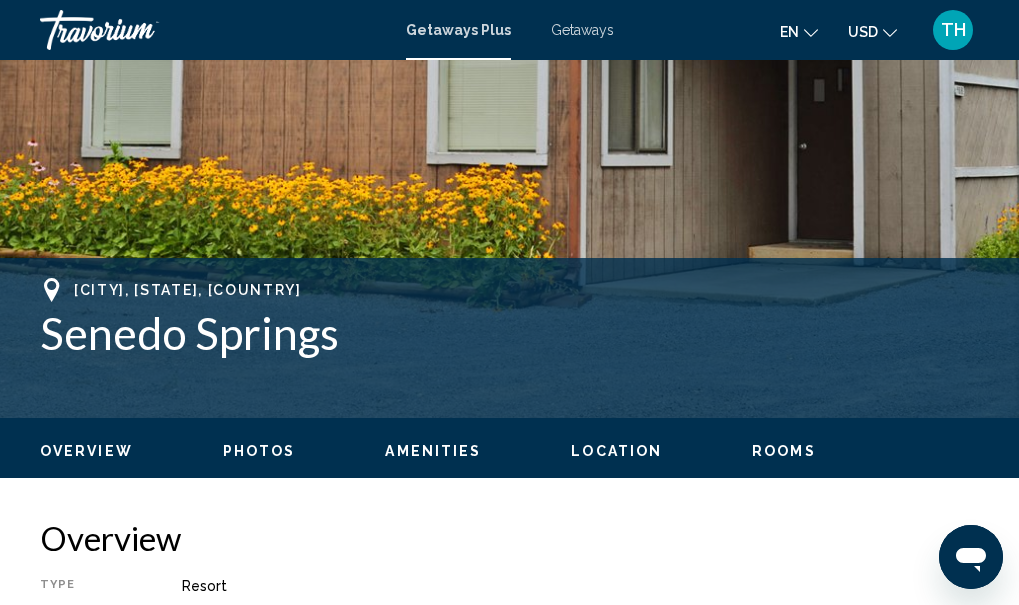 scroll, scrollTop: 593, scrollLeft: 0, axis: vertical 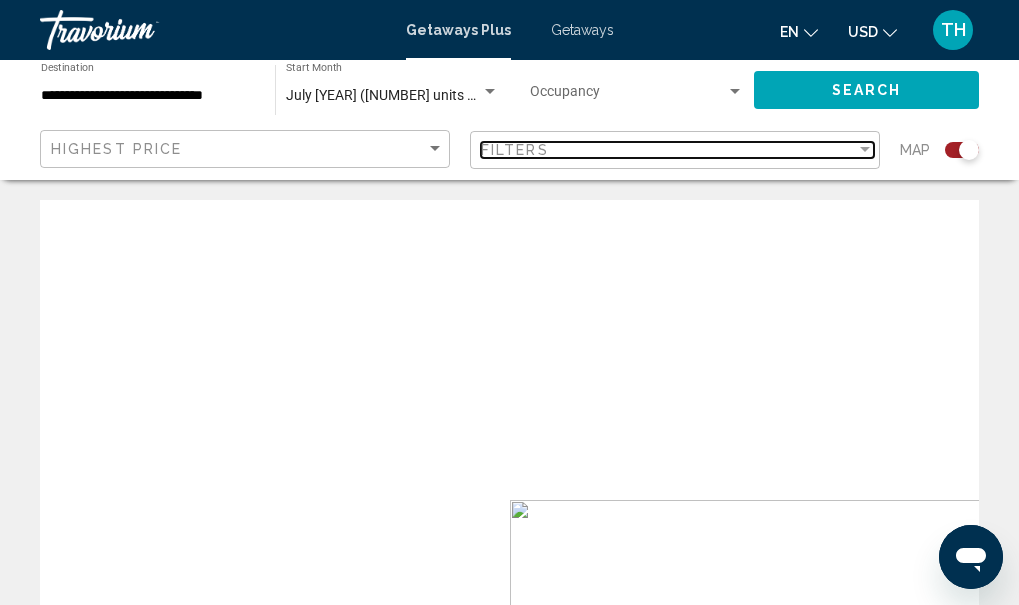 click at bounding box center [865, 149] 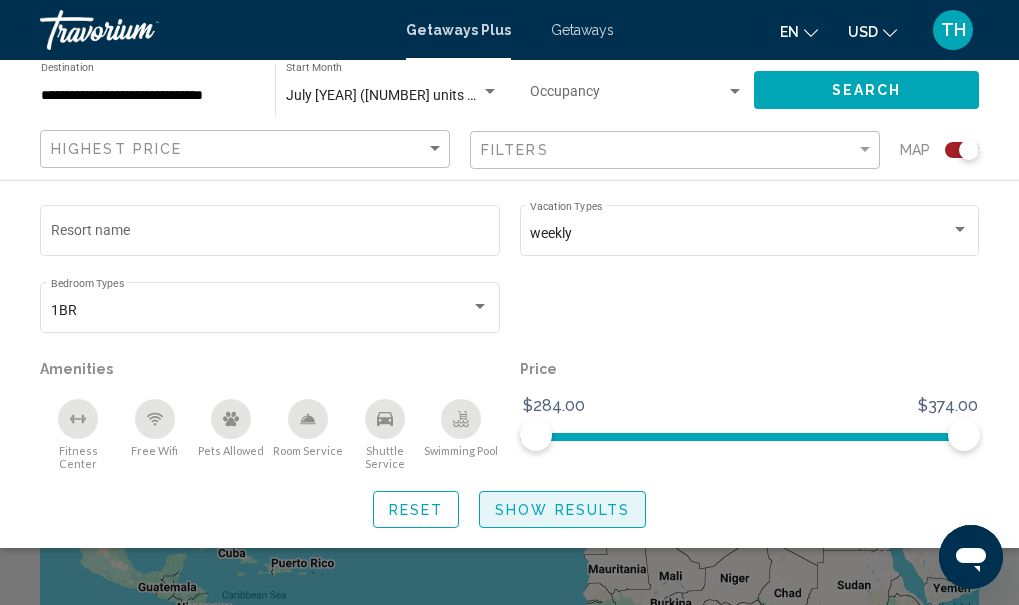 click on "Show Results" 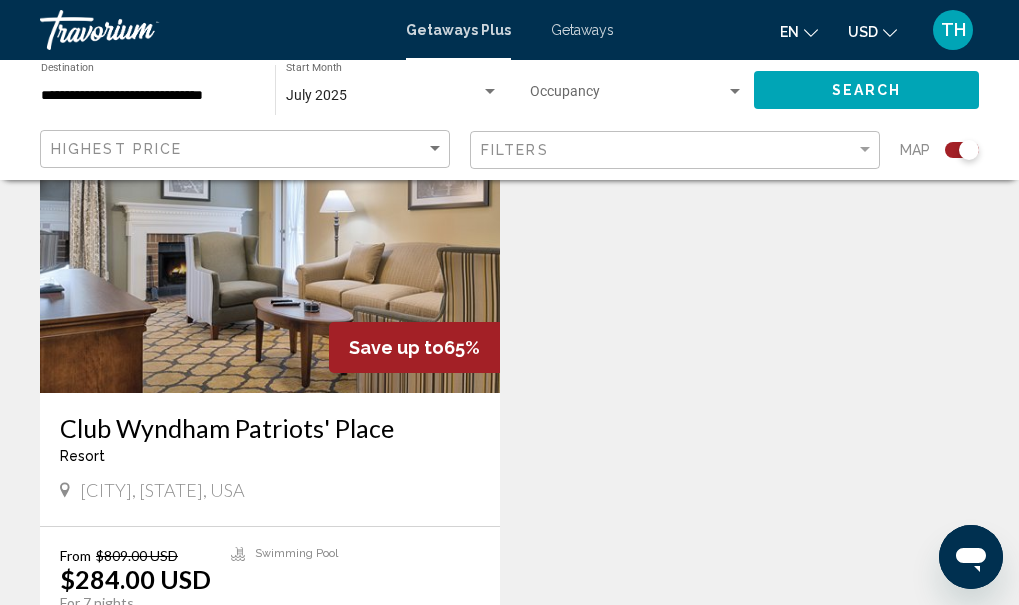 scroll, scrollTop: 2147, scrollLeft: 0, axis: vertical 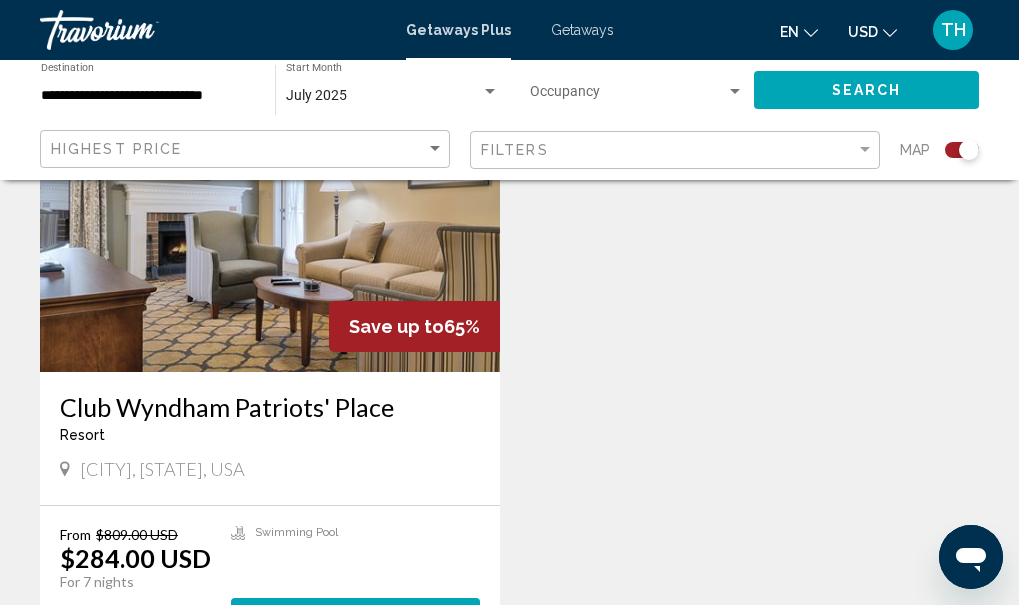 click on "View Resort    ( 2 units )" at bounding box center [355, 616] 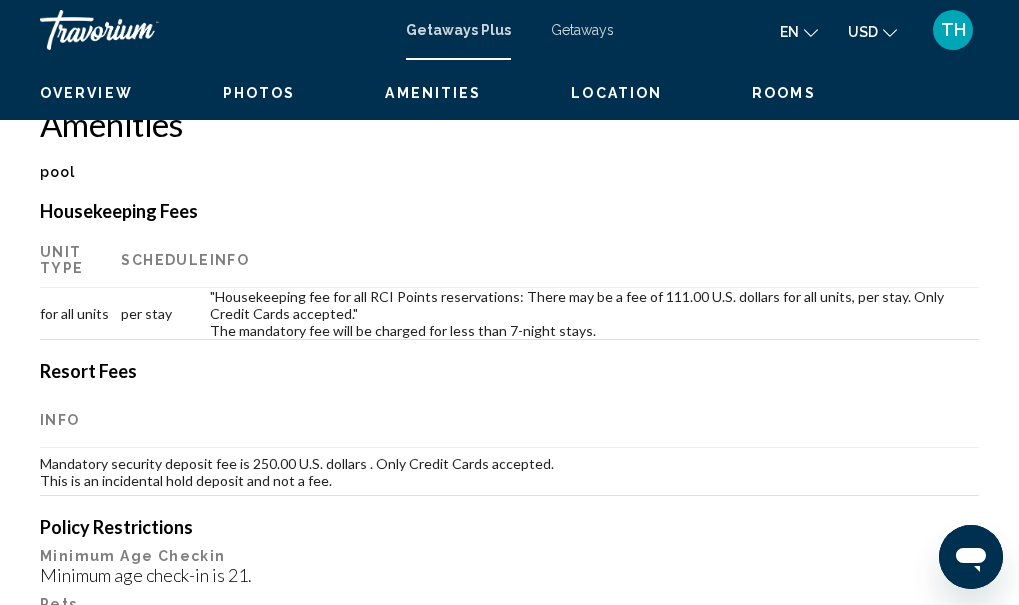 scroll, scrollTop: 233, scrollLeft: 0, axis: vertical 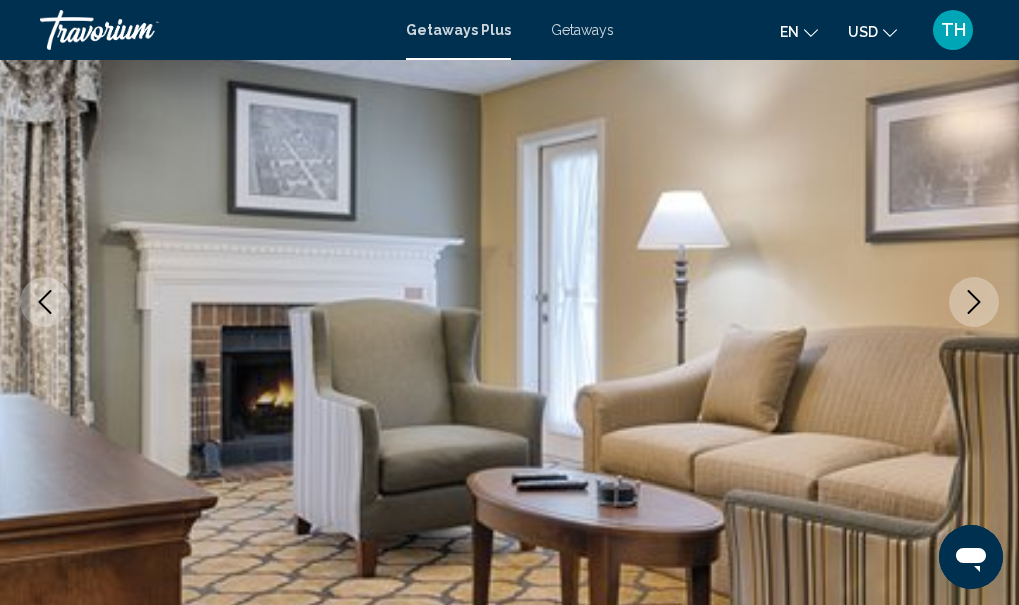click 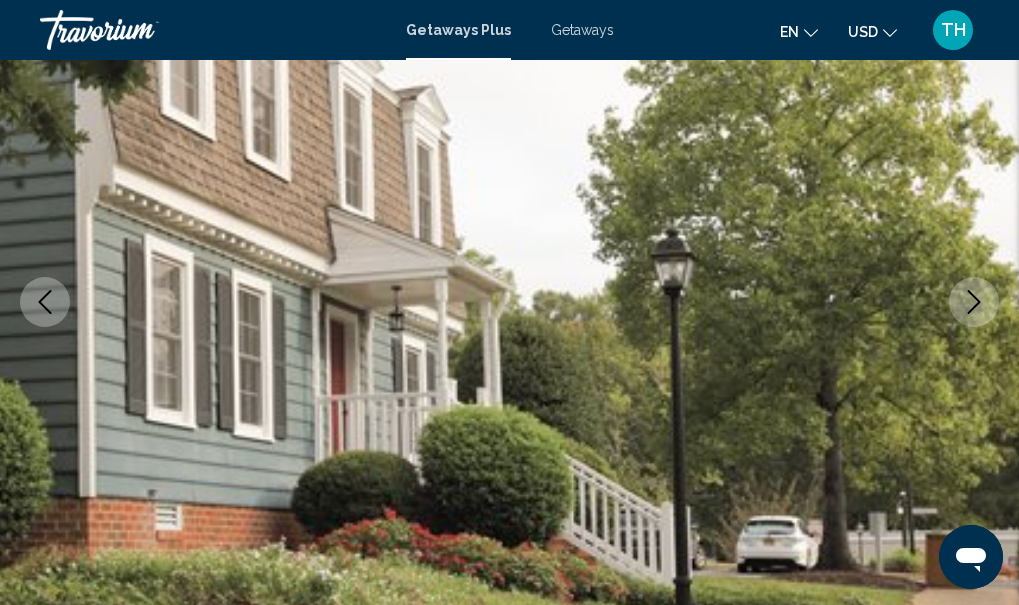 click 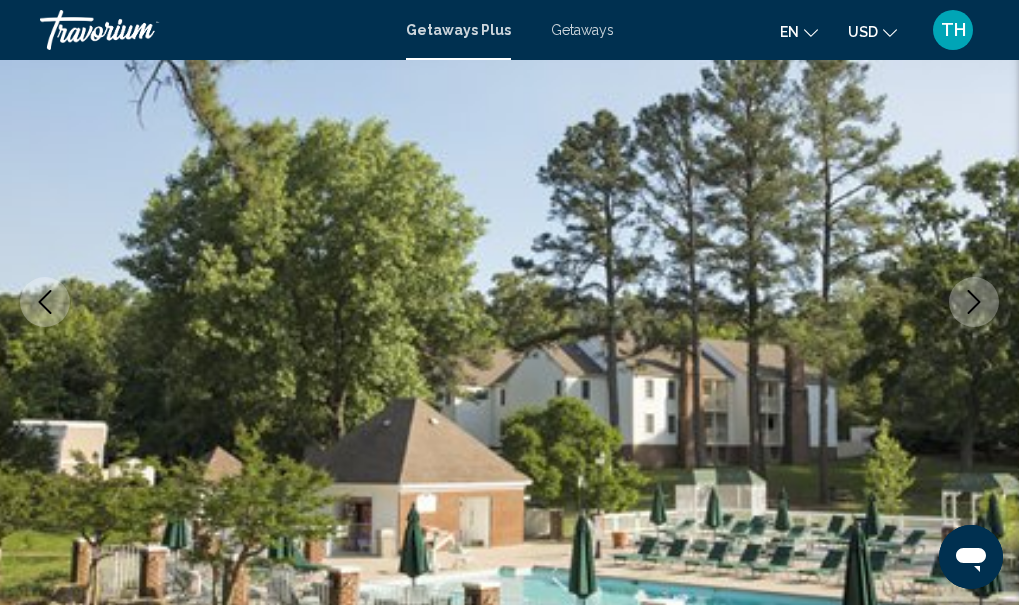 click 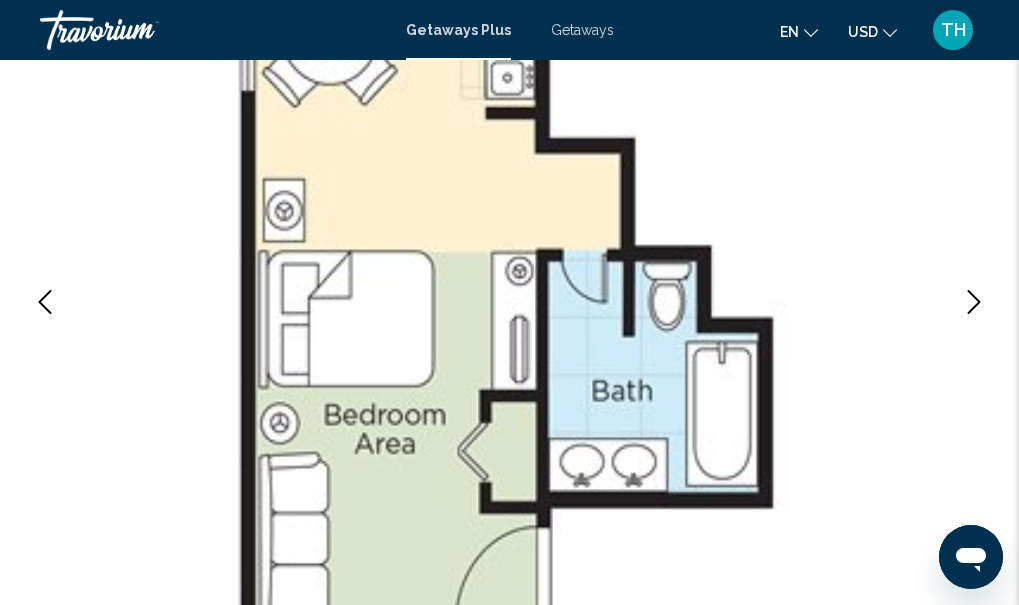 click 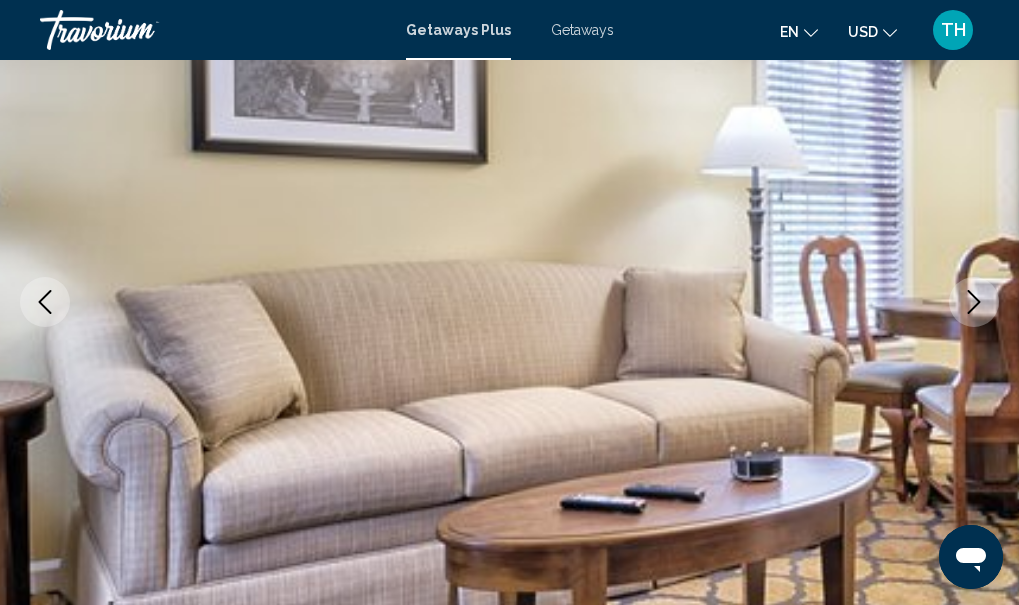 click 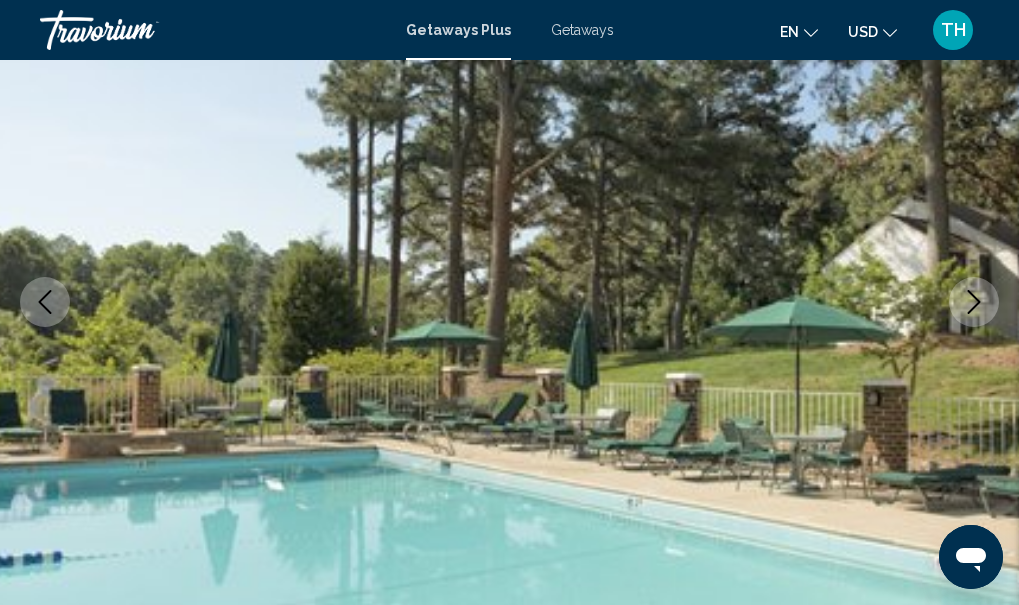 click 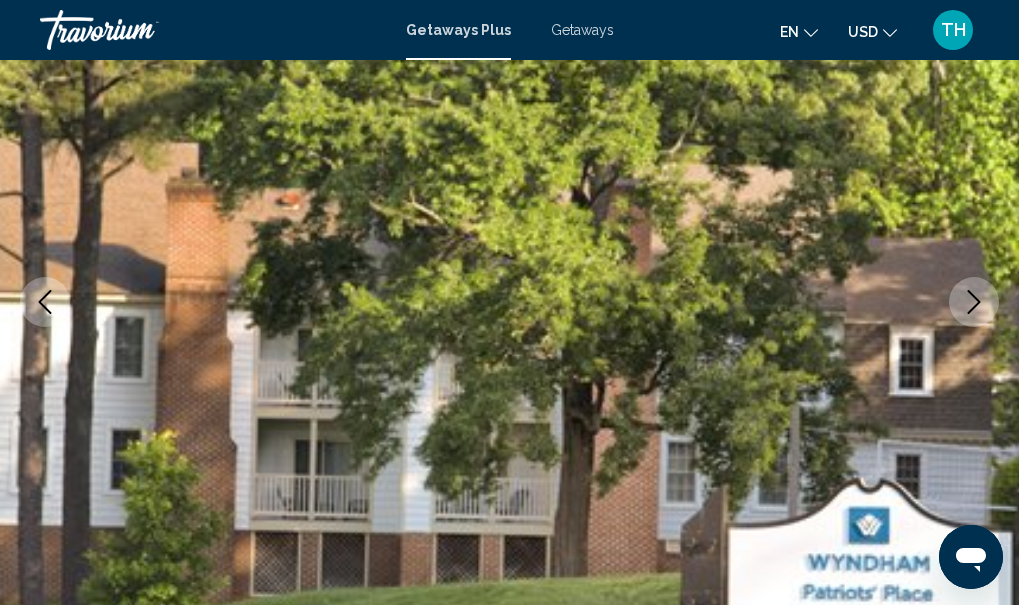 click 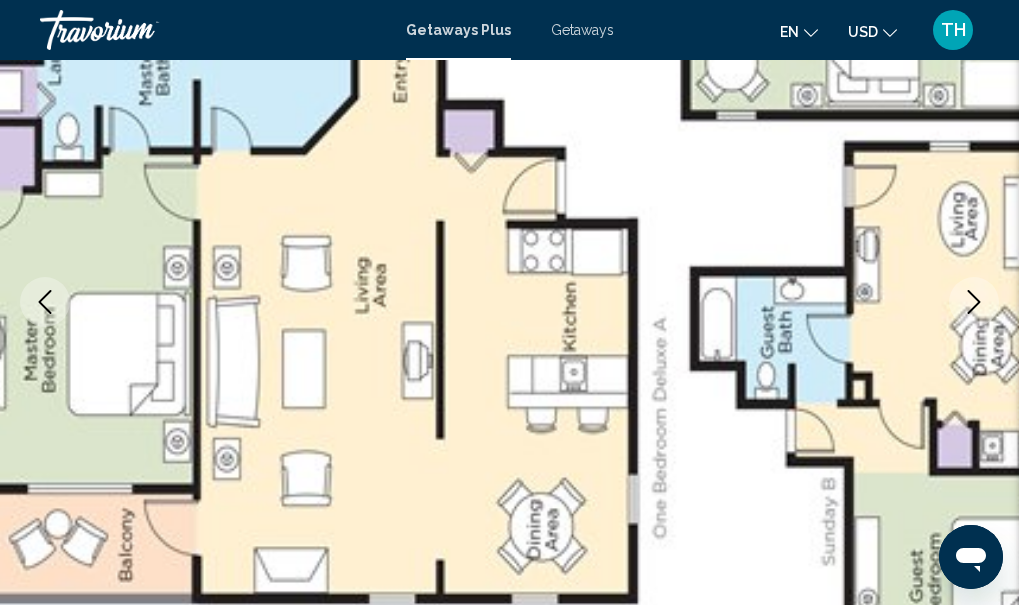 click 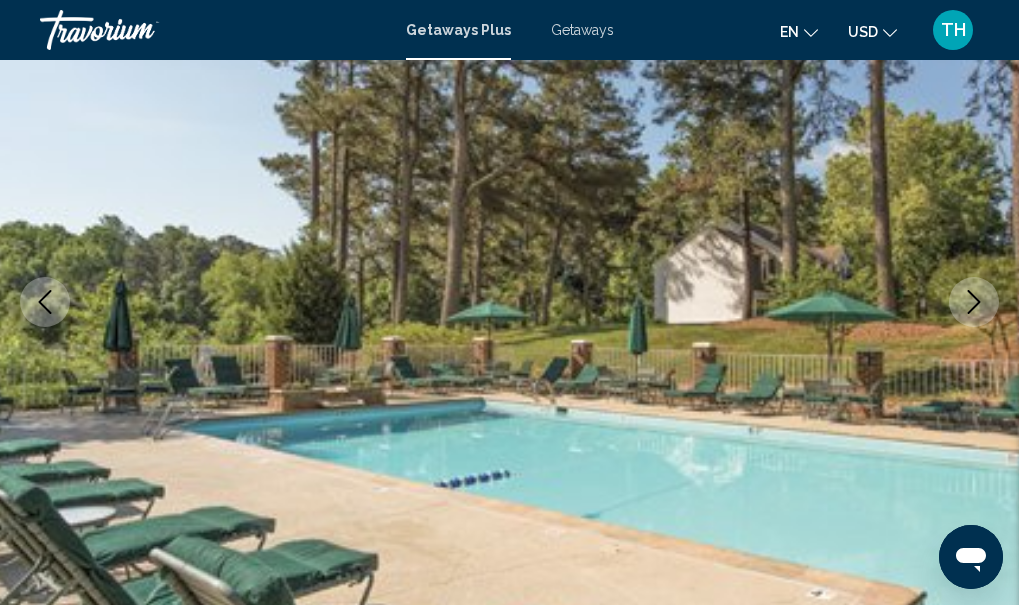 click 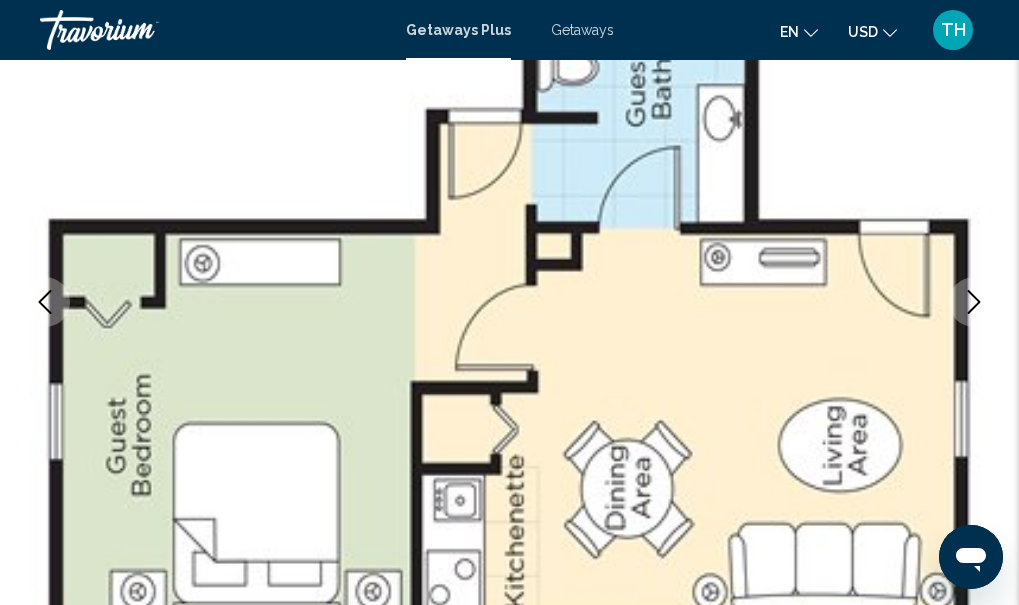 click 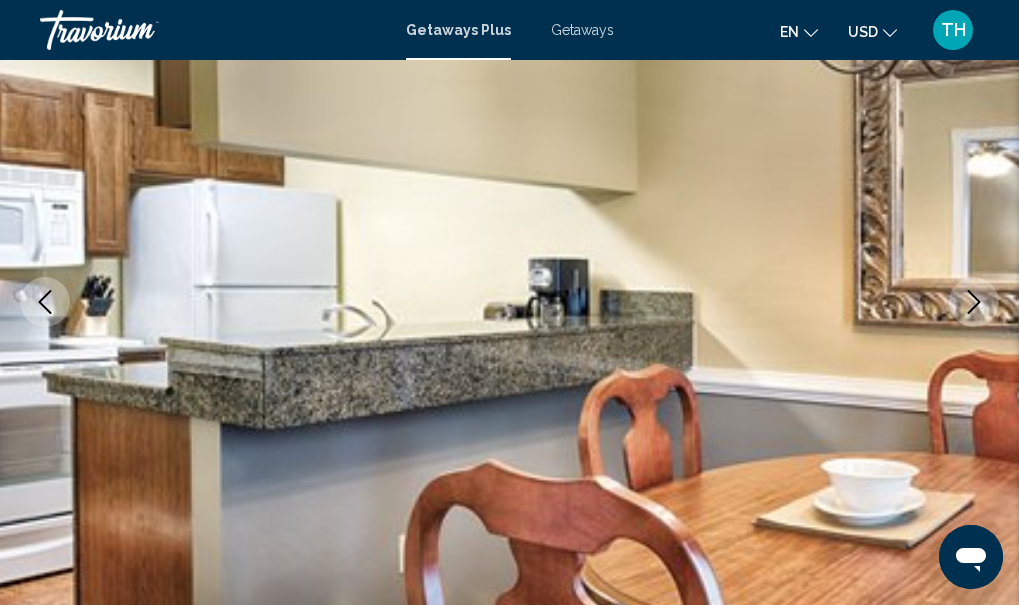 click 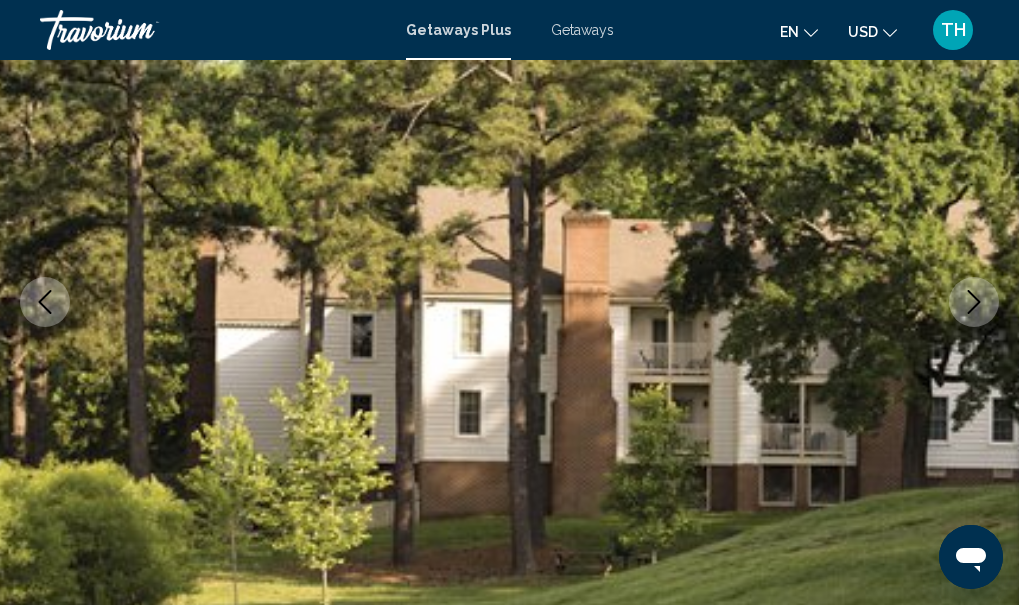 click 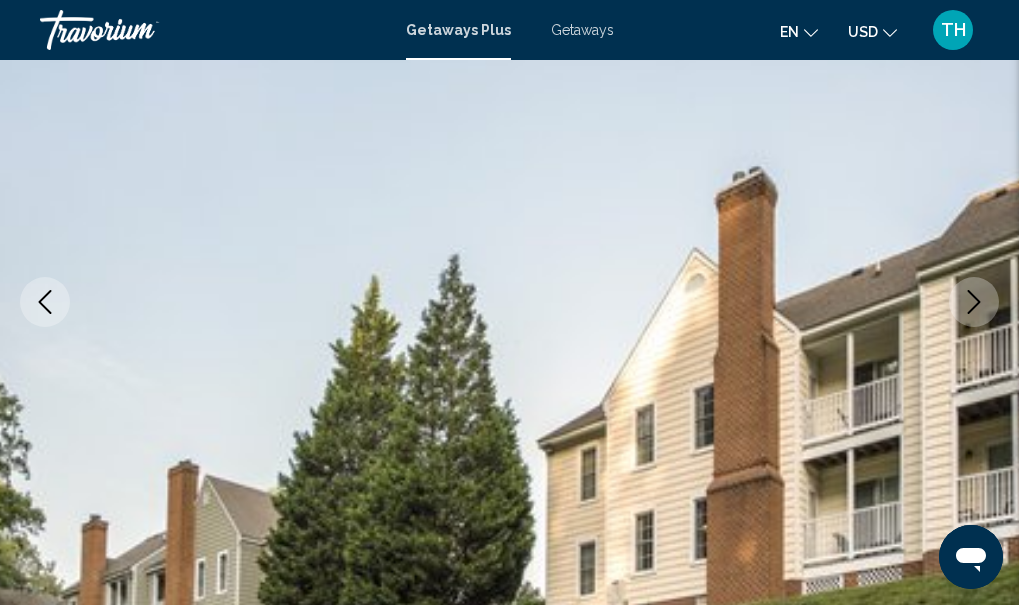 click 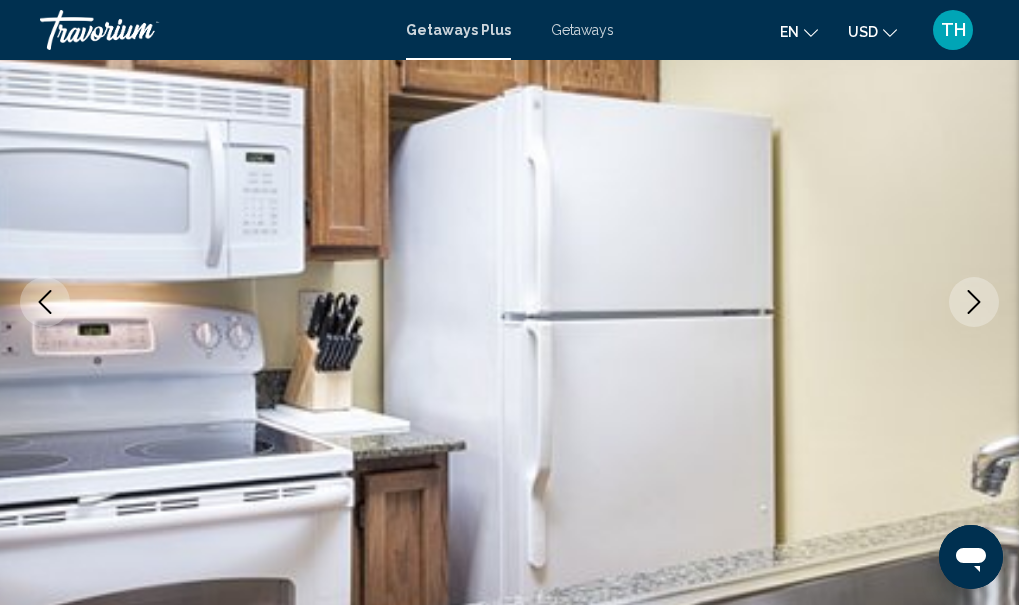 click 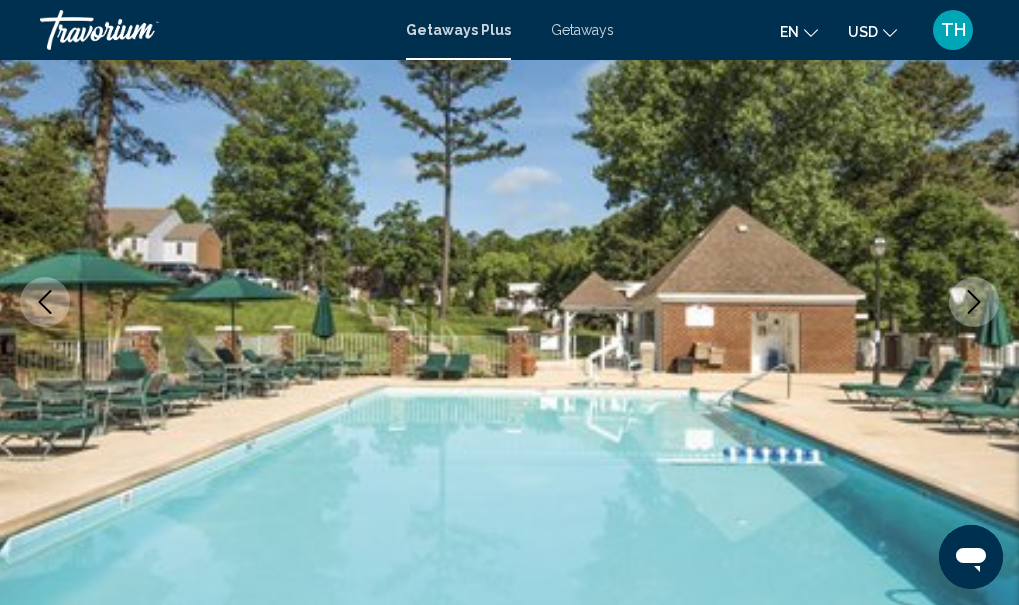 click 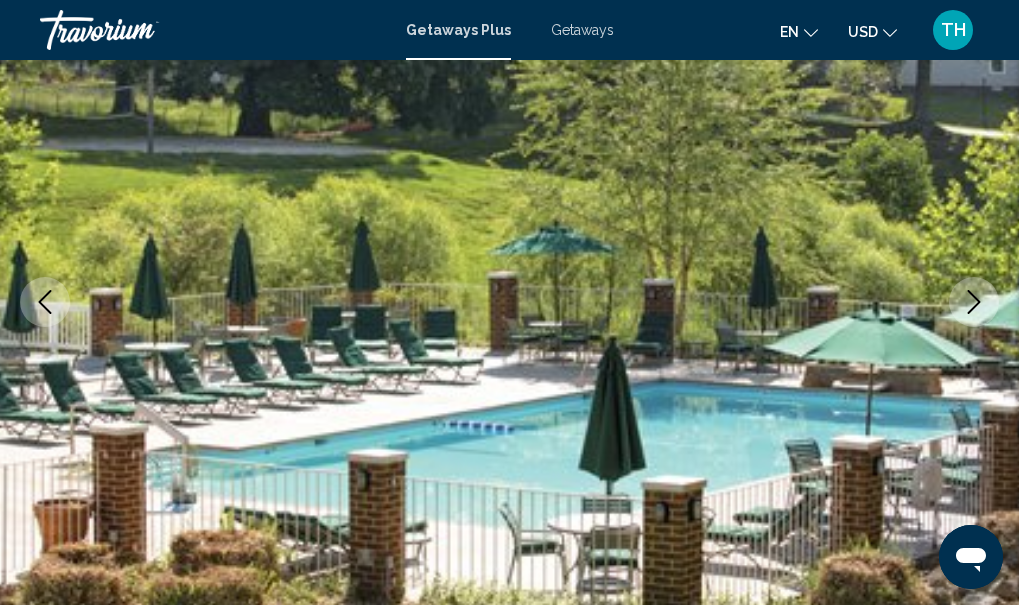 click 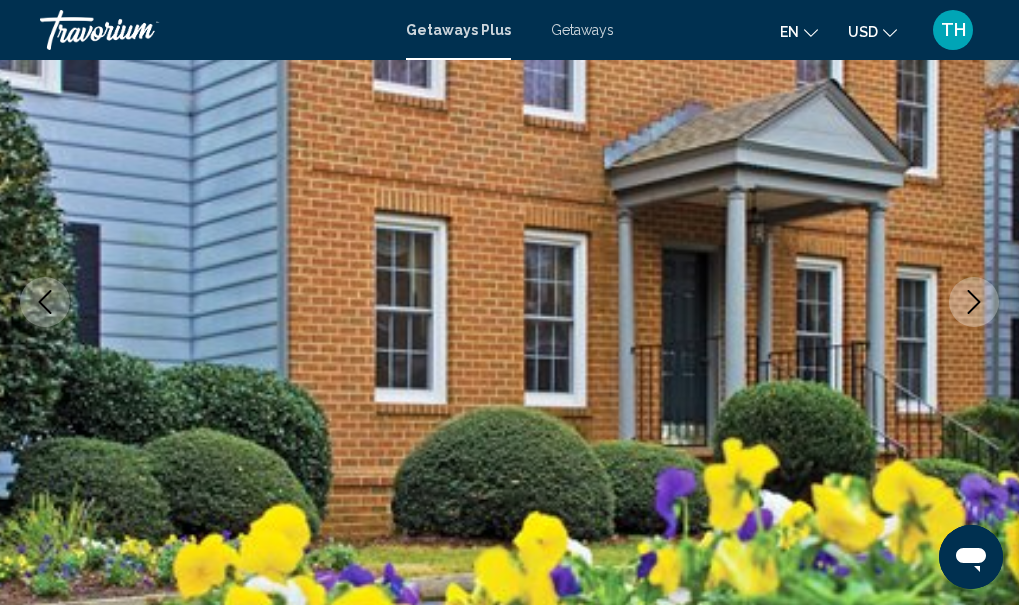 click 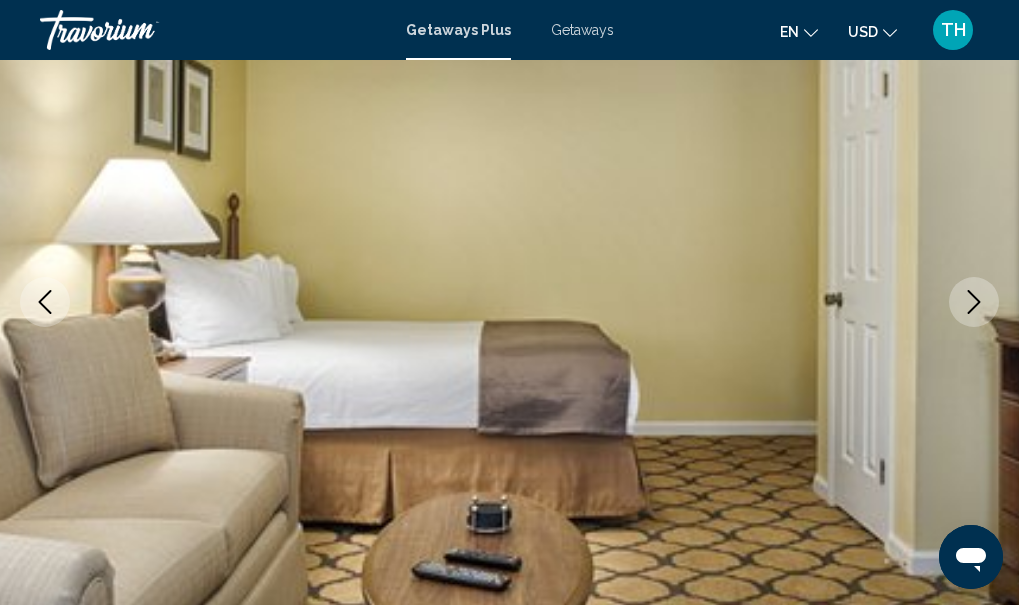 click 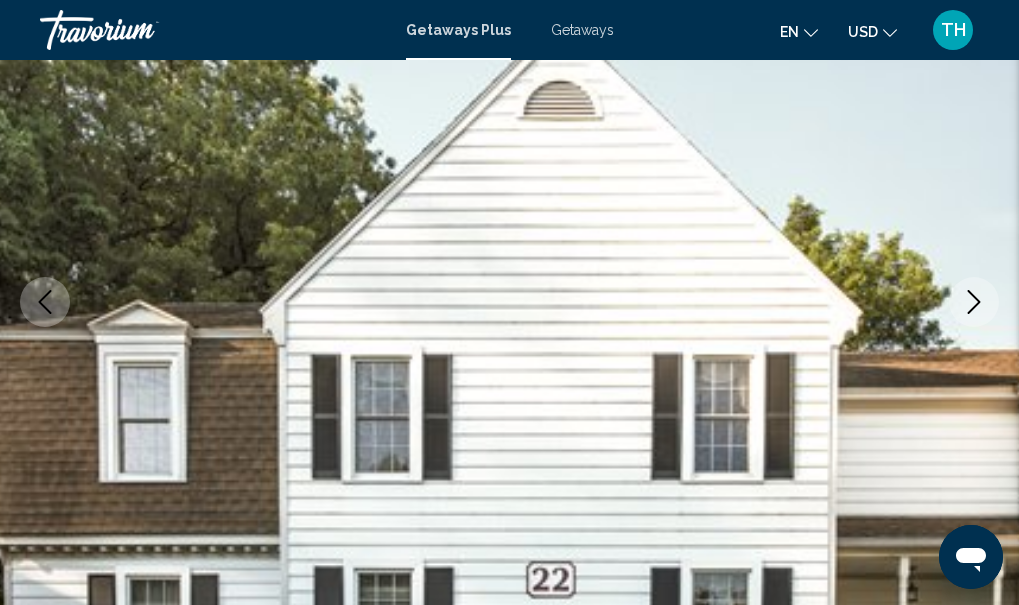 click 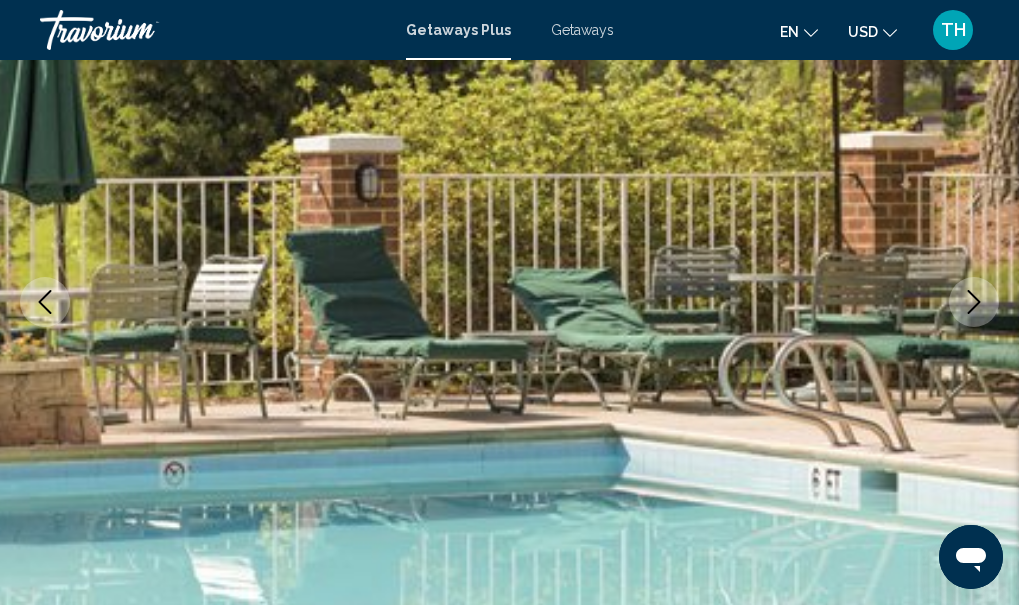 click 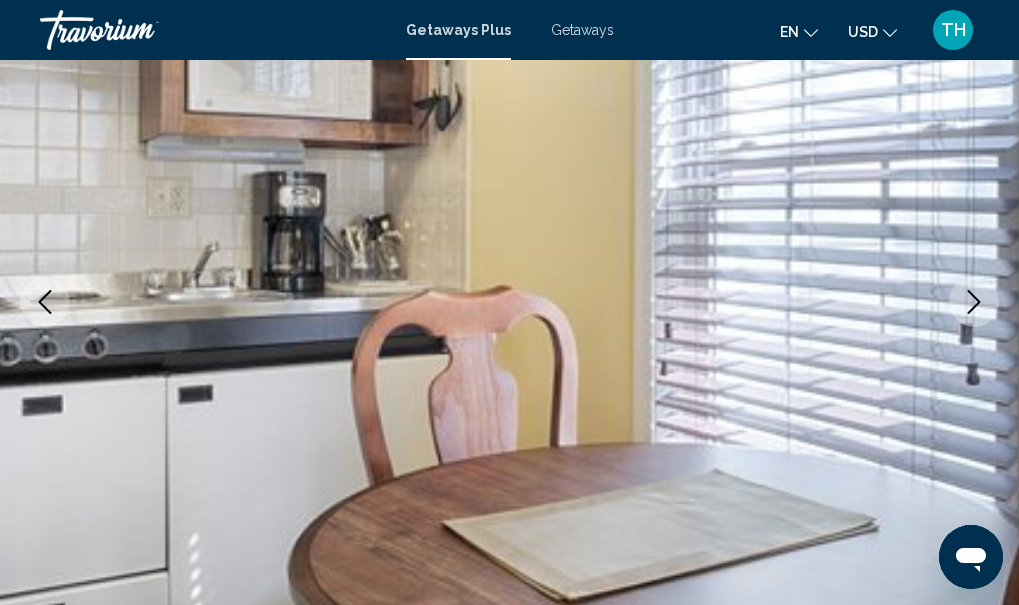 click 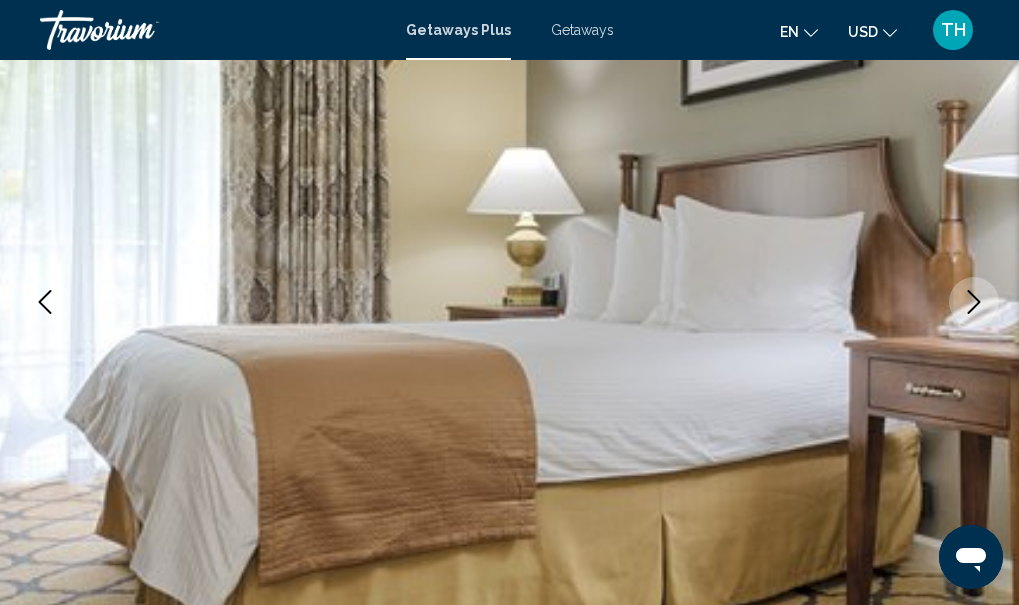 click 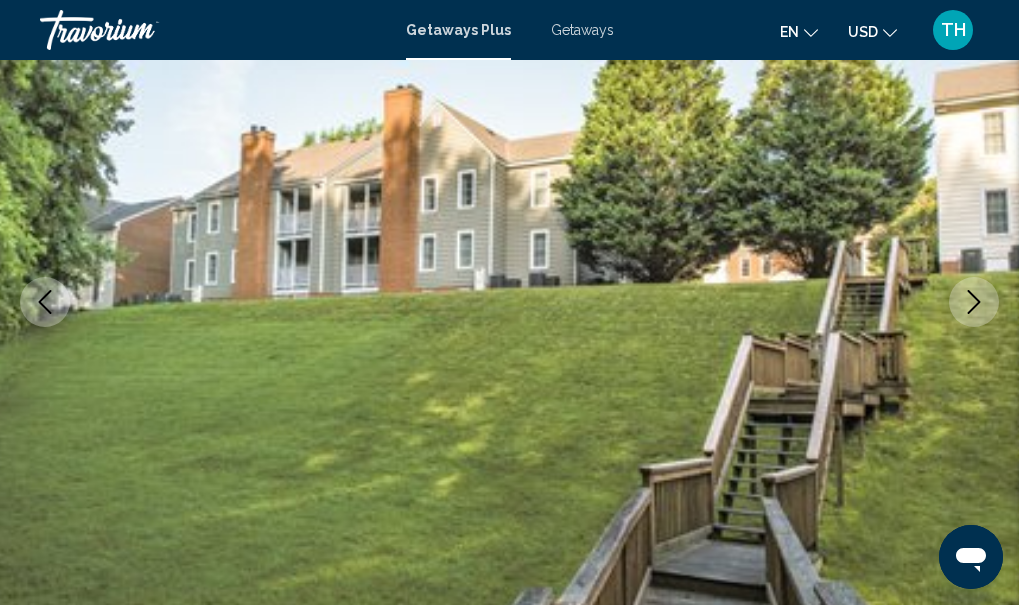 click 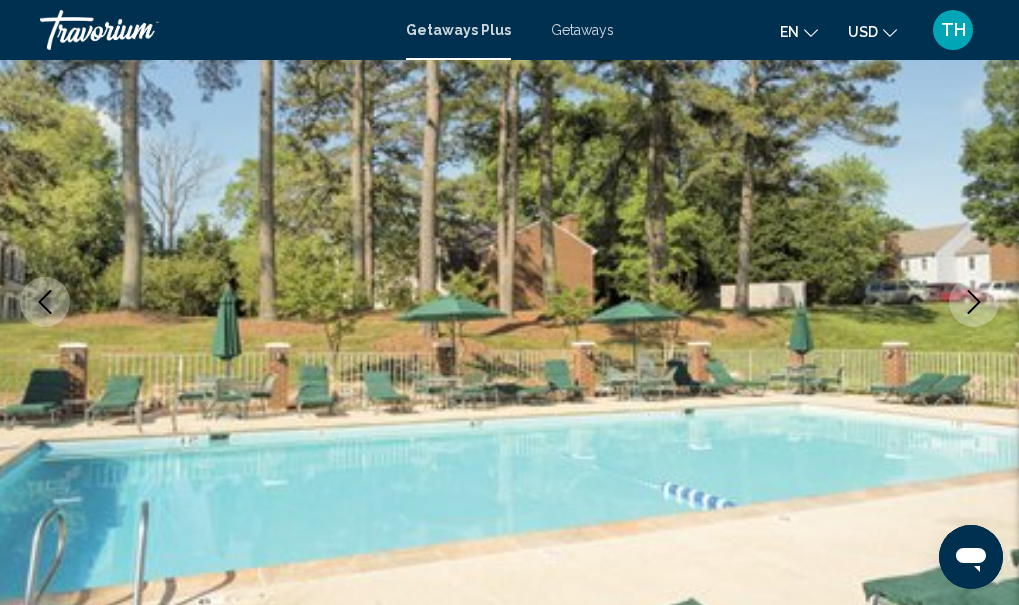 click 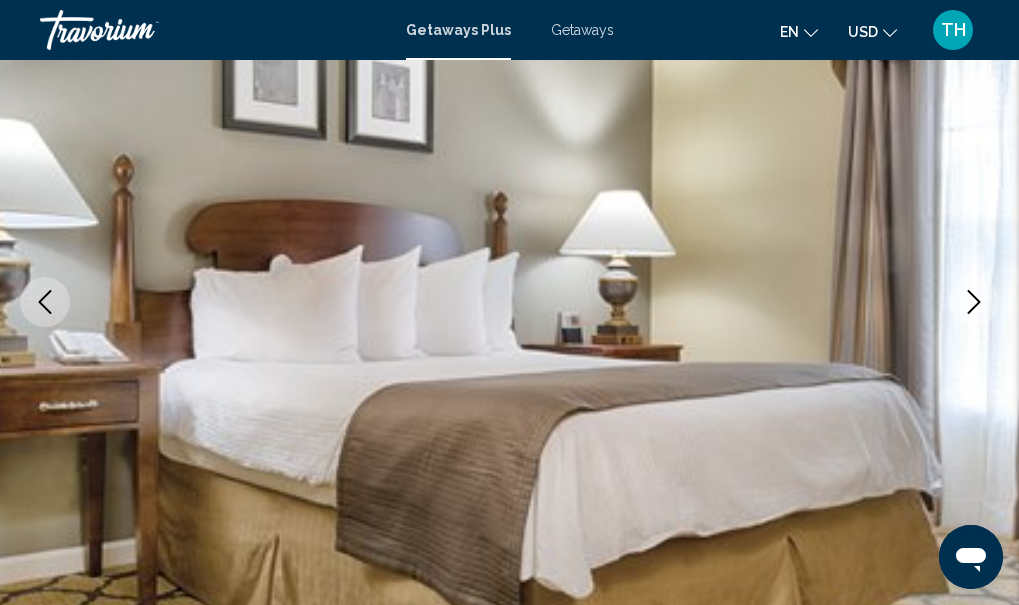 click 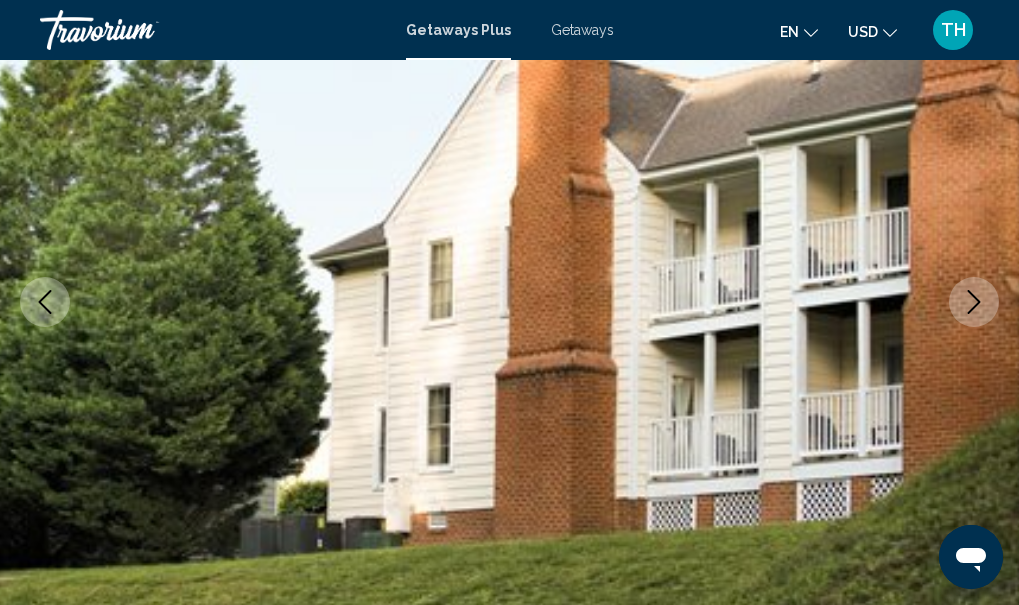 click 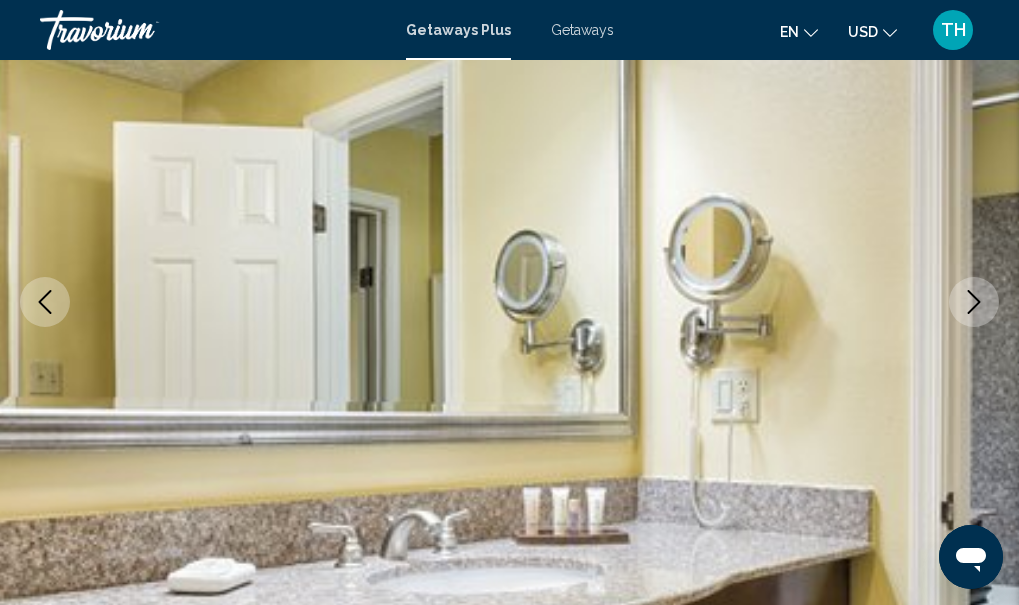click 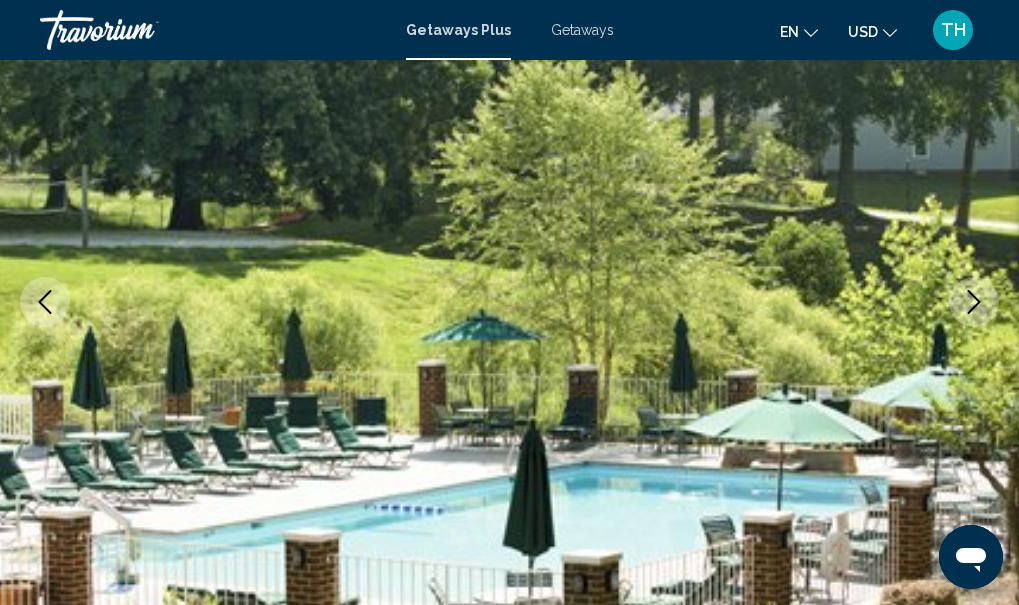 click 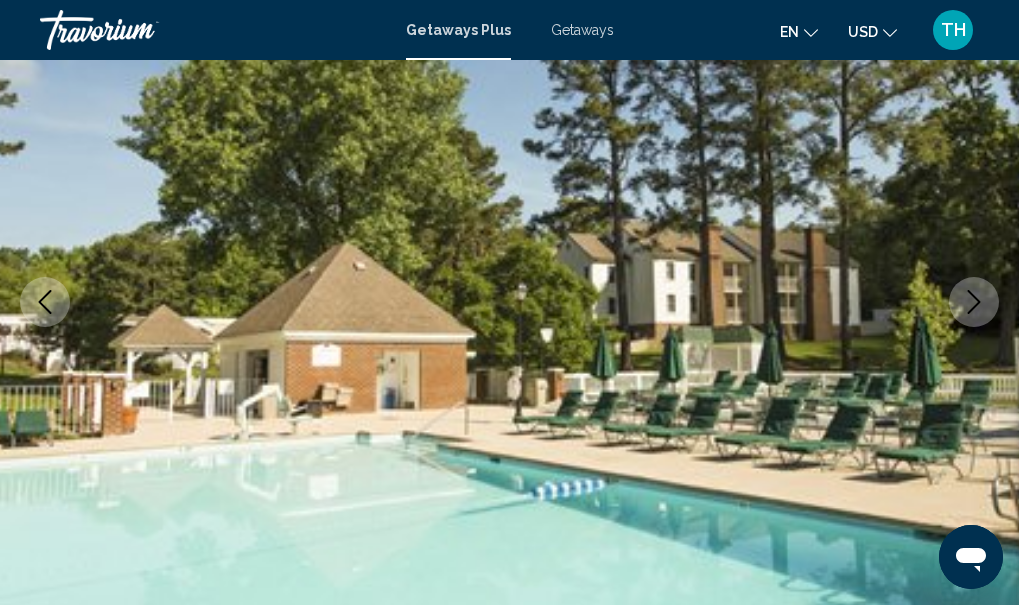 click 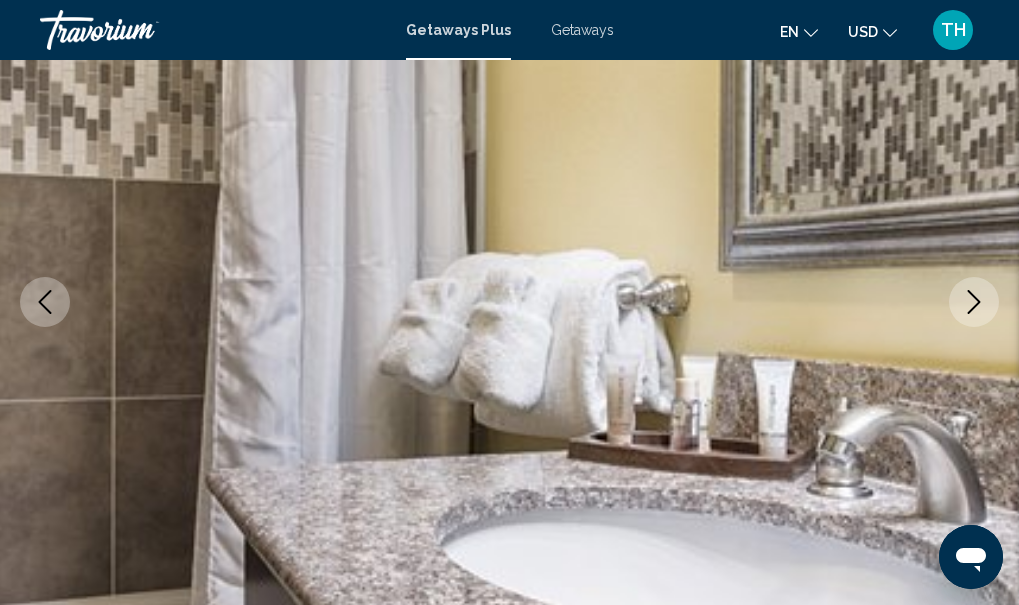 click 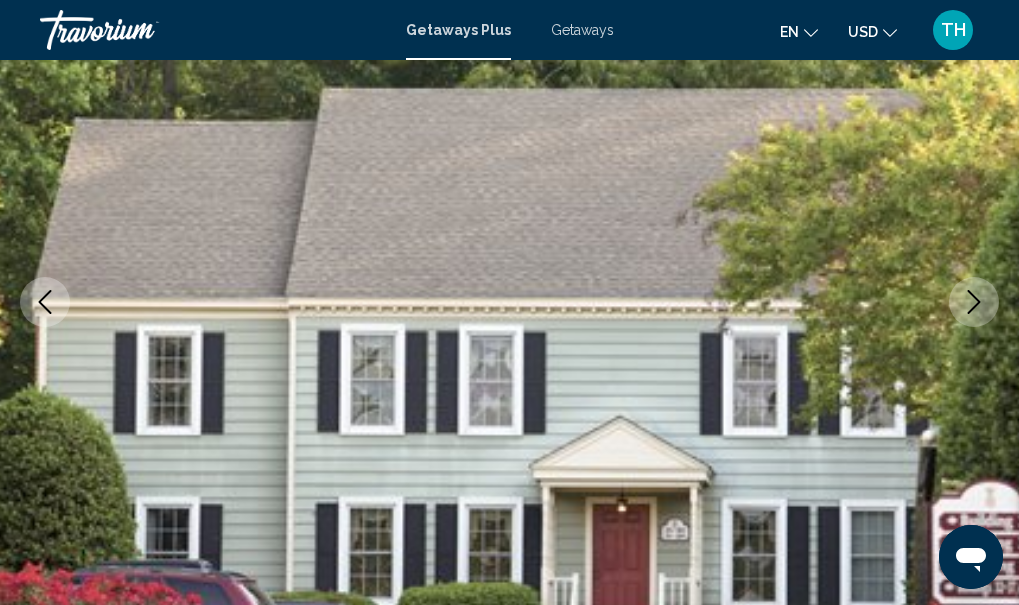 click 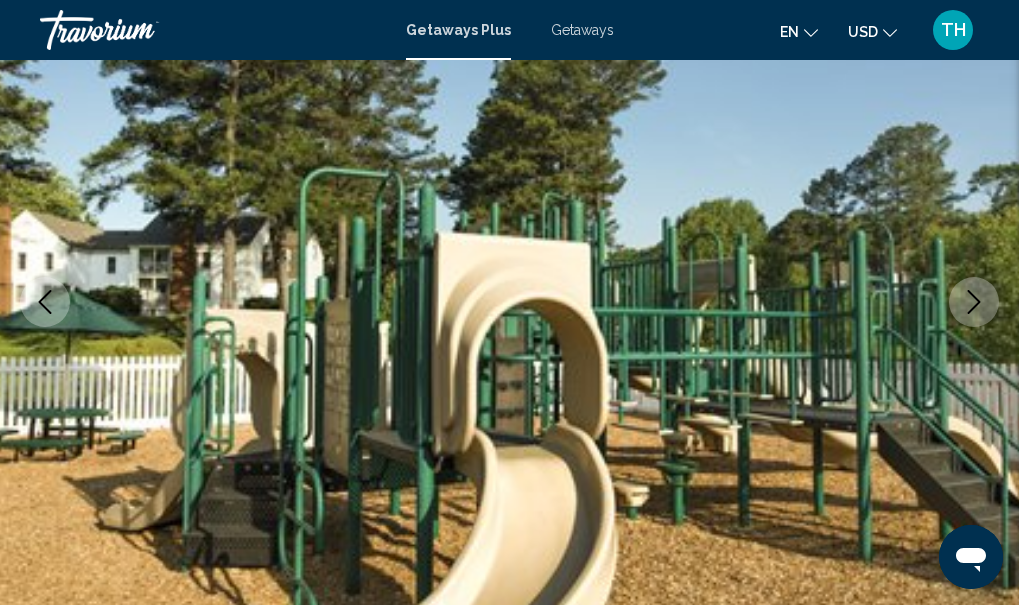 click 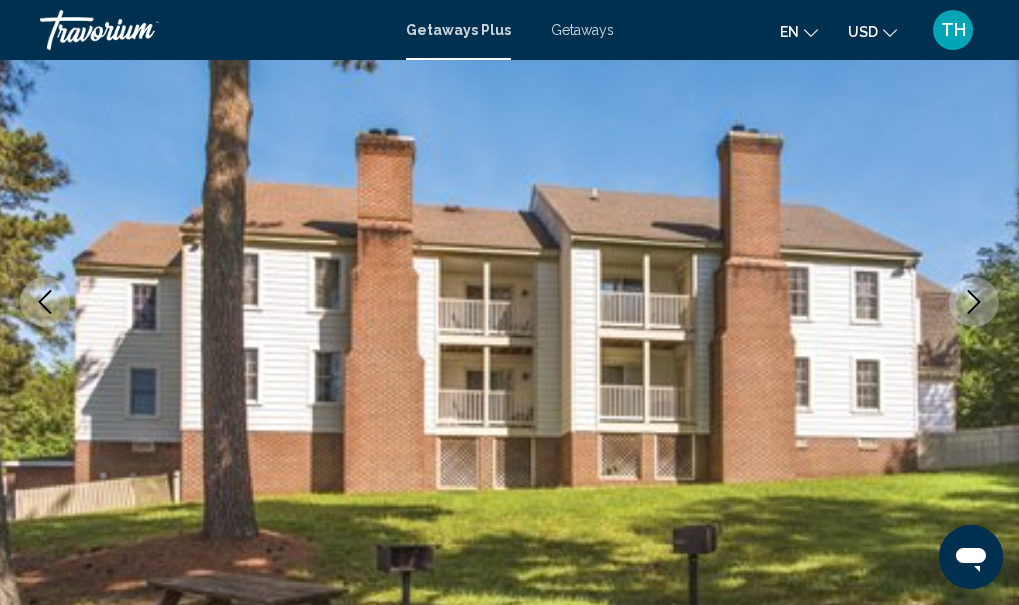 click 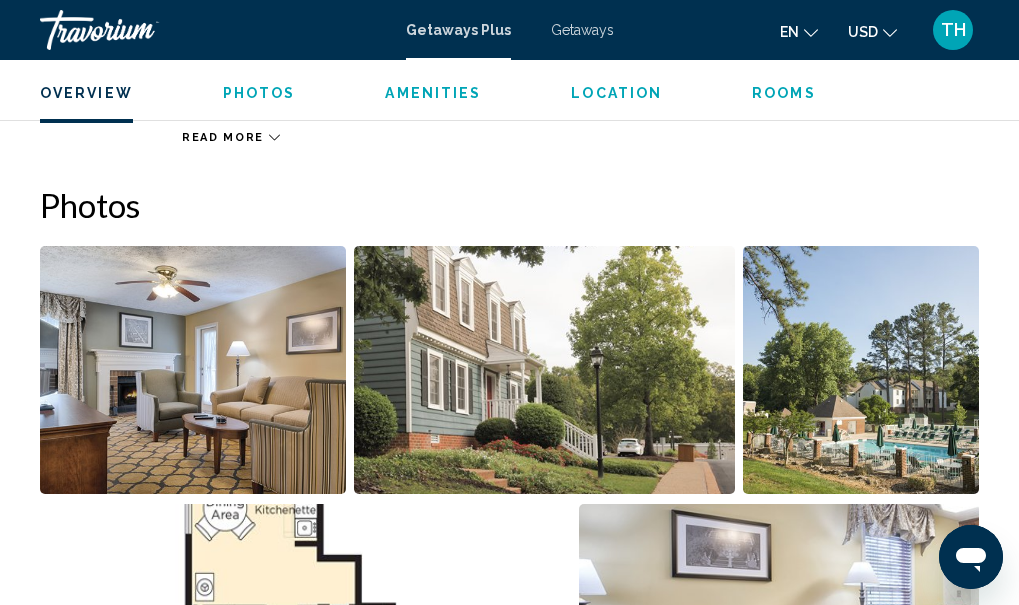 scroll, scrollTop: 1233, scrollLeft: 0, axis: vertical 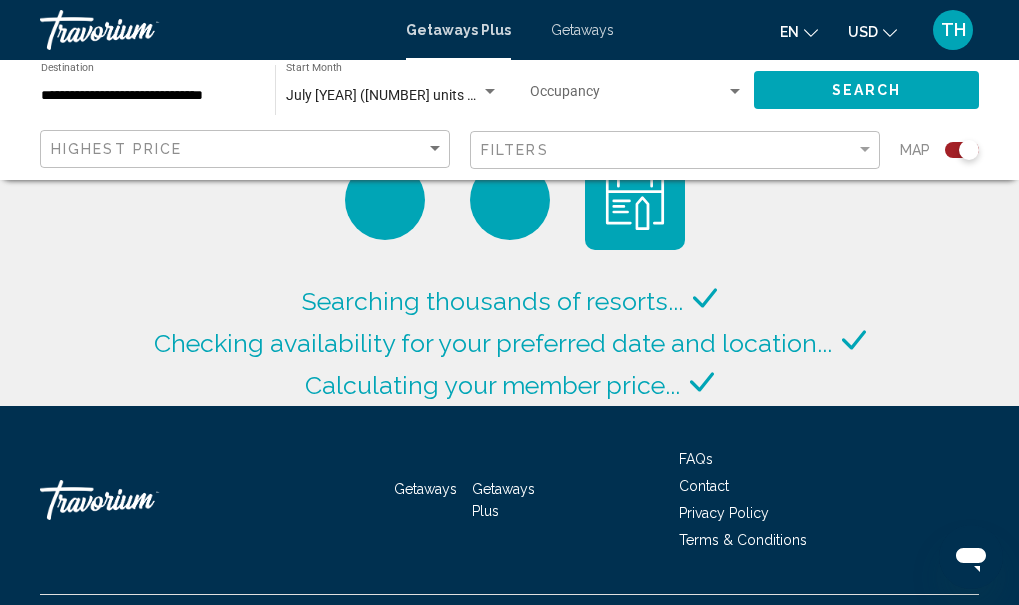 click on "Getaways" at bounding box center (582, 30) 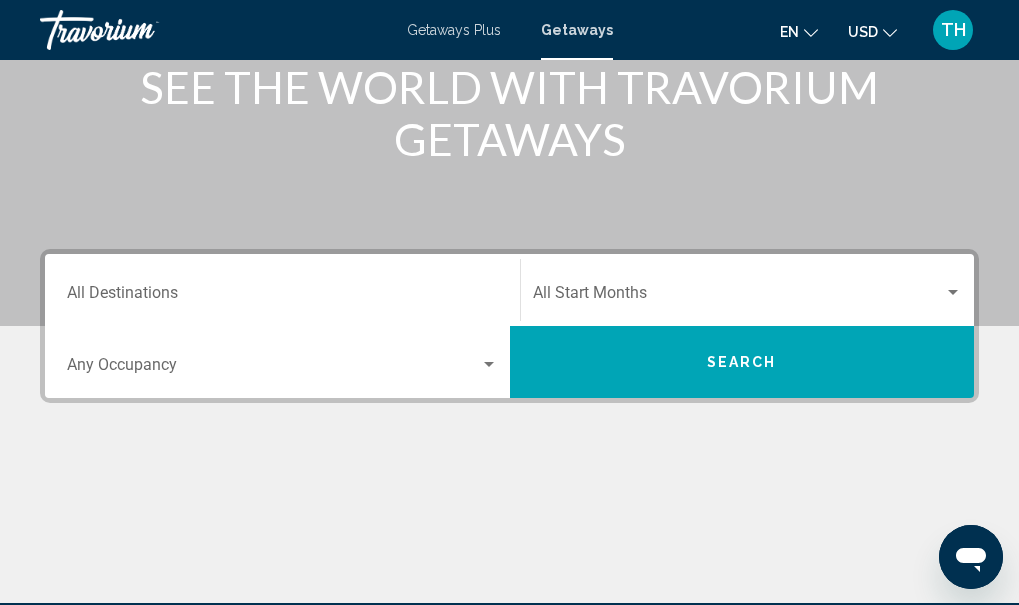 scroll, scrollTop: 280, scrollLeft: 0, axis: vertical 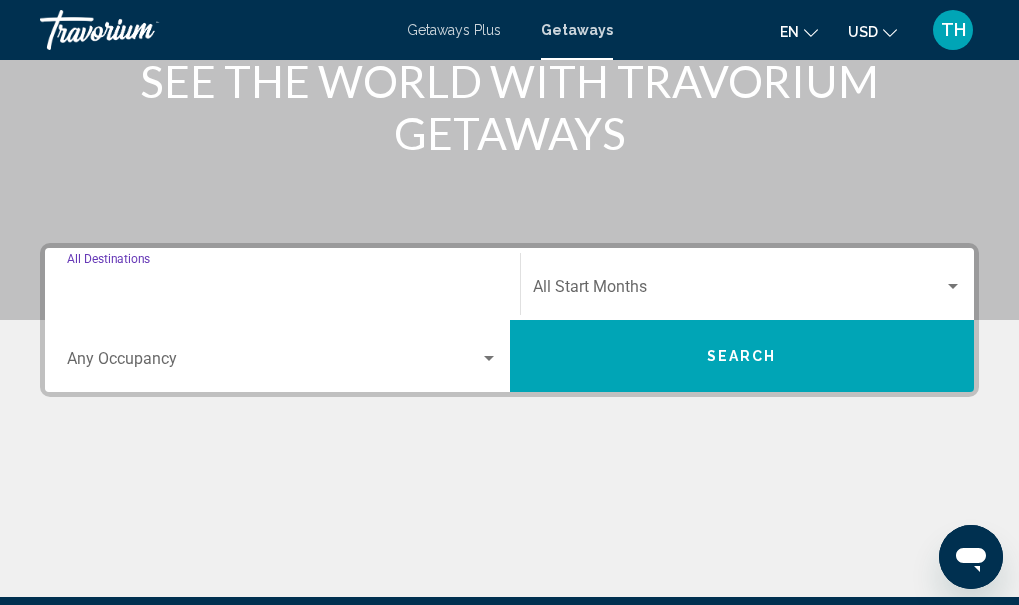 click on "Destination All Destinations" at bounding box center (282, 291) 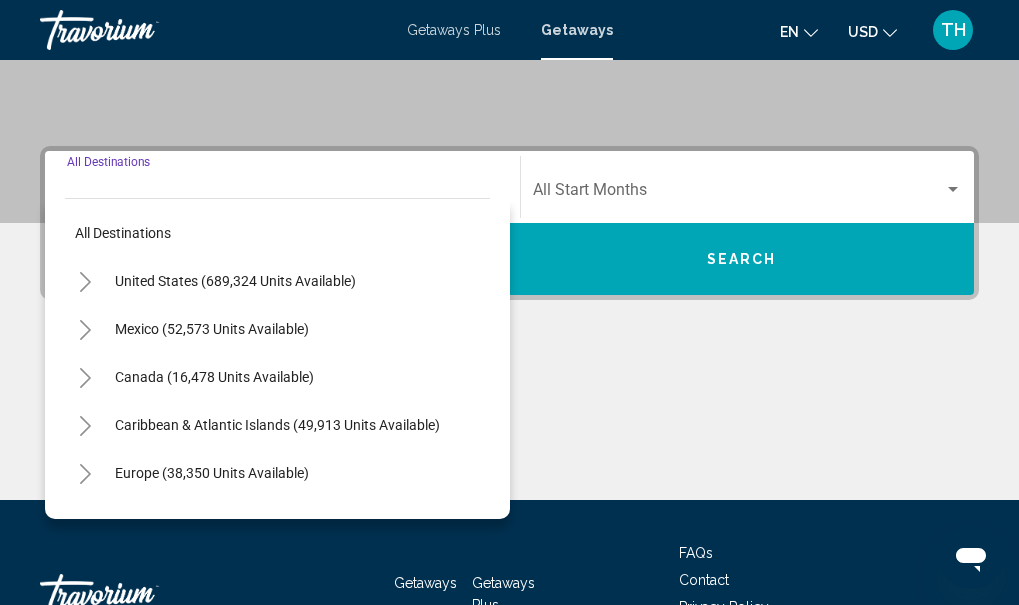 scroll, scrollTop: 458, scrollLeft: 0, axis: vertical 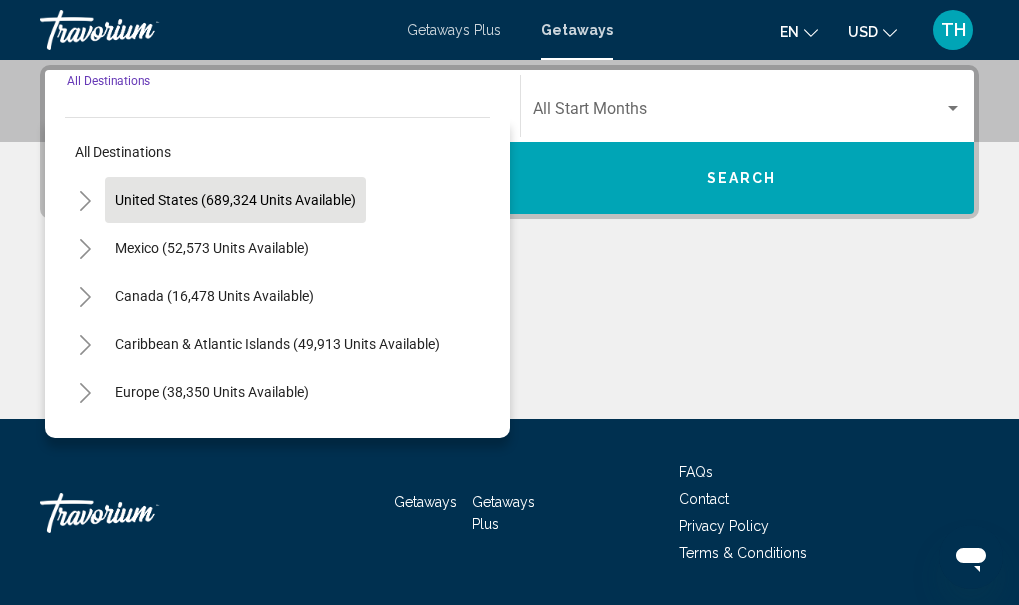 click on "United States (689,324 units available)" at bounding box center (212, 248) 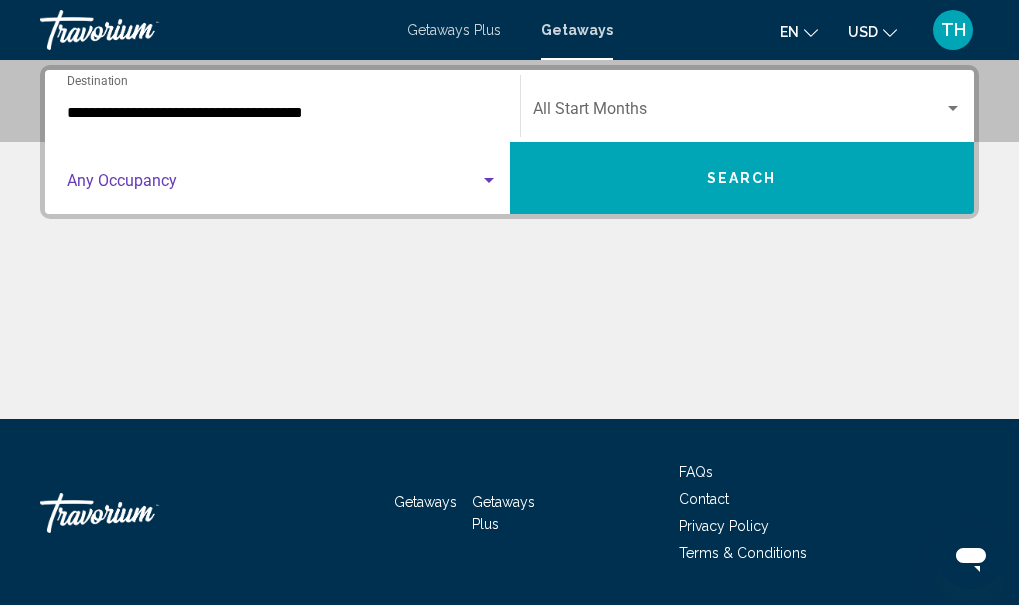 click at bounding box center [273, 185] 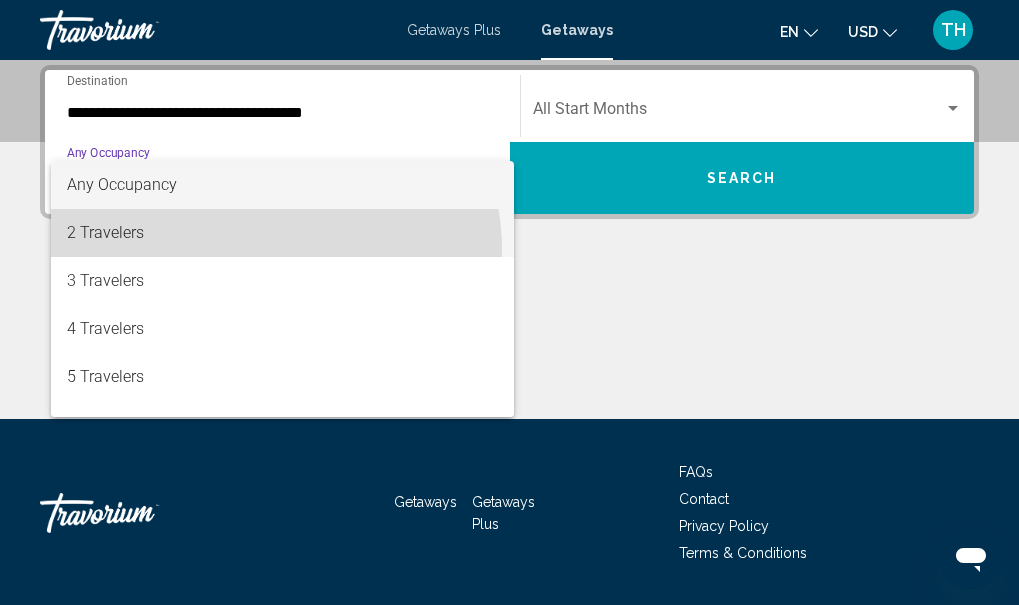 click on "2 Travelers" at bounding box center [282, 233] 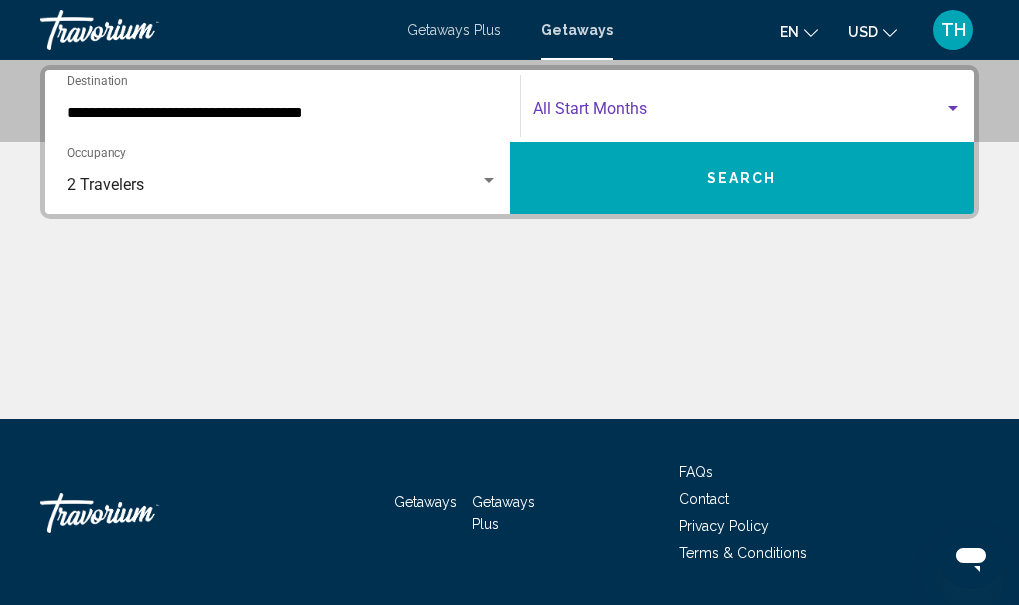 click at bounding box center [953, 108] 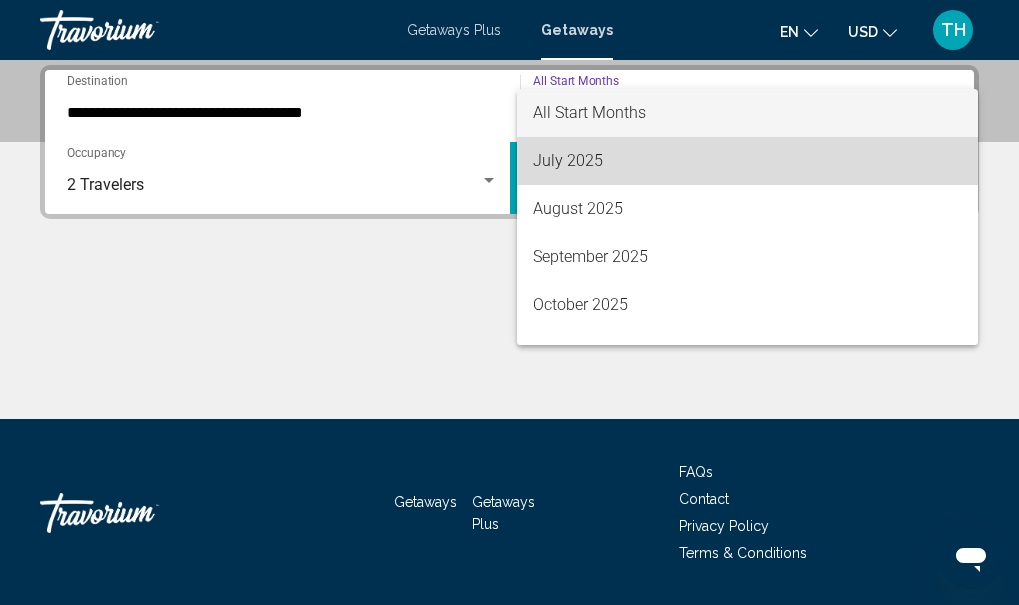 click on "July 2025" at bounding box center (748, 161) 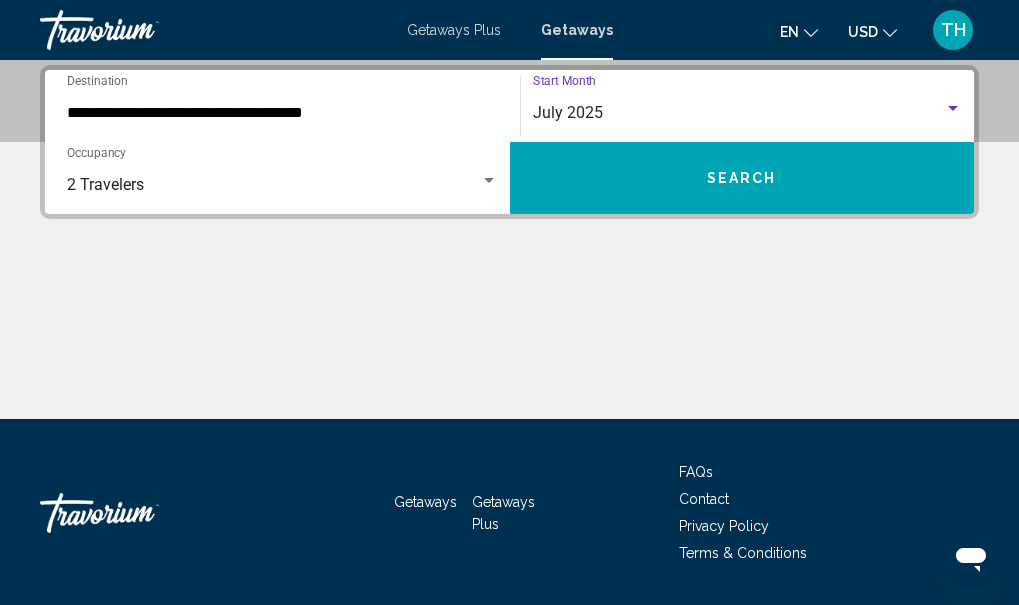 click on "Search" at bounding box center [742, 178] 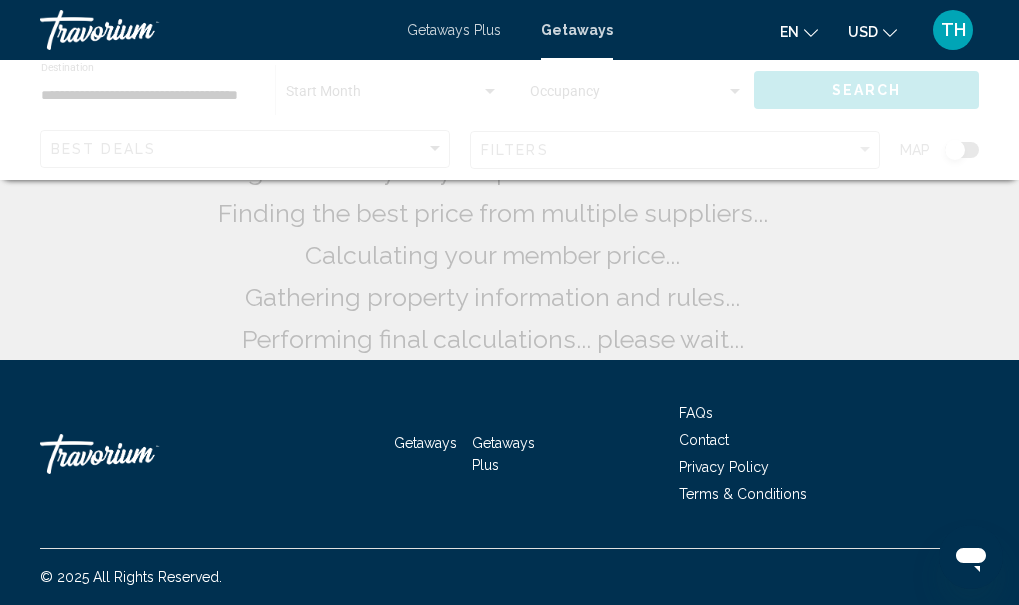 scroll, scrollTop: 0, scrollLeft: 0, axis: both 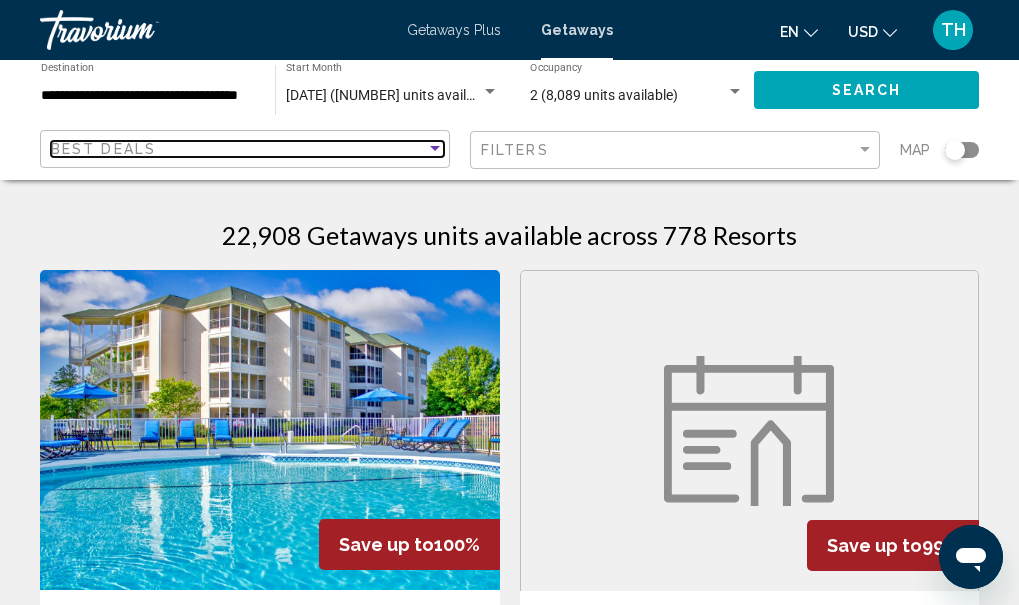 click at bounding box center (435, 149) 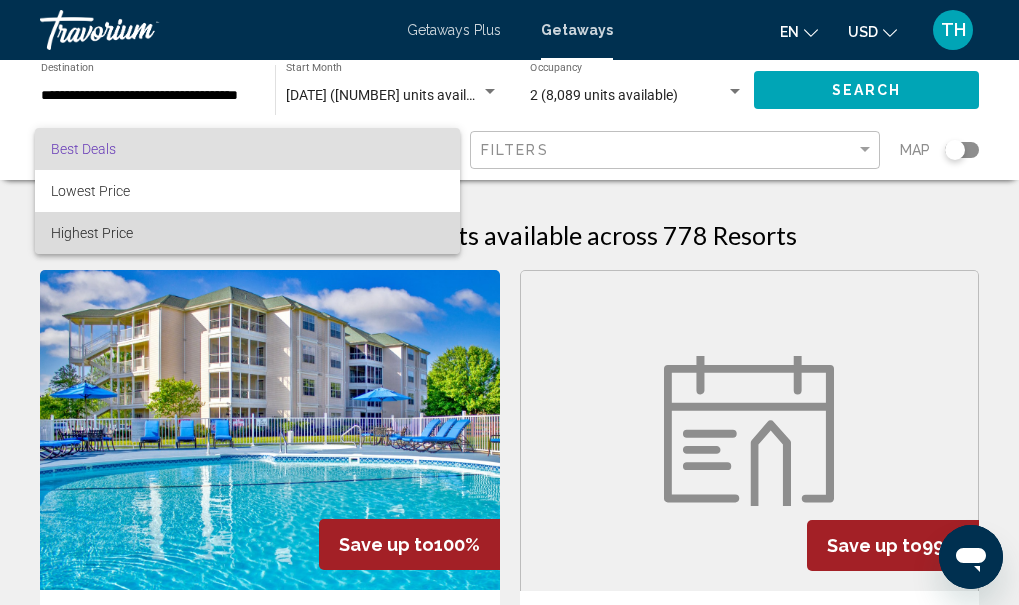 click on "Highest Price" at bounding box center (247, 233) 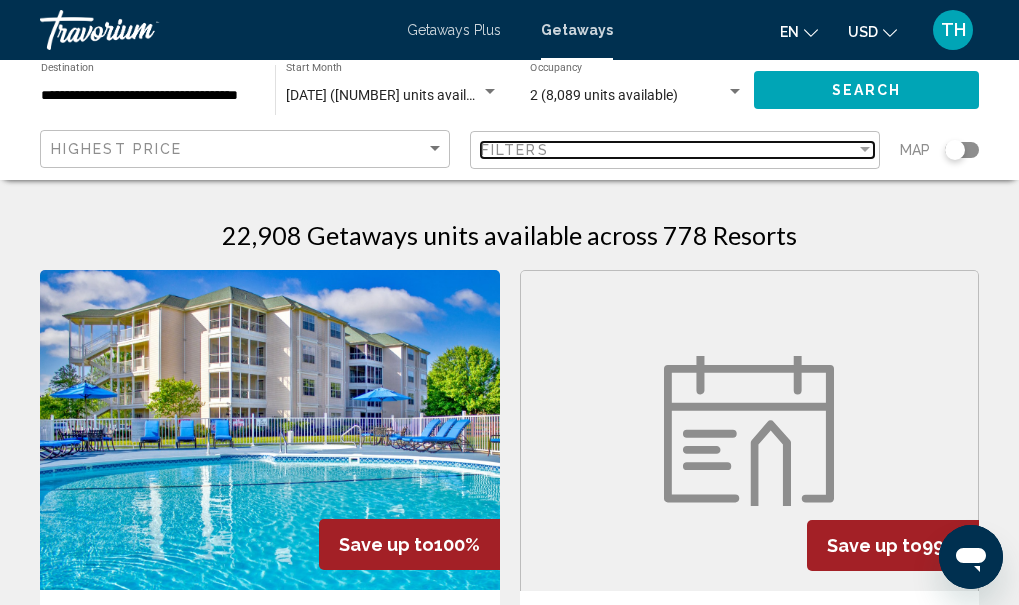 click on "Filters" at bounding box center (668, 150) 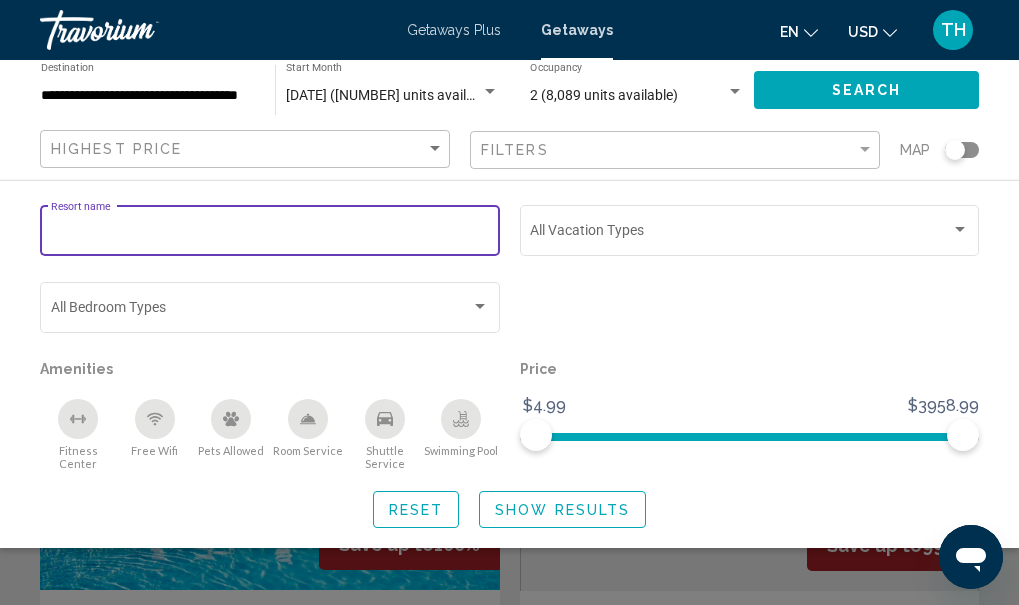 click on "Resort name" at bounding box center [270, 234] 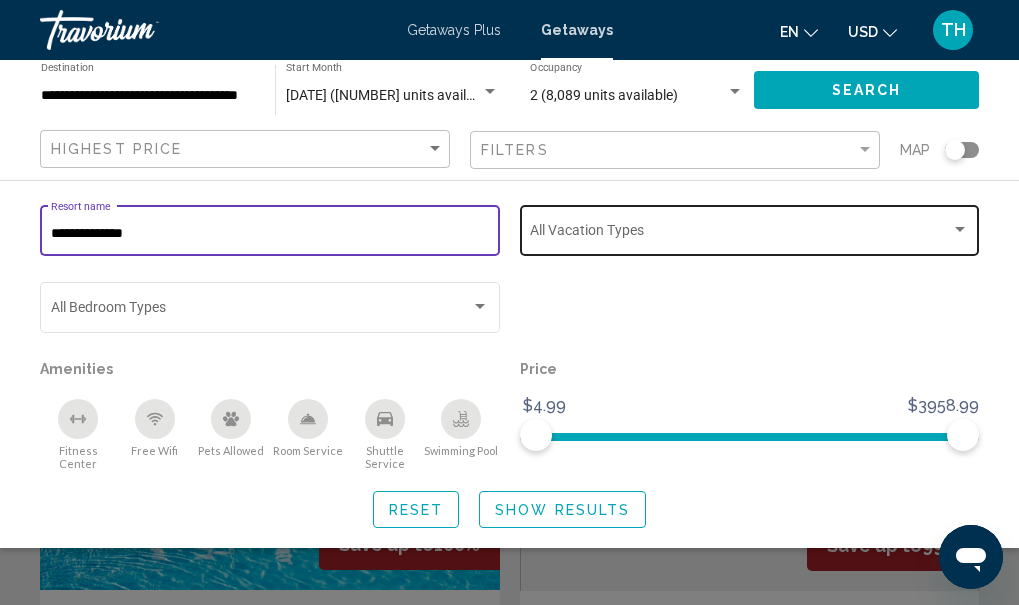 type on "**********" 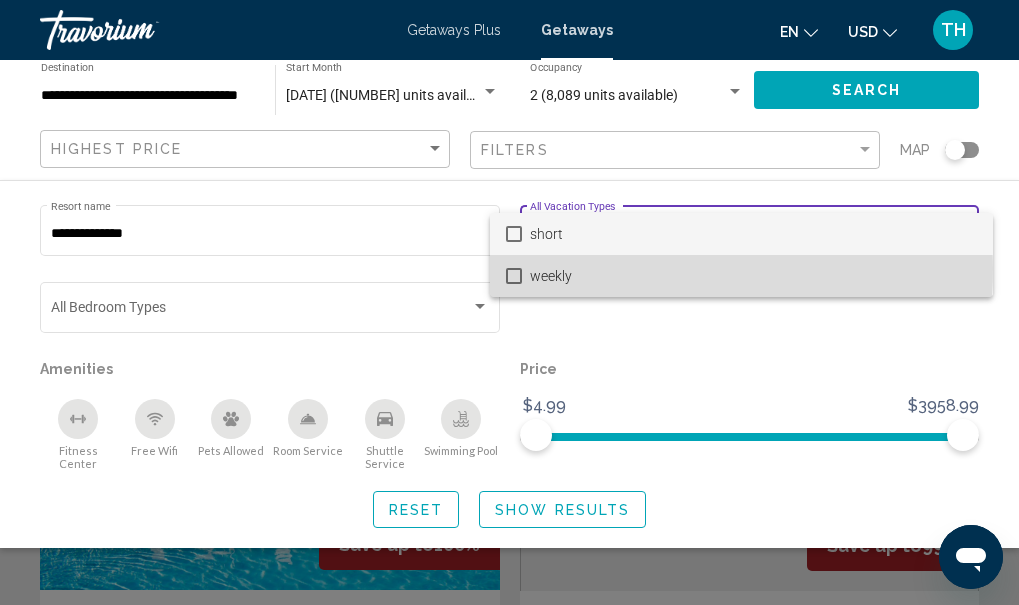 click at bounding box center [514, 276] 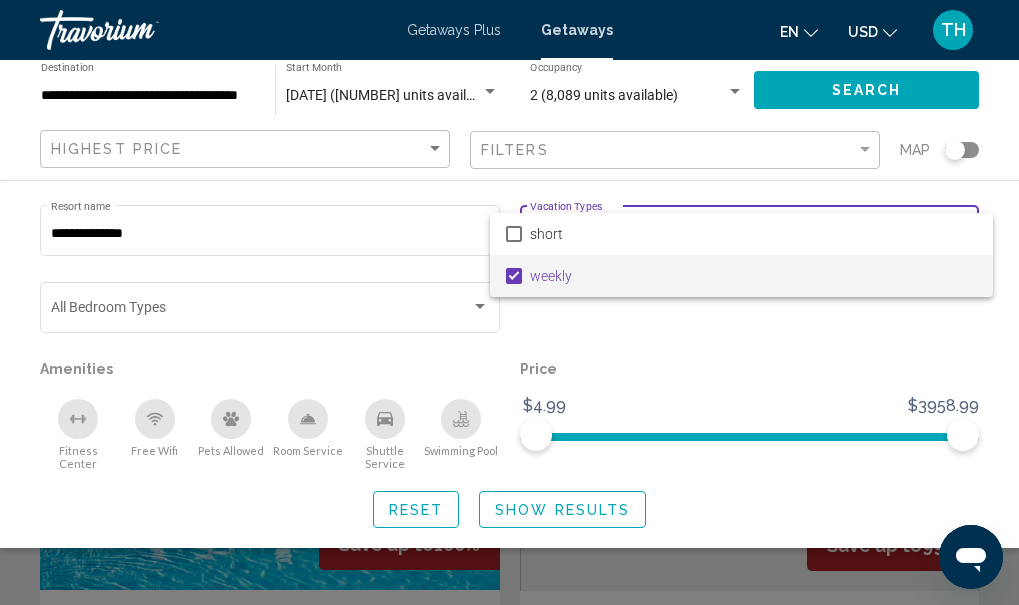 click at bounding box center [509, 302] 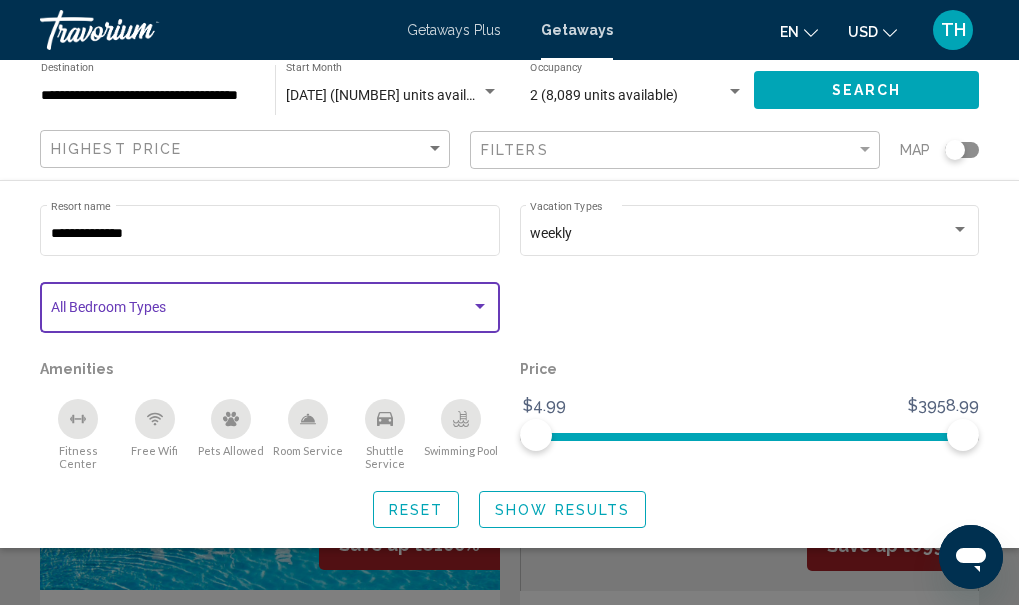click at bounding box center (480, 306) 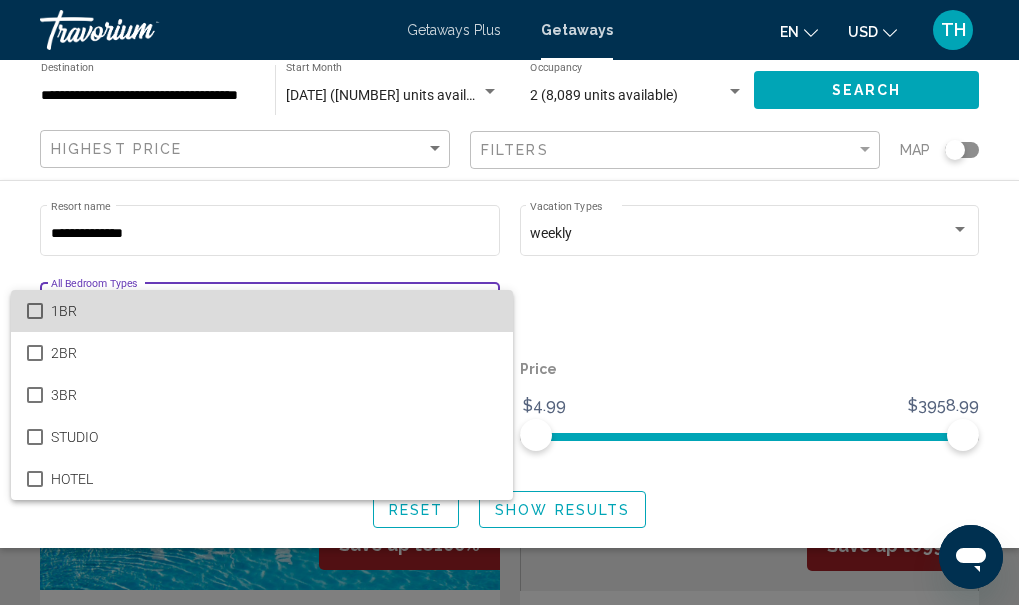 click at bounding box center (35, 311) 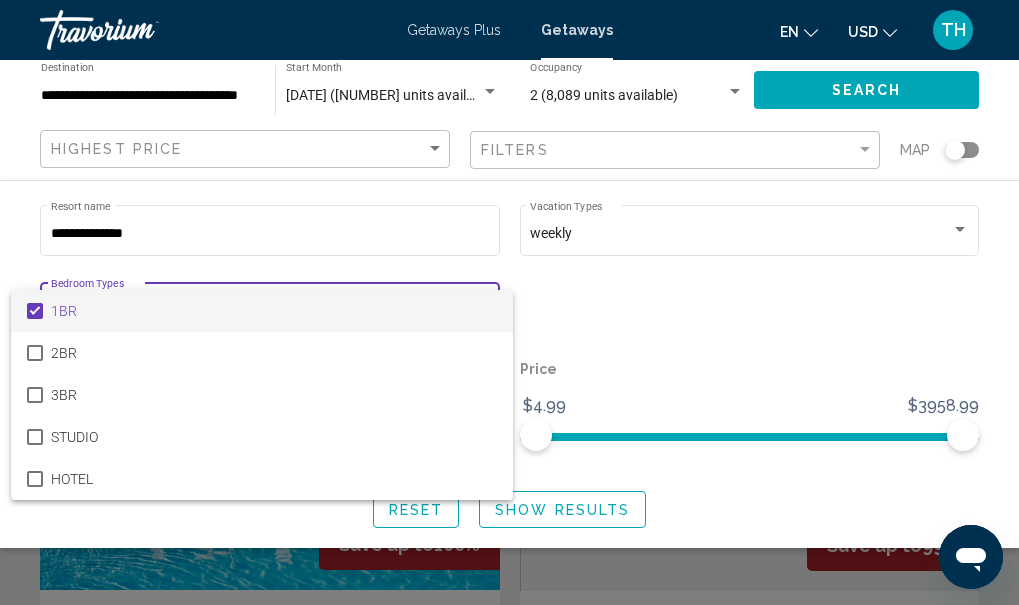 click at bounding box center [509, 302] 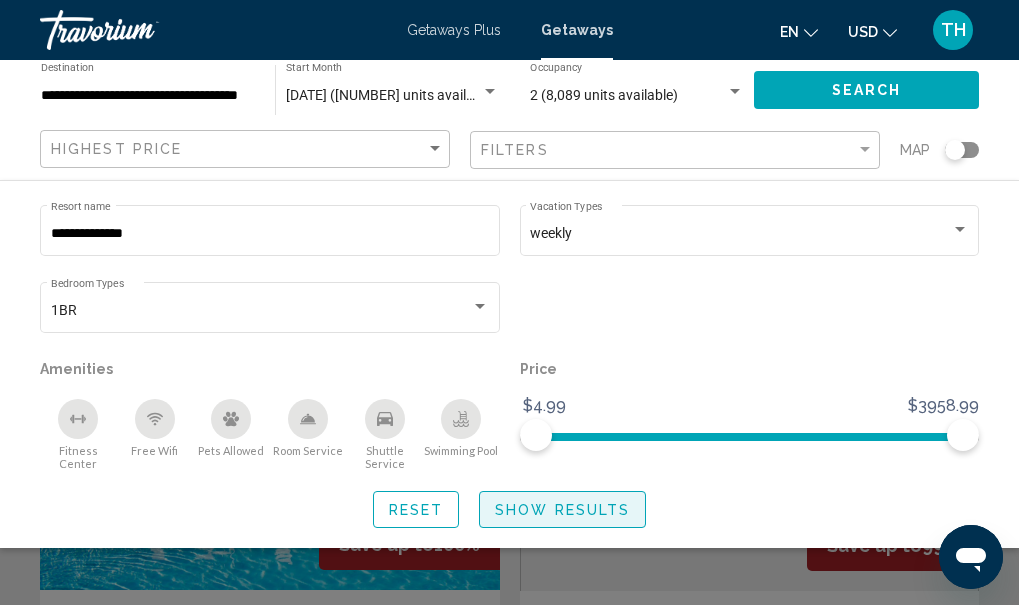 click on "Show Results" 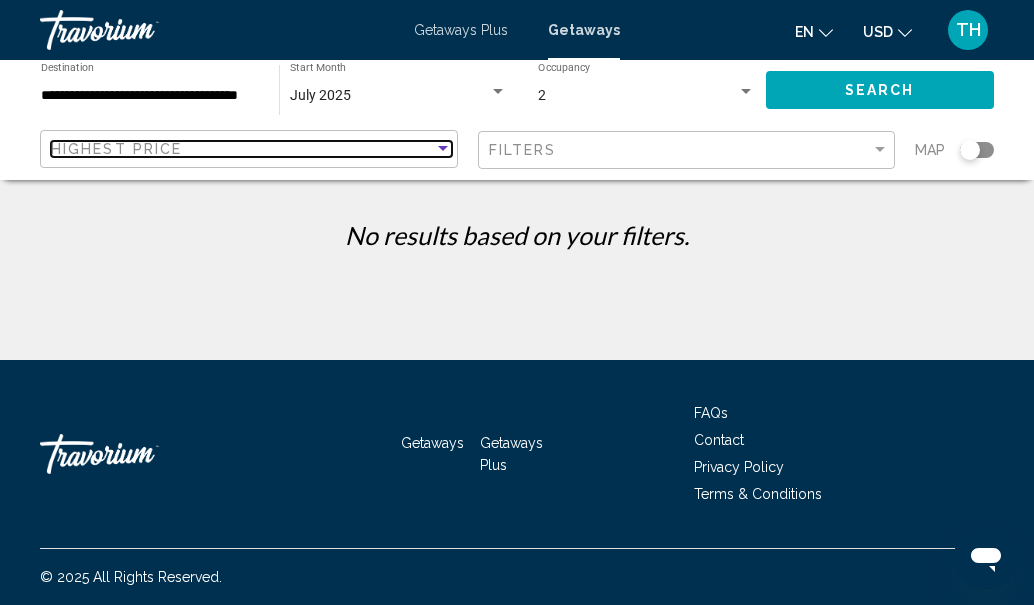click at bounding box center (443, 148) 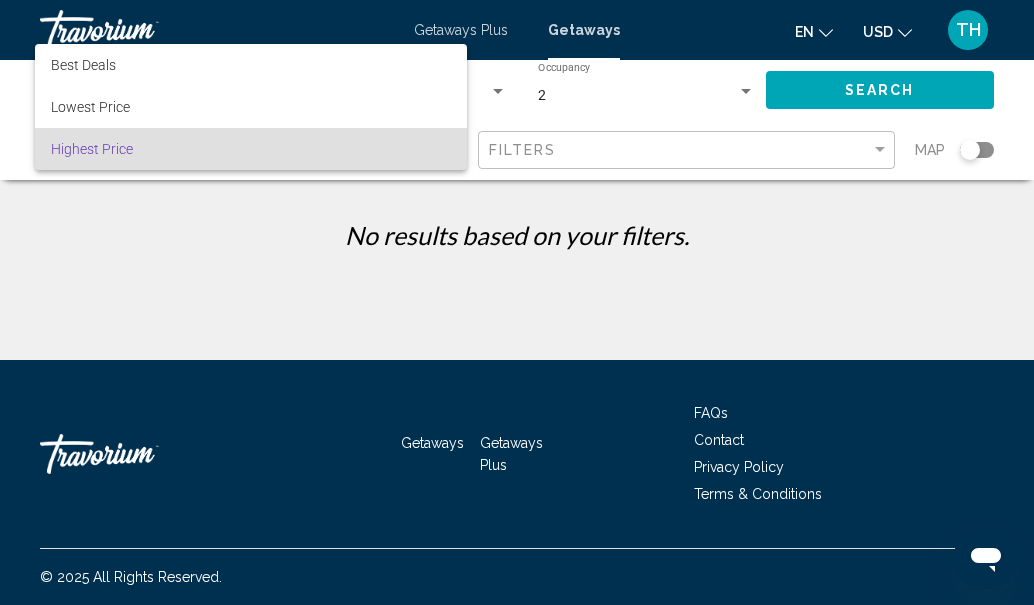 click at bounding box center (517, 302) 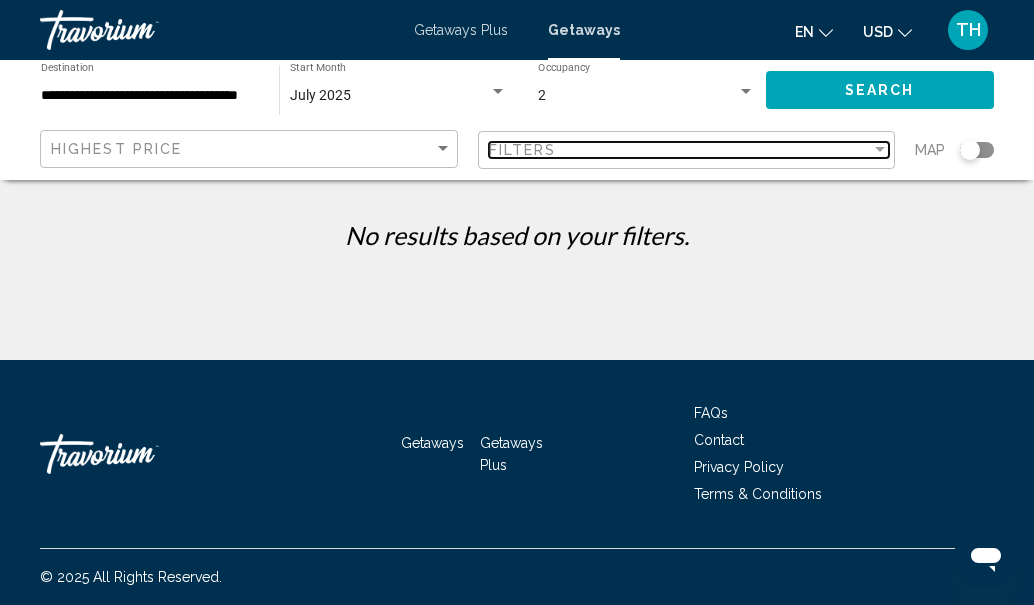 click at bounding box center (880, 149) 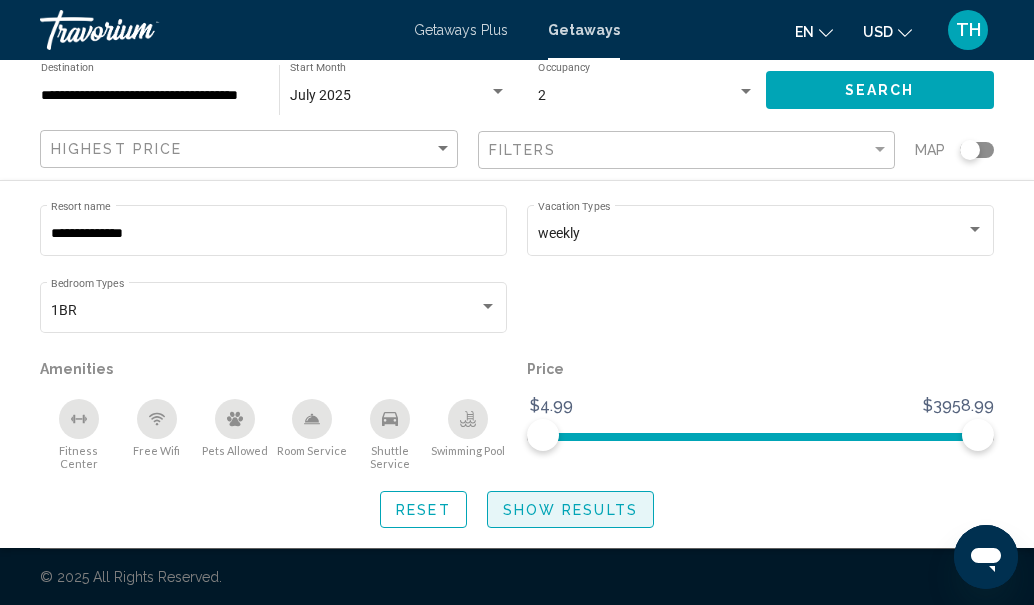 click on "Show Results" 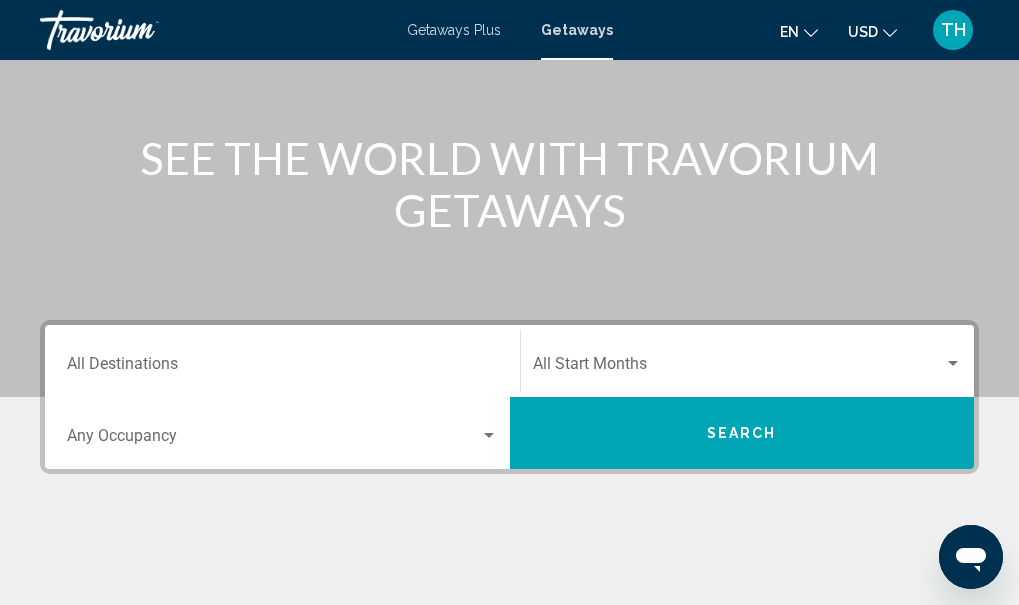 scroll, scrollTop: 240, scrollLeft: 0, axis: vertical 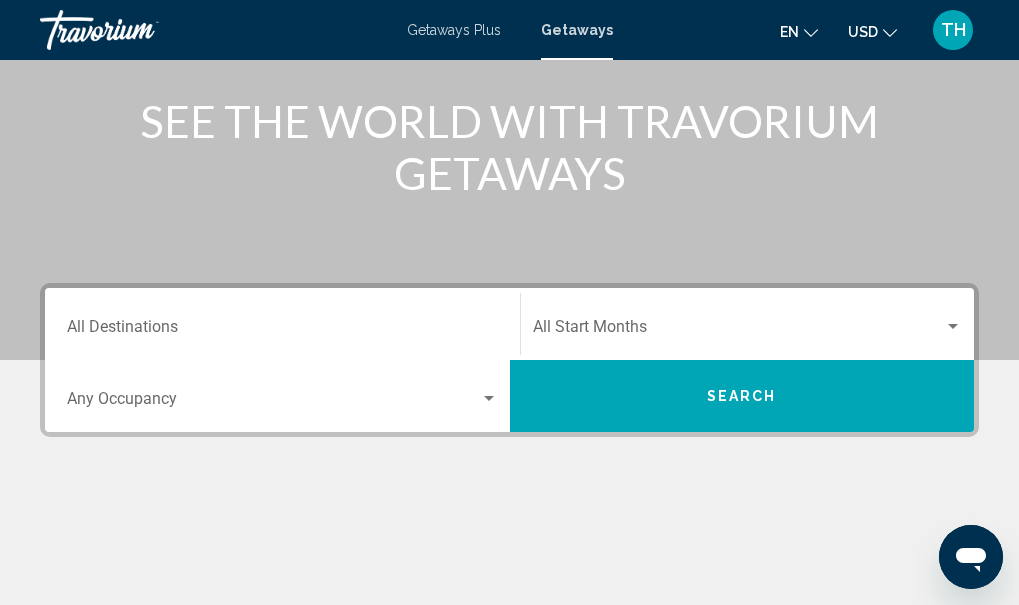 click on "Destination All Destinations" at bounding box center [282, 324] 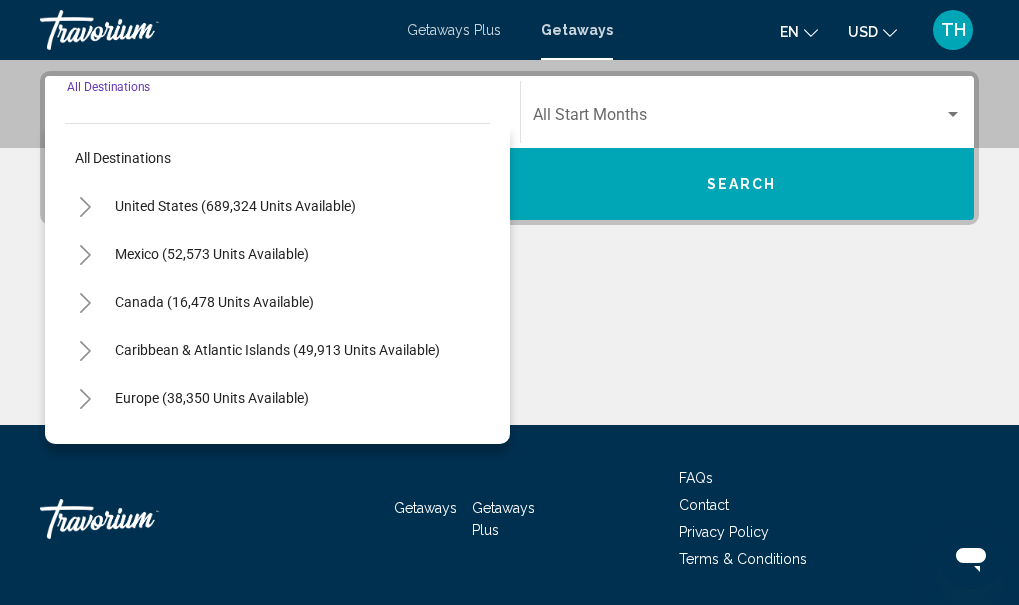 scroll, scrollTop: 458, scrollLeft: 0, axis: vertical 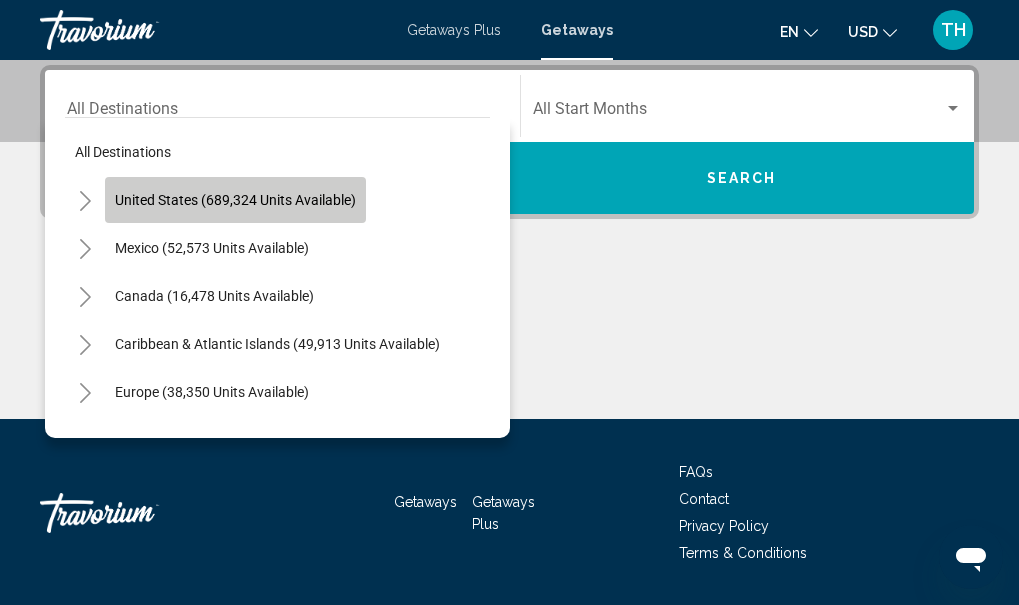click on "United States (689,324 units available)" 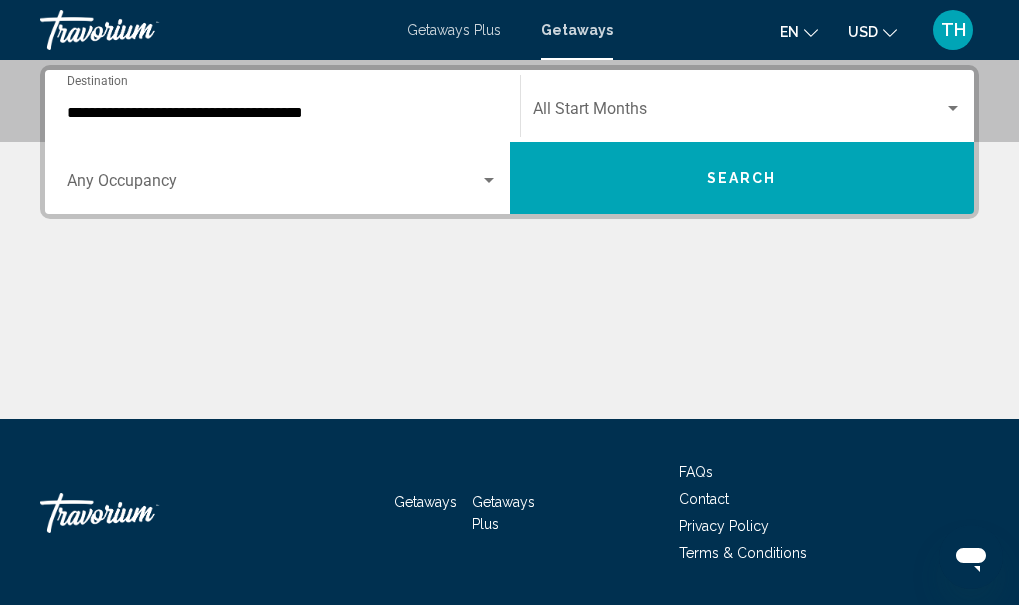 click on "Occupancy Any Occupancy" at bounding box center [282, 178] 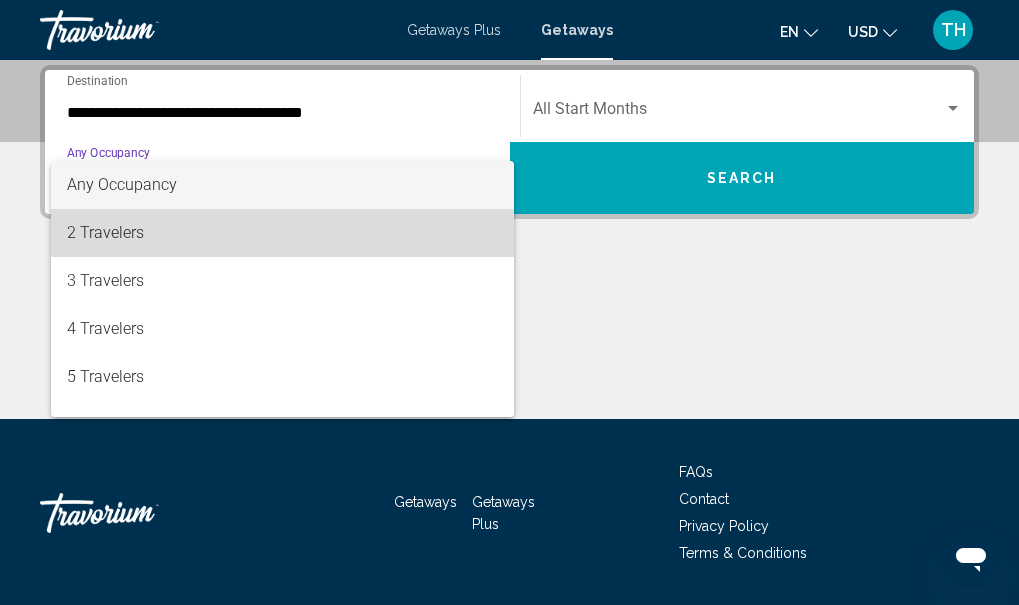 click on "2 Travelers" at bounding box center [282, 233] 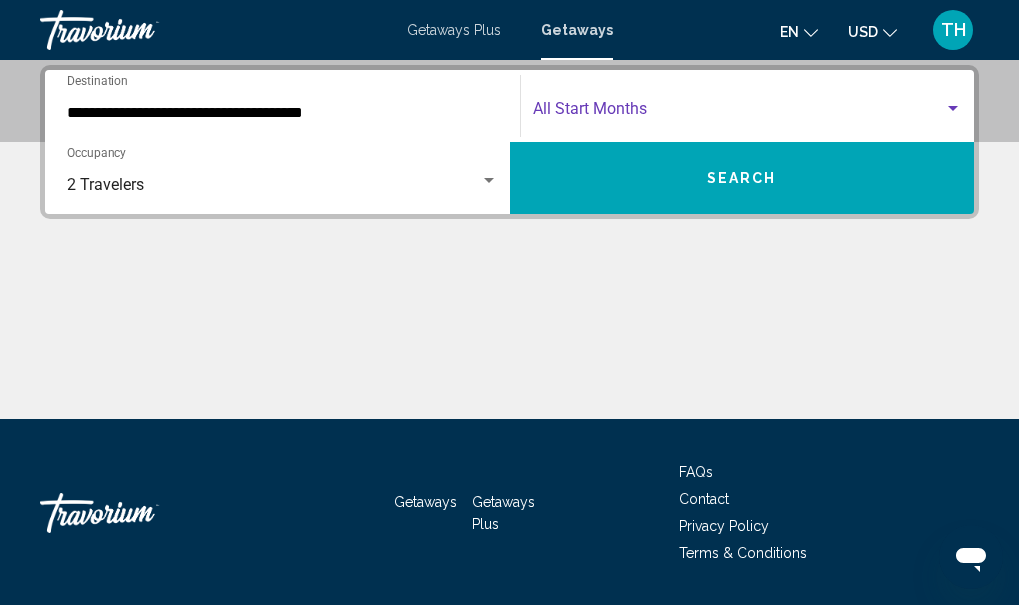 click at bounding box center (739, 113) 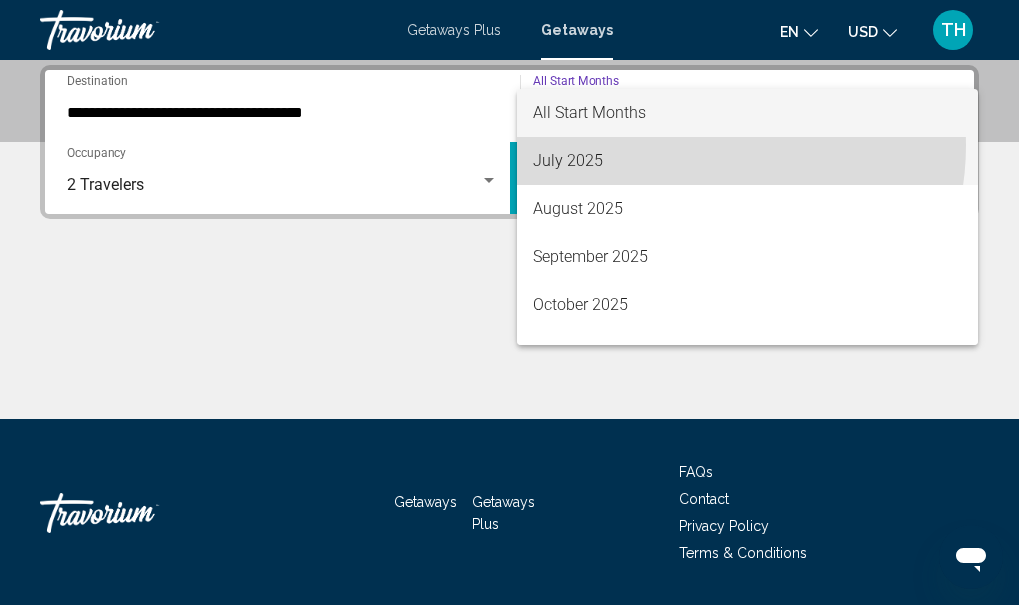 click on "July 2025" at bounding box center (748, 161) 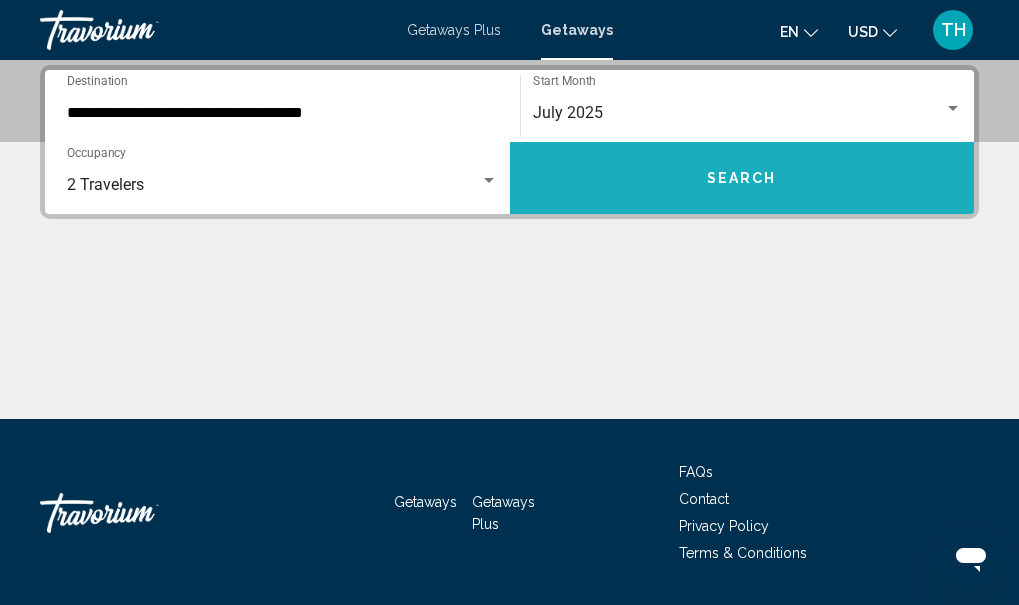 click on "Search" at bounding box center [742, 179] 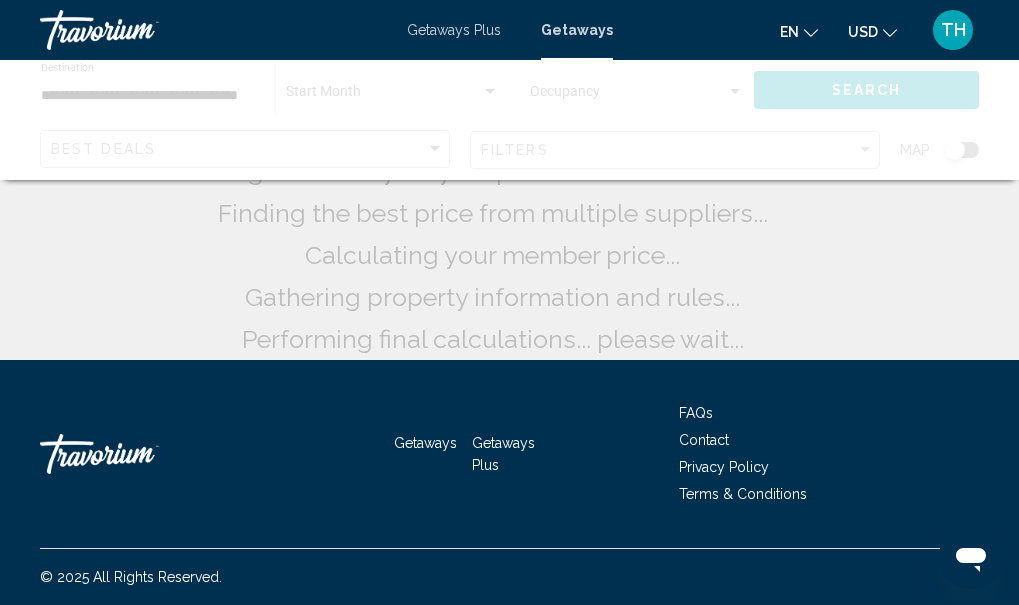 scroll, scrollTop: 0, scrollLeft: 0, axis: both 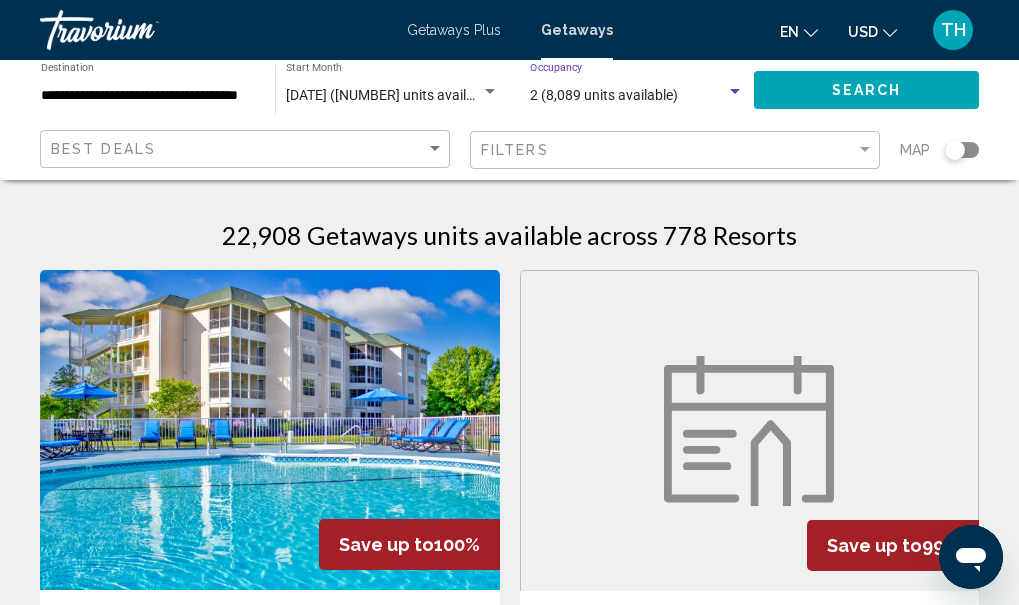 click at bounding box center [735, 91] 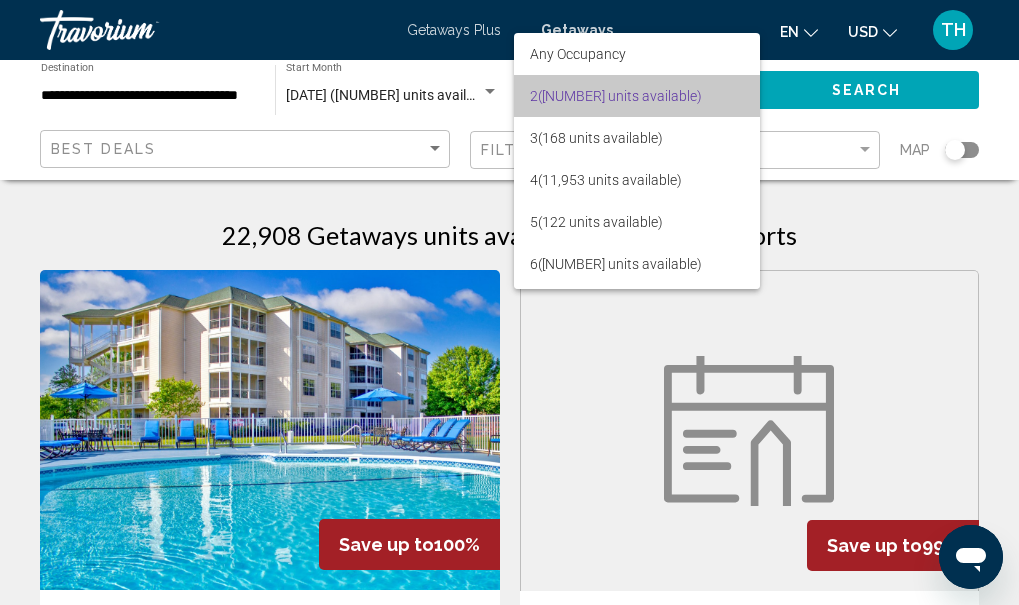 click on "2  (8,089 units available)" at bounding box center (637, 96) 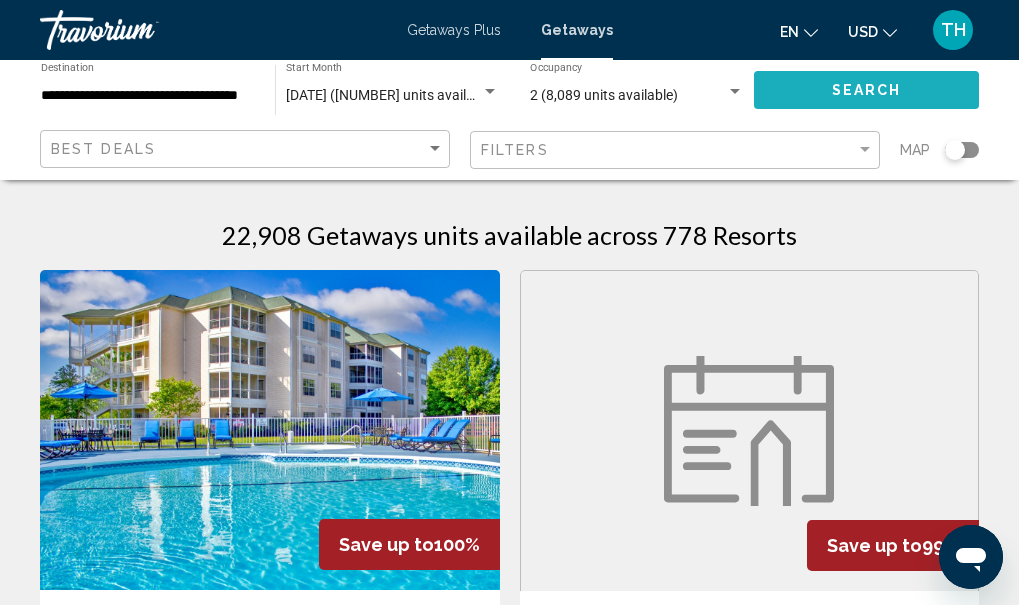 click on "Search" 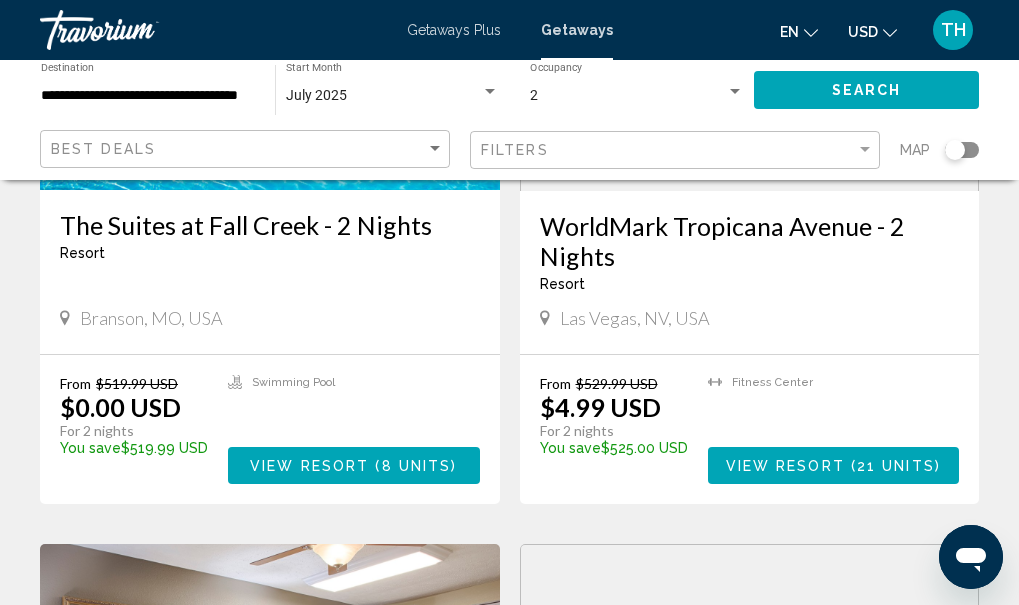 scroll, scrollTop: 440, scrollLeft: 0, axis: vertical 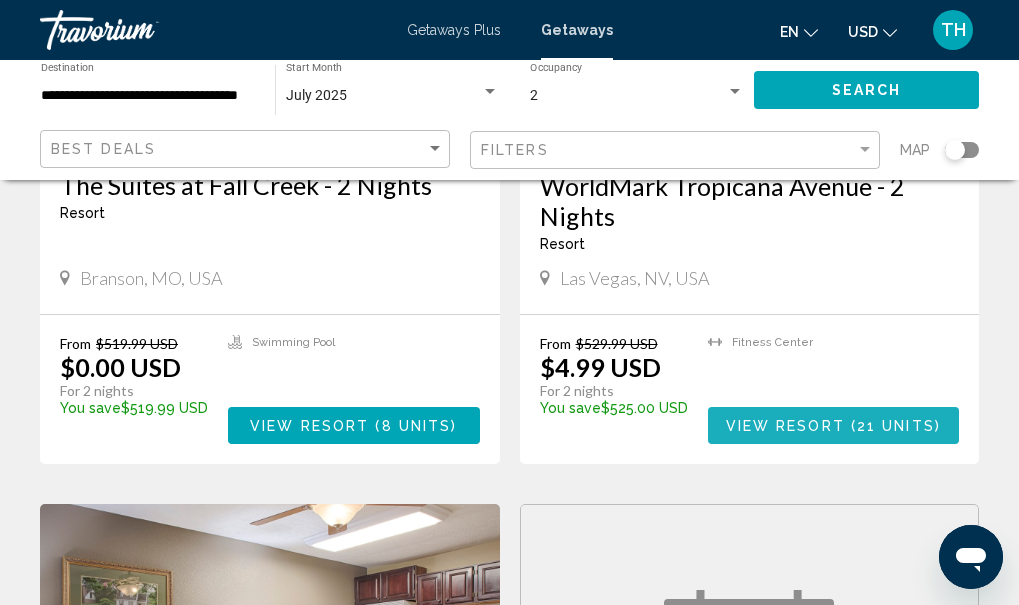 click on "View Resort" at bounding box center [785, 426] 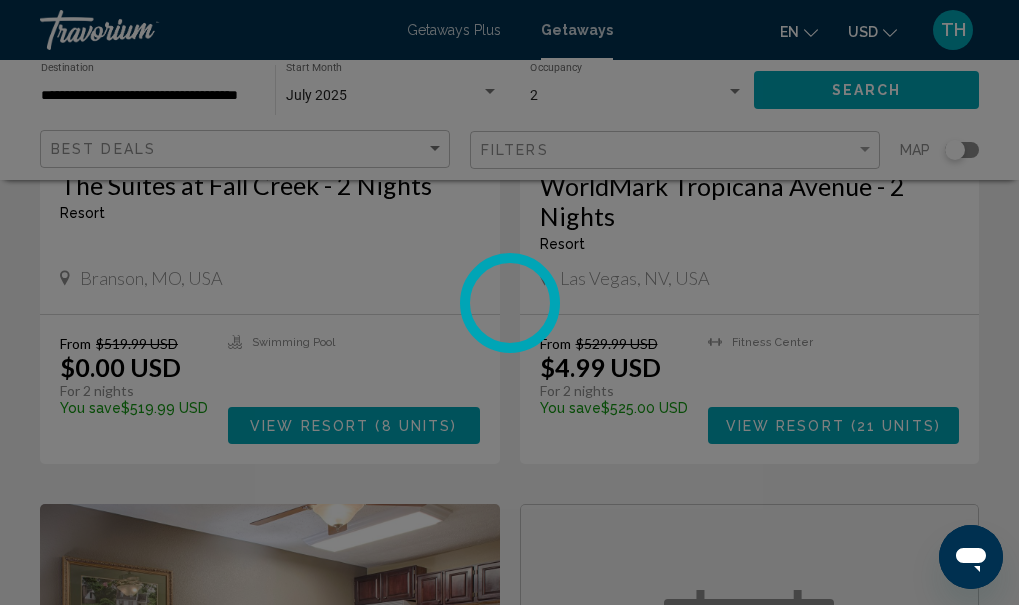 scroll, scrollTop: 0, scrollLeft: 0, axis: both 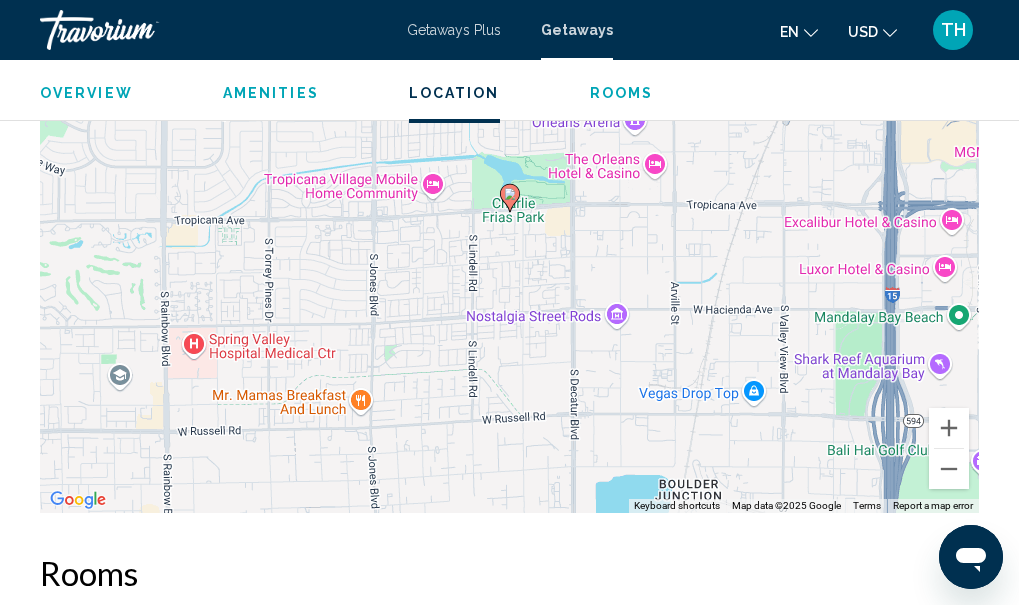 drag, startPoint x: 1029, startPoint y: 595, endPoint x: 20, endPoint y: 1, distance: 1170.8617 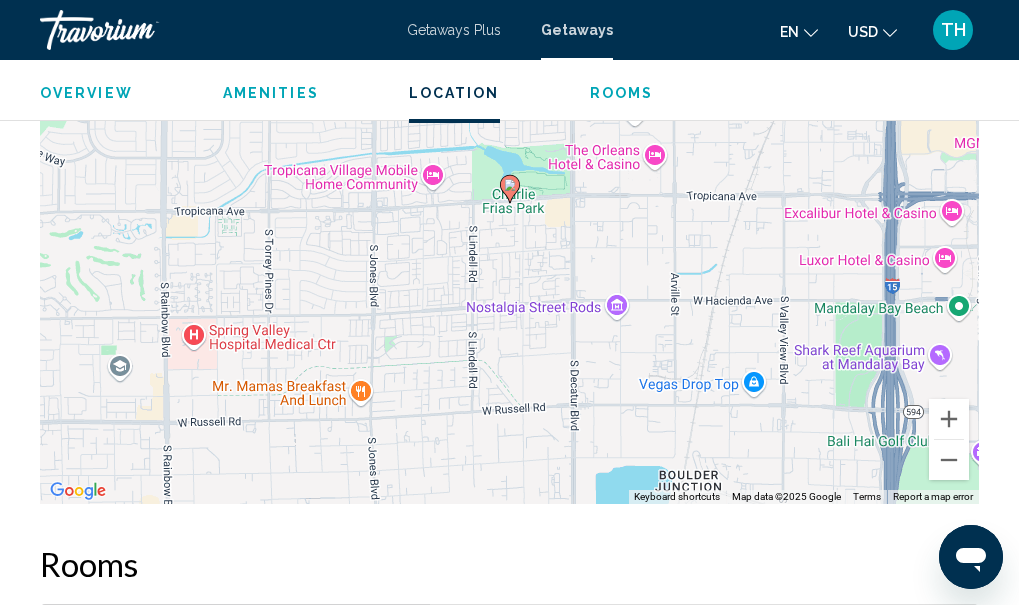 click on "Rooms" at bounding box center [622, 93] 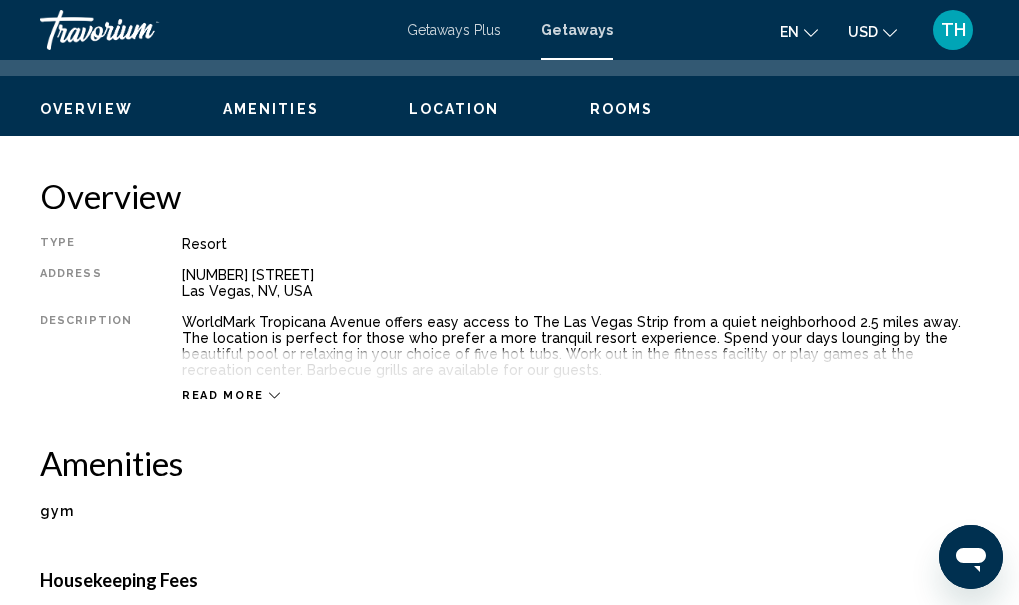 scroll, scrollTop: 0, scrollLeft: 0, axis: both 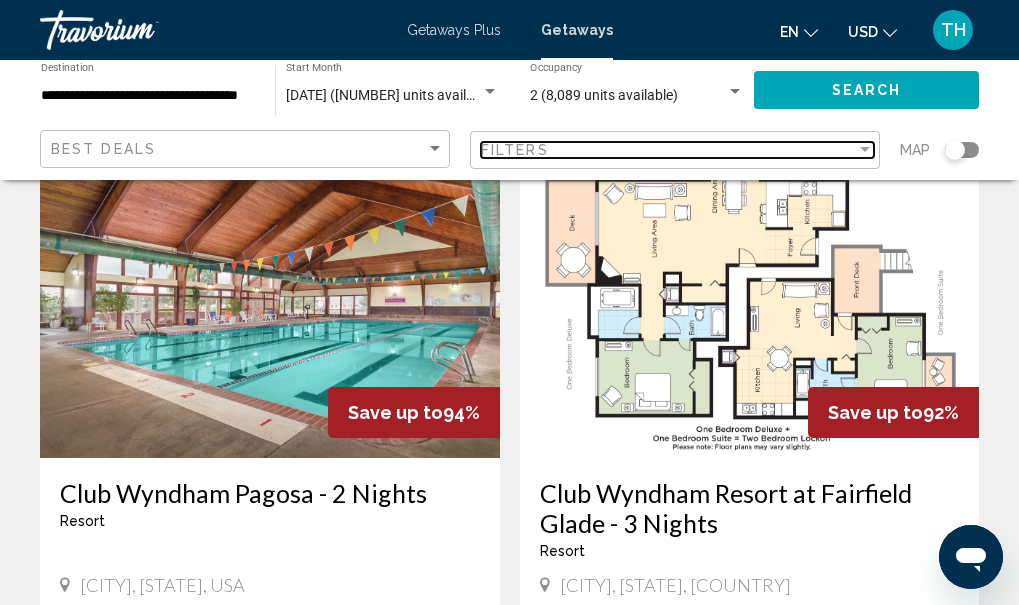 click on "Filters" at bounding box center (668, 150) 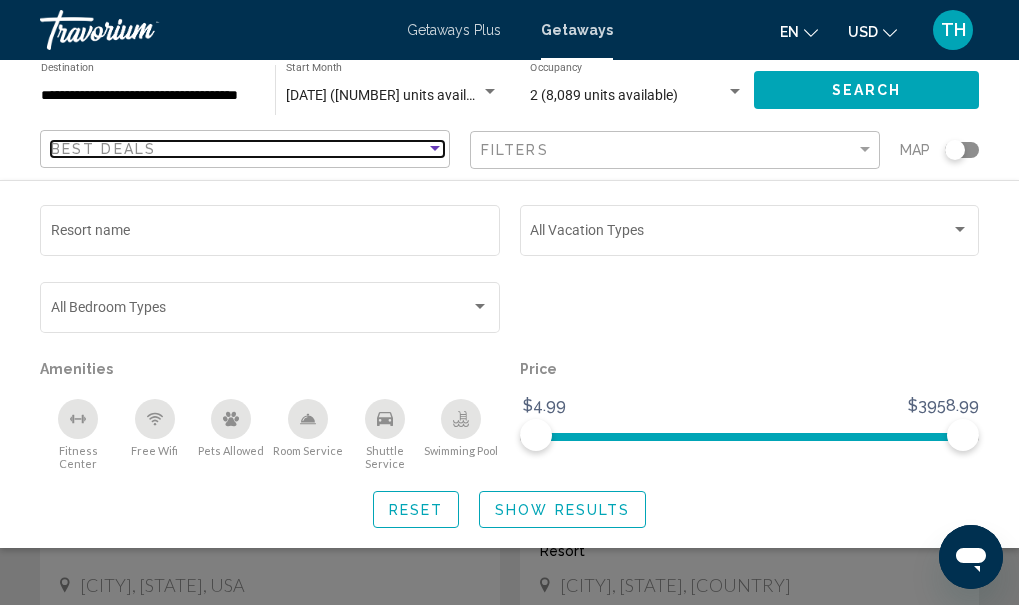 click at bounding box center (435, 148) 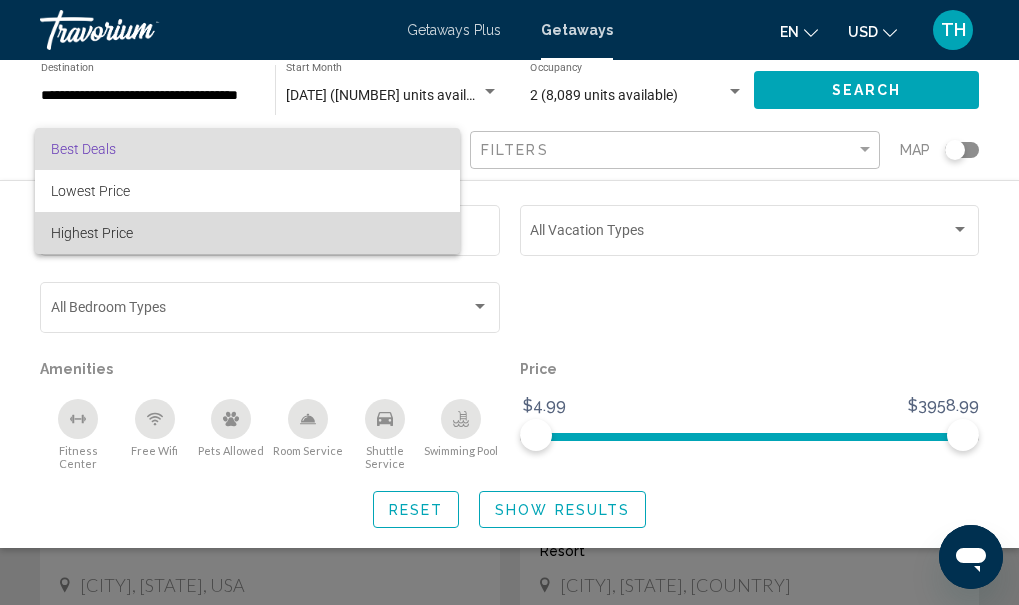 click on "Highest Price" at bounding box center [247, 233] 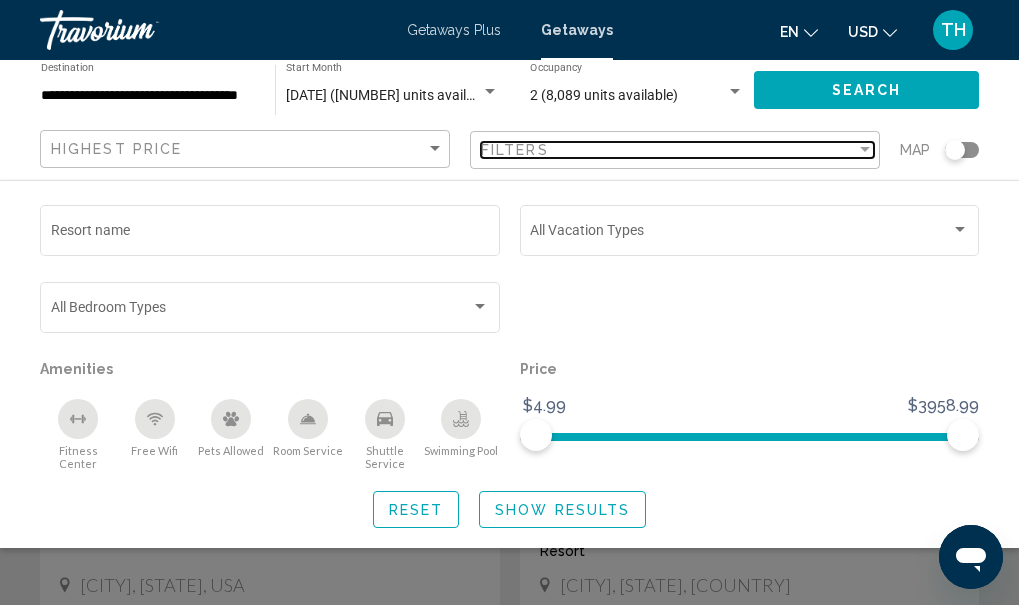 click at bounding box center [865, 150] 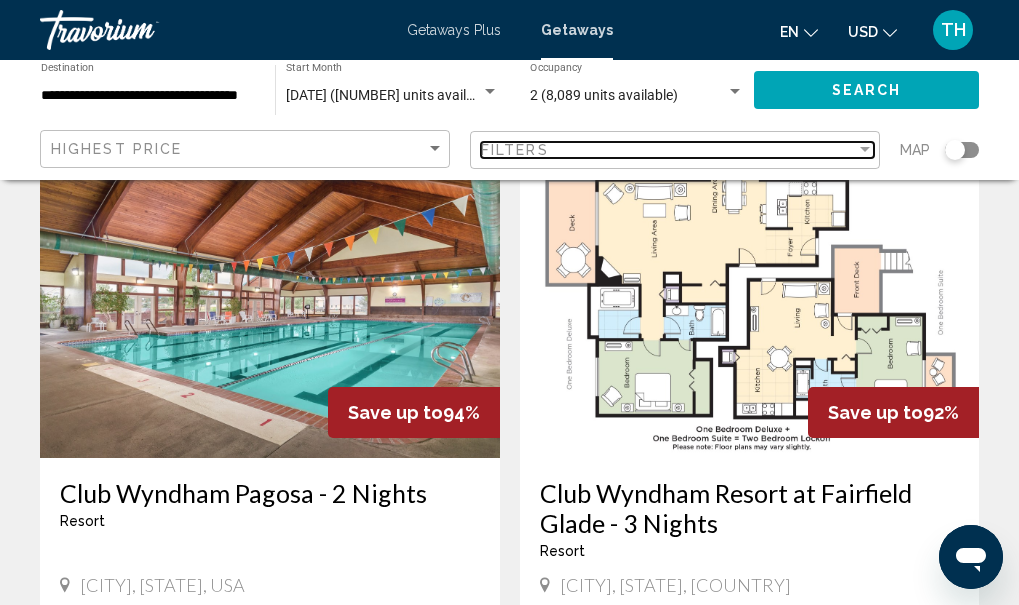 click at bounding box center (865, 150) 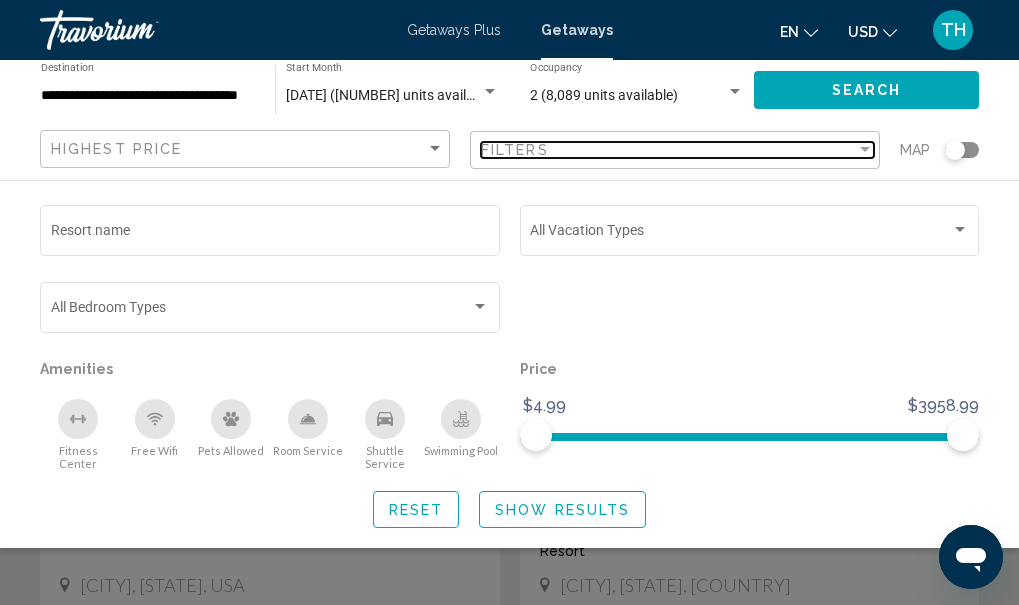 click at bounding box center (865, 149) 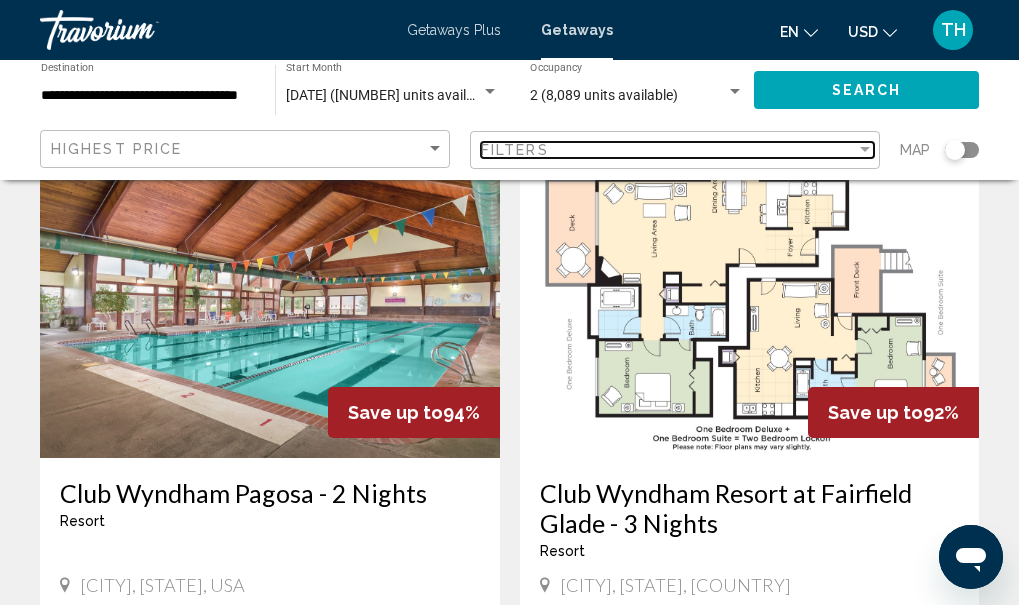 click at bounding box center [865, 149] 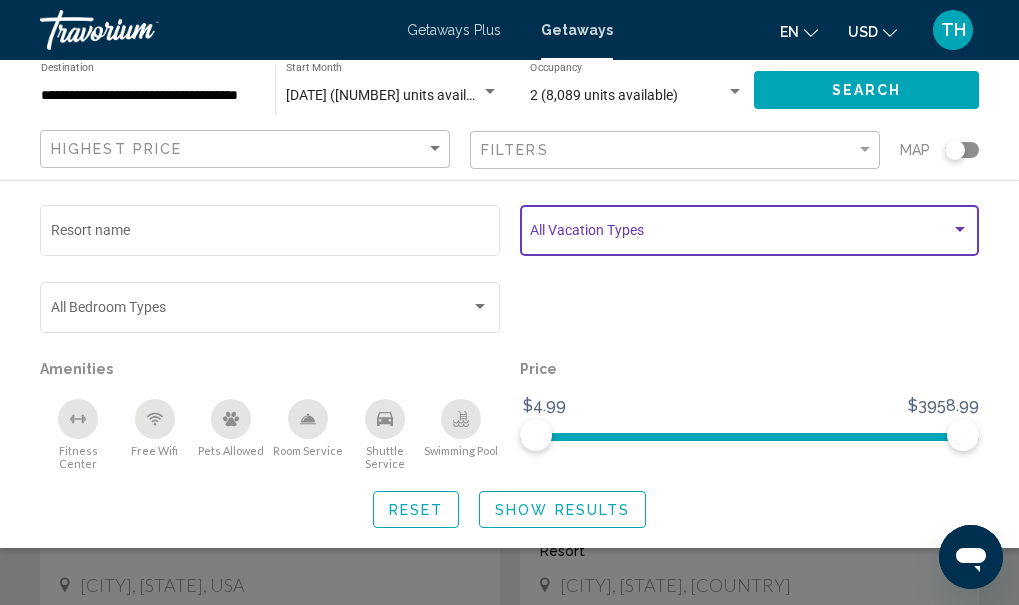 click at bounding box center [960, 229] 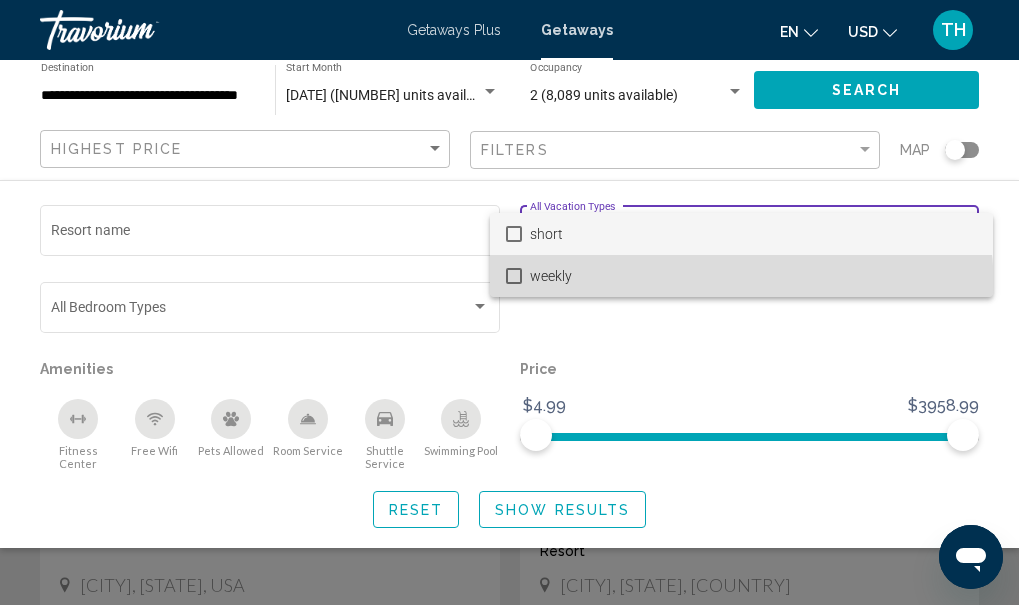 click on "weekly" at bounding box center (753, 276) 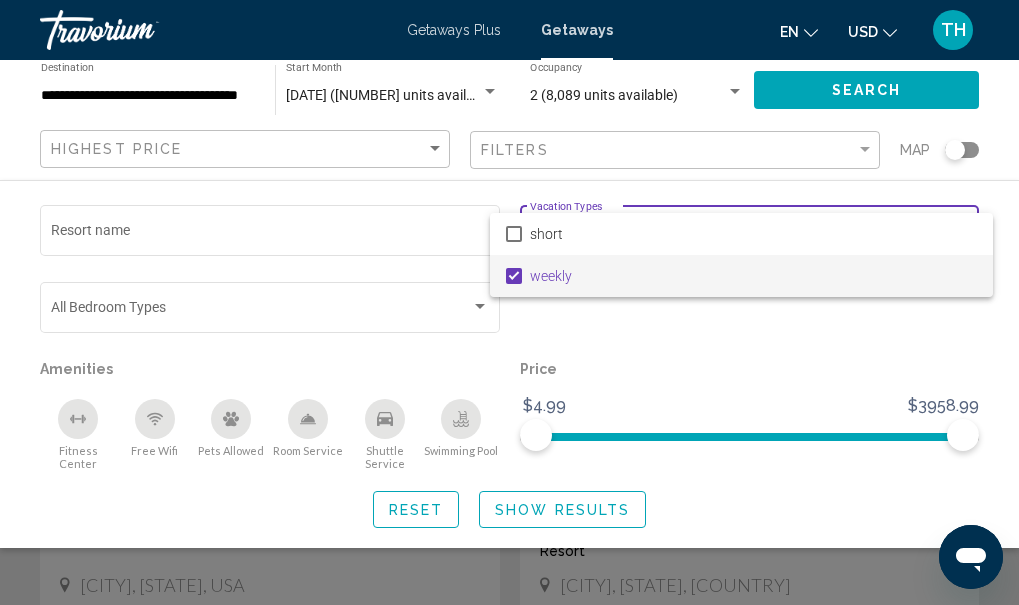 click at bounding box center [509, 302] 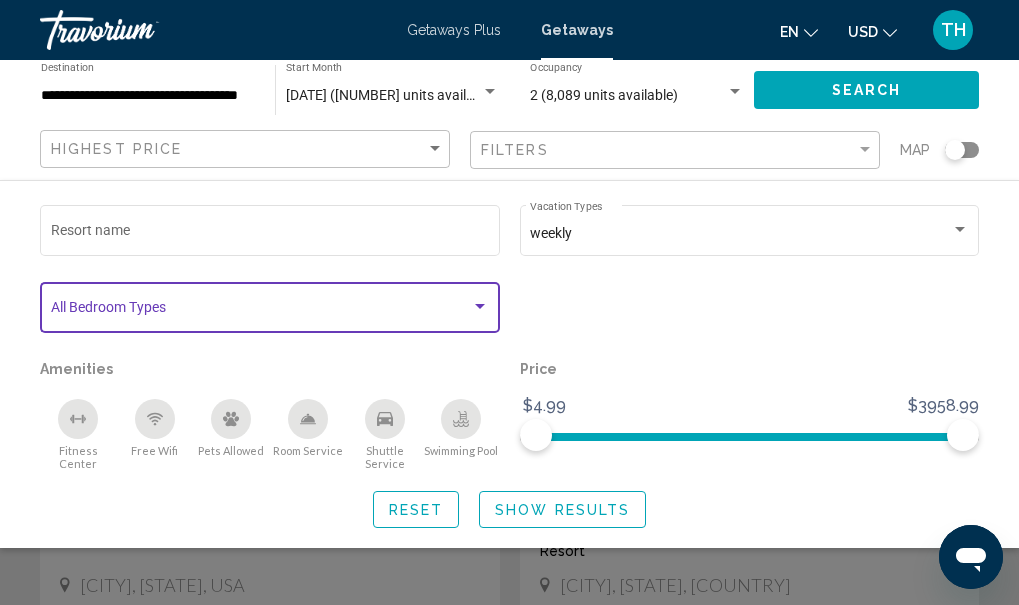 click at bounding box center (480, 306) 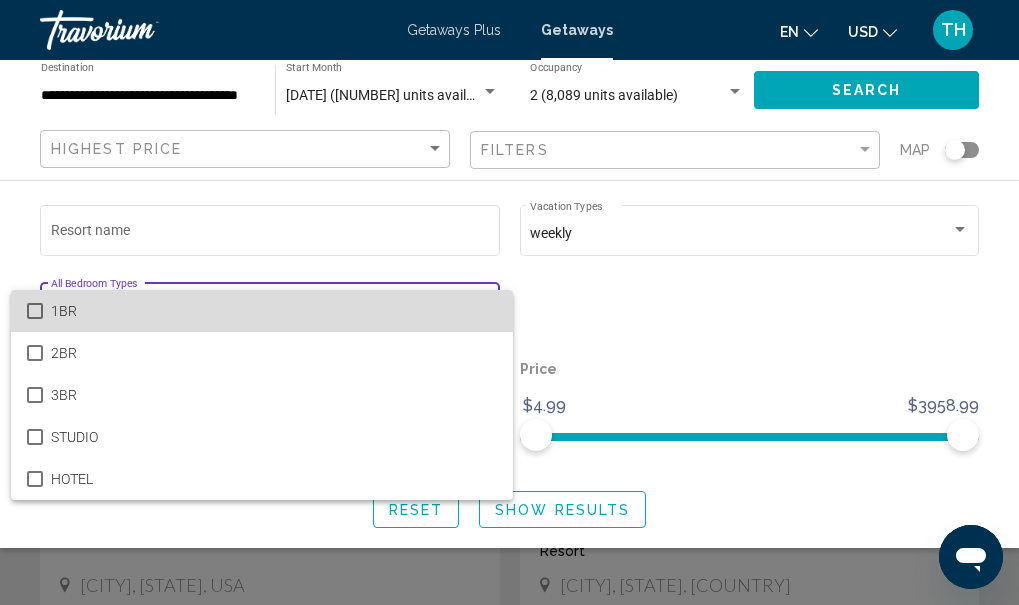 click at bounding box center (35, 311) 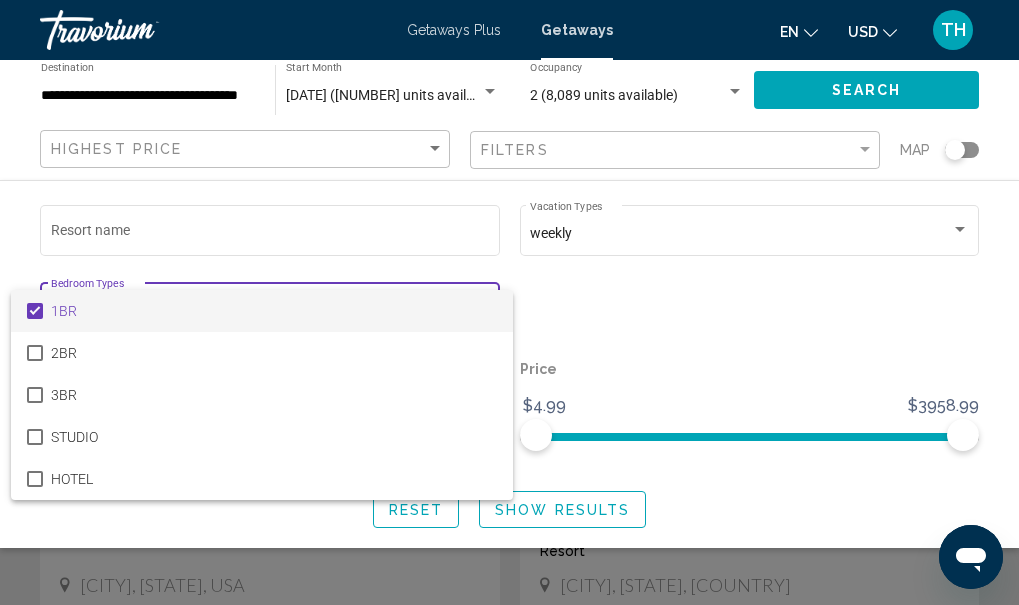 click at bounding box center [509, 302] 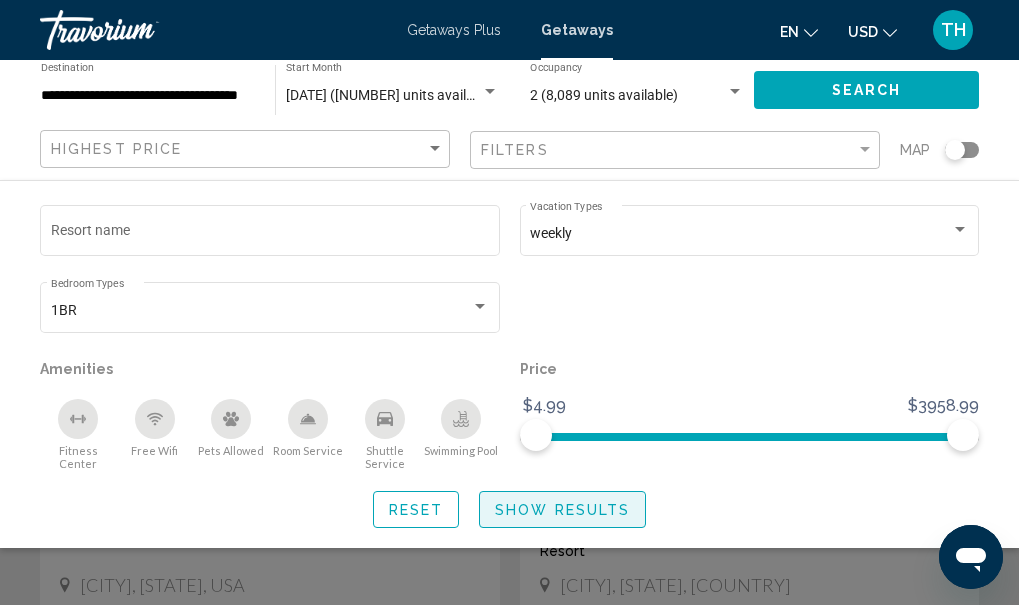 click on "Show Results" 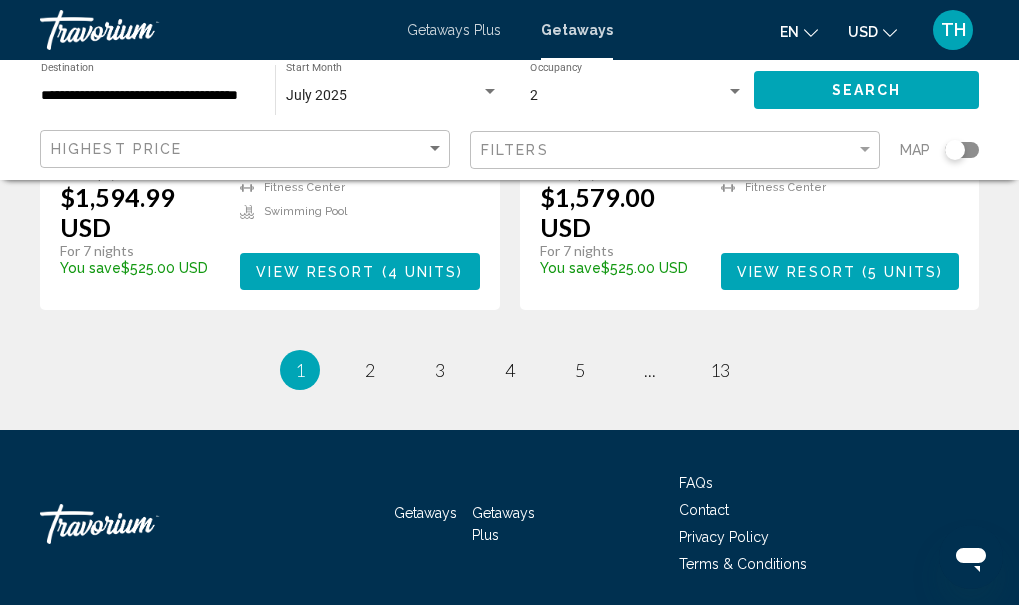 scroll, scrollTop: 3974, scrollLeft: 0, axis: vertical 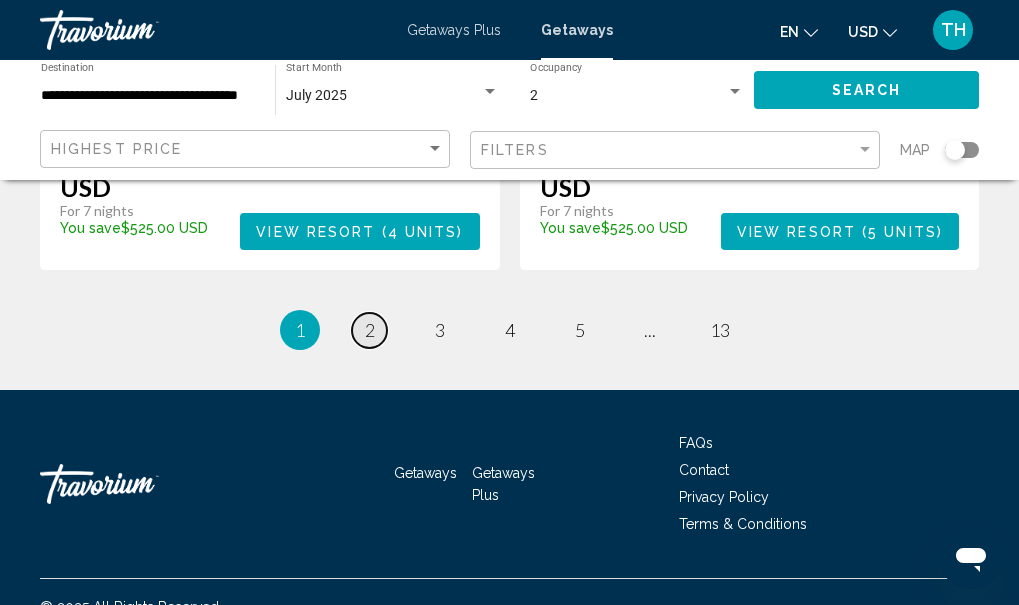 click on "2" at bounding box center [370, 330] 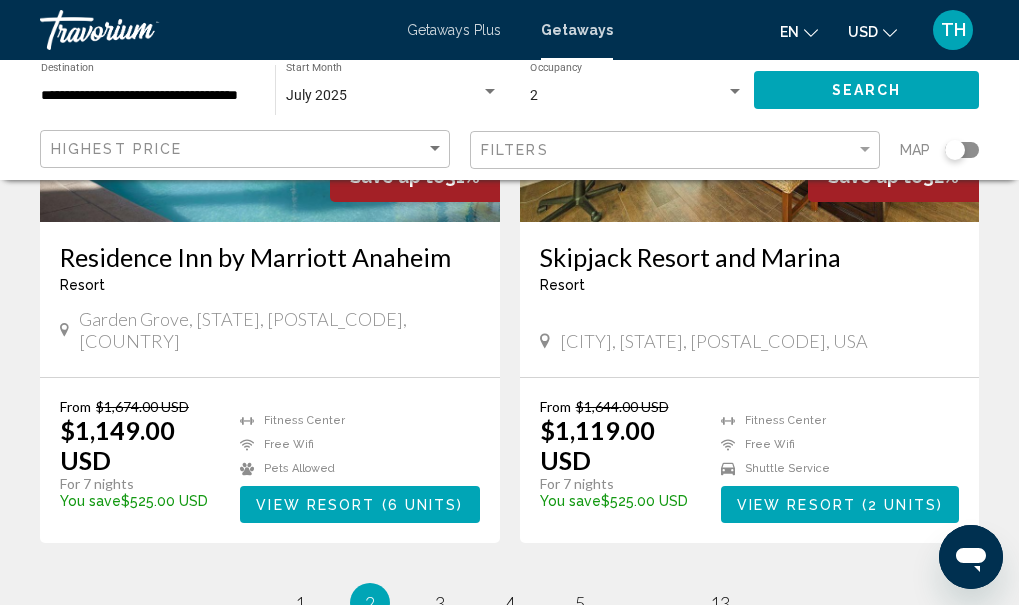 scroll, scrollTop: 3734, scrollLeft: 0, axis: vertical 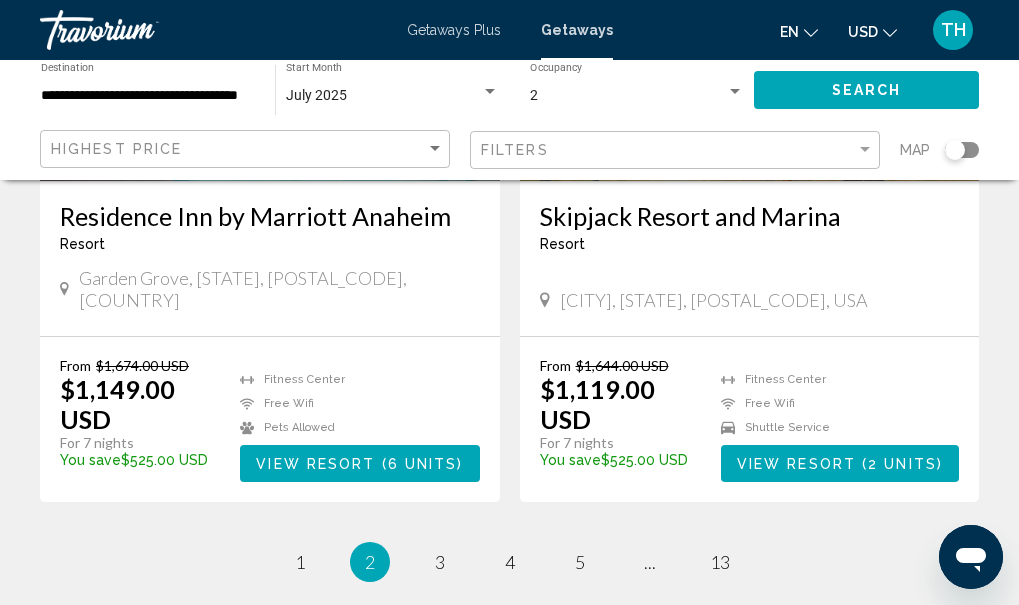 click 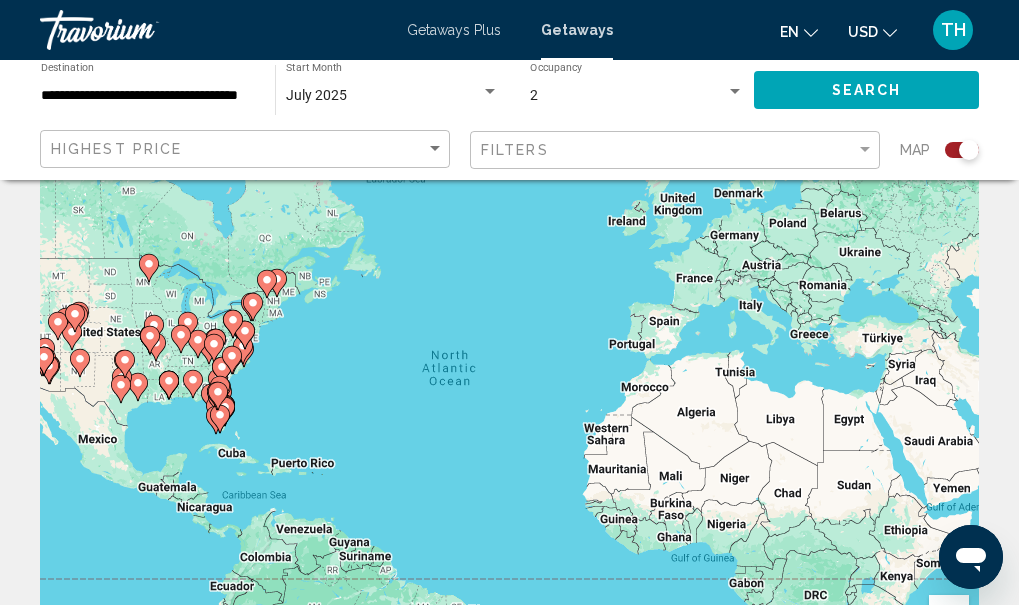 scroll, scrollTop: 0, scrollLeft: 0, axis: both 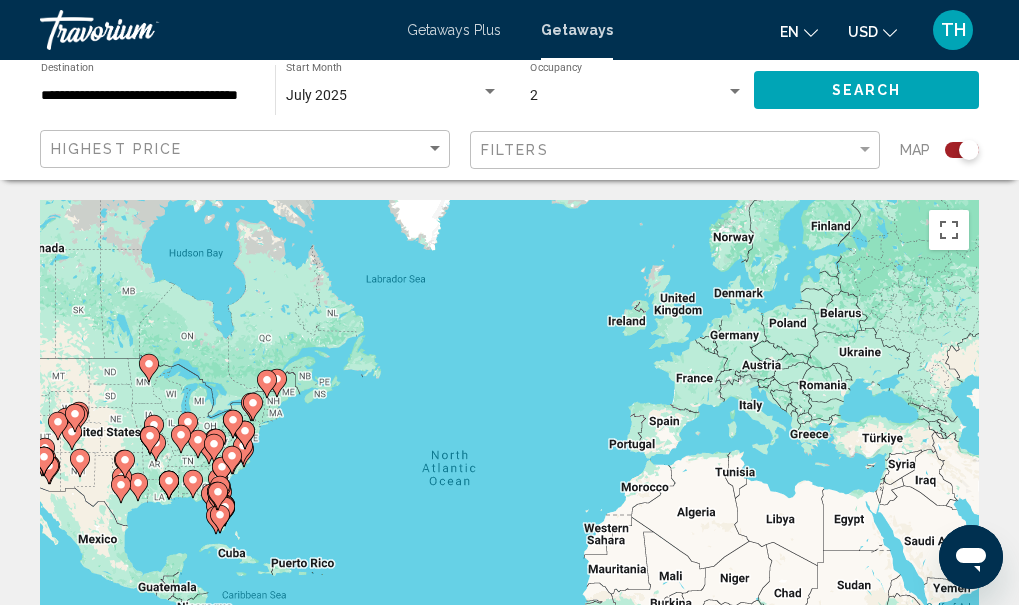 click 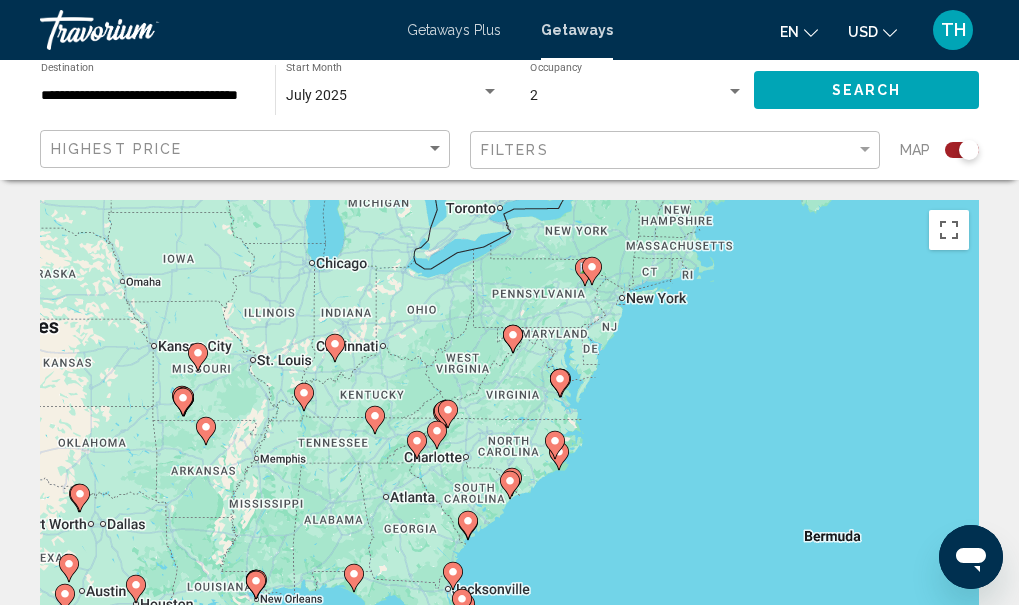 click 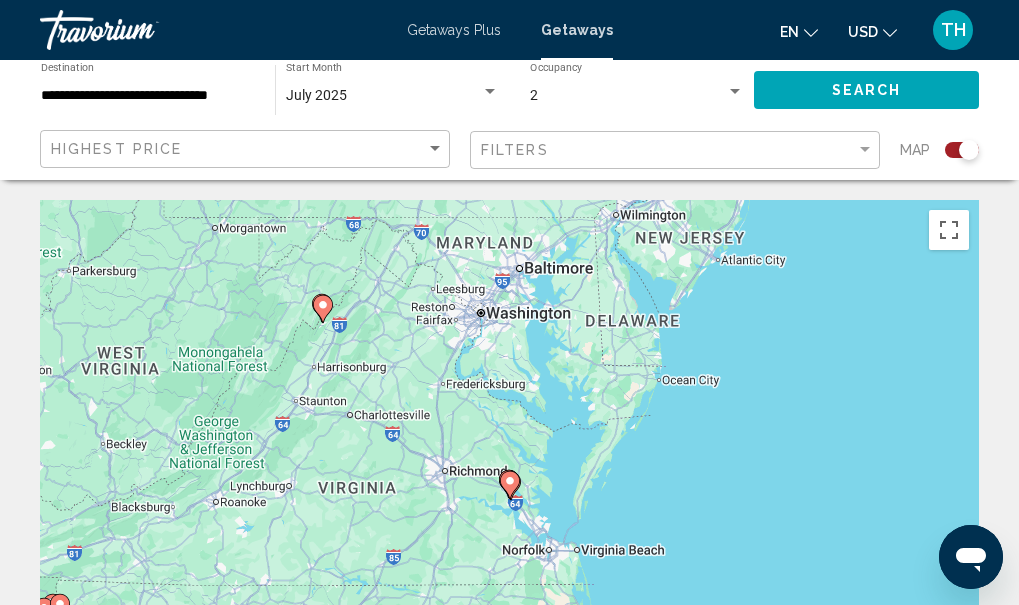 click on "To navigate, press the arrow keys.  To activate drag with keyboard, press Alt + Enter. Once in keyboard drag state, use the arrow keys to move the marker. To complete the drag, press the Enter key. To cancel, press Escape." at bounding box center (509, 500) 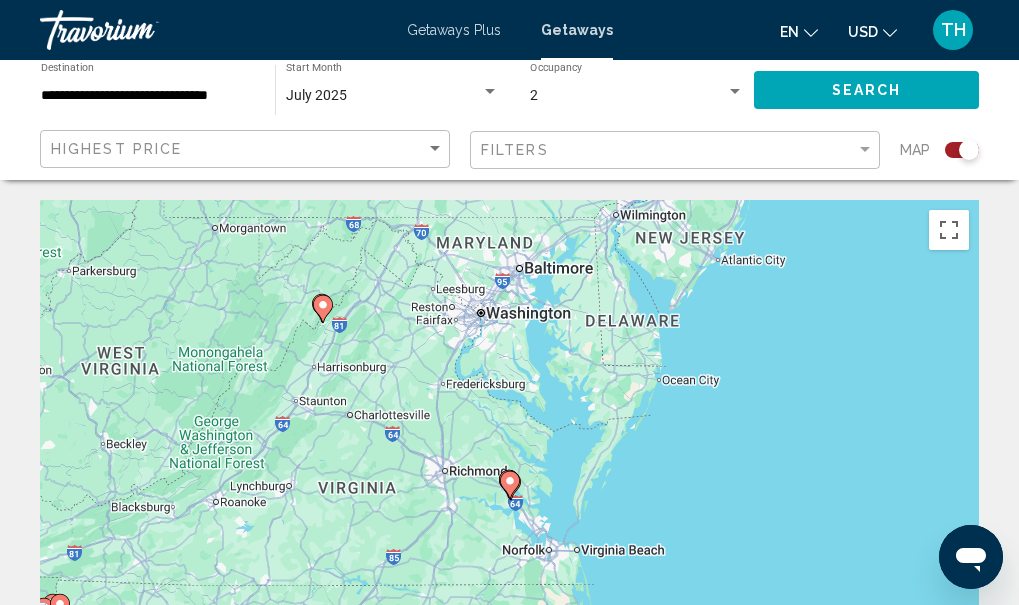 click on "To activate drag with keyboard, press Alt + Enter. Once in keyboard drag state, use the arrow keys to move the marker. To complete the drag, press the Enter key. To cancel, press Escape." at bounding box center (509, 500) 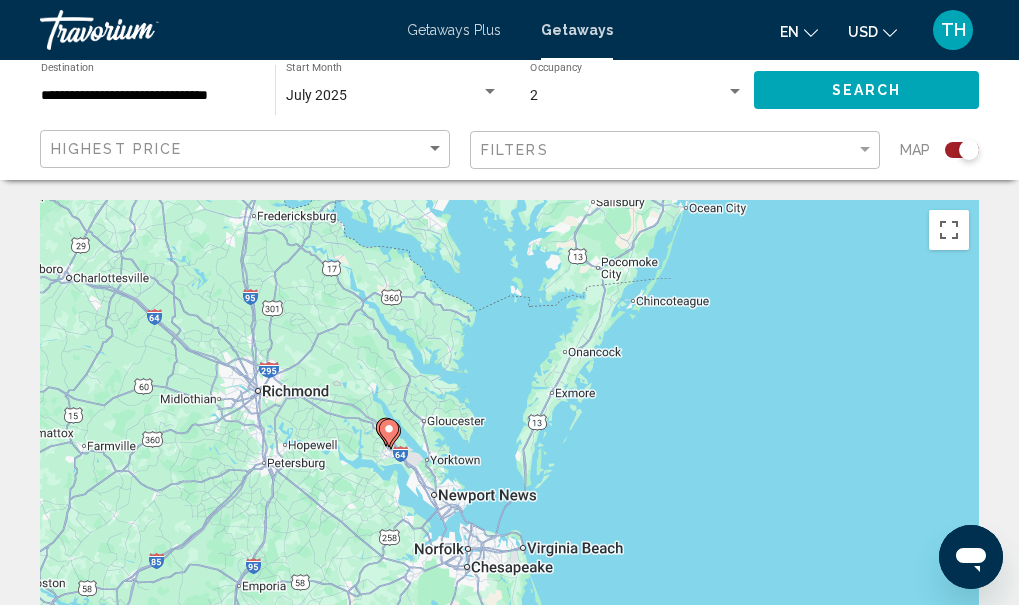 click on "To activate drag with keyboard, press Alt + Enter. Once in keyboard drag state, use the arrow keys to move the marker. To complete the drag, press the Enter key. To cancel, press Escape." at bounding box center (509, 500) 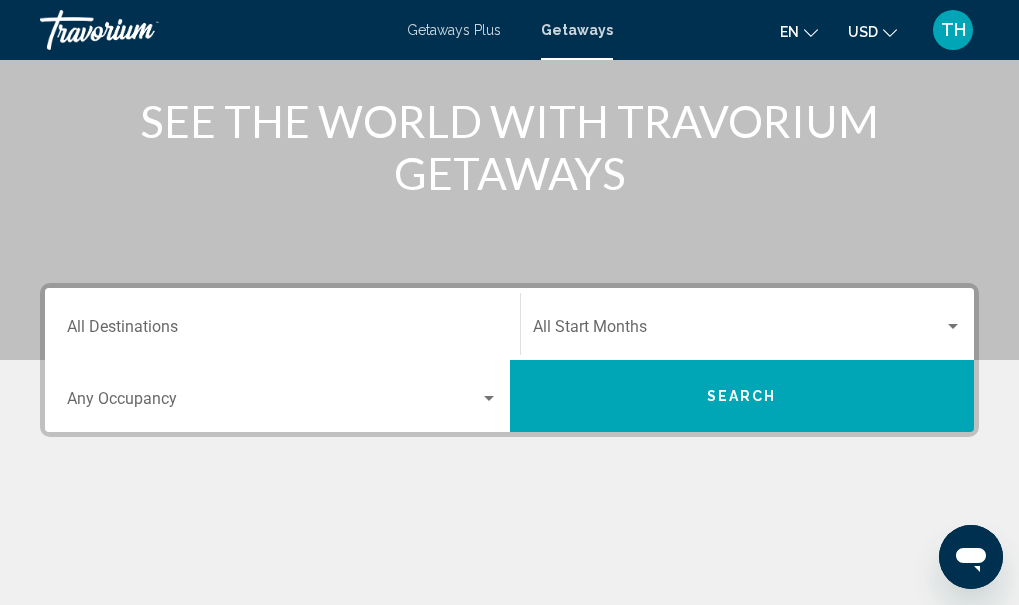 scroll, scrollTop: 280, scrollLeft: 0, axis: vertical 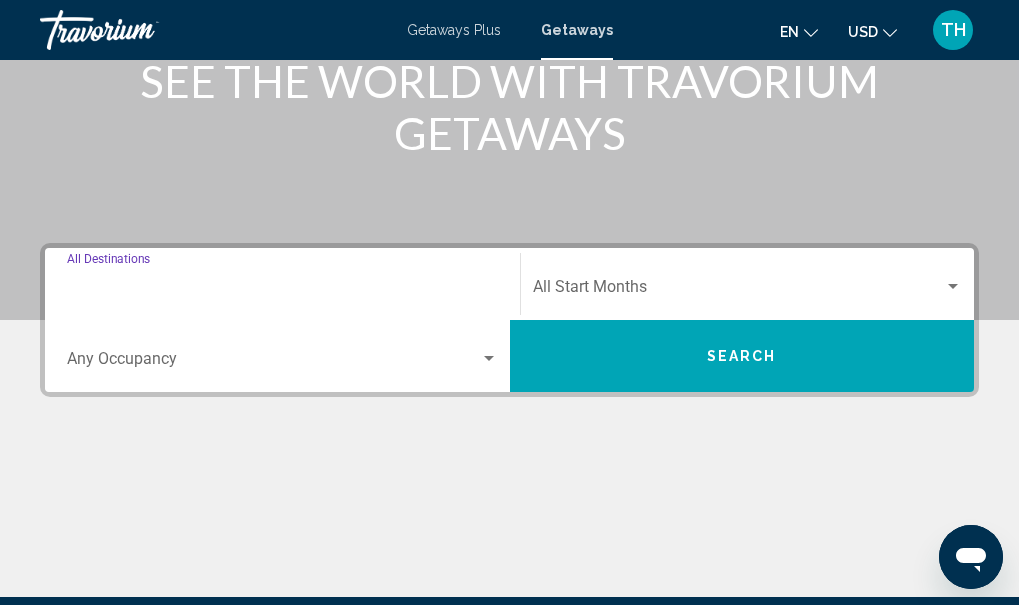 click on "Destination All Destinations" at bounding box center [282, 291] 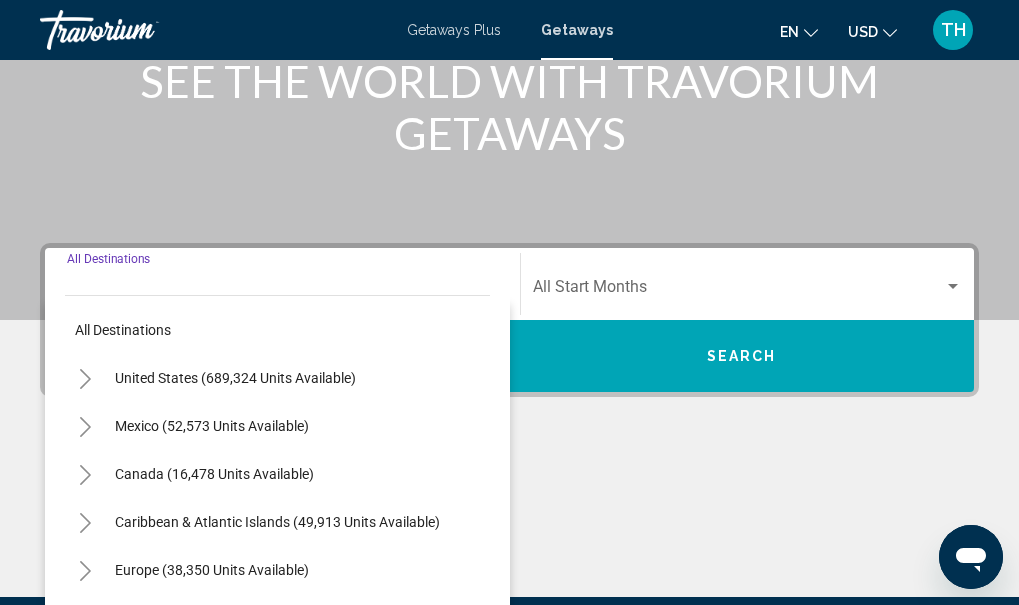 scroll, scrollTop: 458, scrollLeft: 0, axis: vertical 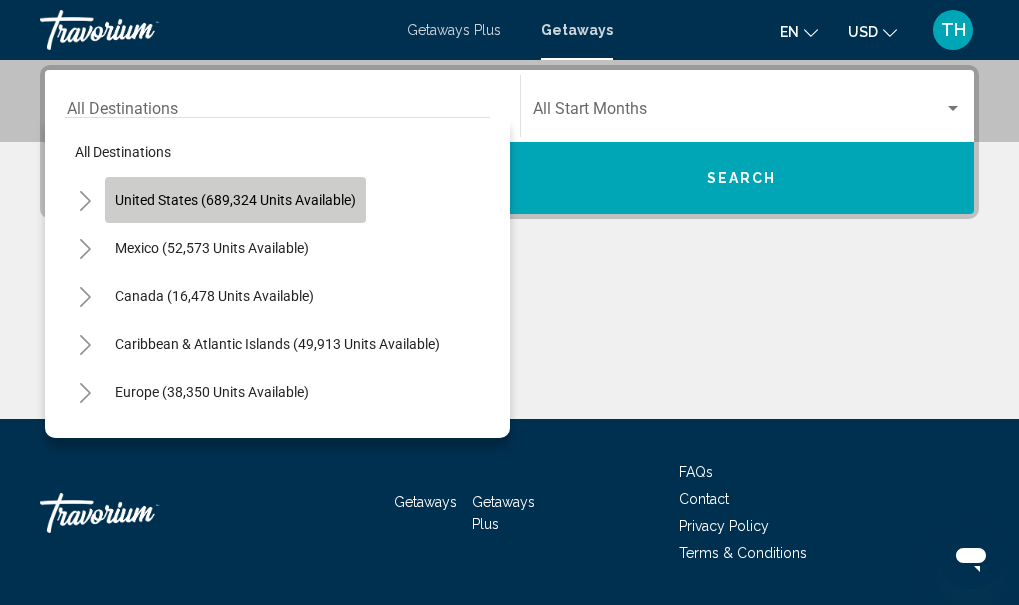 click on "United States (689,324 units available)" 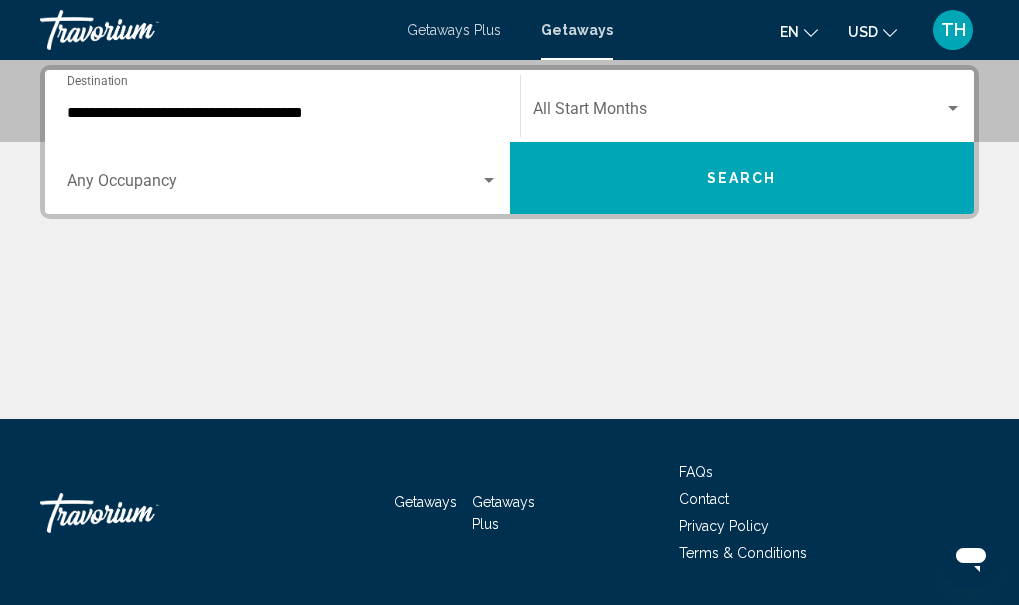 click on "Occupancy Any Occupancy" at bounding box center (282, 178) 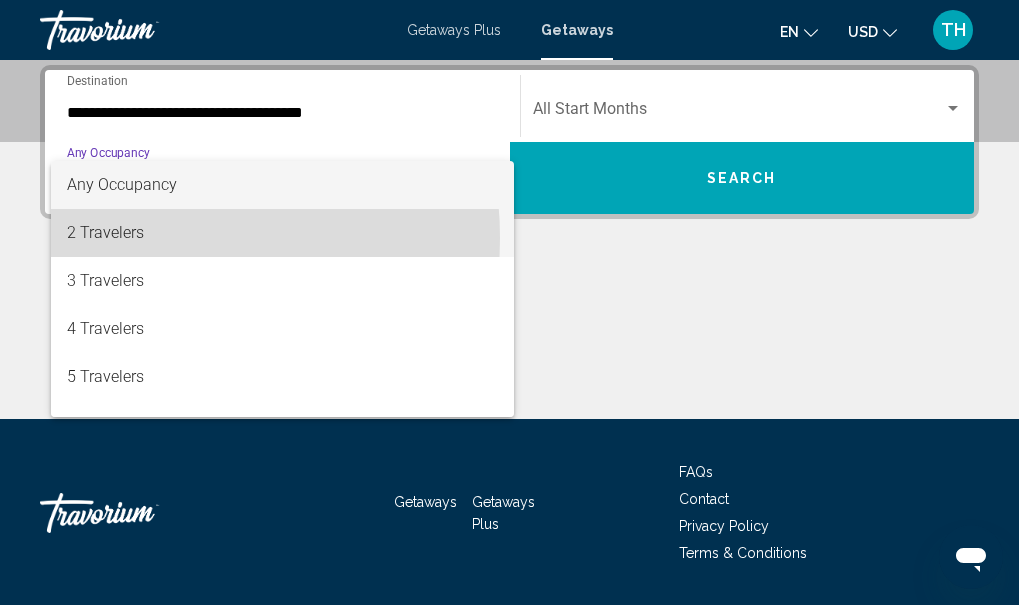 click on "2 Travelers" at bounding box center [282, 233] 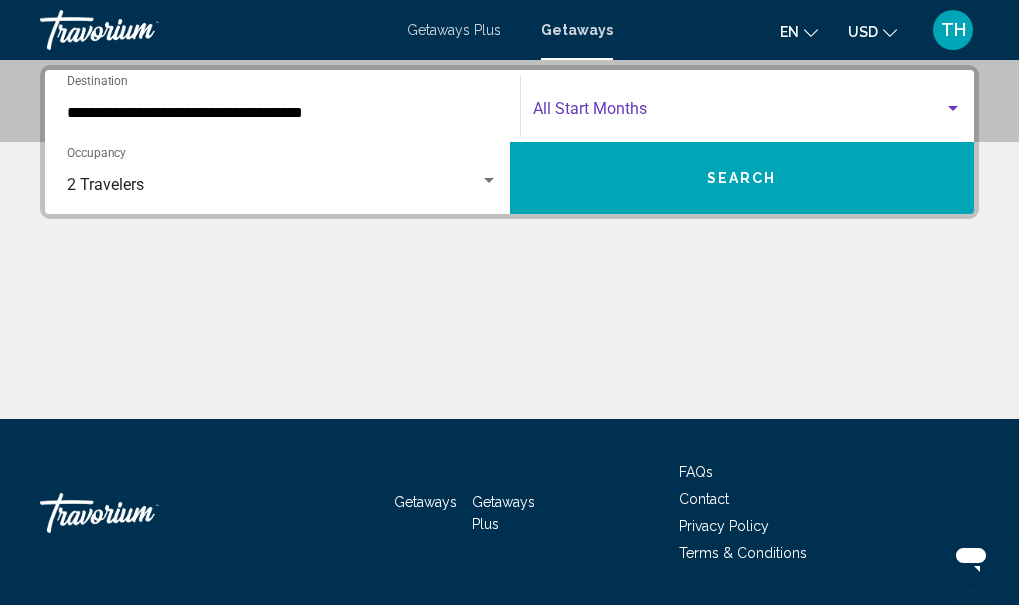 click at bounding box center (739, 113) 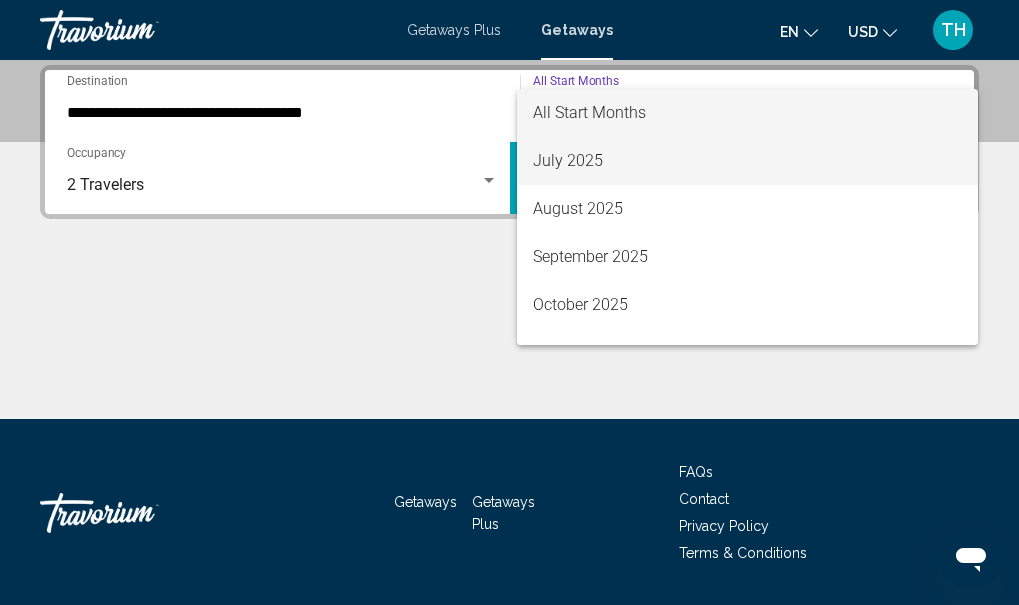 click on "July 2025" at bounding box center (748, 161) 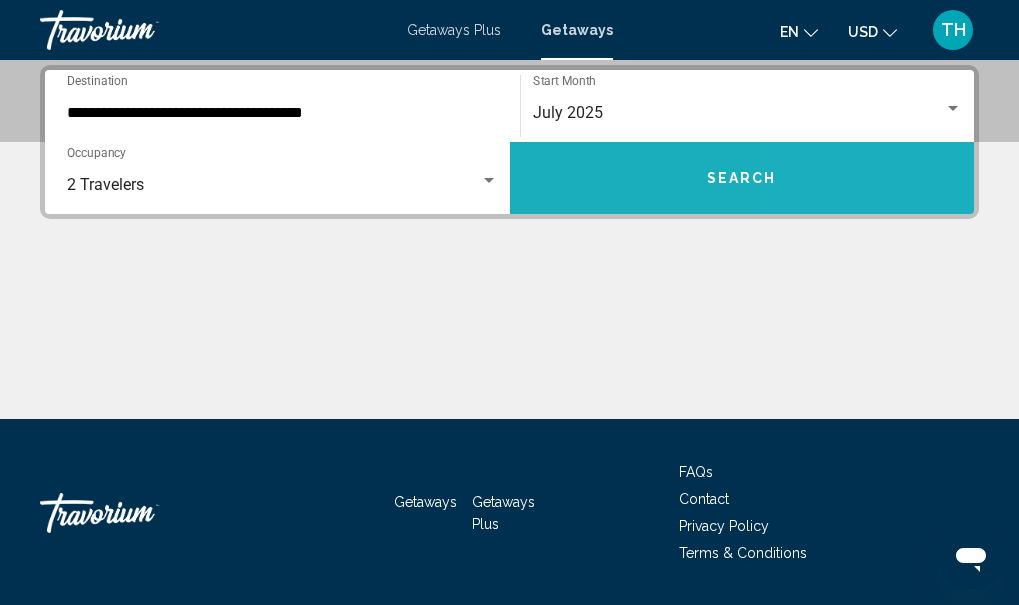 click on "Search" at bounding box center (742, 178) 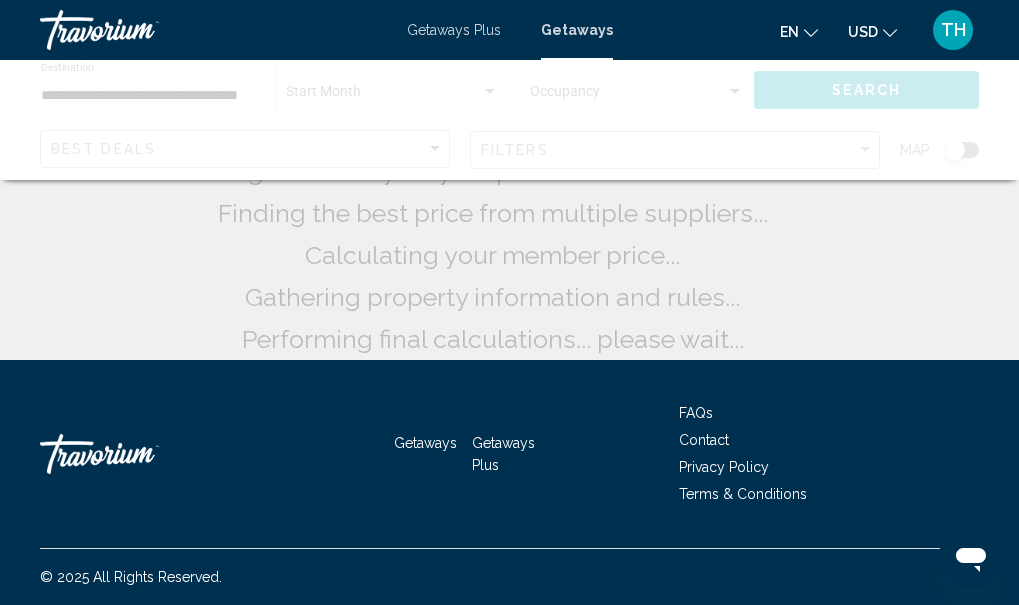 scroll, scrollTop: 0, scrollLeft: 0, axis: both 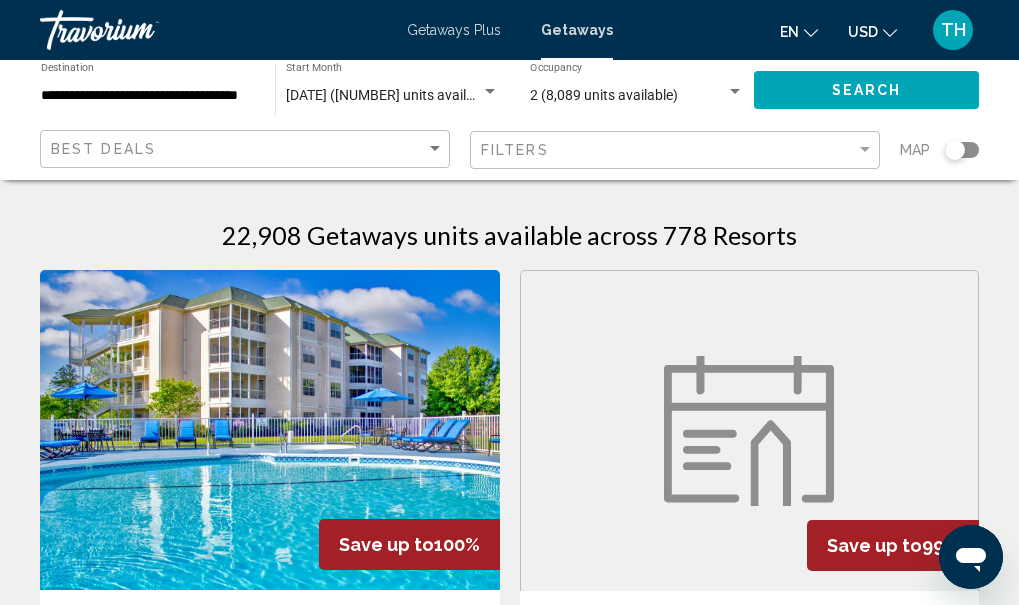 click on "22,908 Getaways units available across 778 Resorts Save up to  100%   The Suites at Fall Creek - 2 Nights  Resort  -  This is an adults only resort
Branson, [STATE], [COUNTRY] From $519.99 USD $0.00 USD For 2 nights You save  $519.99 USD   temp
Swimming Pool View Resort    ( 8 units )  Save up to  99%   WorldMark Tropicana Avenue - 2 Nights  Resort  -  This is an adults only resort
Las Vegas, [STATE], [COUNTRY] From $529.99 USD $4.99 USD For 2 nights You save  $525.00 USD   temp
Fitness Center View Resort    ( 21 units )  Save up to  99%   Club Wyndham Kingsgate - 2 Nights  Resort  -  This is an adults only resort
Williamsburg, [STATE], [COUNTRY] From $529.99 USD $4.99 USD For 2 nights You save  $525.00 USD   temp
Fitness Center" at bounding box center [509, 2286] 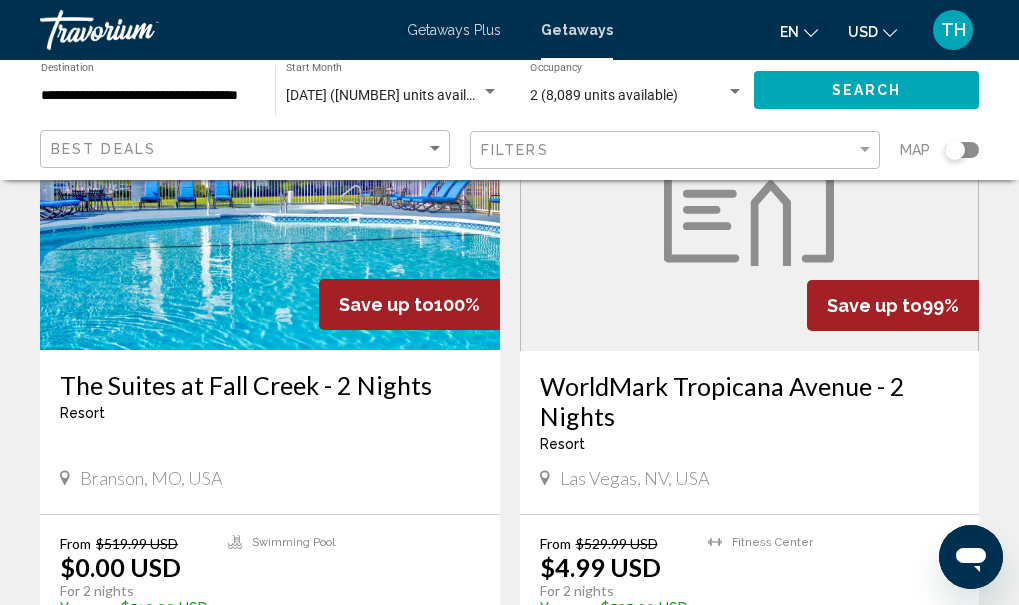 scroll, scrollTop: 280, scrollLeft: 0, axis: vertical 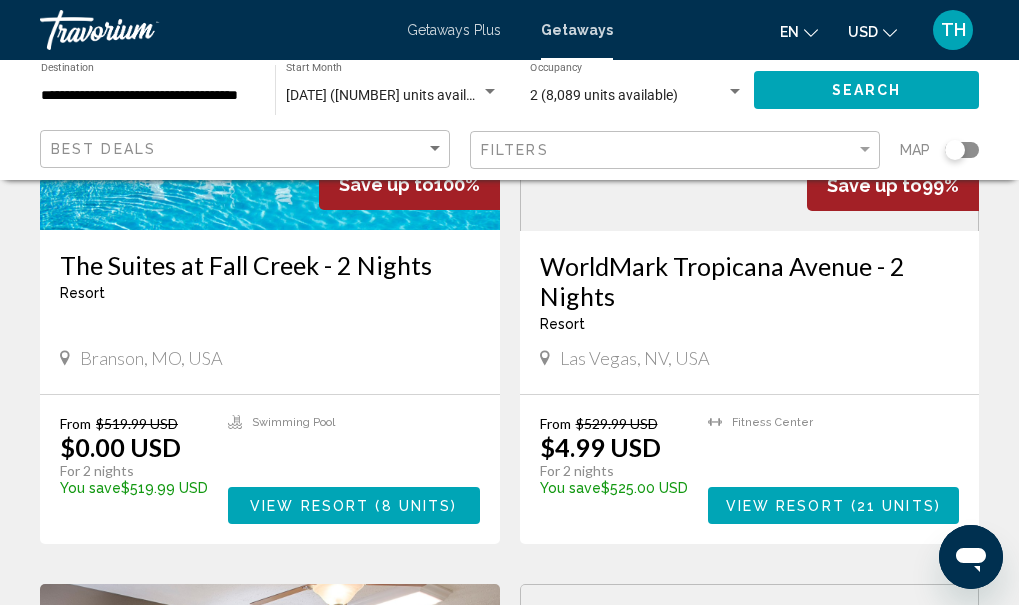 click 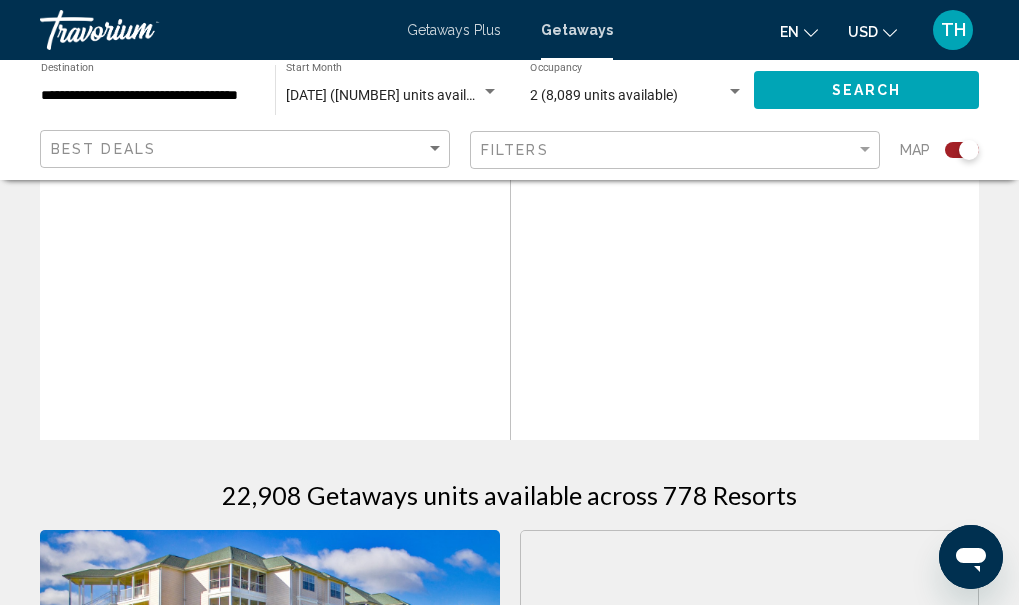 scroll, scrollTop: 980, scrollLeft: 0, axis: vertical 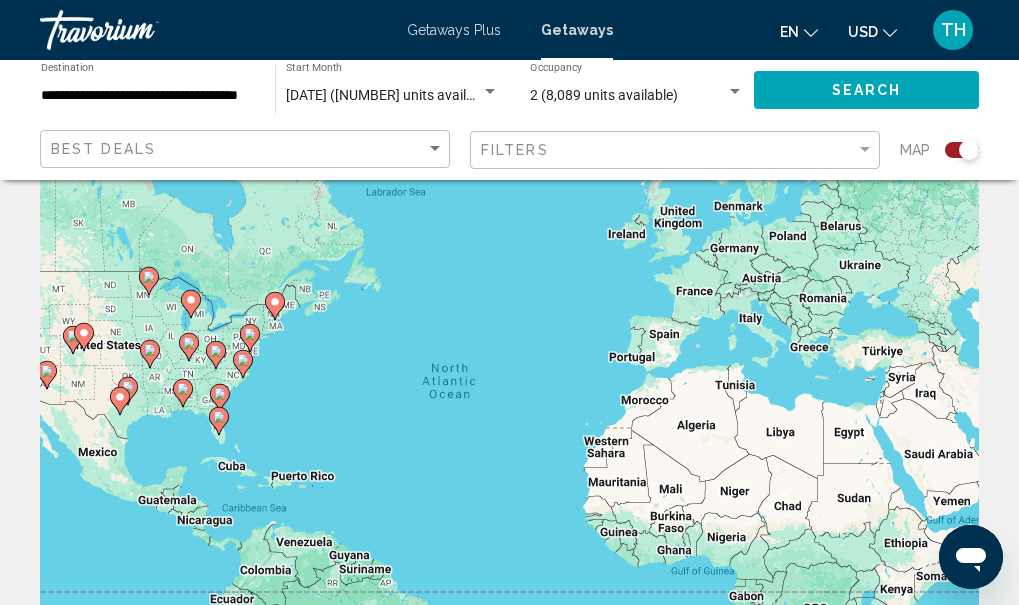 click 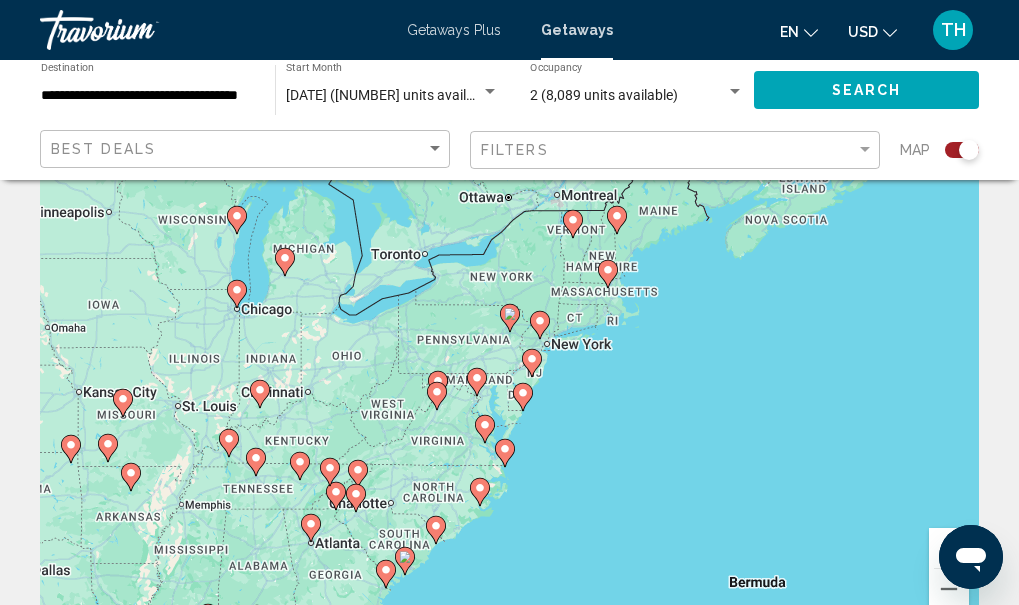 scroll, scrollTop: 207, scrollLeft: 0, axis: vertical 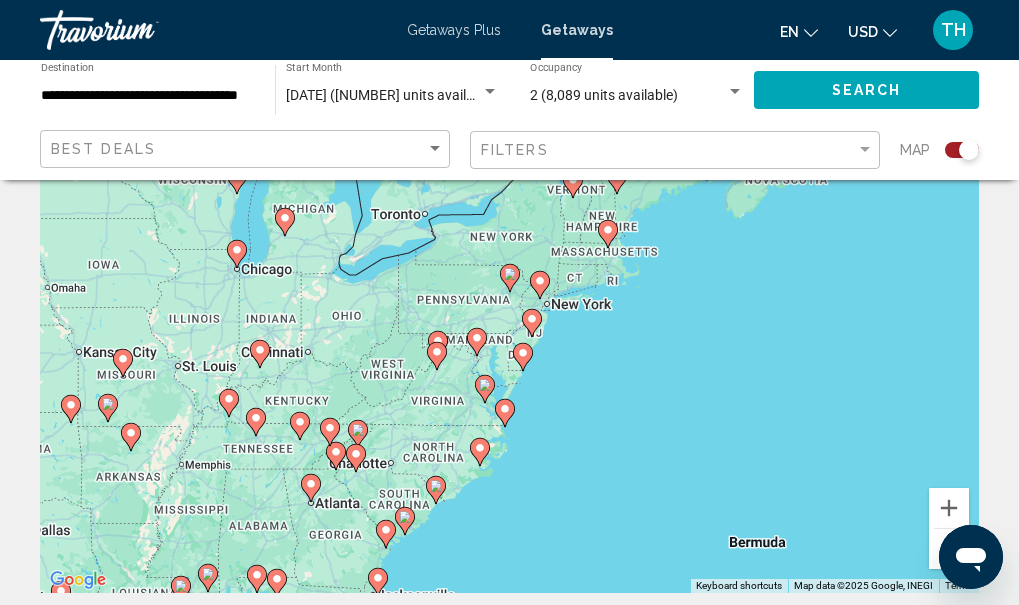 click on "To navigate, press the arrow keys.  To activate drag with keyboard, press Alt + Enter. Once in keyboard drag state, use the arrow keys to move the marker. To complete the drag, press the Enter key. To cancel, press Escape." at bounding box center [509, 293] 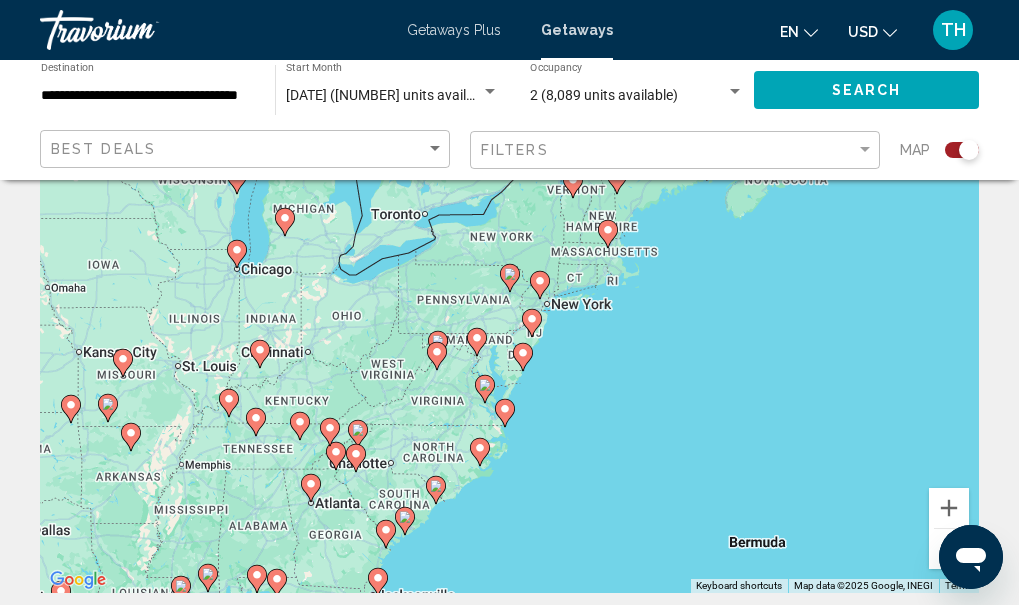 click 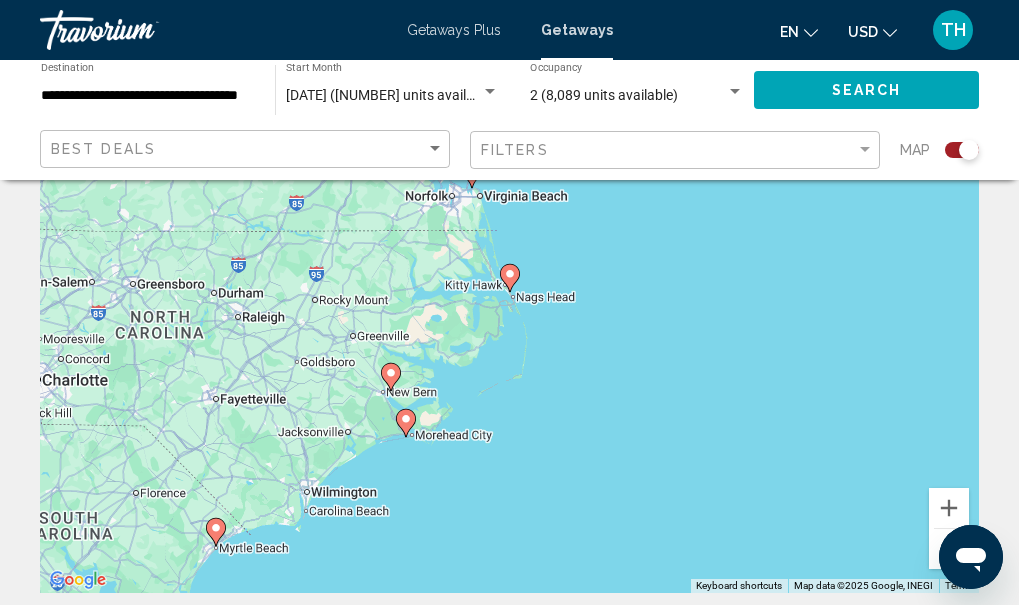 click on "To navigate, press the arrow keys.  To activate drag with keyboard, press Alt + Enter. Once in keyboard drag state, use the arrow keys to move the marker. To complete the drag, press the Enter key. To cancel, press Escape." at bounding box center [509, 293] 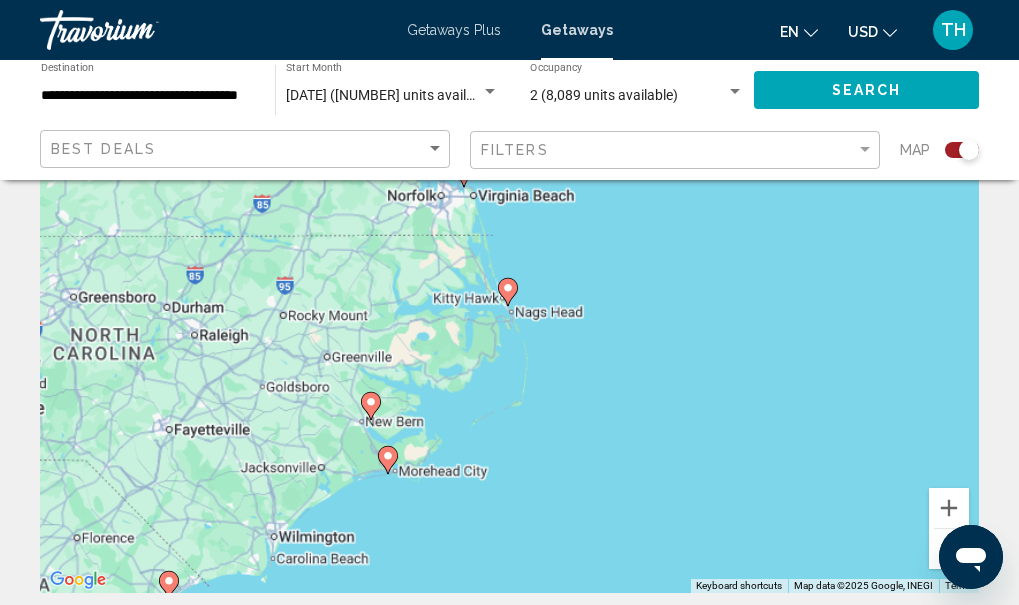 click on "To navigate, press the arrow keys.  To activate drag with keyboard, press Alt + Enter. Once in keyboard drag state, use the arrow keys to move the marker. To complete the drag, press the Enter key. To cancel, press Escape." at bounding box center [509, 293] 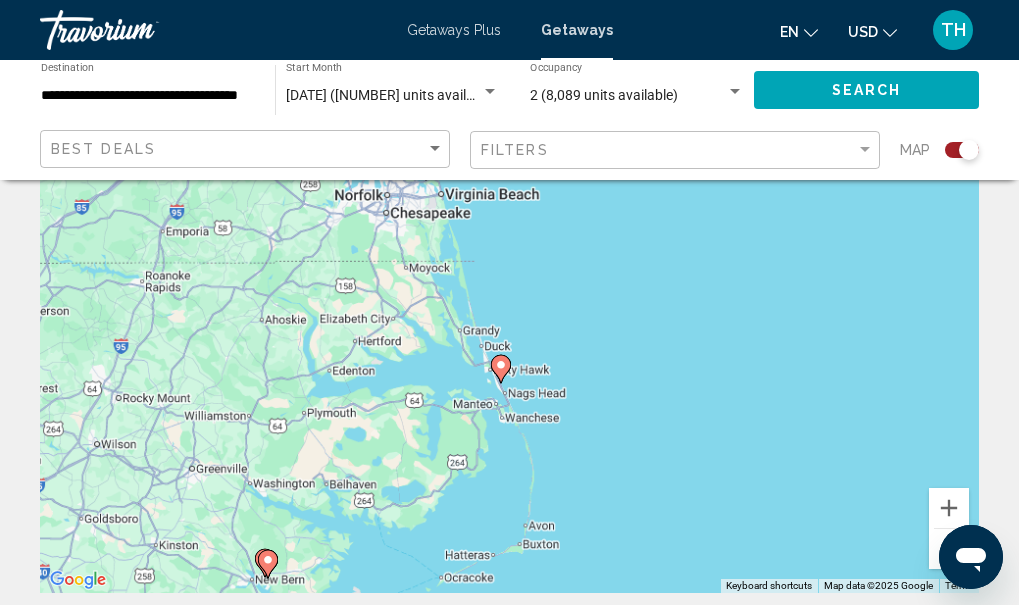click on "To navigate, press the arrow keys.  To activate drag with keyboard, press Alt + Enter. Once in keyboard drag state, use the arrow keys to move the marker. To complete the drag, press the Enter key. To cancel, press Escape." at bounding box center (509, 293) 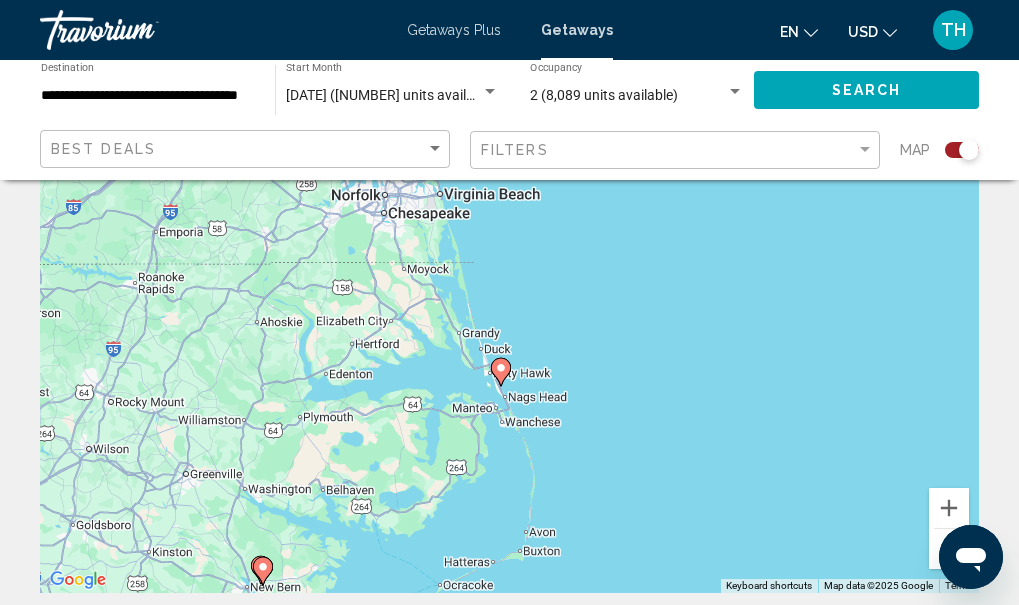 click on "To navigate, press the arrow keys.  To activate drag with keyboard, press Alt + Enter. Once in keyboard drag state, use the arrow keys to move the marker. To complete the drag, press the Enter key. To cancel, press Escape." at bounding box center [509, 293] 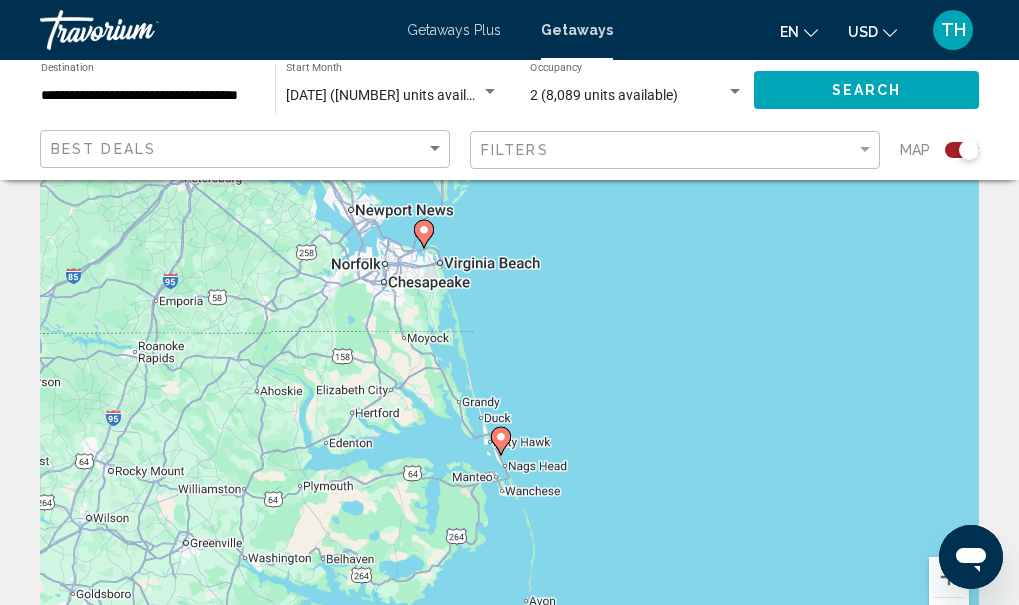 scroll, scrollTop: 127, scrollLeft: 0, axis: vertical 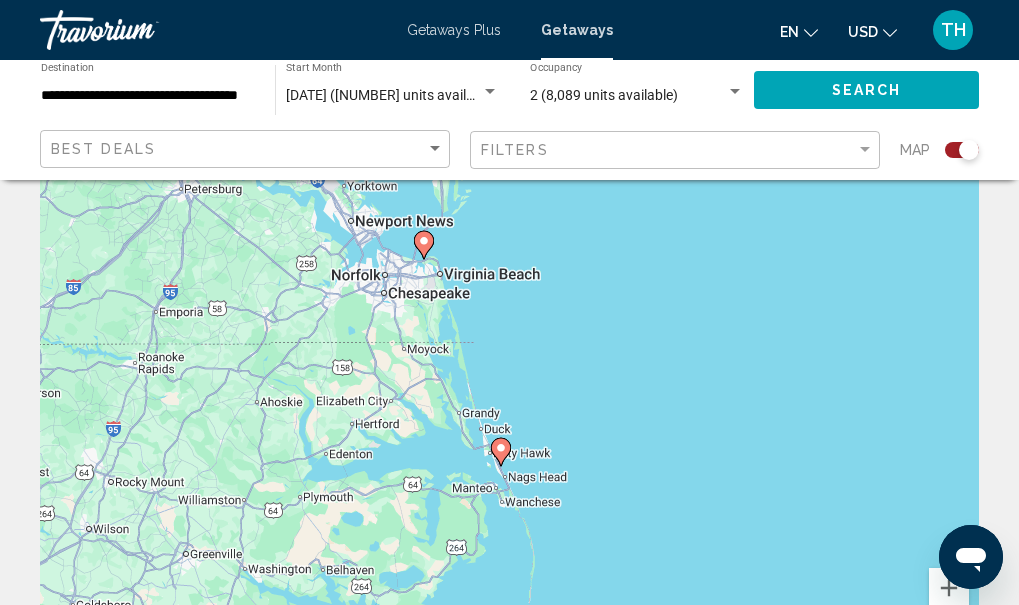 click 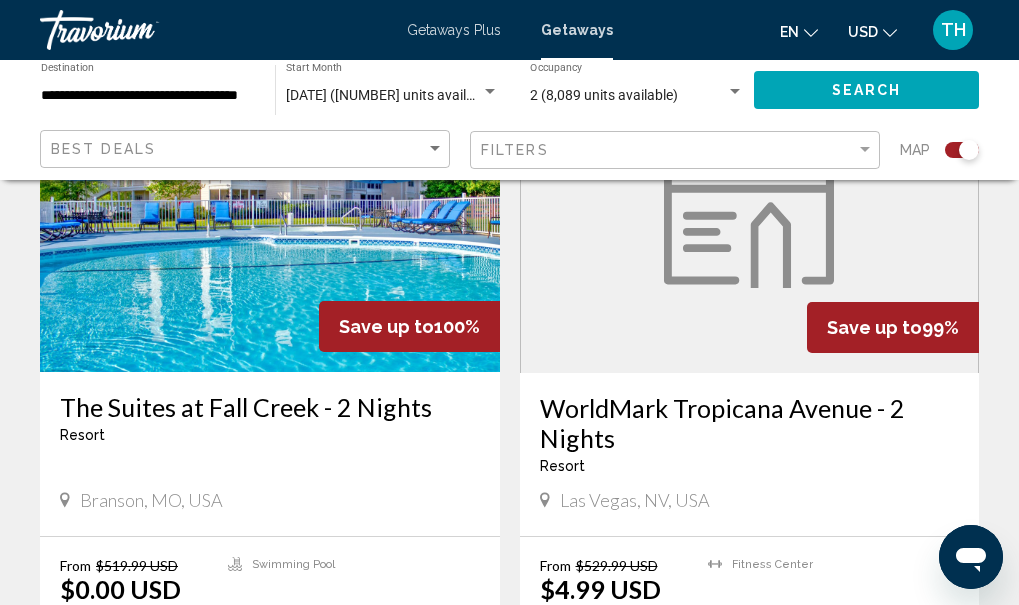 scroll, scrollTop: 847, scrollLeft: 0, axis: vertical 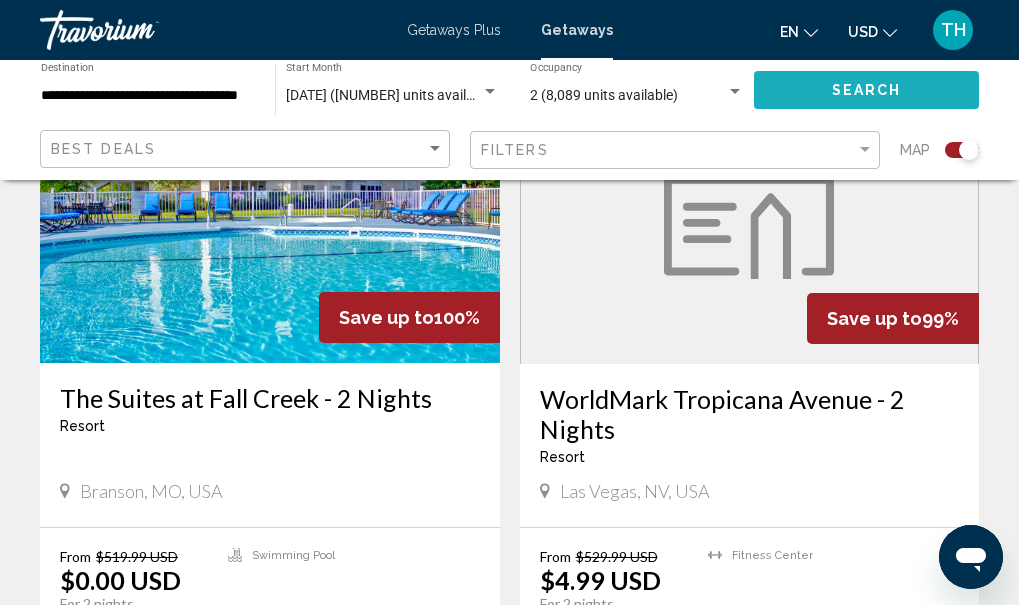 click on "Search" 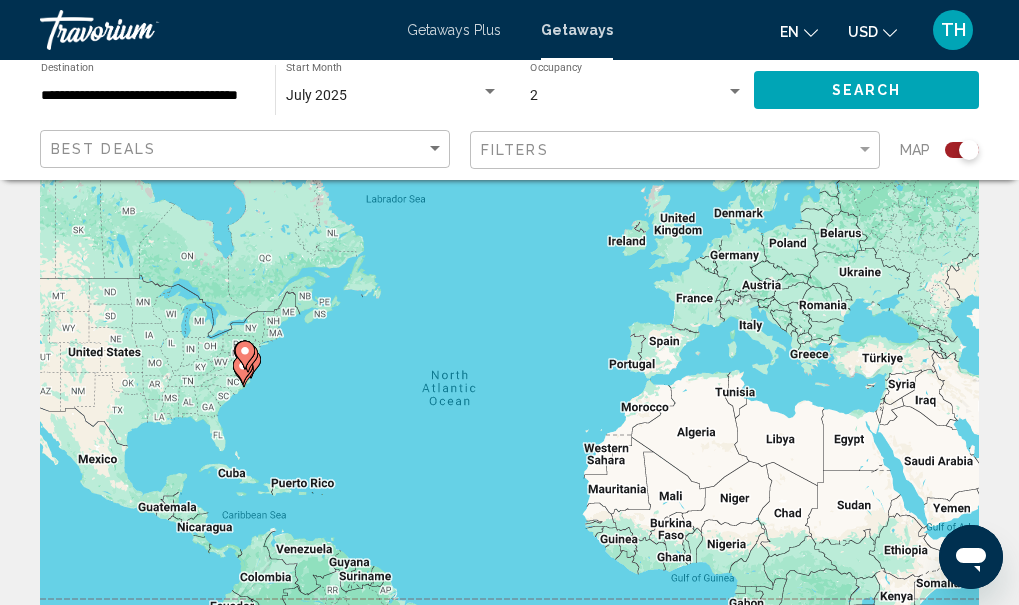 scroll, scrollTop: 40, scrollLeft: 0, axis: vertical 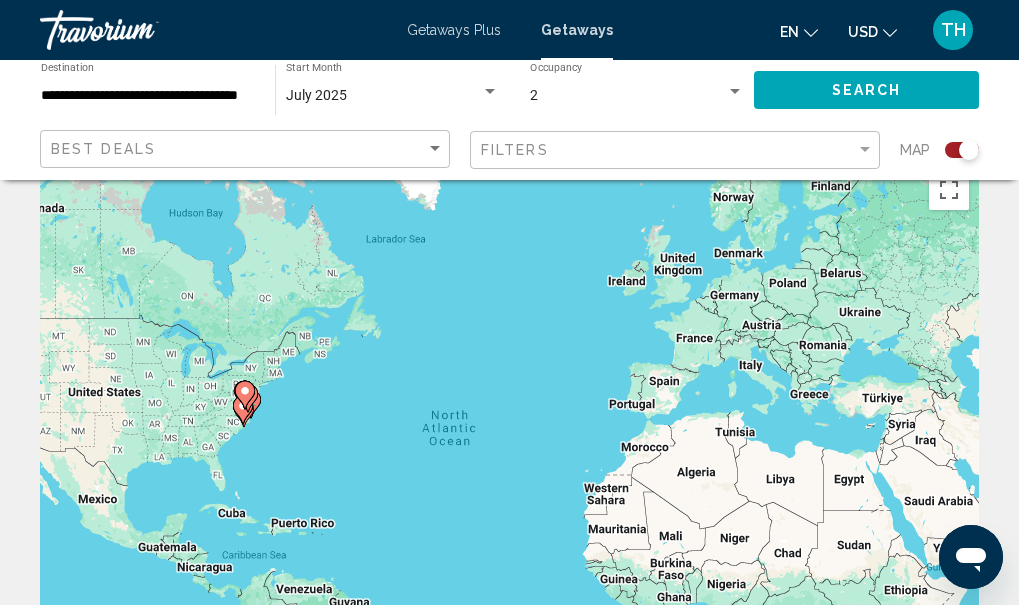 click at bounding box center (245, 395) 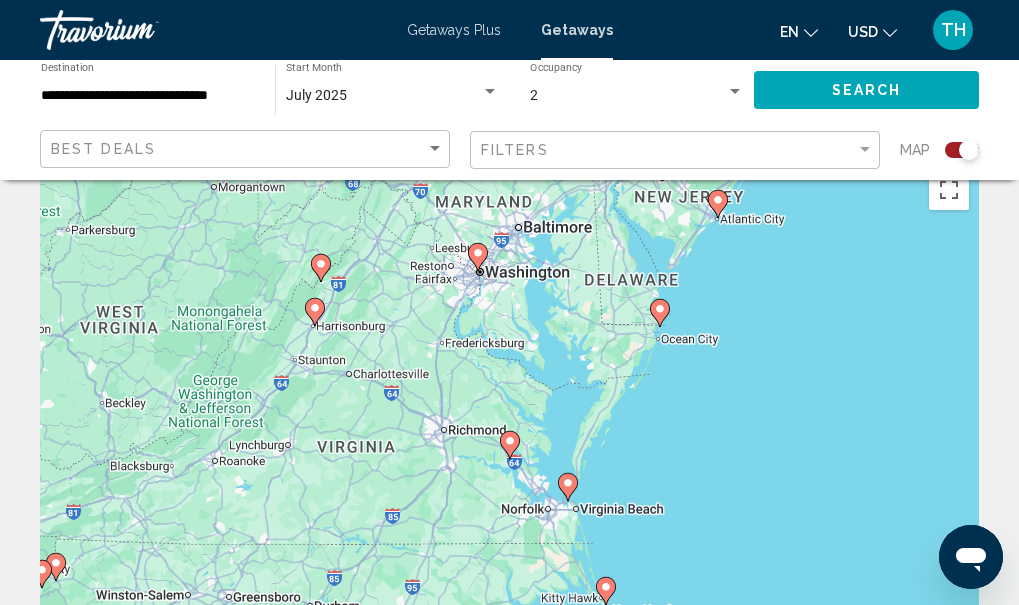 click 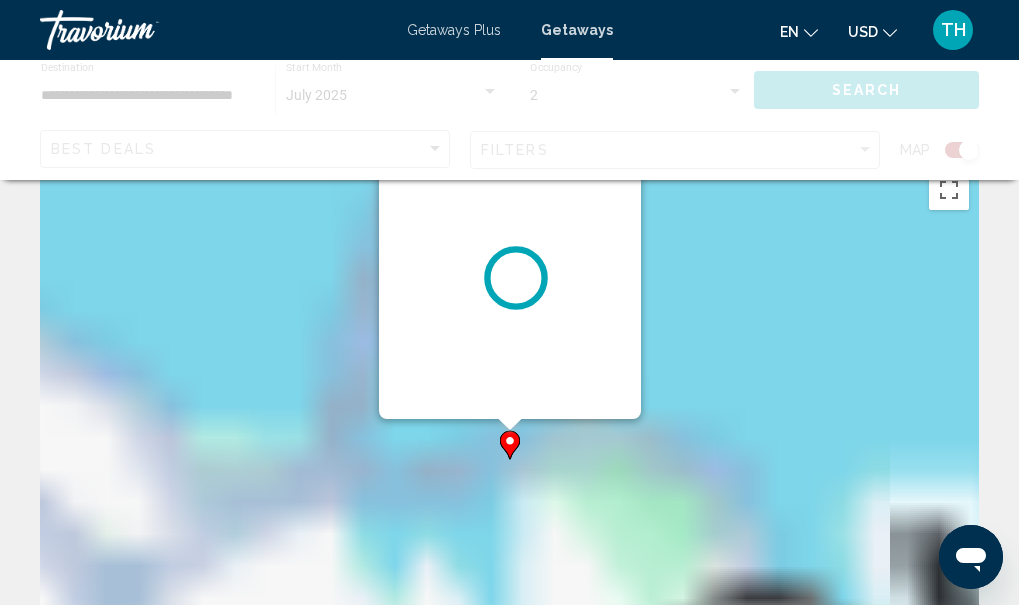 click on "To activate drag with keyboard, press Alt + Enter. Once in keyboard drag state, use the arrow keys to move the marker. To complete the drag, press the Enter key. To cancel, press Escape." at bounding box center (509, 460) 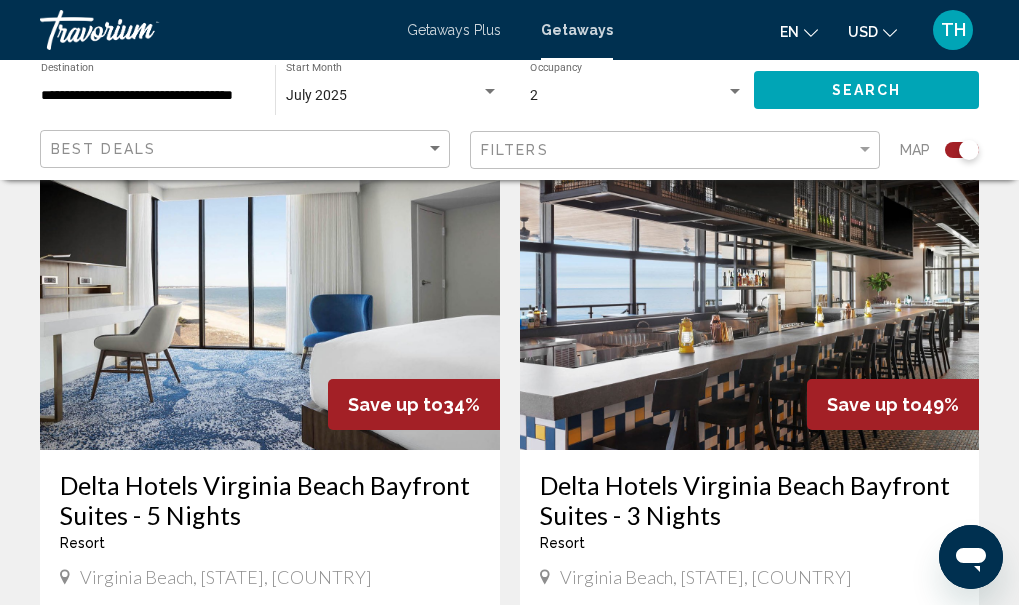 scroll, scrollTop: 800, scrollLeft: 0, axis: vertical 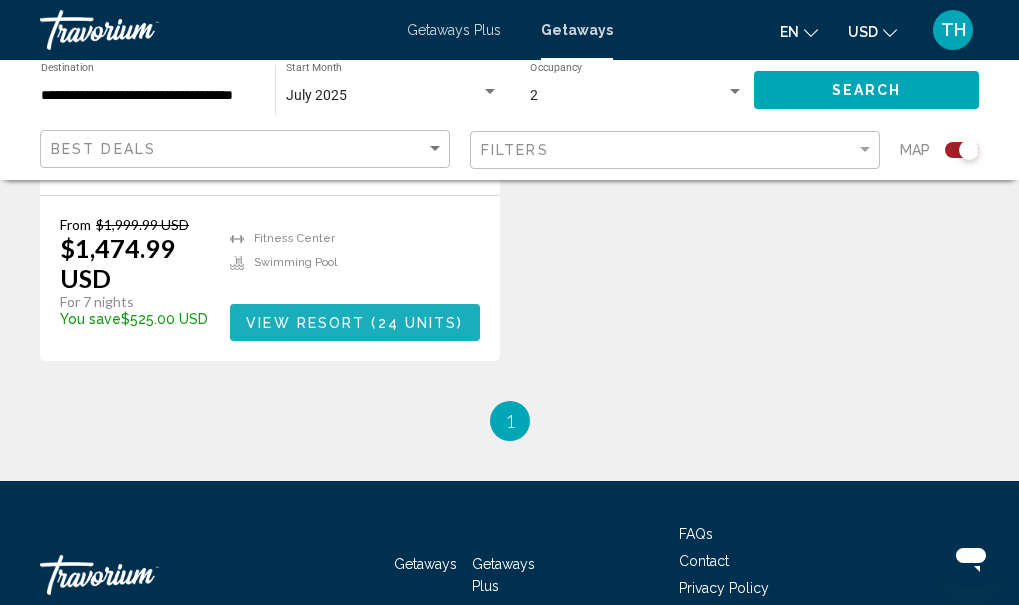 click at bounding box center (368, 323) 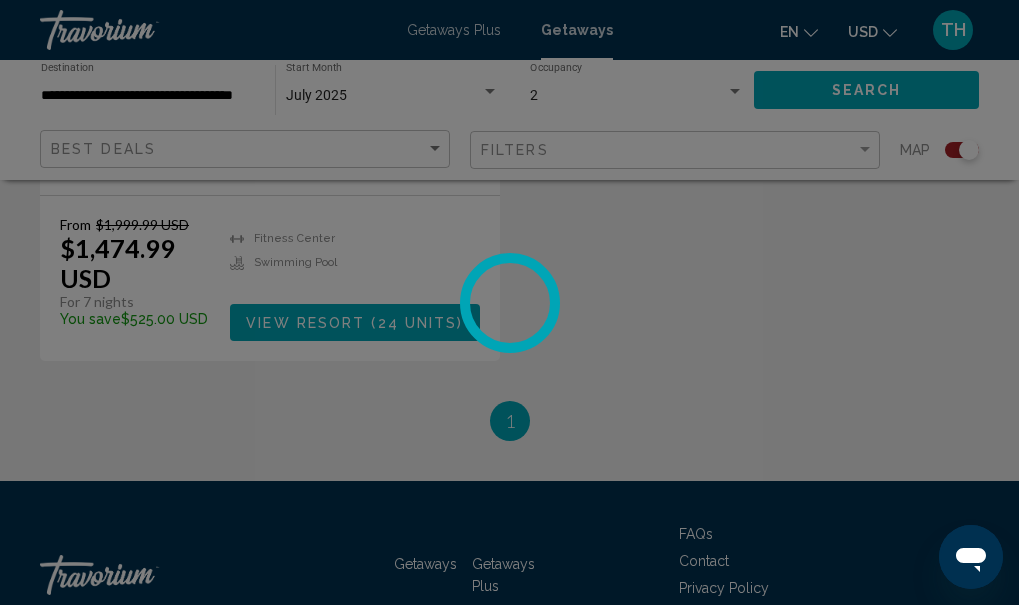 scroll, scrollTop: 233, scrollLeft: 0, axis: vertical 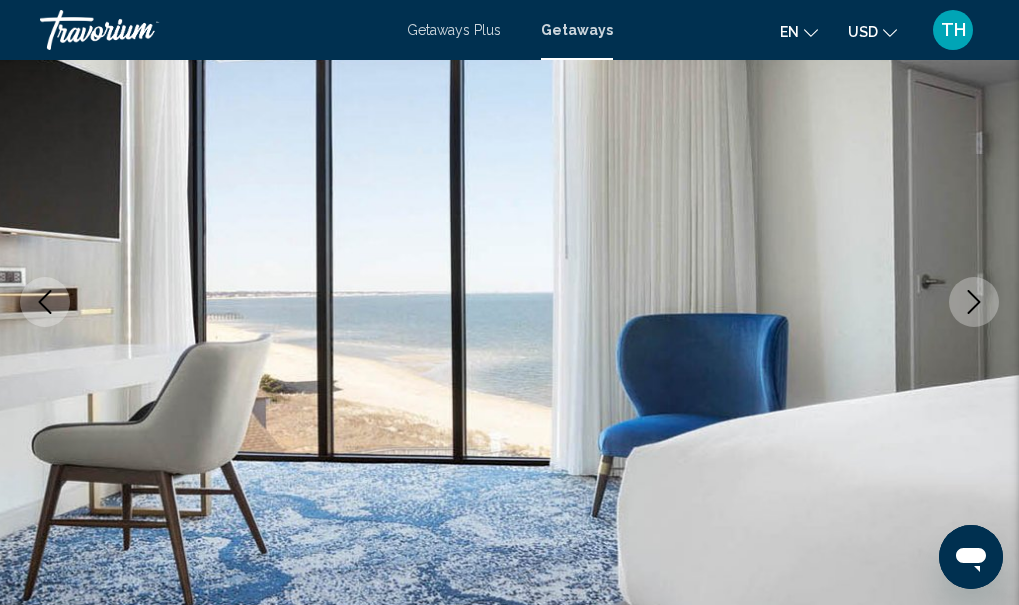 click 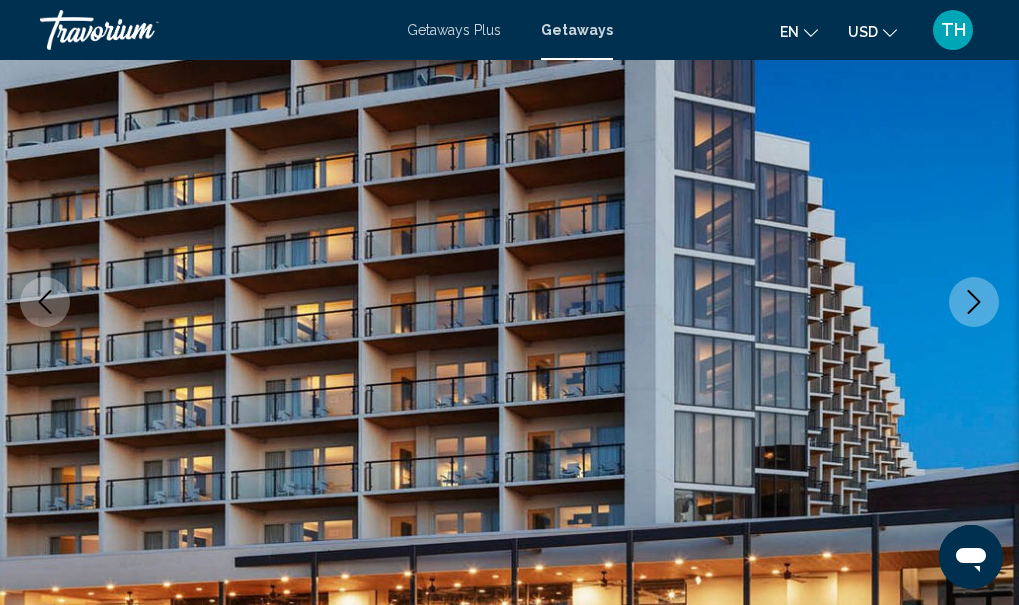 click 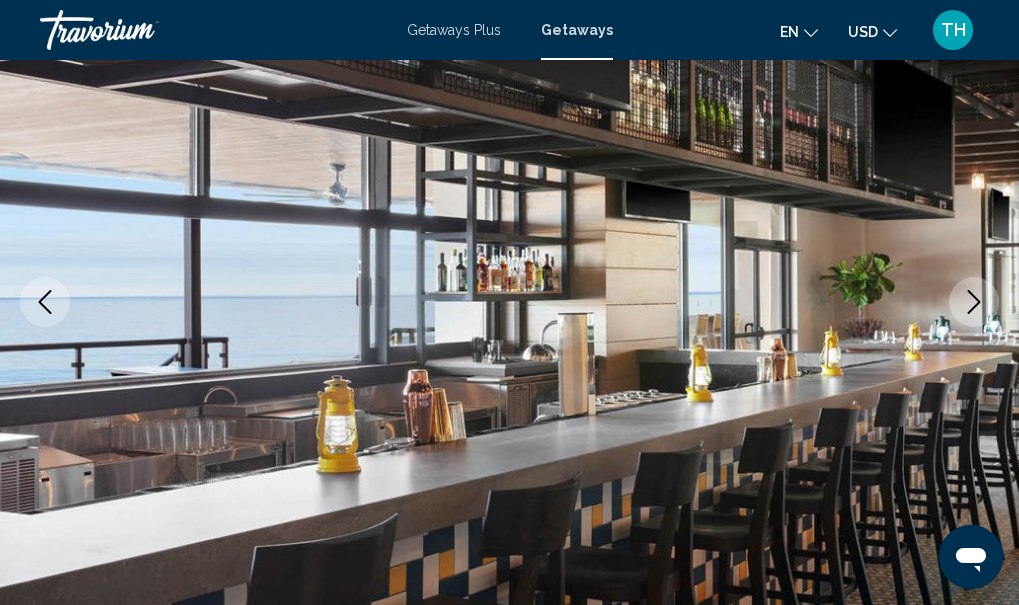 click 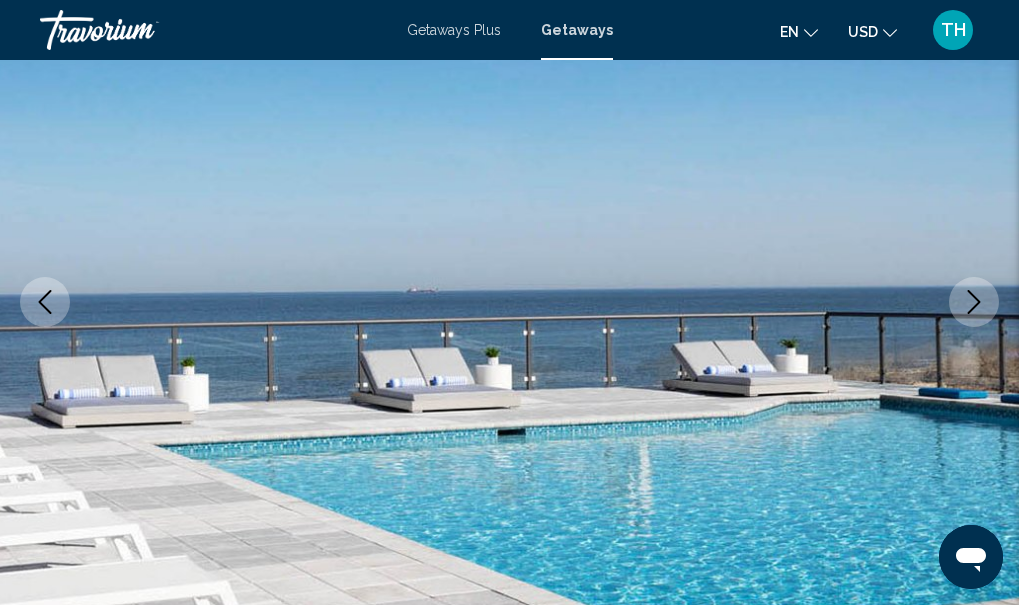 click 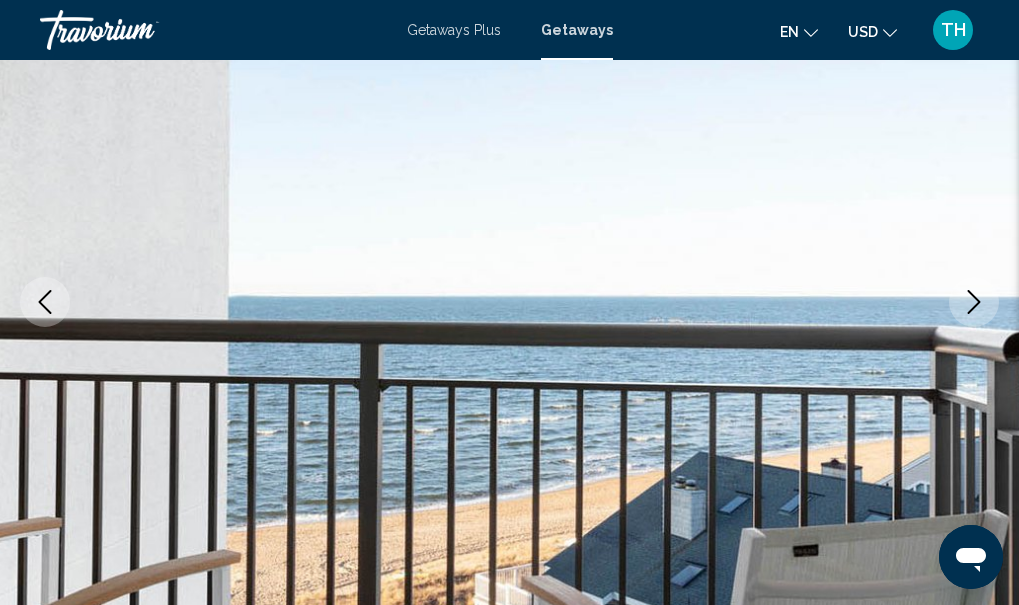 click 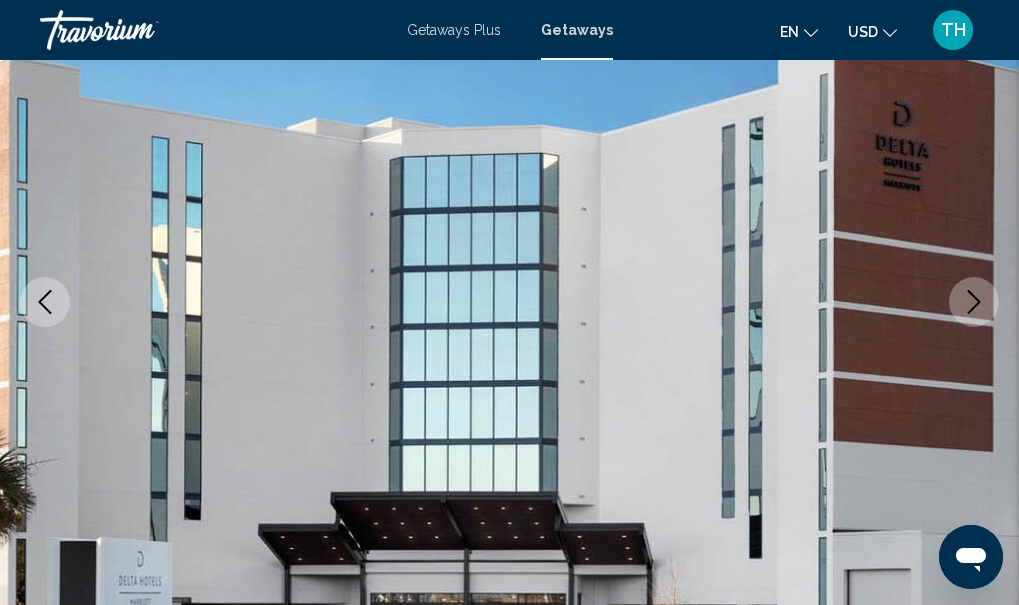 click 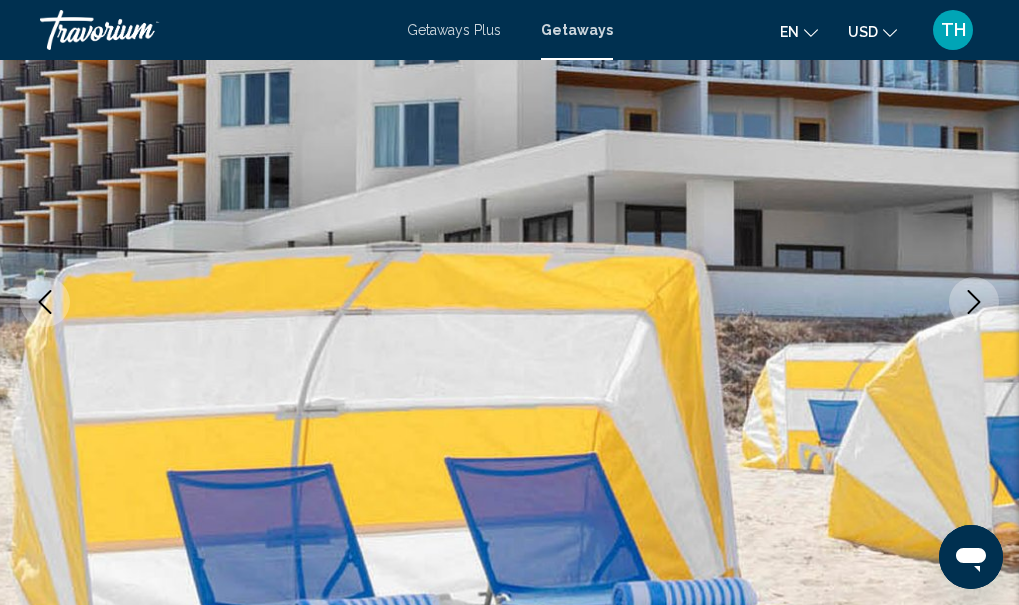 click 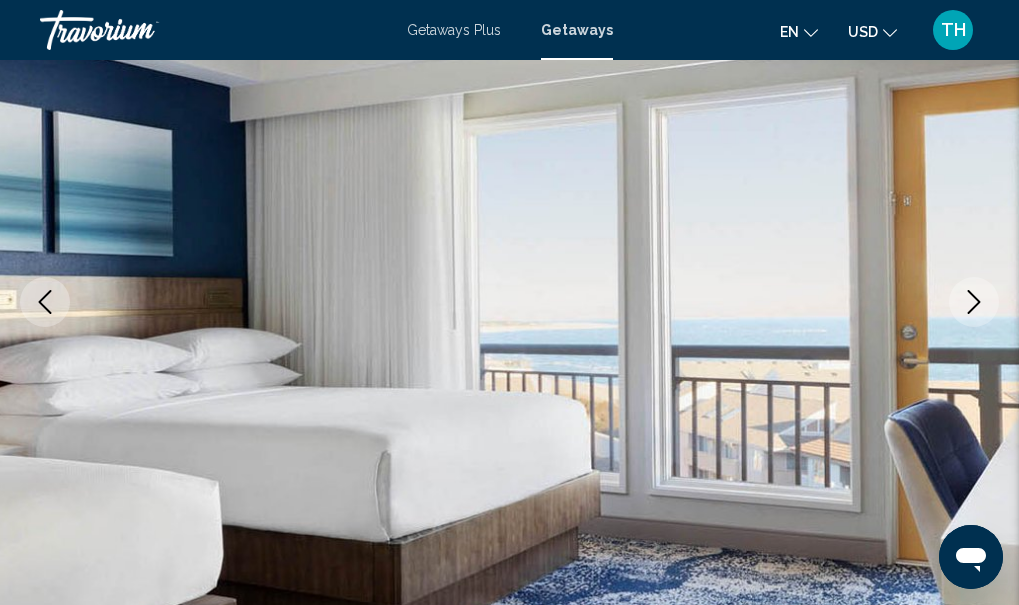 click 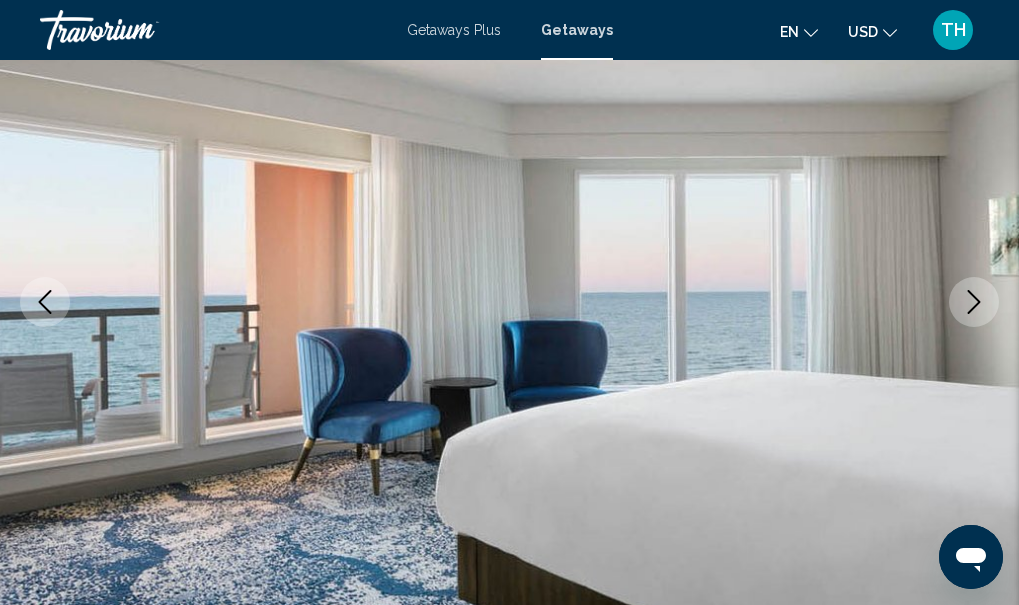 click 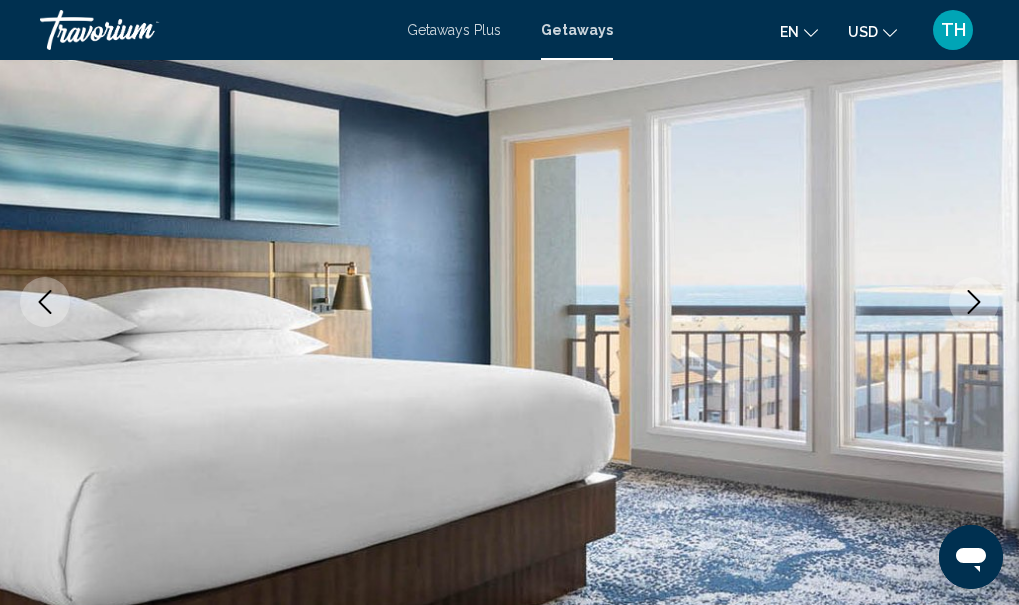 click 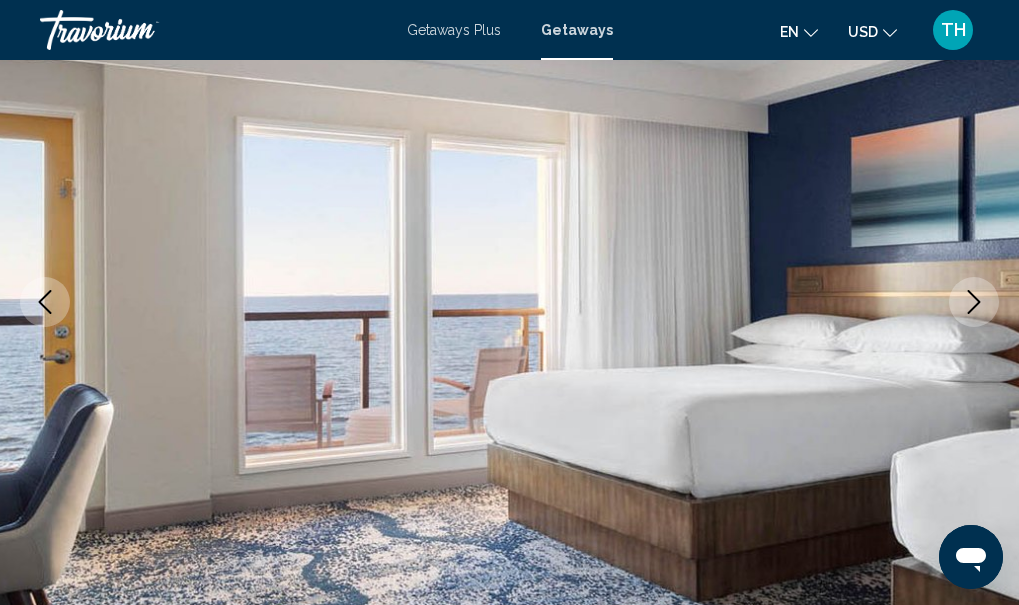 click 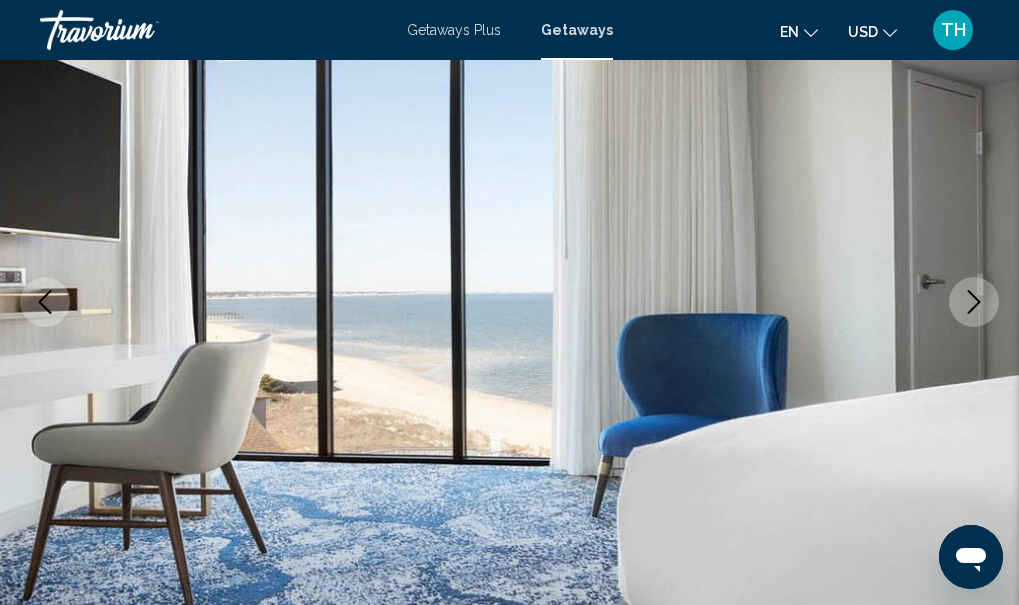 click 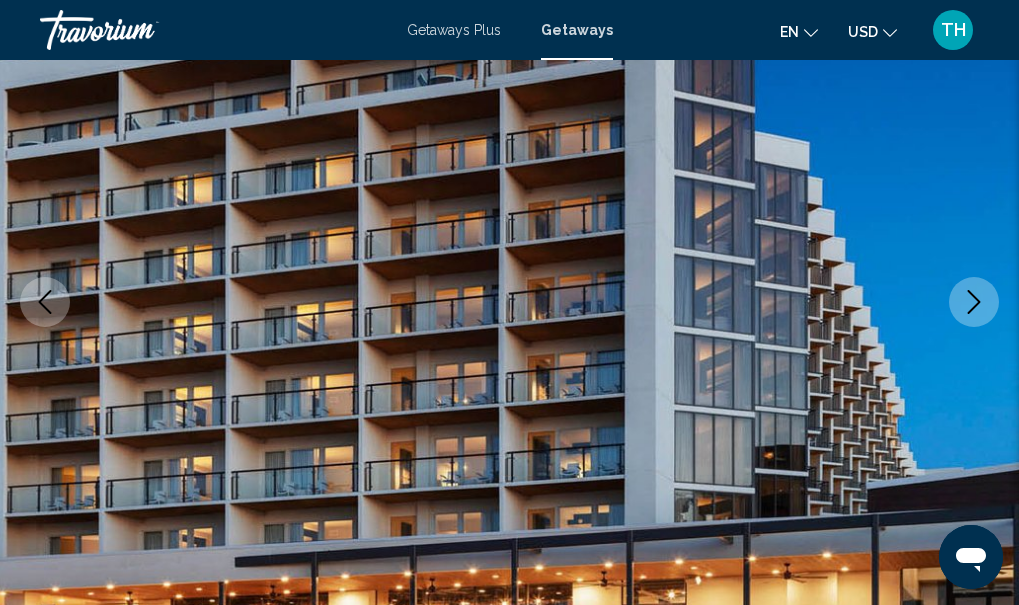 click 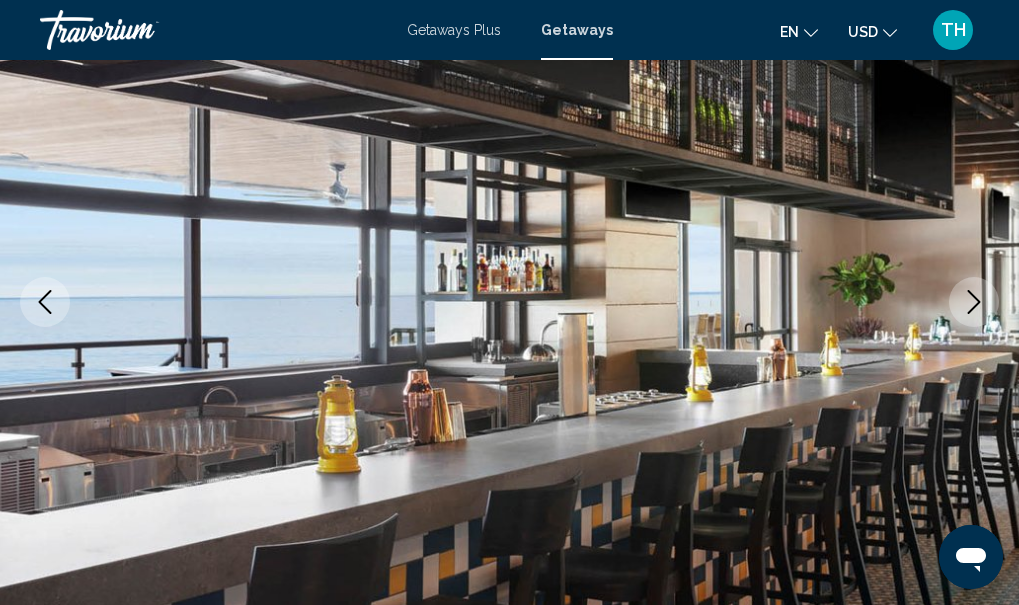 click 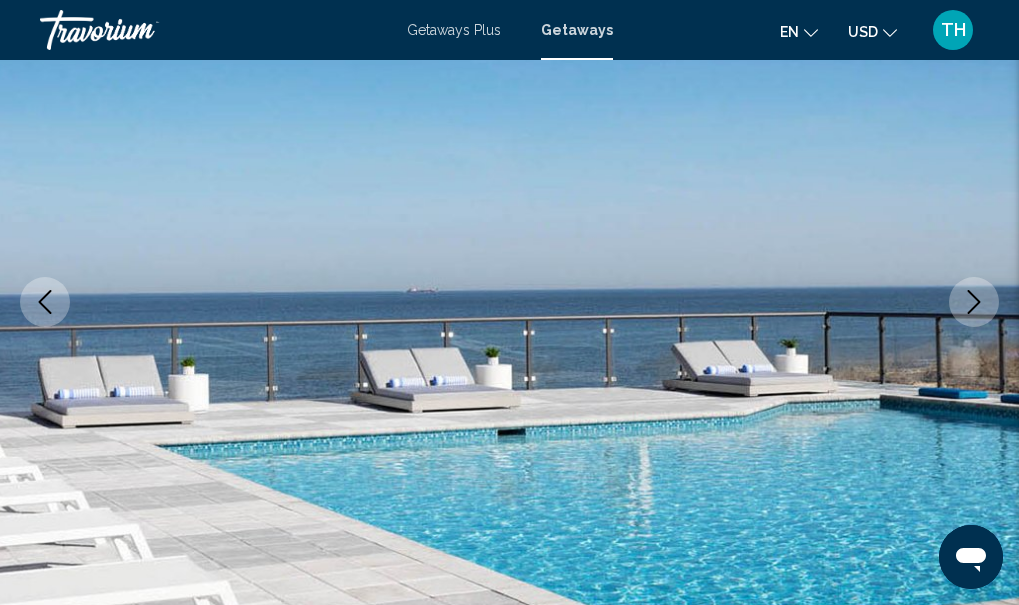 click 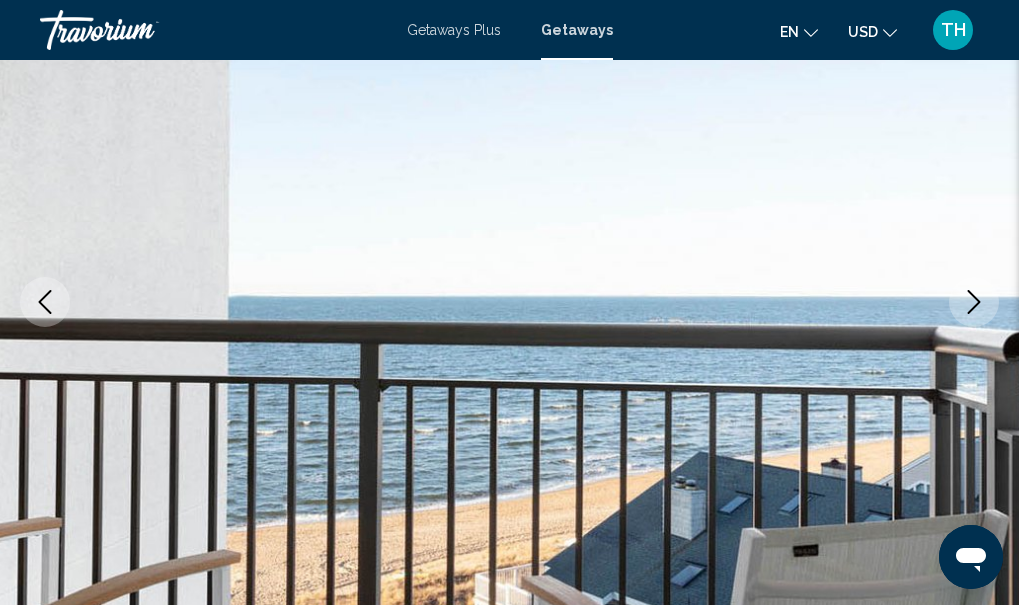 click 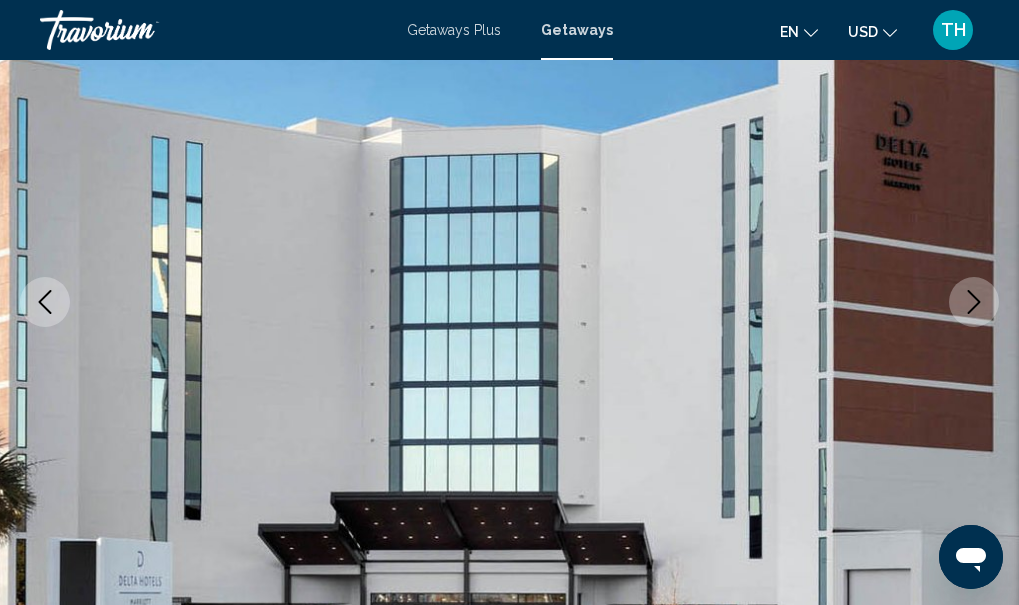 click 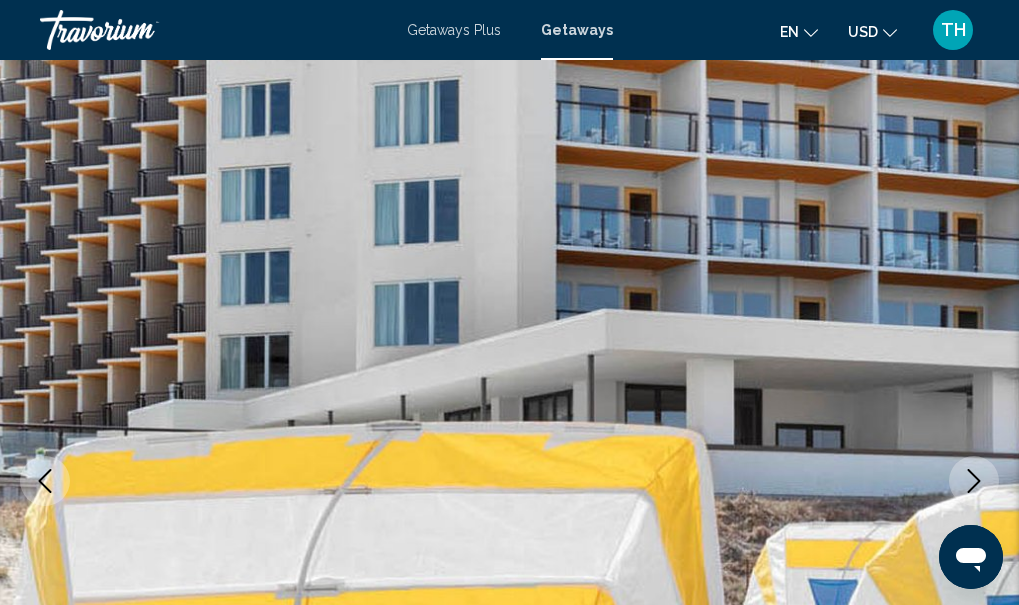 scroll, scrollTop: 0, scrollLeft: 0, axis: both 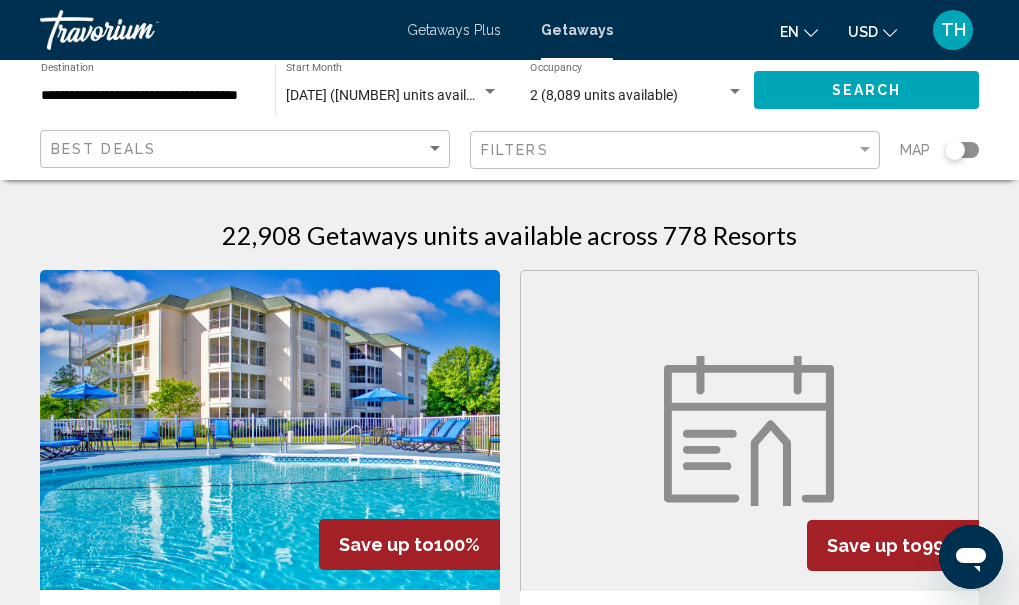 click 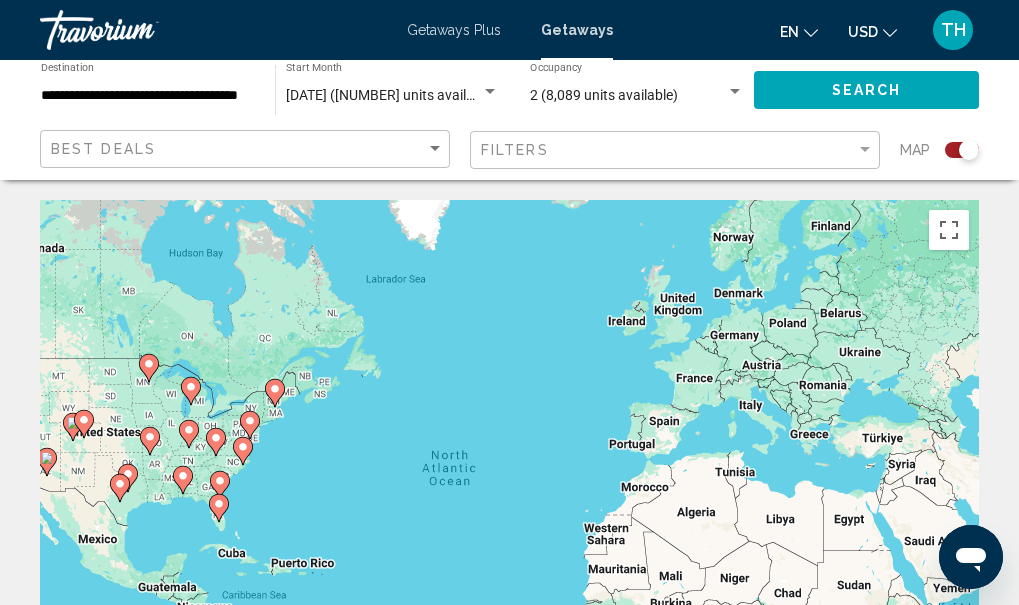 click 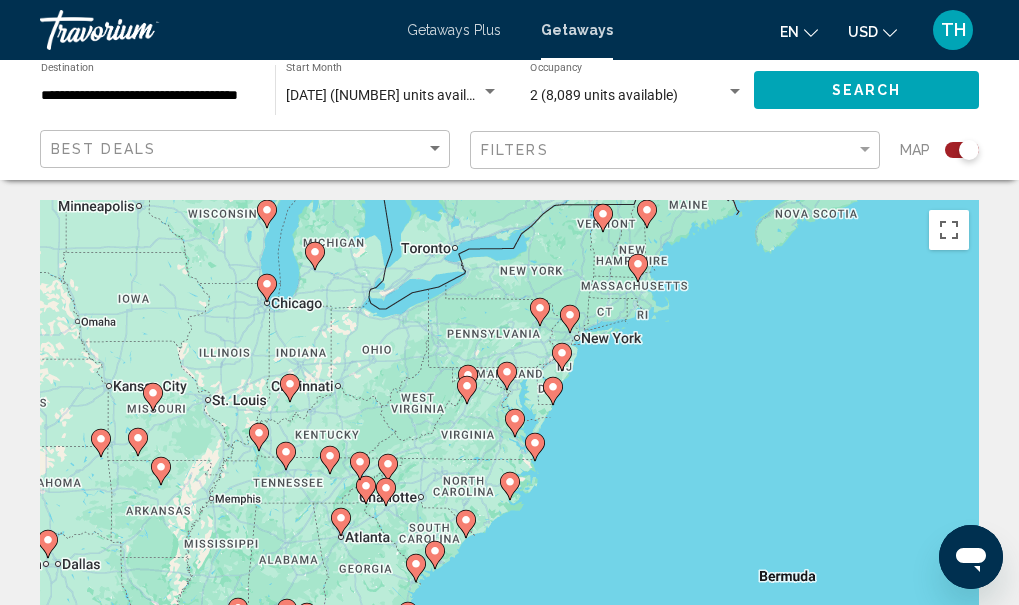 click 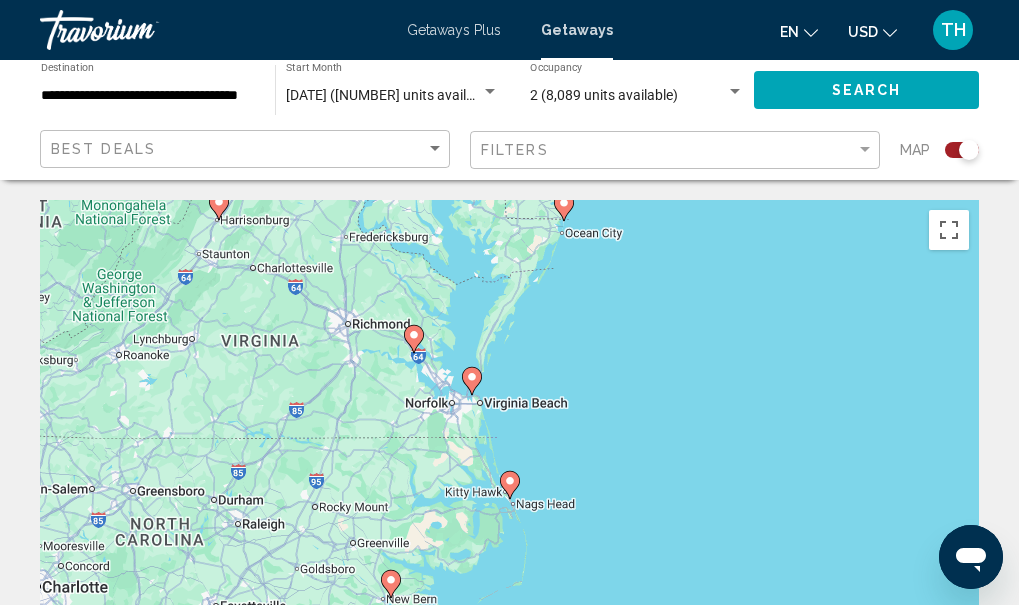 click 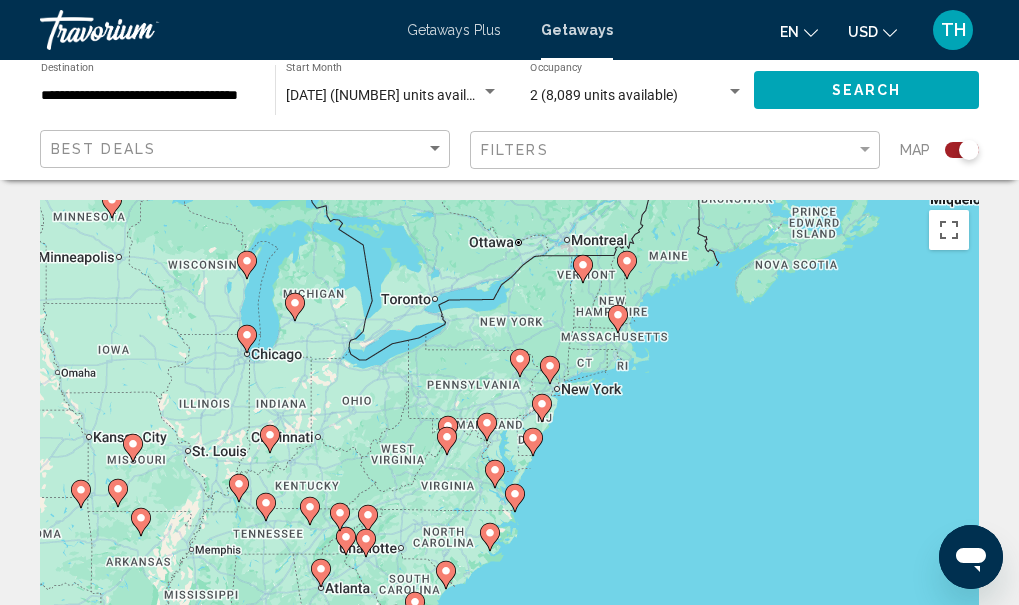 click 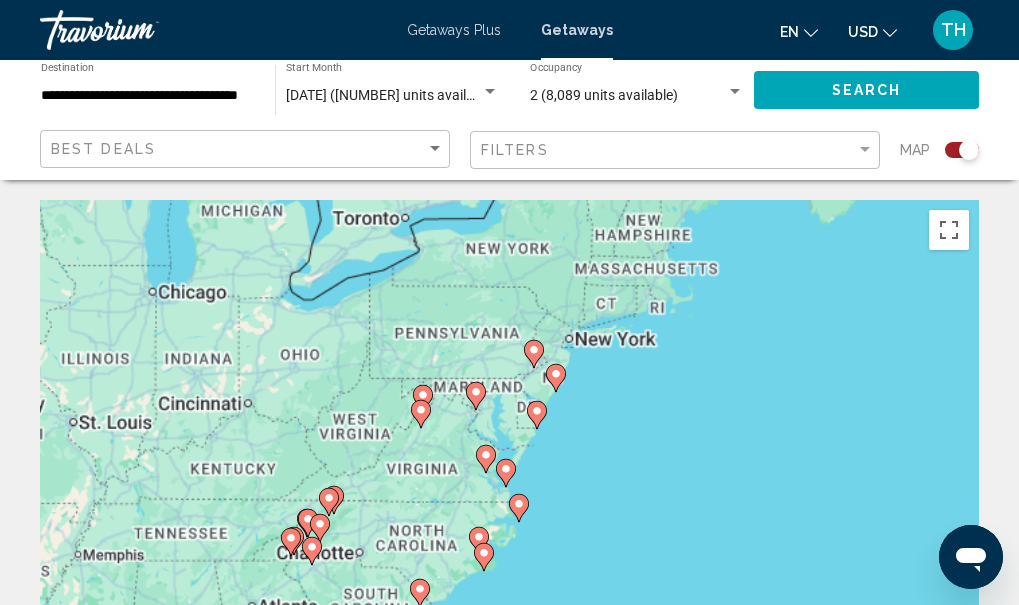 click at bounding box center [979, 500] 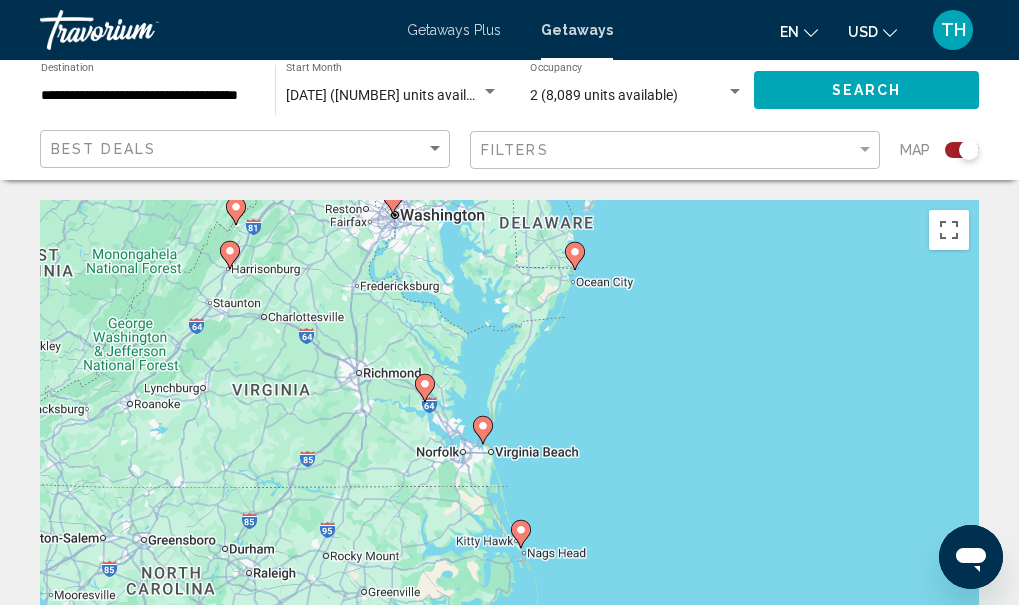 click 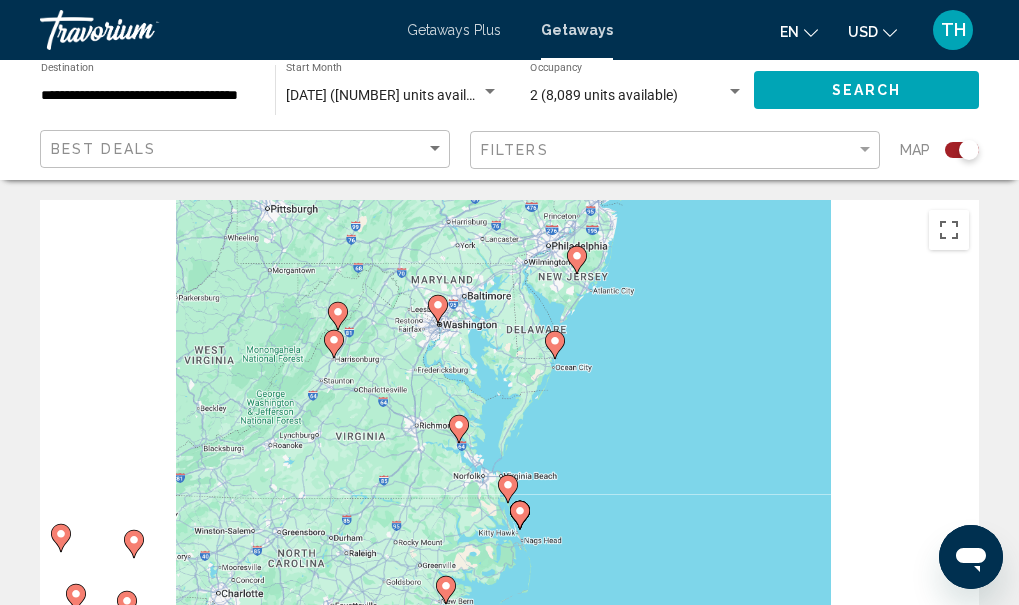 click on "To navigate, press the arrow keys. To activate drag with keyboard, press Alt + Enter. Once in keyboard drag state, use the arrow keys to move the marker. To complete the drag, press the Enter key. To cancel, press Escape." at bounding box center [509, 500] 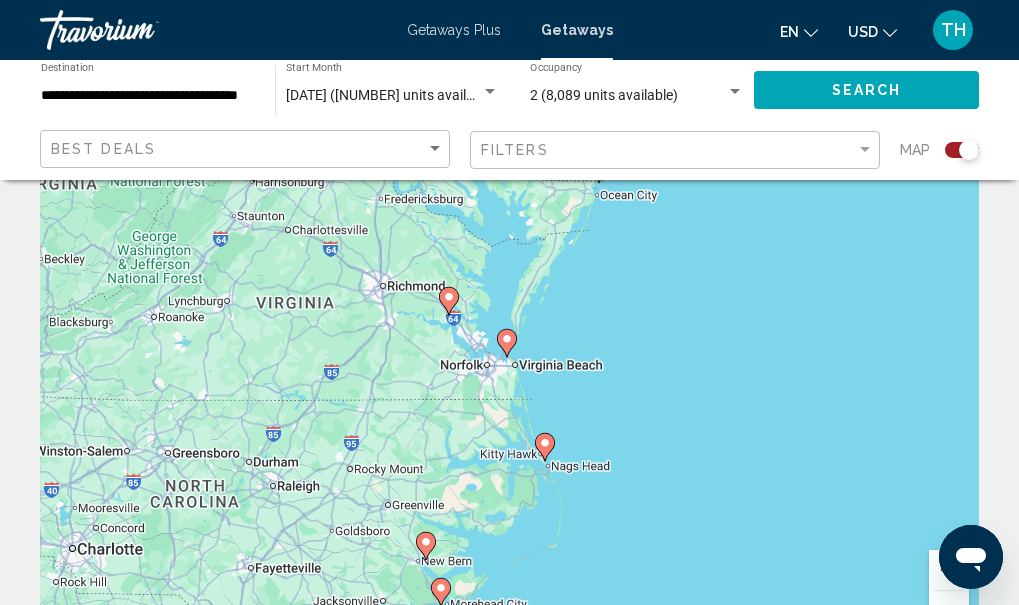 scroll, scrollTop: 120, scrollLeft: 0, axis: vertical 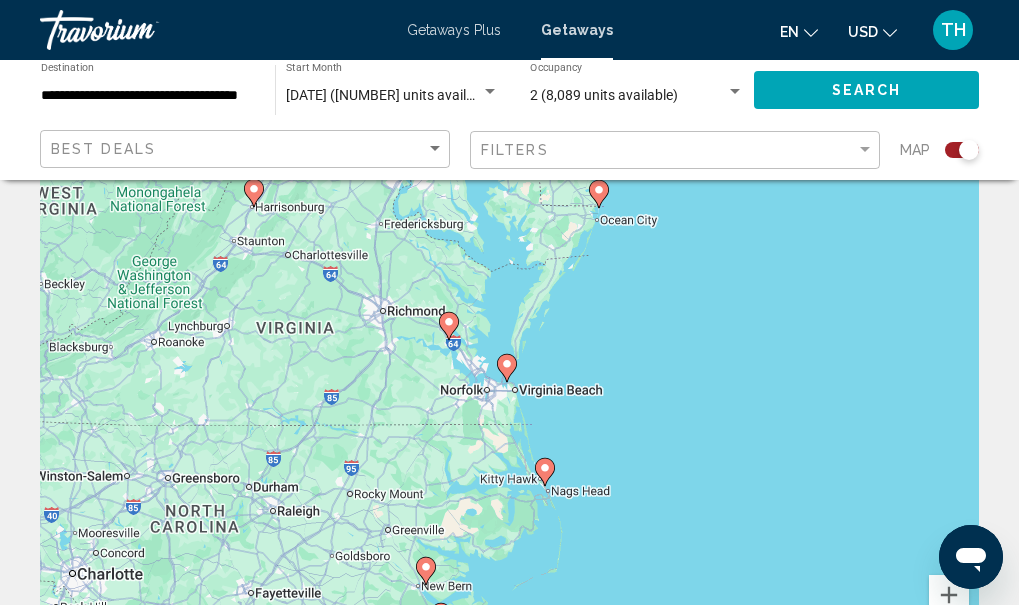 click on "To navigate, press the arrow keys.  To activate drag with keyboard, press Alt + Enter. Once in keyboard drag state, use the arrow keys to move the marker. To complete the drag, press the Enter key. To cancel, press Escape." at bounding box center [509, 380] 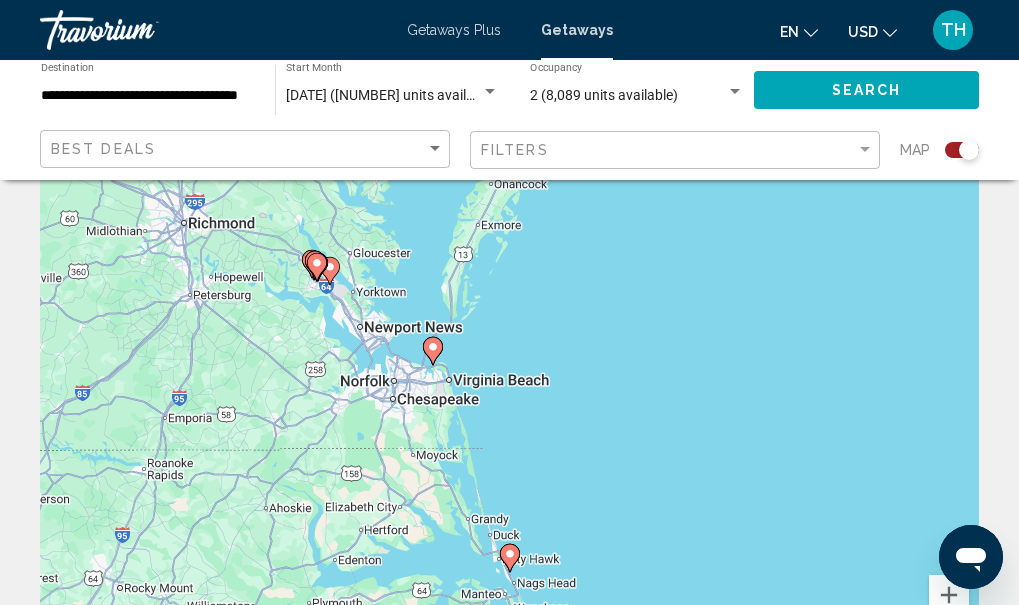 click on "To navigate, press the arrow keys.  To activate drag with keyboard, press Alt + Enter. Once in keyboard drag state, use the arrow keys to move the marker. To complete the drag, press the Enter key. To cancel, press Escape." at bounding box center (509, 380) 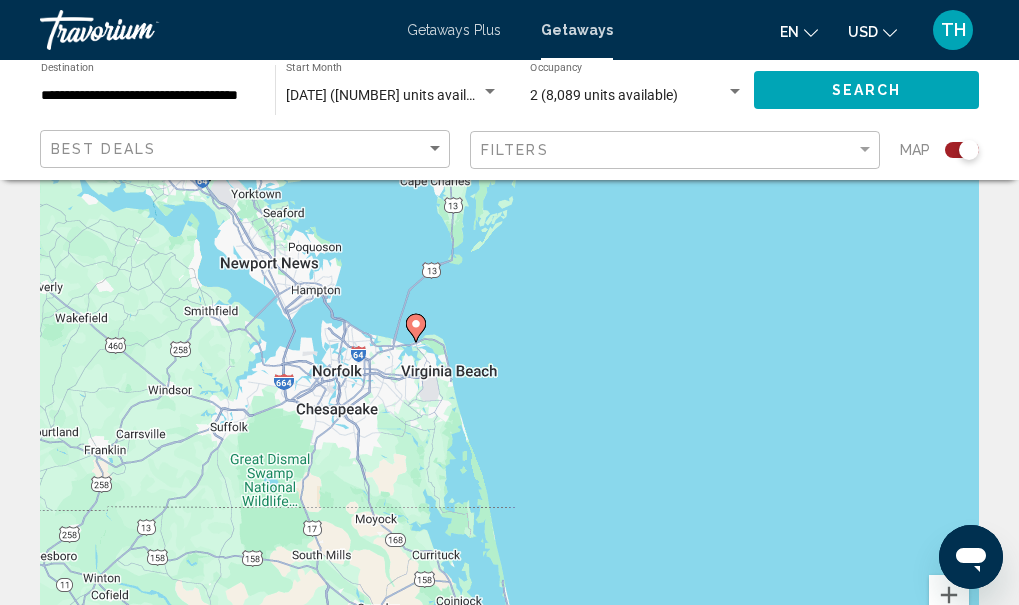 click on "To navigate, press the arrow keys.  To activate drag with keyboard, press Alt + Enter. Once in keyboard drag state, use the arrow keys to move the marker. To complete the drag, press the Enter key. To cancel, press Escape." at bounding box center [509, 380] 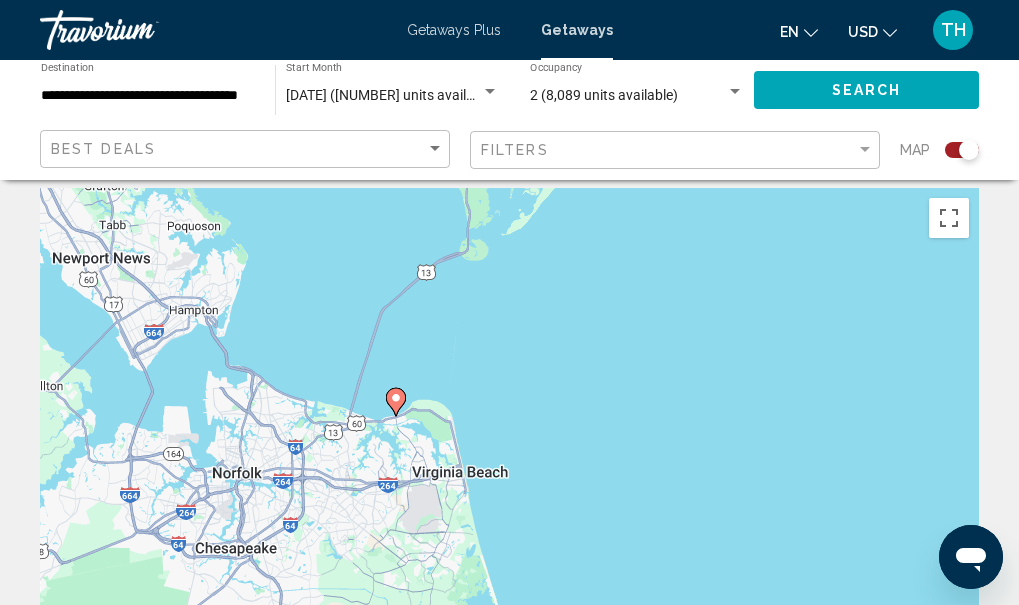 scroll, scrollTop: 0, scrollLeft: 0, axis: both 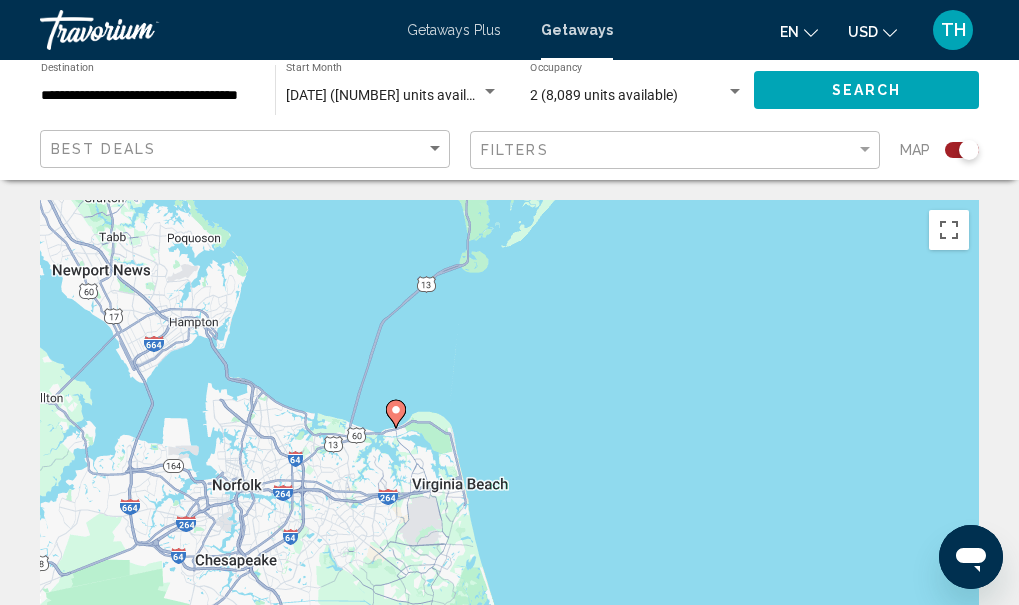 click on "To navigate, press the arrow keys.  To activate drag with keyboard, press Alt + Enter. Once in keyboard drag state, use the arrow keys to move the marker. To complete the drag, press the Enter key. To cancel, press Escape." at bounding box center [509, 500] 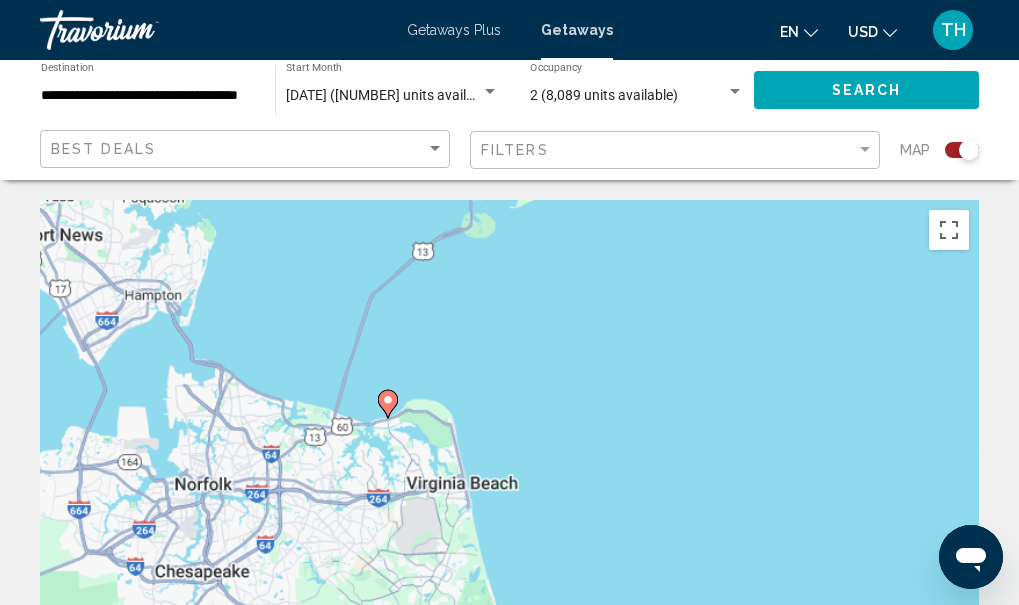 click on "To navigate, press the arrow keys.  To activate drag with keyboard, press Alt + Enter. Once in keyboard drag state, use the arrow keys to move the marker. To complete the drag, press the Enter key. To cancel, press Escape." at bounding box center (509, 500) 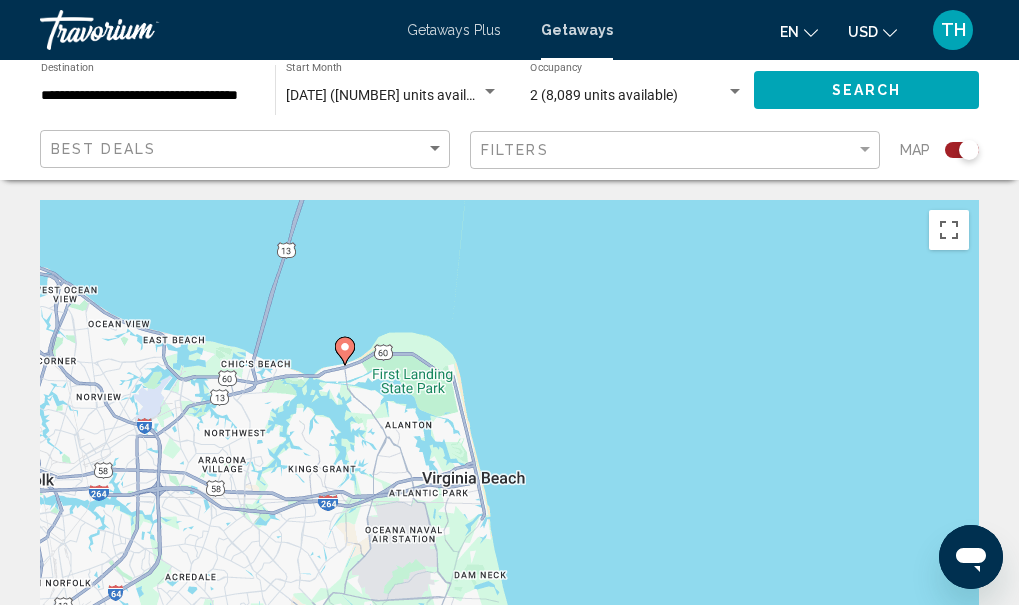 click on "To navigate, press the arrow keys.  To activate drag with keyboard, press Alt + Enter. Once in keyboard drag state, use the arrow keys to move the marker. To complete the drag, press the Enter key. To cancel, press Escape." at bounding box center [509, 500] 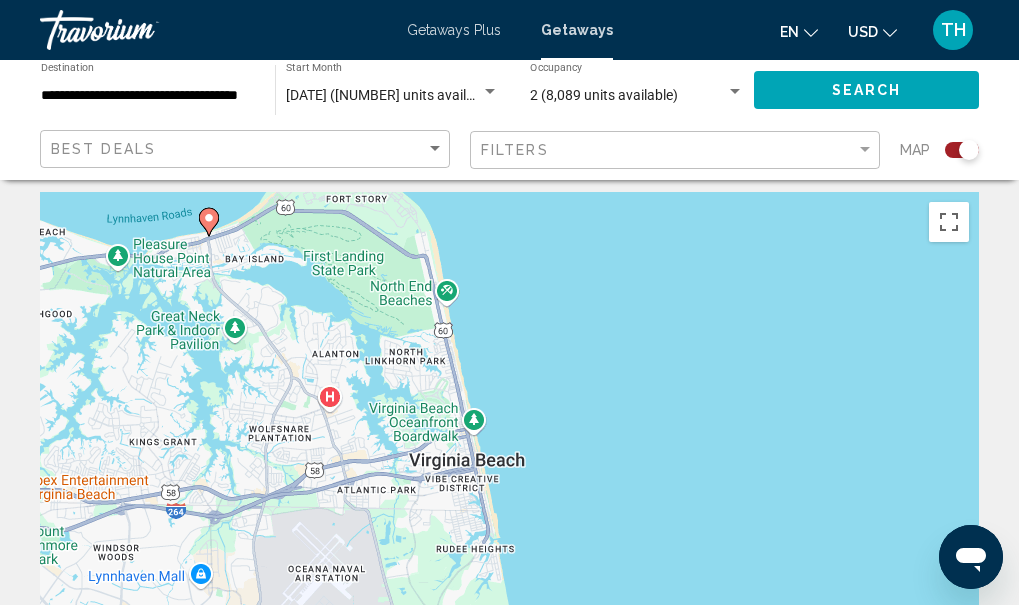 scroll, scrollTop: 0, scrollLeft: 0, axis: both 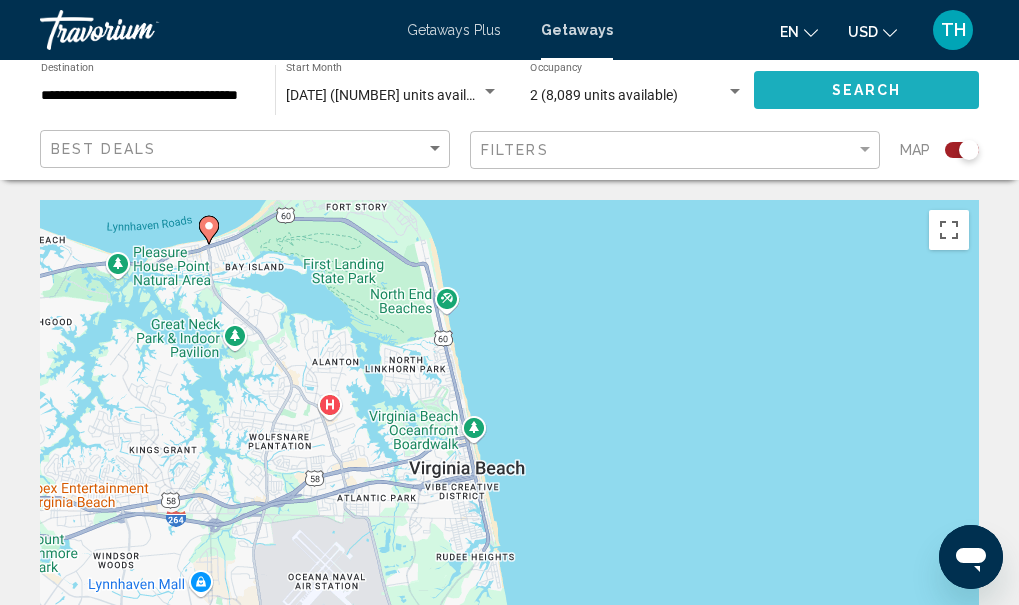 click on "Search" 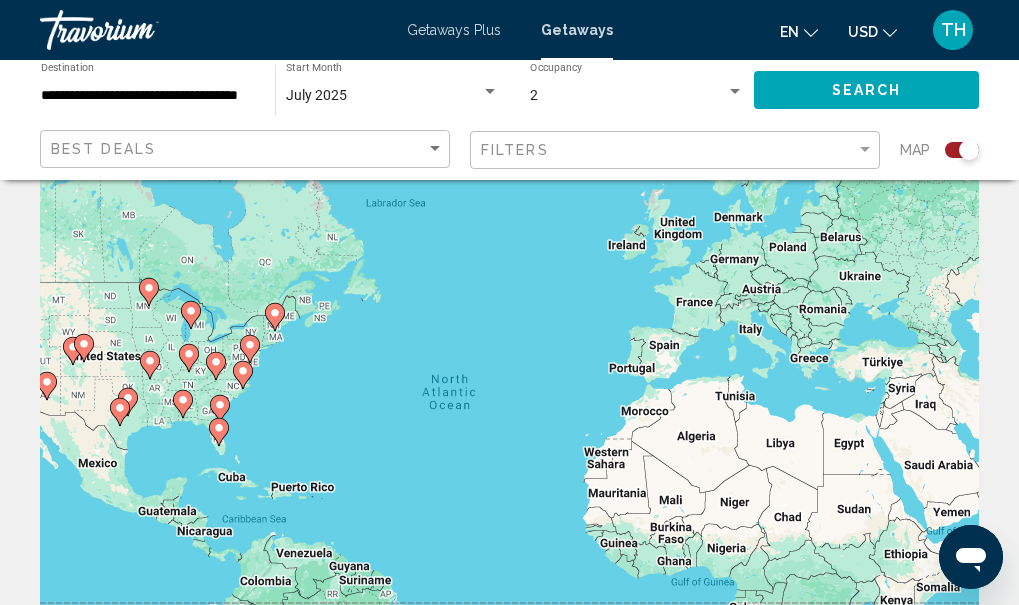 scroll, scrollTop: 40, scrollLeft: 0, axis: vertical 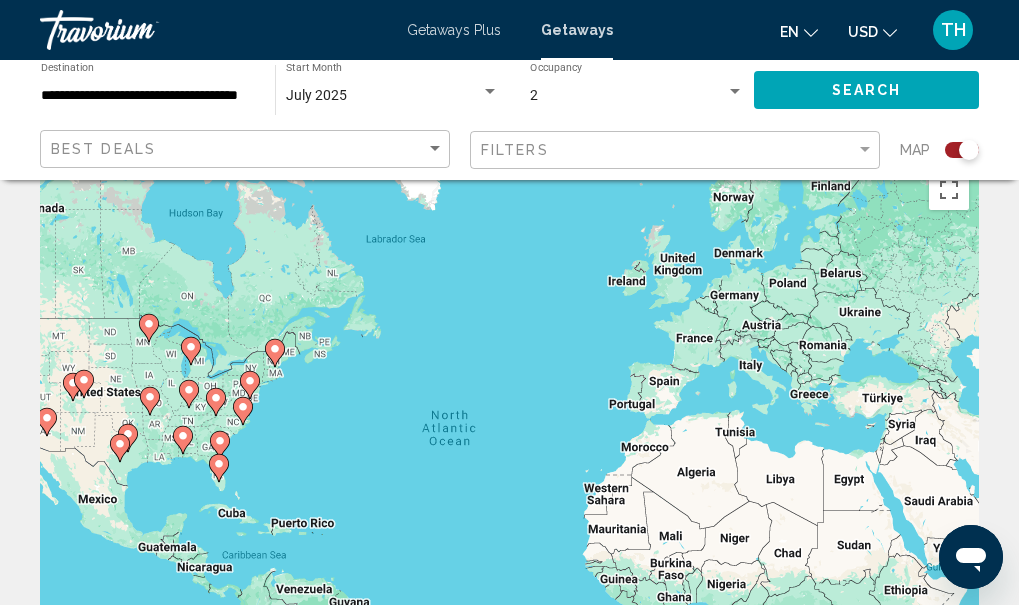 click 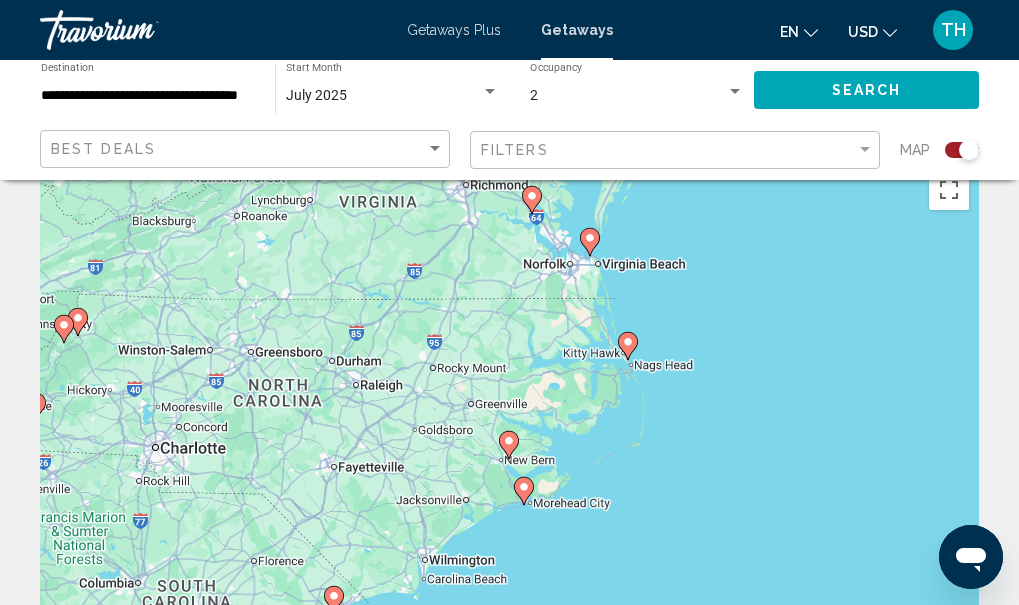 click 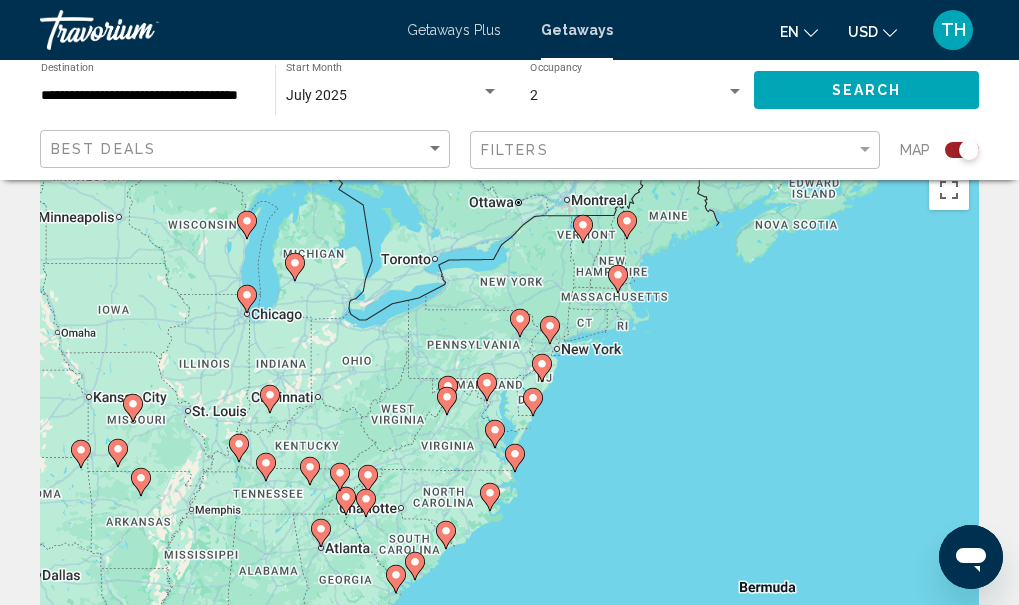 click 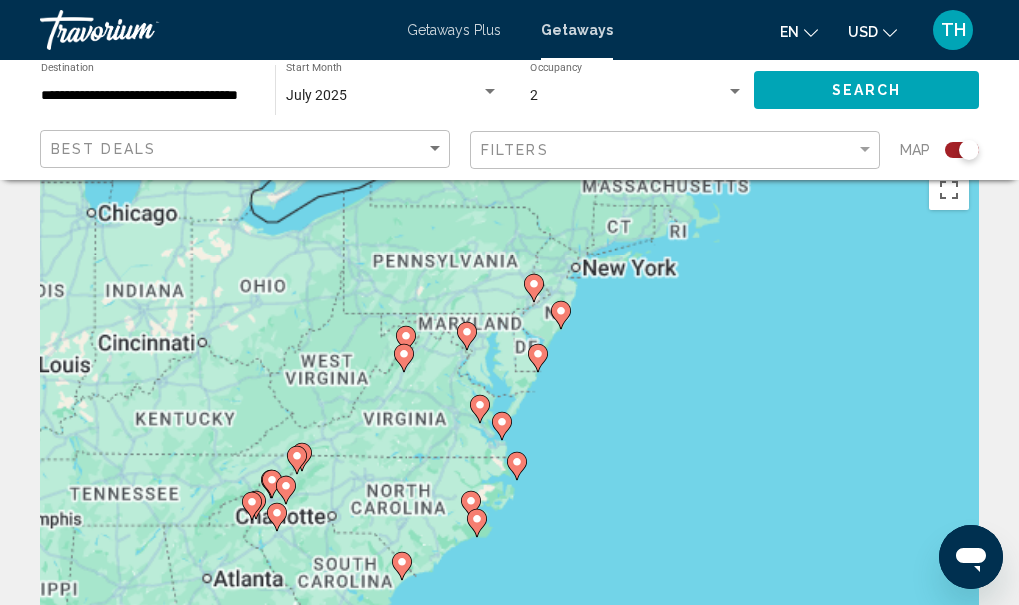 click at bounding box center (979, 460) 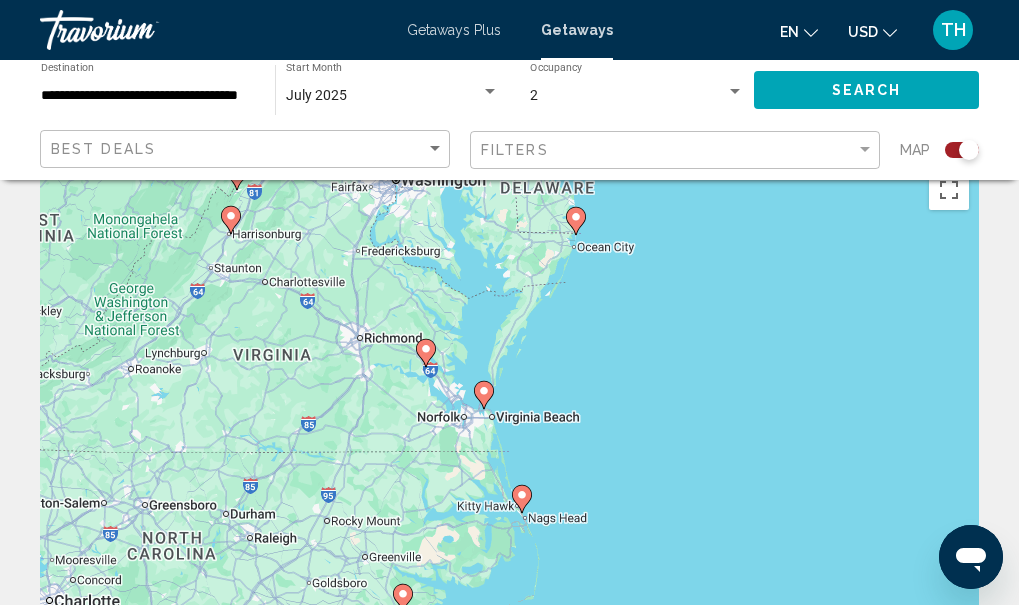 click 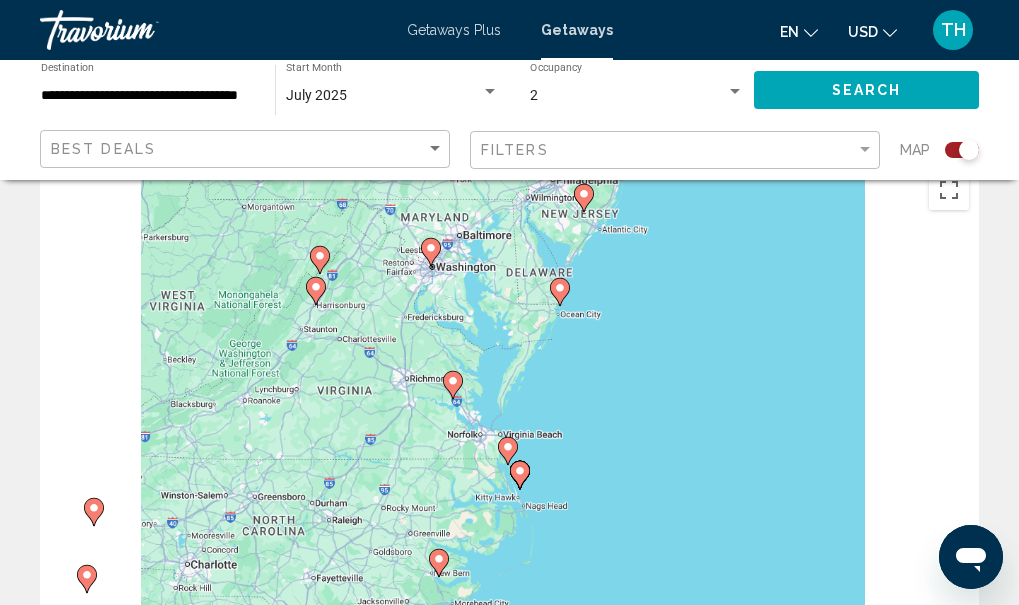 click on "To navigate, press the arrow keys. To activate drag with keyboard, press Alt + Enter. Once in keyboard drag state, use the arrow keys to move the marker. To complete the drag, press the Enter key. To cancel, press Escape." at bounding box center [509, 460] 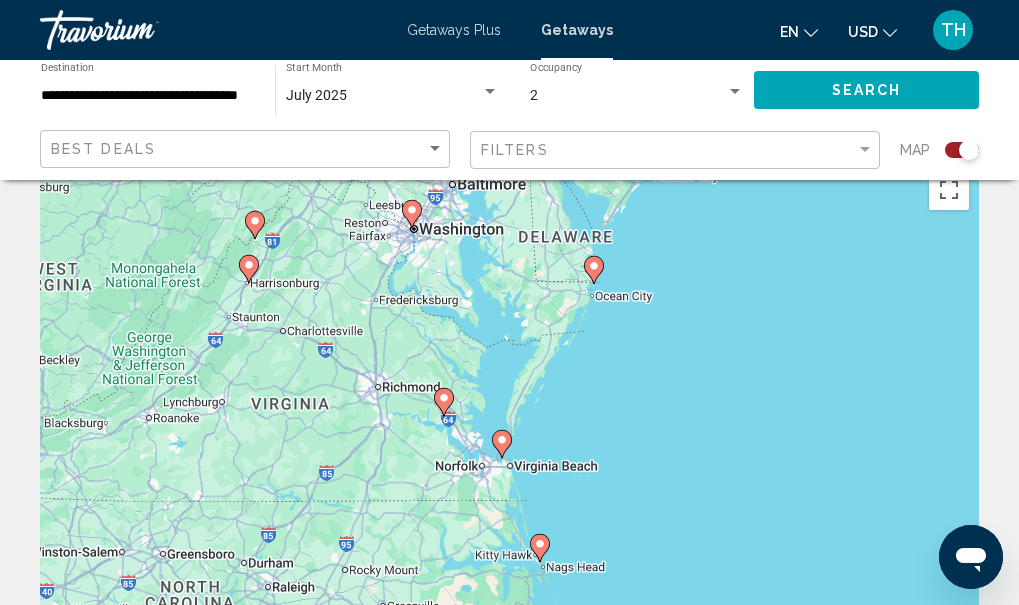 click on "To navigate, press the arrow keys.  To activate drag with keyboard, press Alt + Enter. Once in keyboard drag state, use the arrow keys to move the marker. To complete the drag, press the Enter key. To cancel, press Escape." at bounding box center [509, 460] 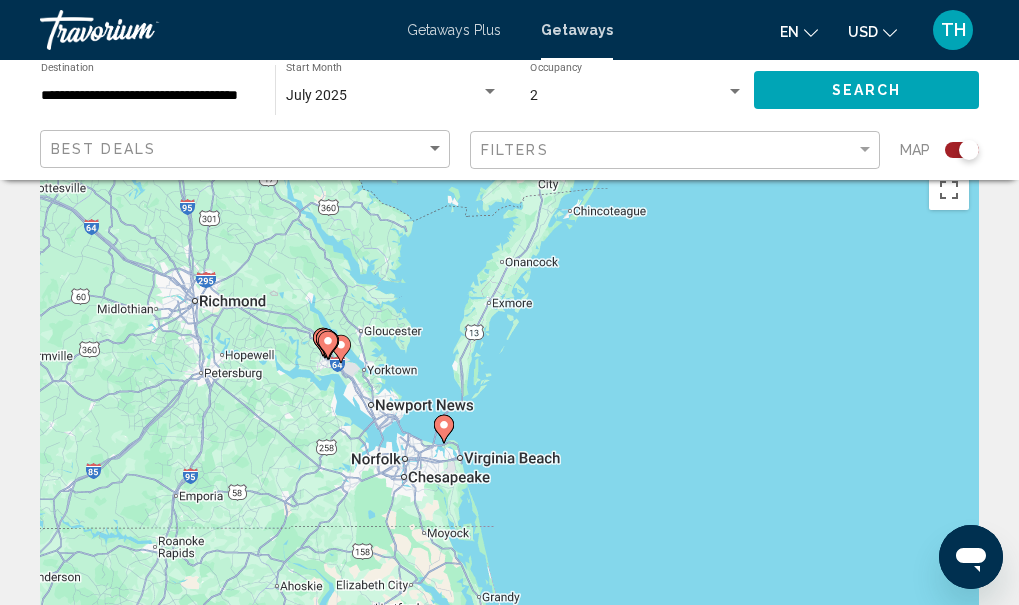 click on "To navigate, press the arrow keys.  To activate drag with keyboard, press Alt + Enter. Once in keyboard drag state, use the arrow keys to move the marker. To complete the drag, press the Enter key. To cancel, press Escape." at bounding box center (509, 460) 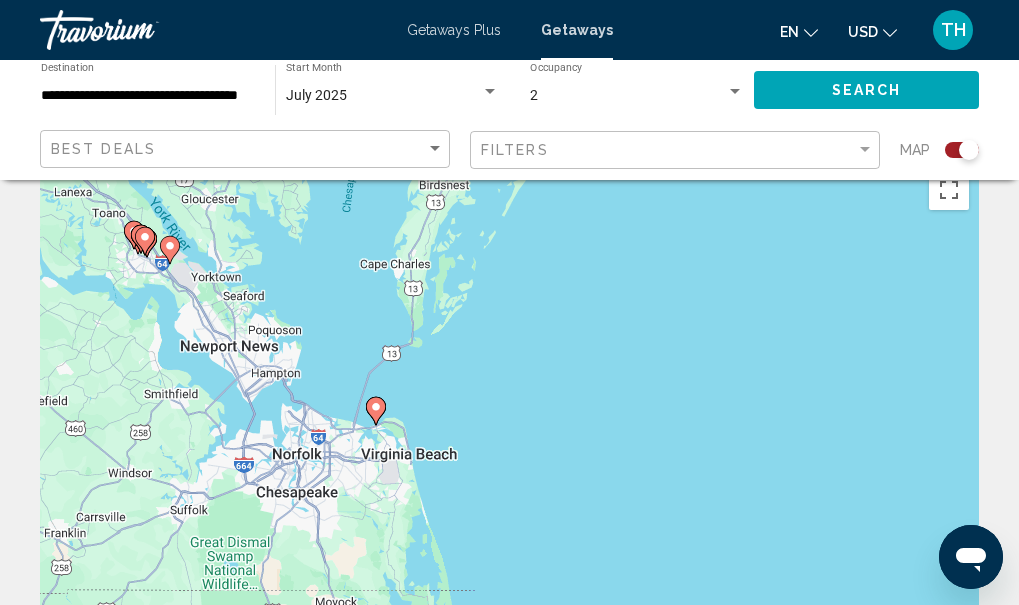 click on "To navigate, press the arrow keys.  To activate drag with keyboard, press Alt + Enter. Once in keyboard drag state, use the arrow keys to move the marker. To complete the drag, press the Enter key. To cancel, press Escape." at bounding box center [509, 460] 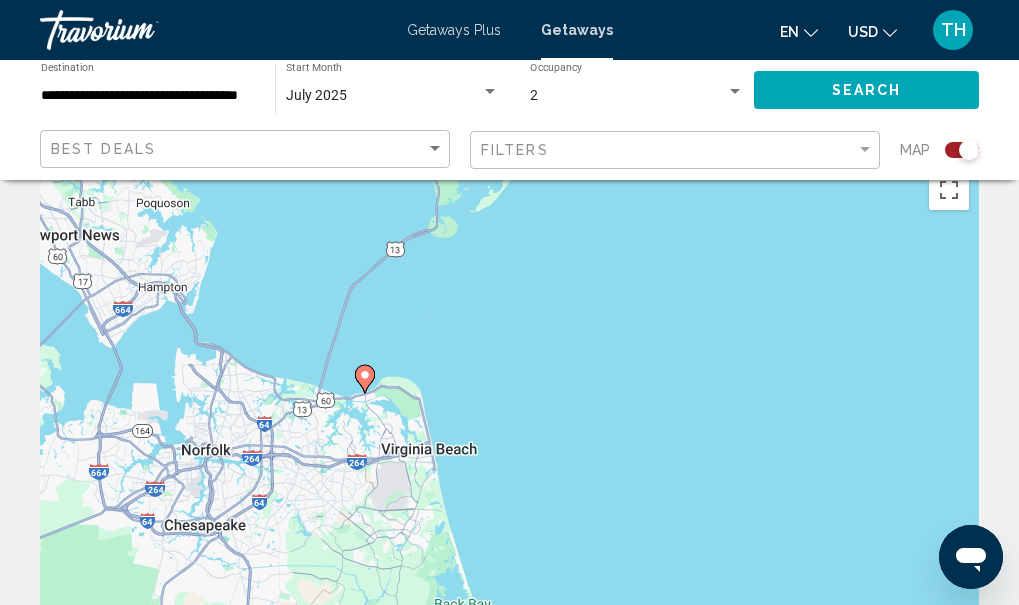 click on "To navigate, press the arrow keys.  To activate drag with keyboard, press Alt + Enter. Once in keyboard drag state, use the arrow keys to move the marker. To complete the drag, press the Enter key. To cancel, press Escape." at bounding box center [509, 460] 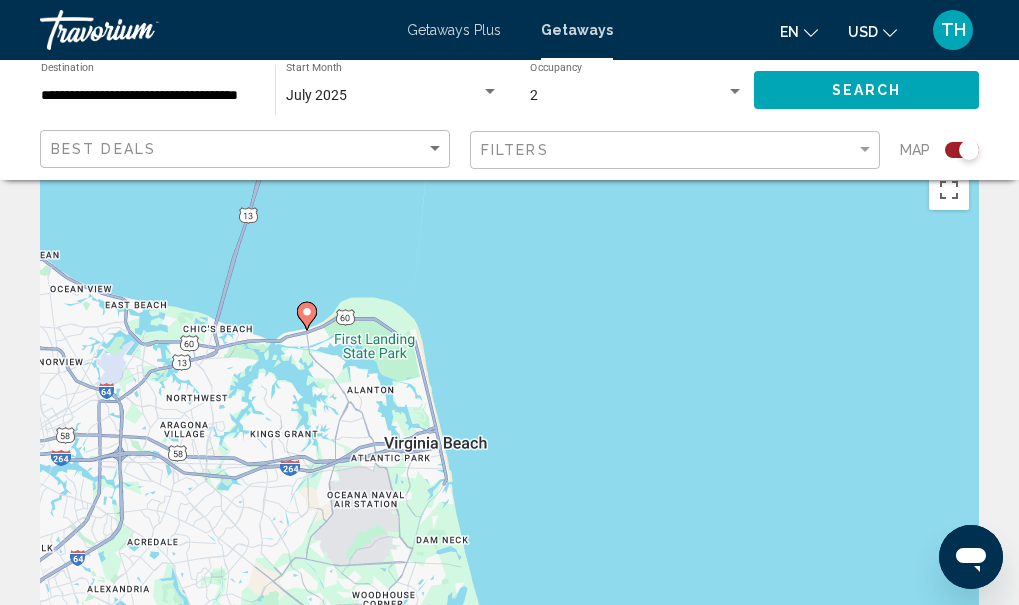 click on "To navigate, press the arrow keys.  To activate drag with keyboard, press Alt + Enter. Once in keyboard drag state, use the arrow keys to move the marker. To complete the drag, press the Enter key. To cancel, press Escape." at bounding box center [509, 460] 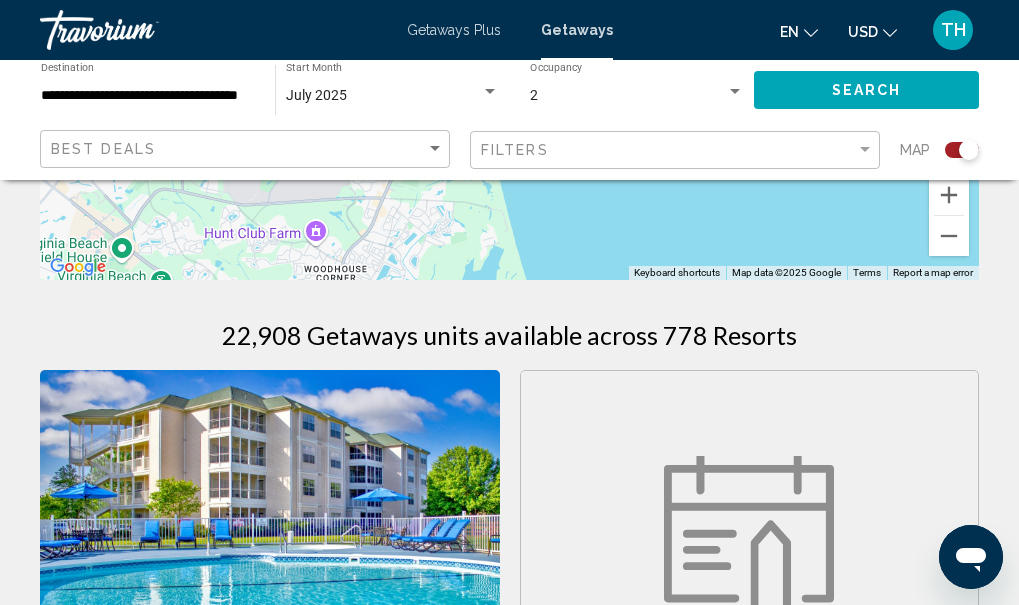 click on "← Move left → Move right ↑ Move up ↓ Move down + Zoom in - Zoom out Home Jump left by 75% End Jump right by 75% Page Up Jump up by 75% Page Down Jump down by 75% To navigate, press the arrow keys.  To activate drag with keyboard, press Alt + Enter. Once in keyboard drag state, use the arrow keys to move the marker. To complete the drag, press the Enter key. To cancel, press Escape. Keyboard shortcuts Map Data Map data ©2025 Google Map data ©2025 Google 2 km  Click to toggle between metric and imperial units Terms Report a map error 22,908 Getaways units available across 778 Resorts Save up to  100%   The Suites at Fall Creek - 2 Nights  Resort  -  This is an adults only resort
Branson, [STATE], [COUNTRY] From $519.99 USD $0.00 USD For 2 nights You save  $519.99 USD   temp
Swimming Pool View Resort    ( 8 units )  Save up to  99%   WorldMark Tropicana Avenue - 2 Nights  Resort  -  This is an adults only resort" at bounding box center [509, 2066] 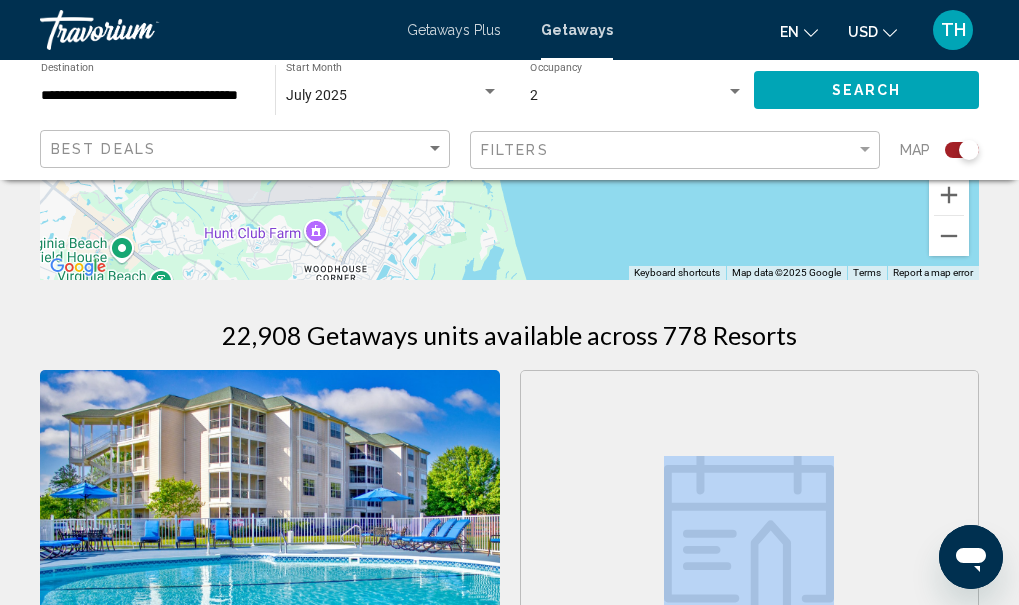 scroll, scrollTop: 547, scrollLeft: 0, axis: vertical 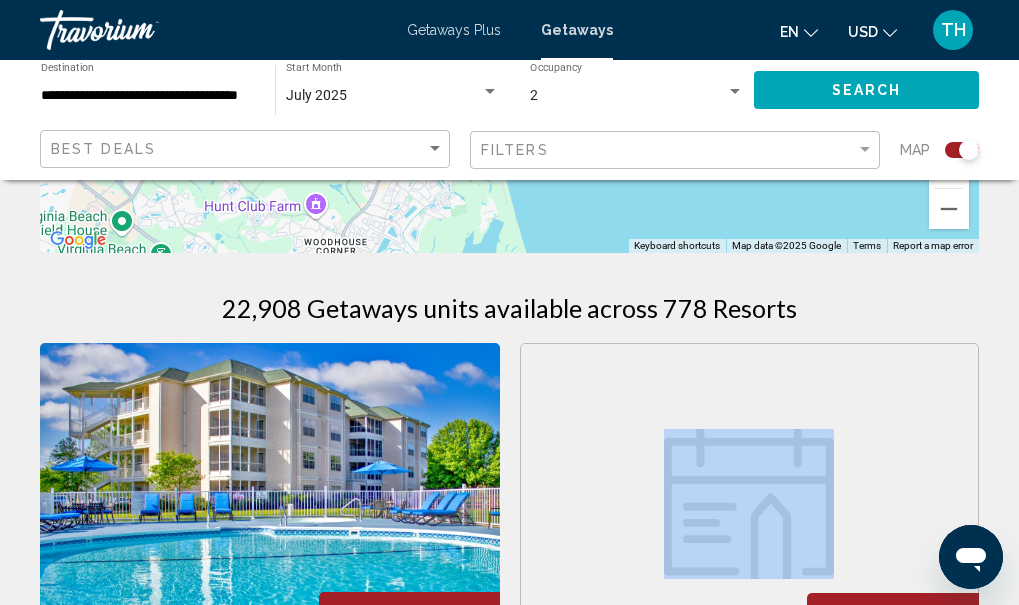 drag, startPoint x: 997, startPoint y: 589, endPoint x: 1007, endPoint y: 472, distance: 117.426575 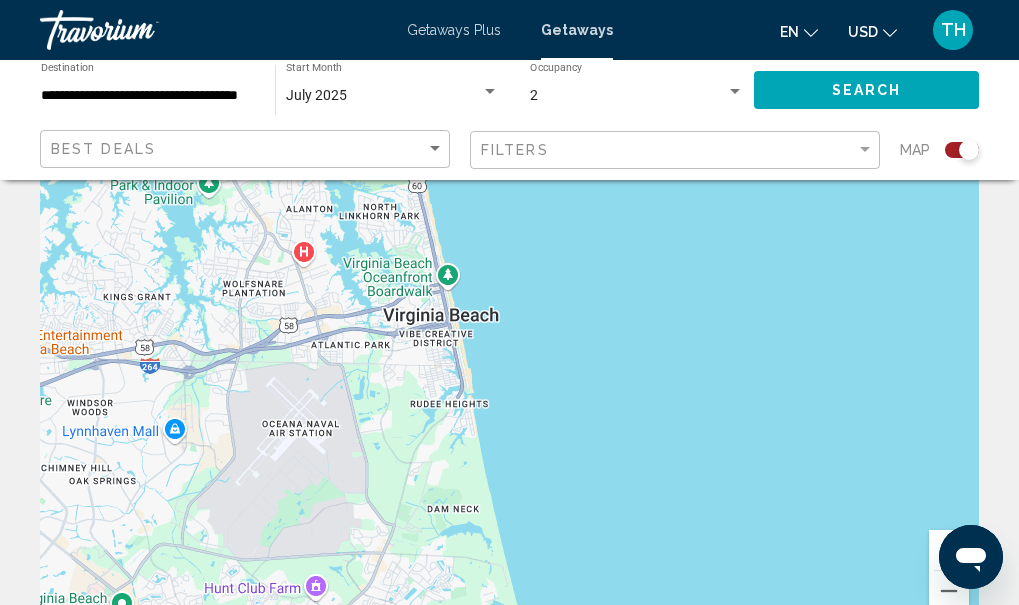 scroll, scrollTop: 163, scrollLeft: 0, axis: vertical 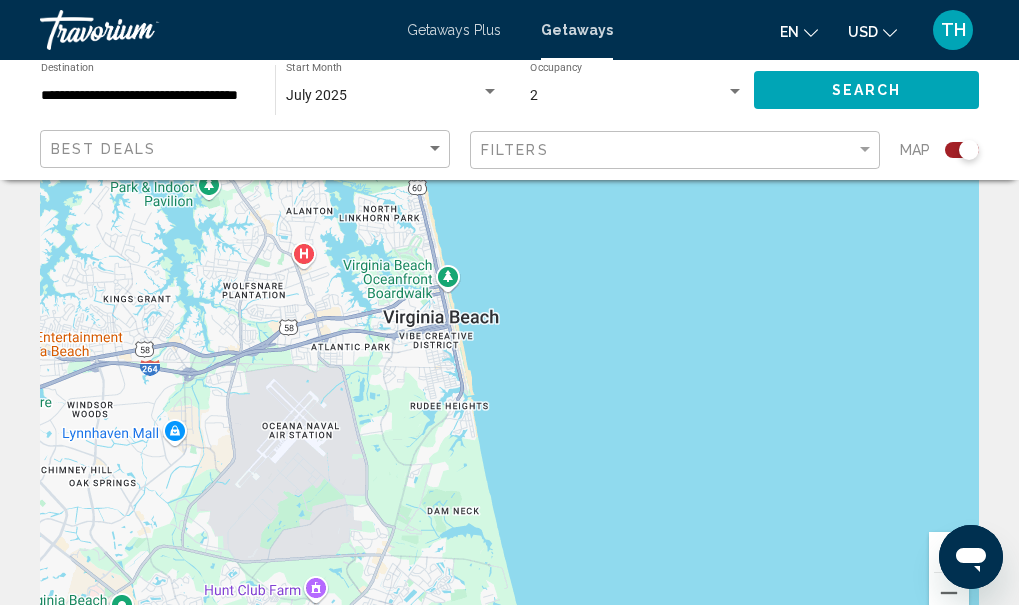 click on "To navigate, press the arrow keys.  To activate drag with keyboard, press Alt + Enter. Once in keyboard drag state, use the arrow keys to move the marker. To complete the drag, press the Enter key. To cancel, press Escape." at bounding box center [509, 337] 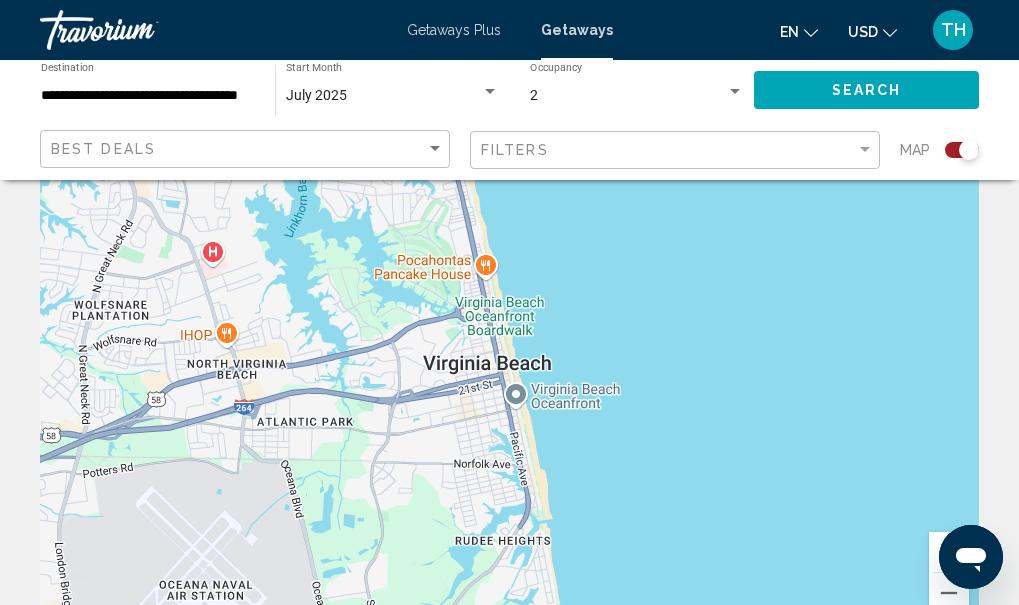 click on "To navigate, press the arrow keys.  To activate drag with keyboard, press Alt + Enter. Once in keyboard drag state, use the arrow keys to move the marker. To complete the drag, press the Enter key. To cancel, press Escape." at bounding box center [509, 337] 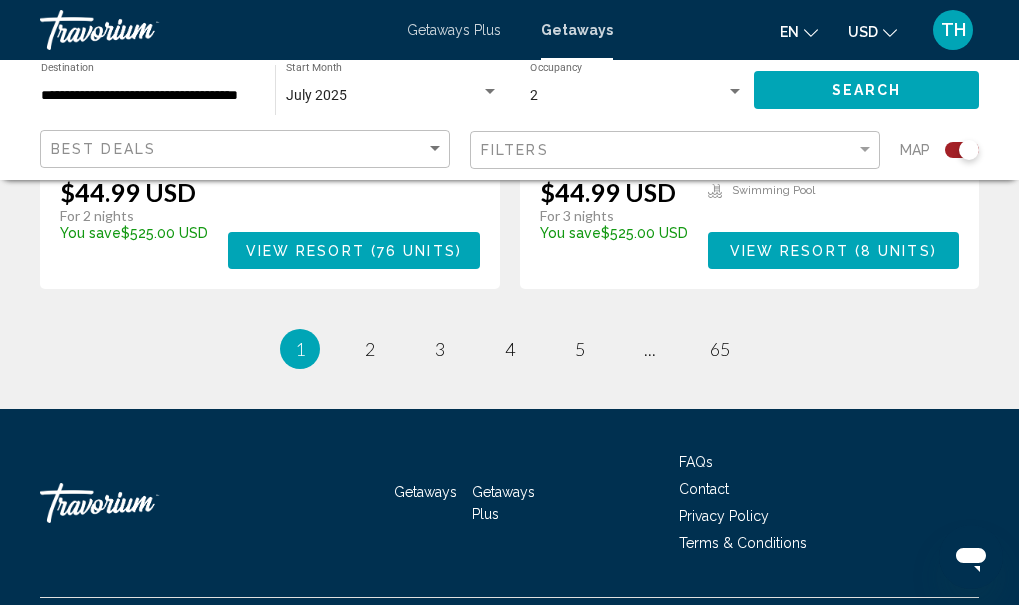 scroll, scrollTop: 4652, scrollLeft: 0, axis: vertical 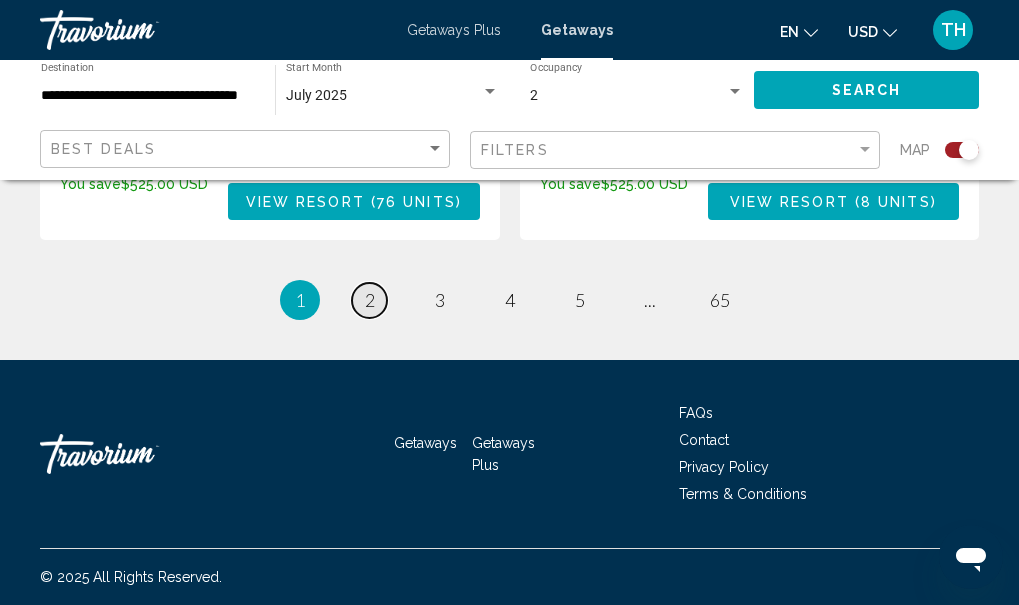 click on "page  2" at bounding box center [369, 300] 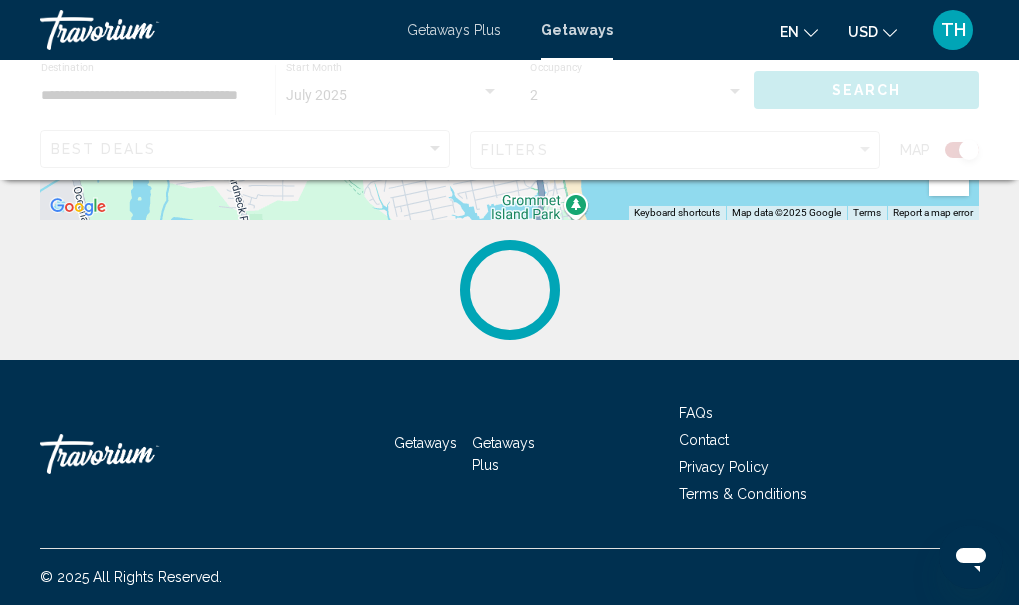 scroll, scrollTop: 0, scrollLeft: 0, axis: both 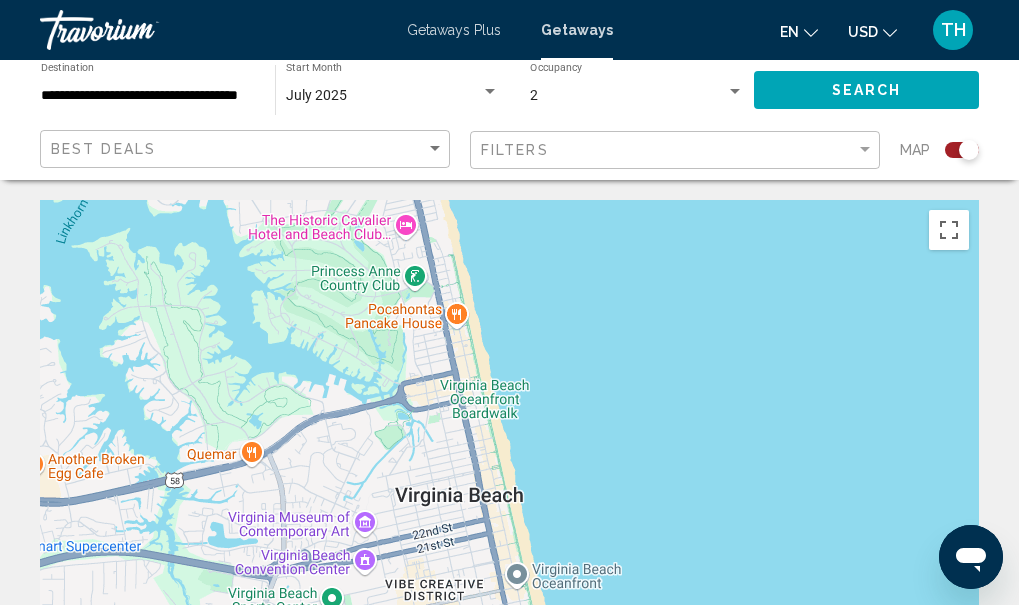 click on "← Move left → Move right ↑ Move up ↓ Move down + Zoom in - Zoom out Home Jump left by 75% End Jump right by 75% Page Up Jump up by 75% Page Down Jump down by 75% To navigate, press the arrow keys. Keyboard shortcuts Map Data Map data ©2025 Google Map data ©2025 Google 500 m Click to toggle between metric and imperial units Terms Report a map error 22,913 Getaways units available across 778 Resorts Save up to 92% WorldMark Cathedral City - 2 Nights Resort - This is an adults only resort [CITY], [STATE], USA From $569.99 USD $44.99 USD For 2 nights You save $525.00 USD temp Fitness Center Swimming Pool View Resort ( 8 units ) Save up to 92% WorldMark St. George - 2 Nights Resort - This is an adults only resort [CITY], [STATE], USA From $569.99 USD $44.99 USD For 2 nights You save $525.00 USD (" at bounding box center [509, 2570] 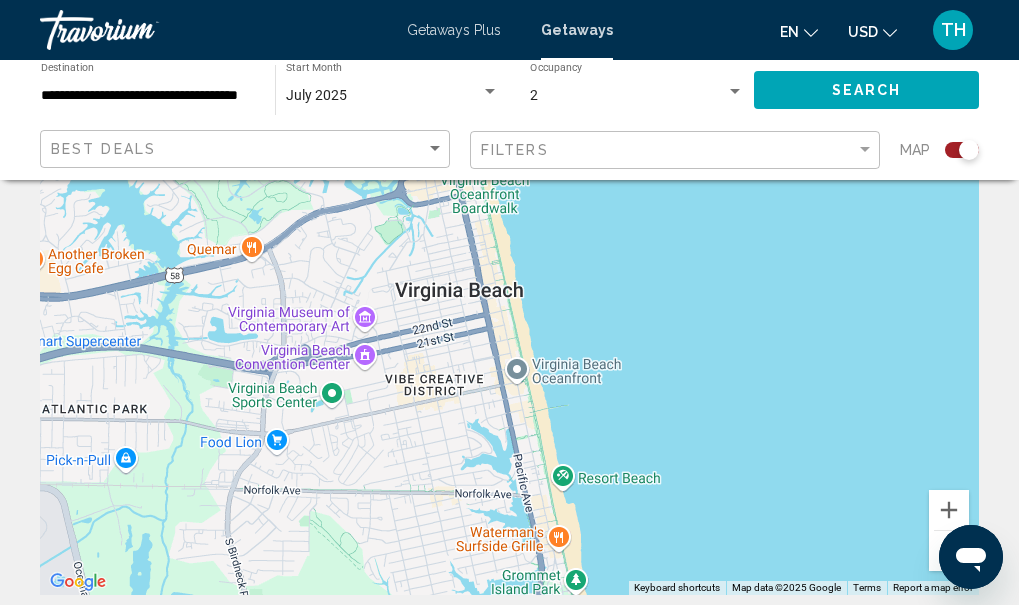 click on "2 ( [NUMBER] units available) United States ( [NUMBER] units available) Alabama ( [NUMBER] units available) Arizona ( [NUMBER] units available) Arkansas ( [NUMBER] units available) California ( [NUMBER] units available) Colorado ( [NUMBER] units available) Connecticut ( [NUMBER] units available) Delaware ( [NUMBER] units available) Florida ( [NUMBER] units available) Georgia ( [NUMBER] units available) Hawaii ( [NUMBER] units available) Idaho ( [NUMBER] units available) Illinois ( [NUMBER] units available) Indiana ( [NUMBER] units available) Iowa ( [NUMBER] units available) Kentucky ( [NUMBER] units available) Louisiana ( [NUMBER] units available) Maine ( [NUMBER] units available) Maryland ( [NUMBER] units available) Massachusetts ( [NUMBER] units available) Michigan ( [NUMBER] units available)" at bounding box center (509, 97) 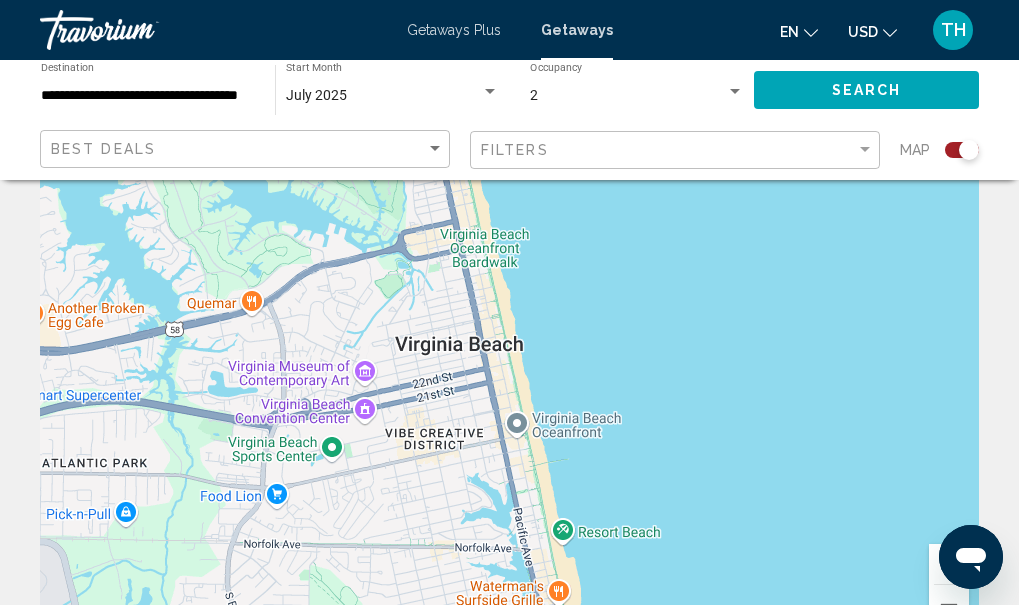 scroll, scrollTop: 121, scrollLeft: 0, axis: vertical 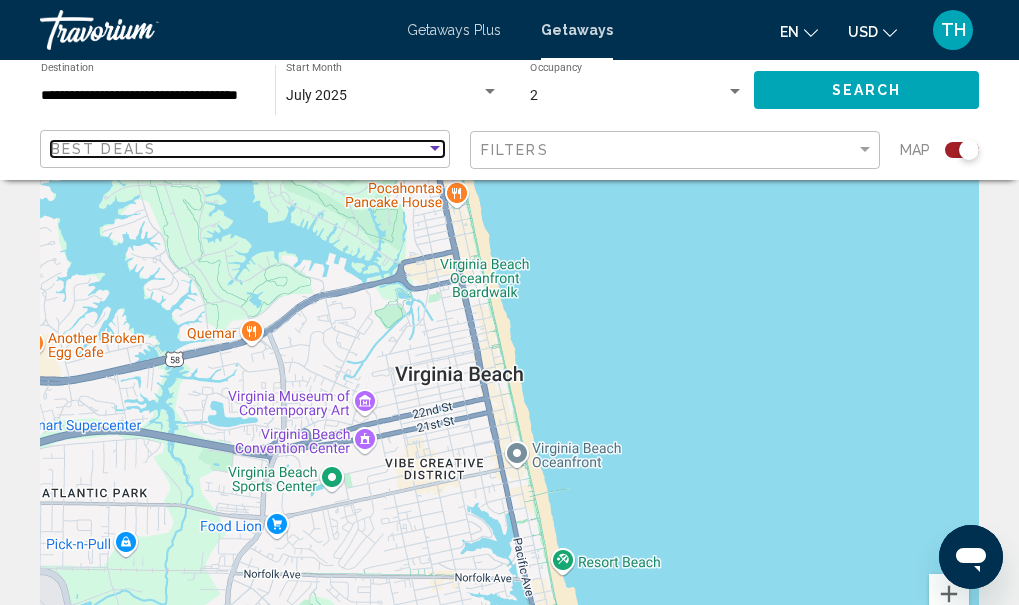 click at bounding box center [435, 149] 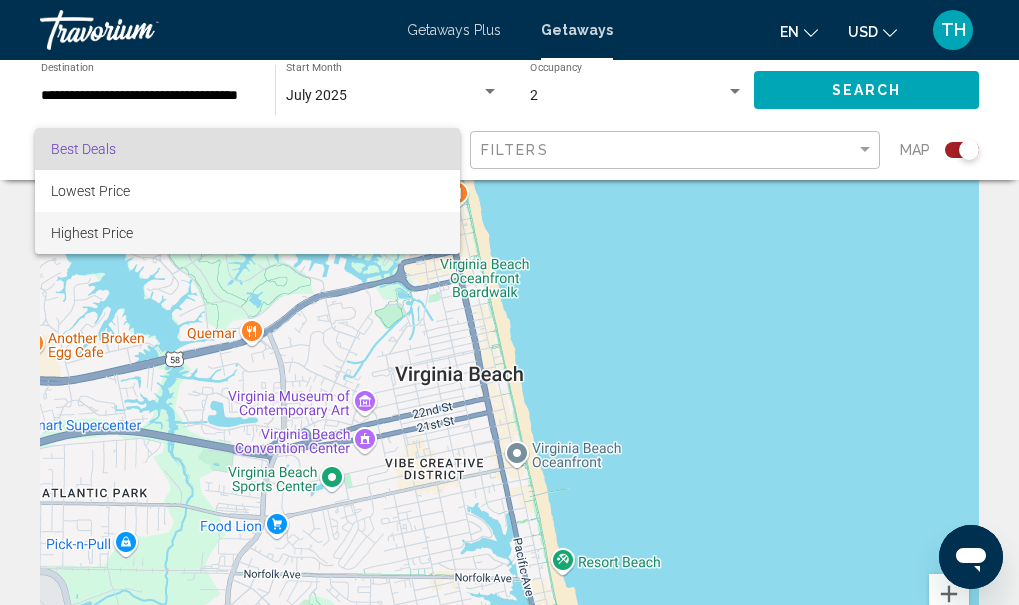 click on "Highest Price" at bounding box center (247, 233) 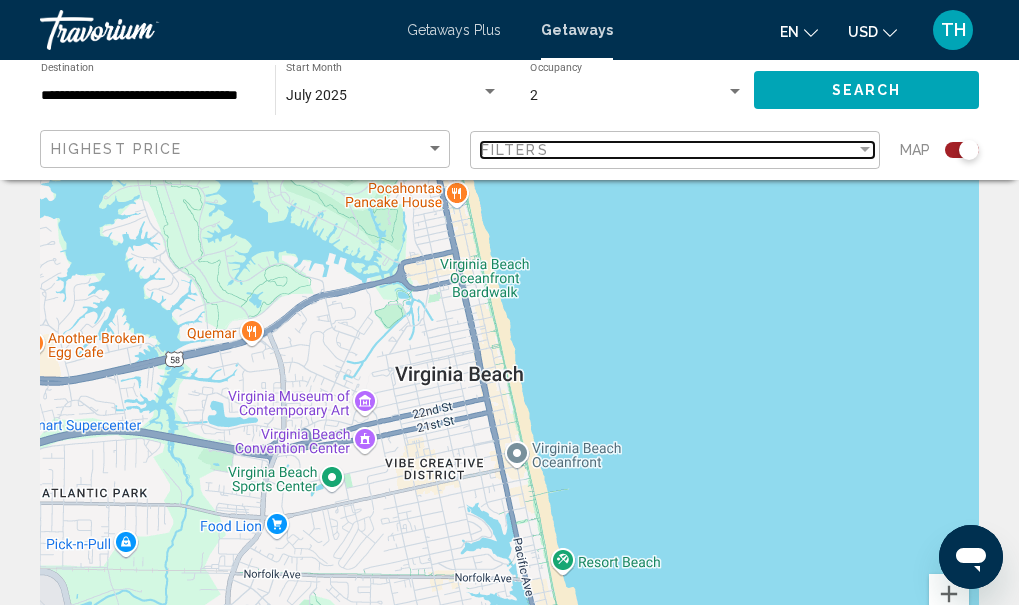 click at bounding box center (865, 150) 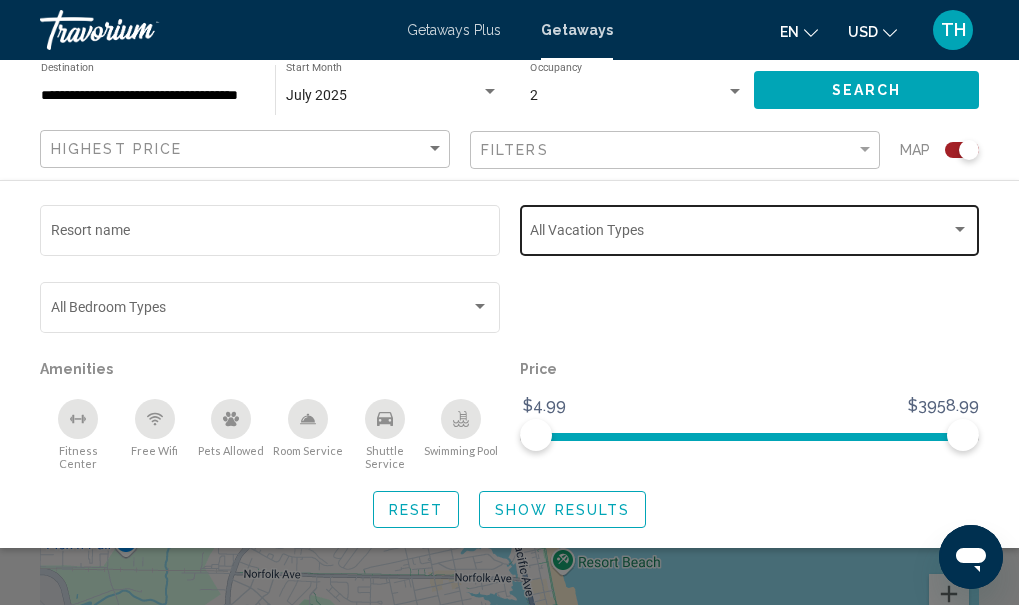 drag, startPoint x: 868, startPoint y: 217, endPoint x: 953, endPoint y: 225, distance: 85.37564 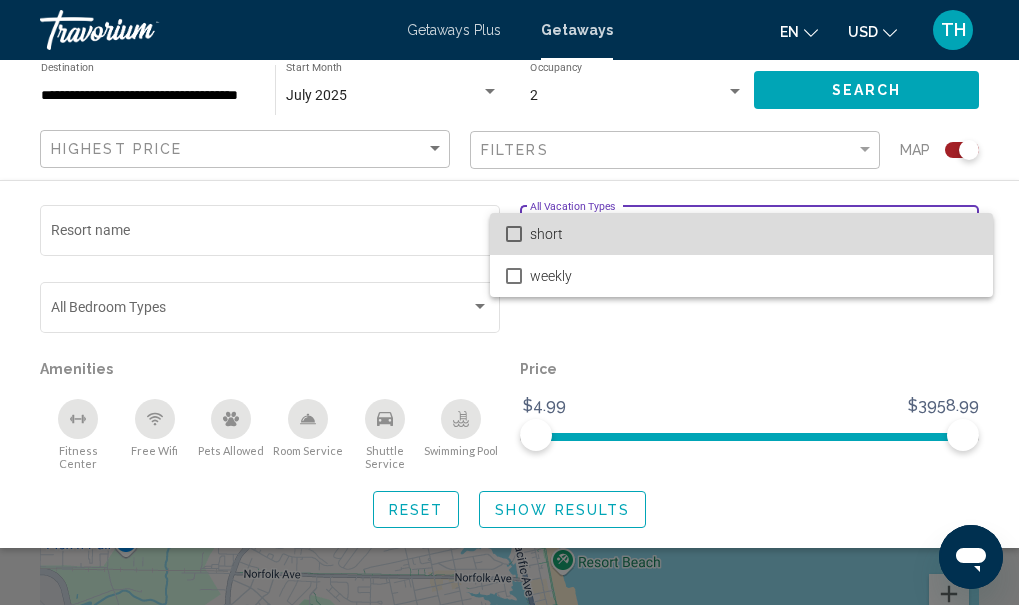click on "short" at bounding box center [753, 234] 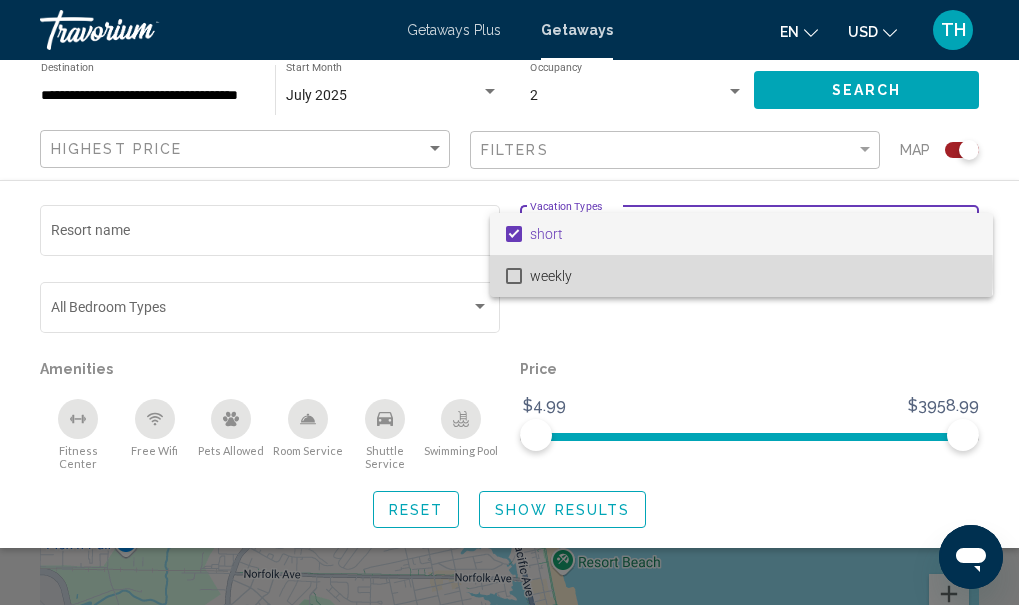 click on "weekly" at bounding box center [753, 276] 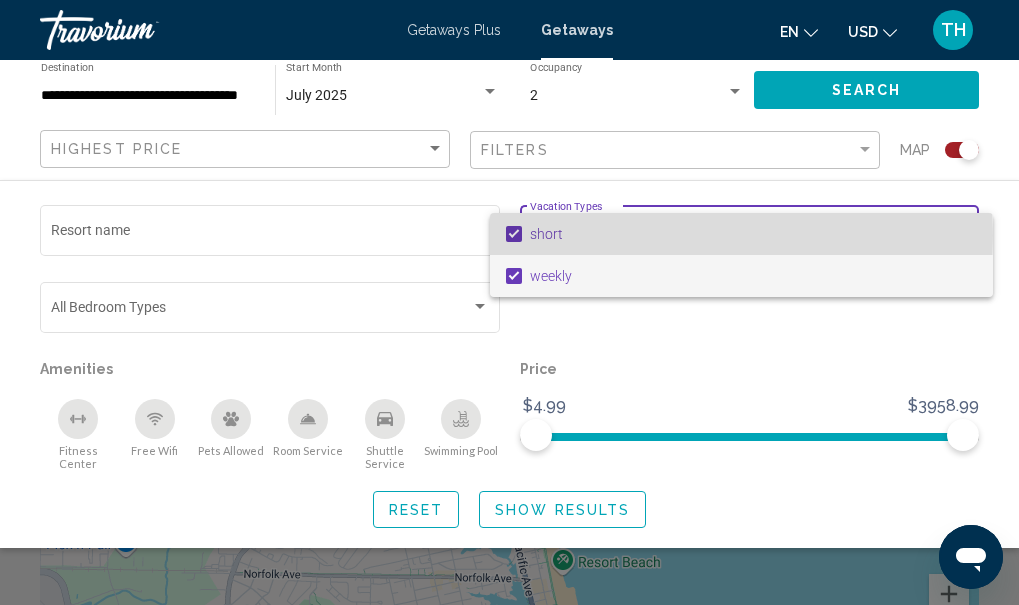 click on "short" at bounding box center [741, 234] 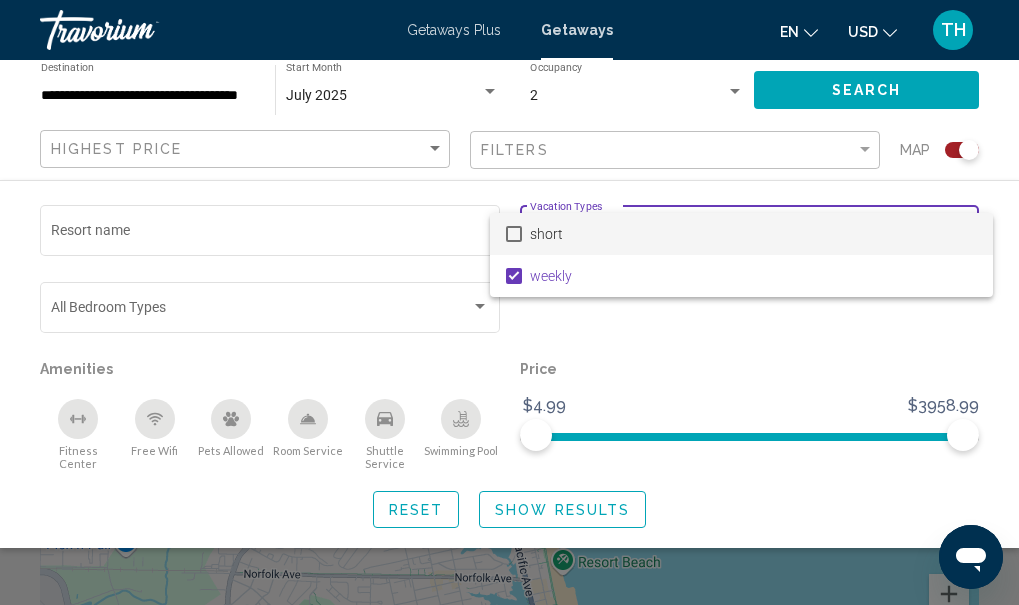 click at bounding box center (509, 302) 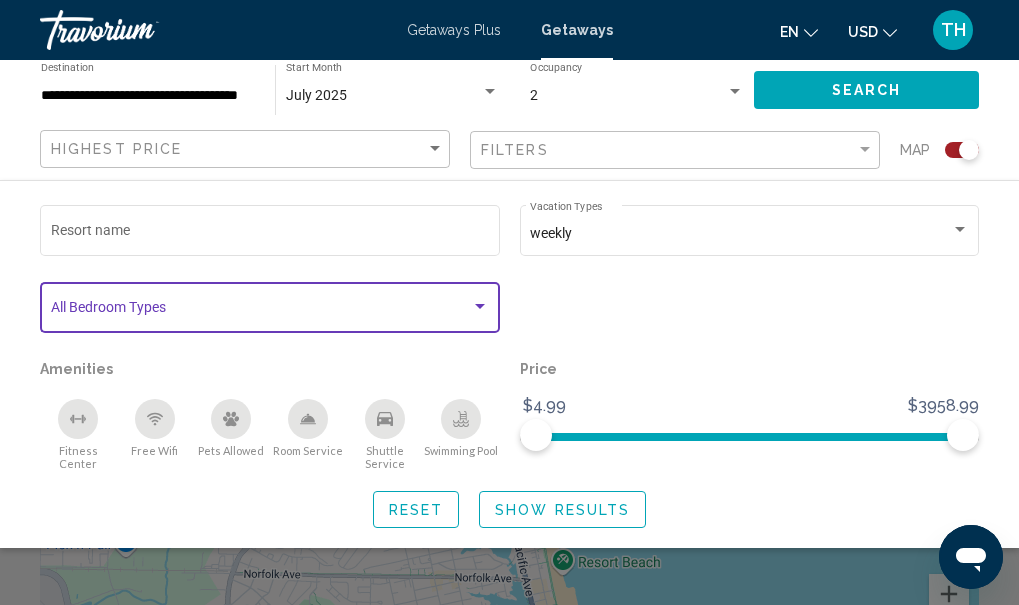 click at bounding box center (480, 307) 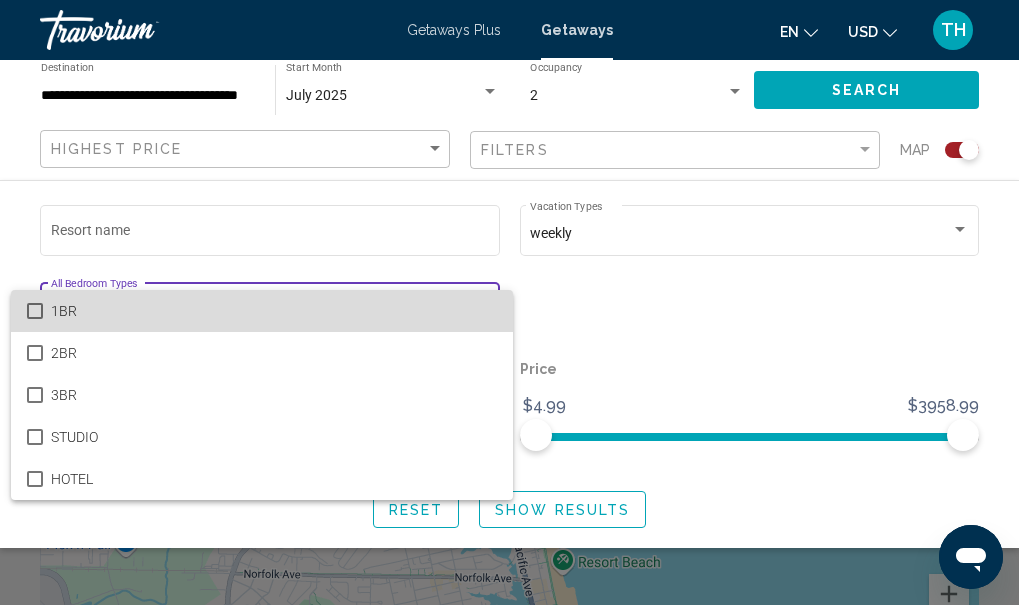 click on "1BR" at bounding box center (274, 311) 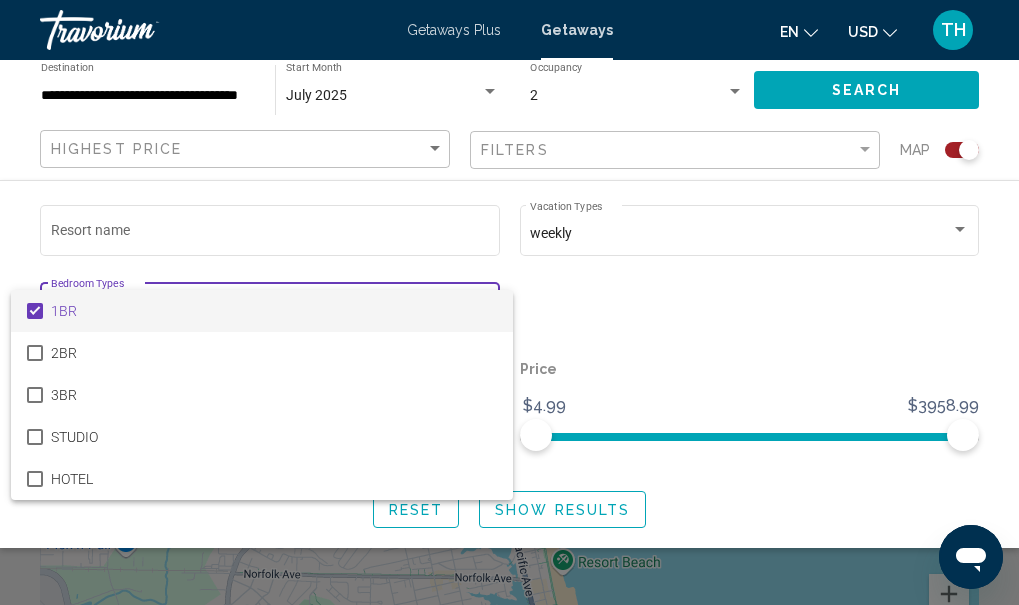 click at bounding box center (509, 302) 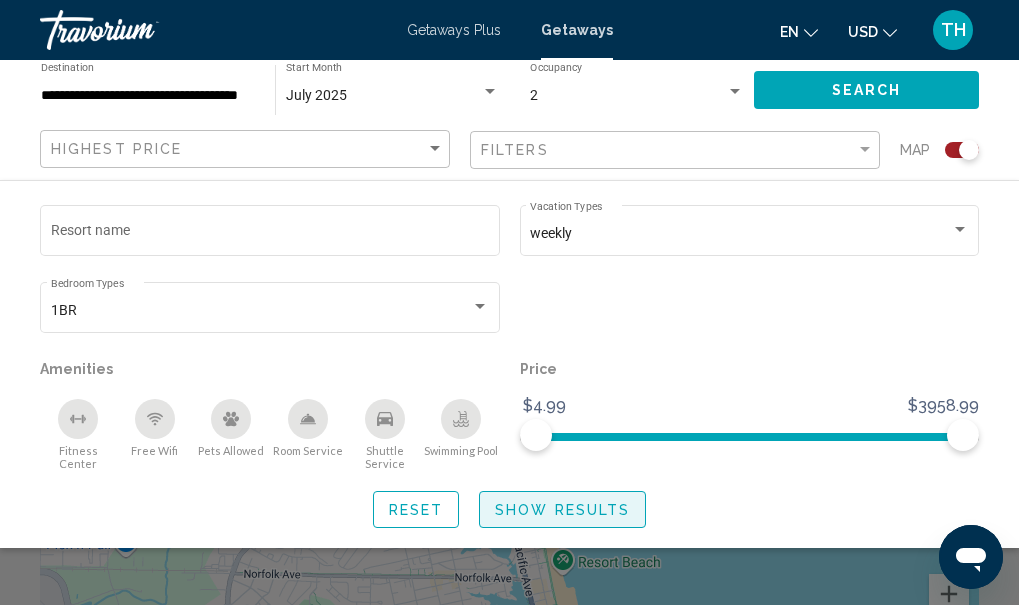 click on "Show Results" 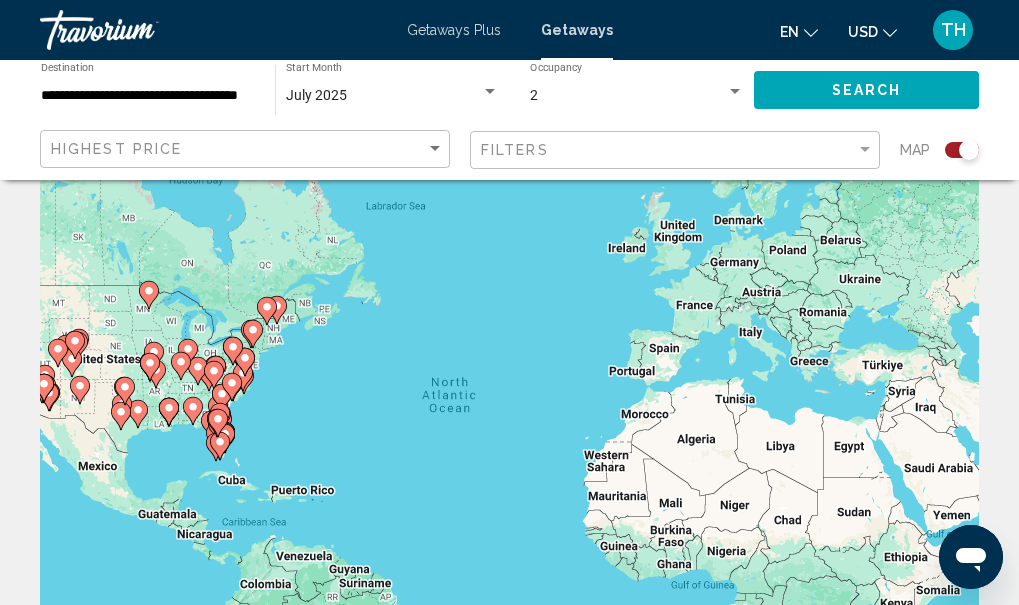 scroll, scrollTop: 67, scrollLeft: 0, axis: vertical 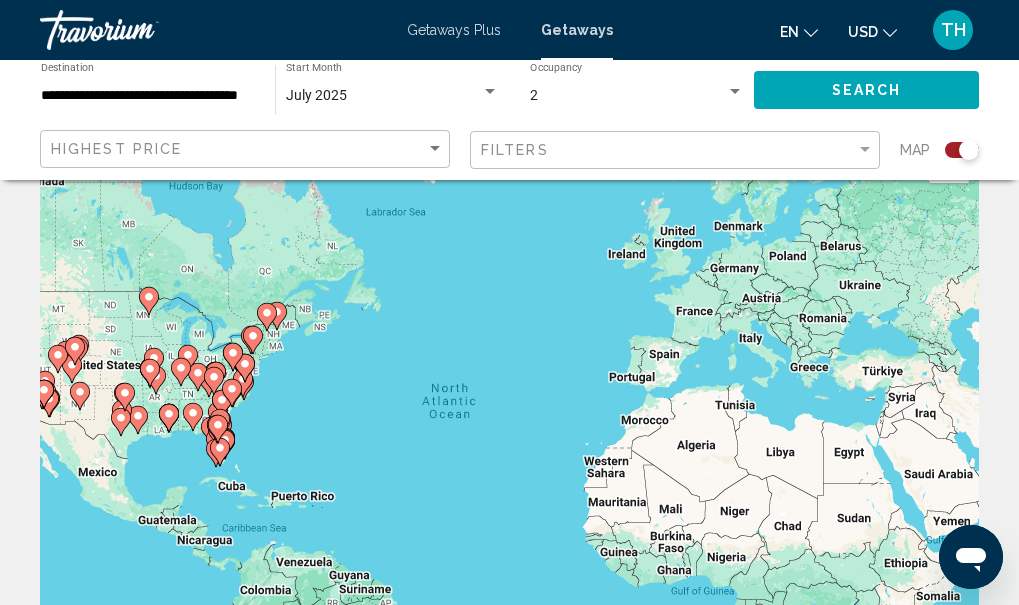 click 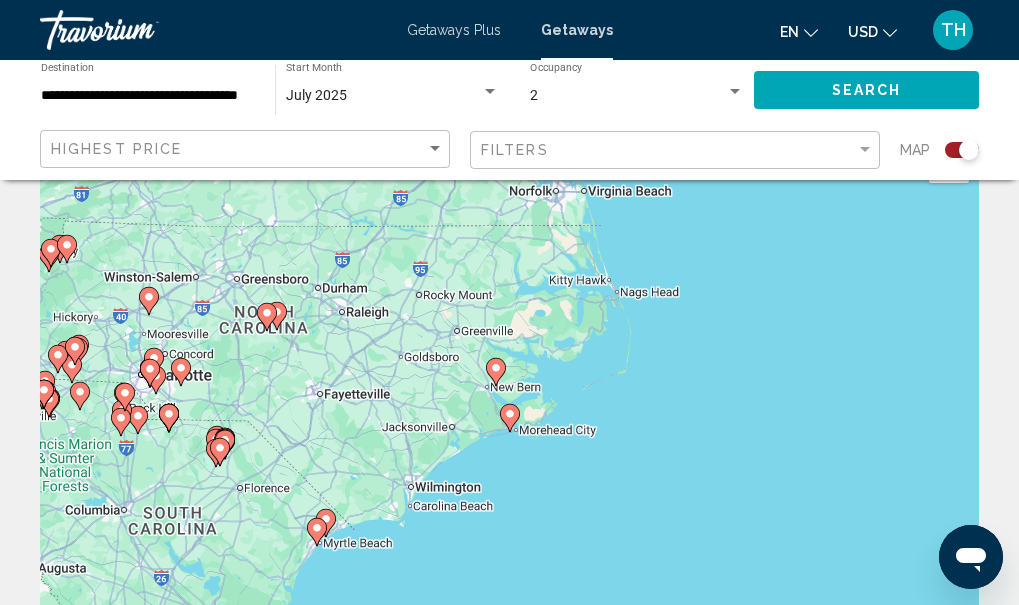 click on "To activate drag with keyboard, press Alt + Enter. Once in keyboard drag state, use the arrow keys to move the marker. To complete the drag, press the Enter key. To cancel, press Escape." at bounding box center (509, 433) 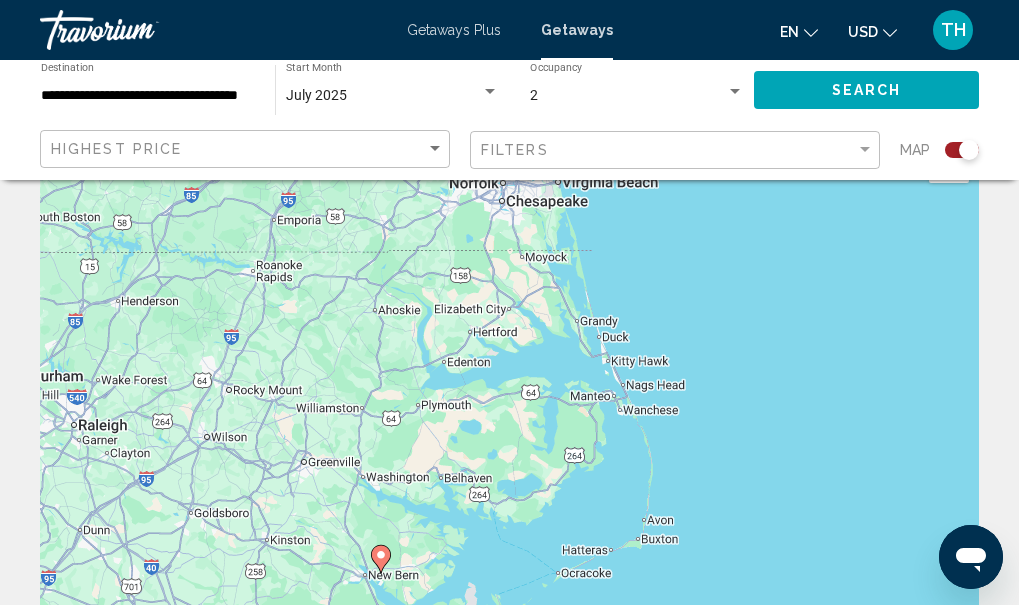 click on "To activate drag with keyboard, press Alt + Enter. Once in keyboard drag state, use the arrow keys to move the marker. To complete the drag, press the Enter key. To cancel, press Escape." at bounding box center (509, 433) 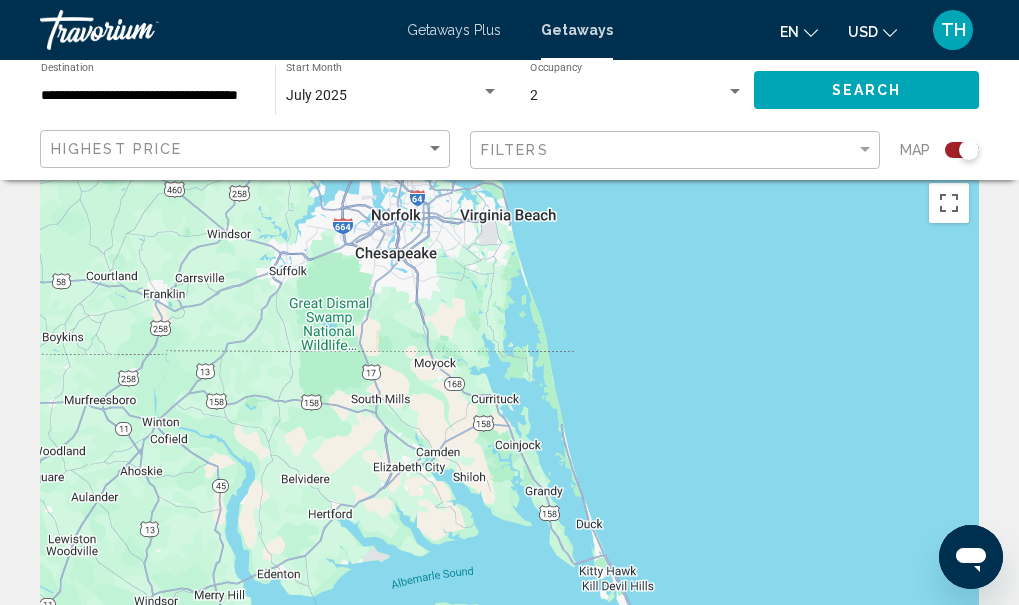 scroll, scrollTop: 0, scrollLeft: 0, axis: both 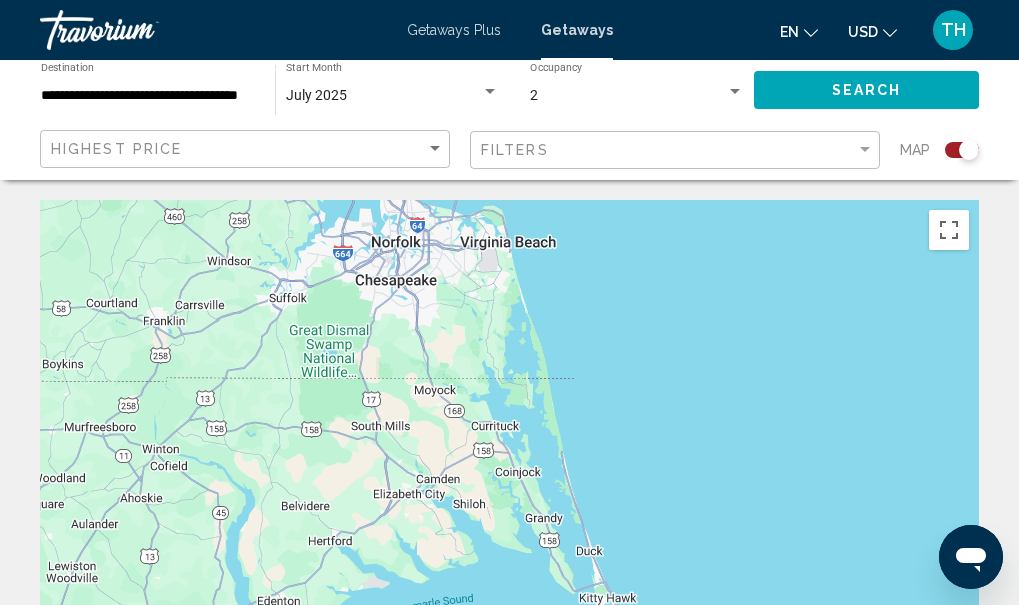 click at bounding box center (509, 500) 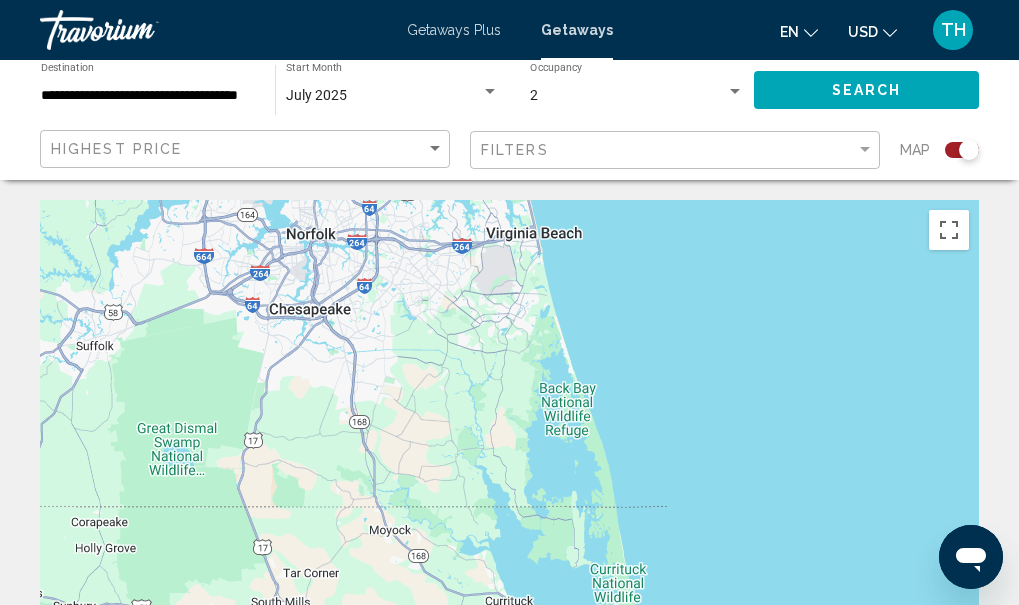click at bounding box center [509, 500] 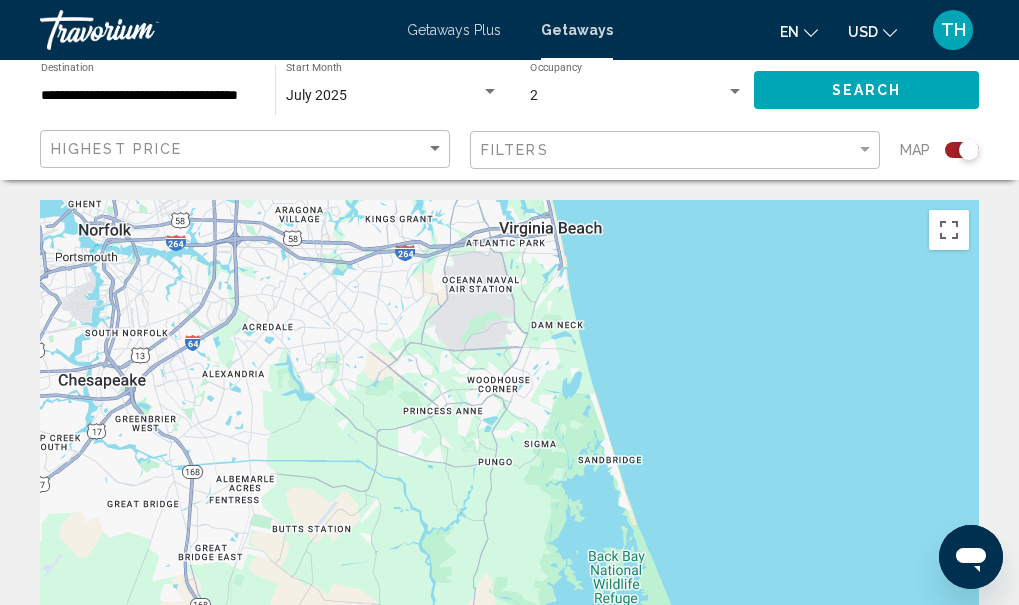 click at bounding box center (509, 500) 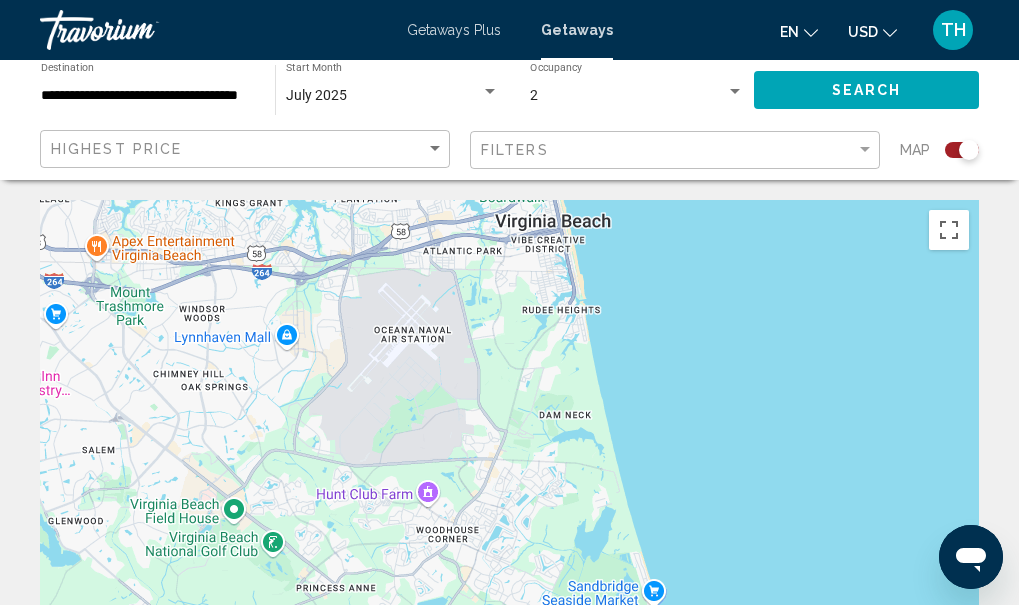 click at bounding box center [509, 500] 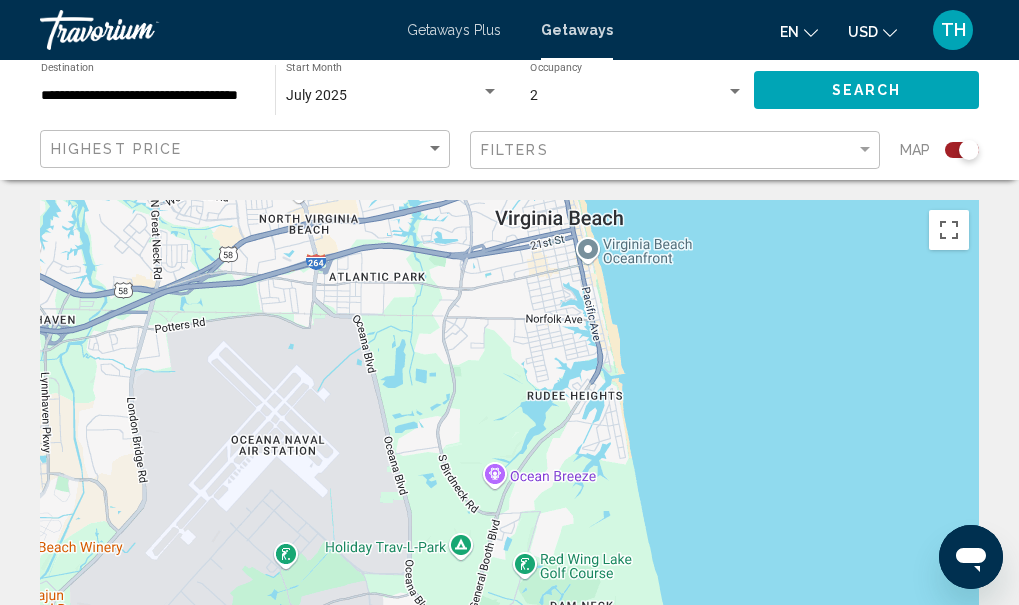 click at bounding box center [509, 500] 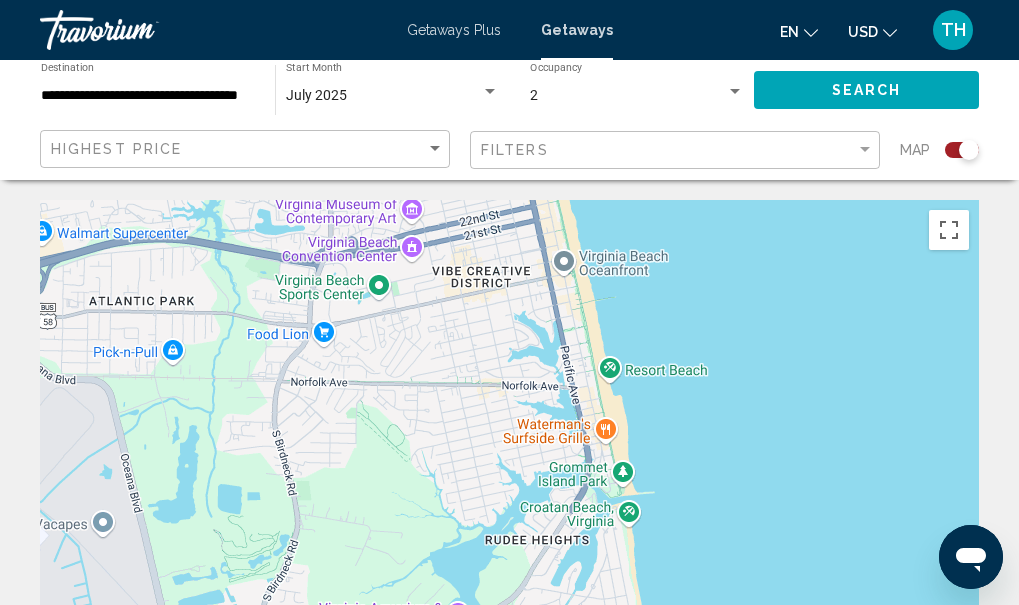 click at bounding box center (509, 500) 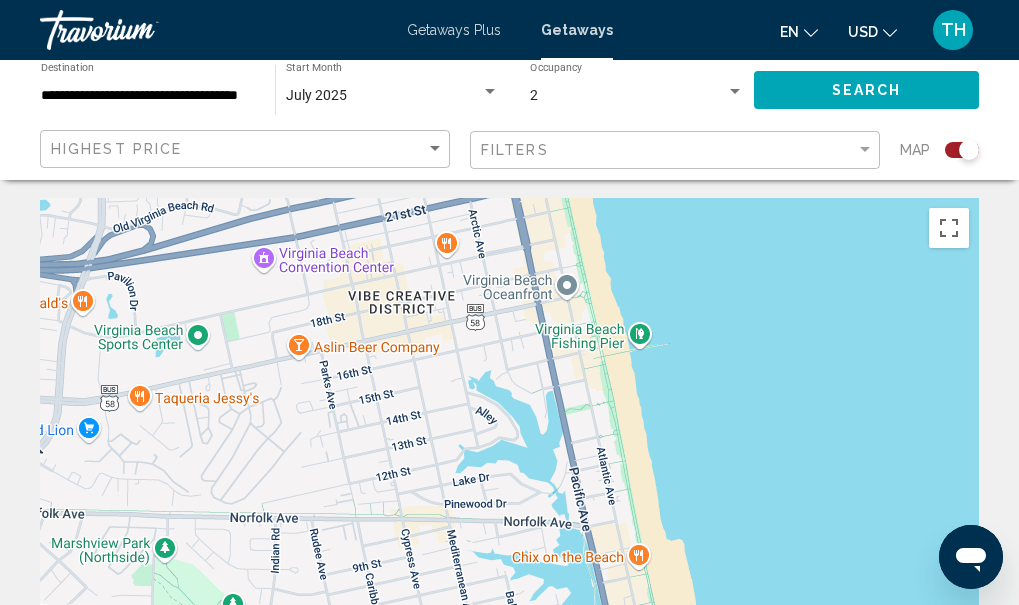 scroll, scrollTop: 0, scrollLeft: 0, axis: both 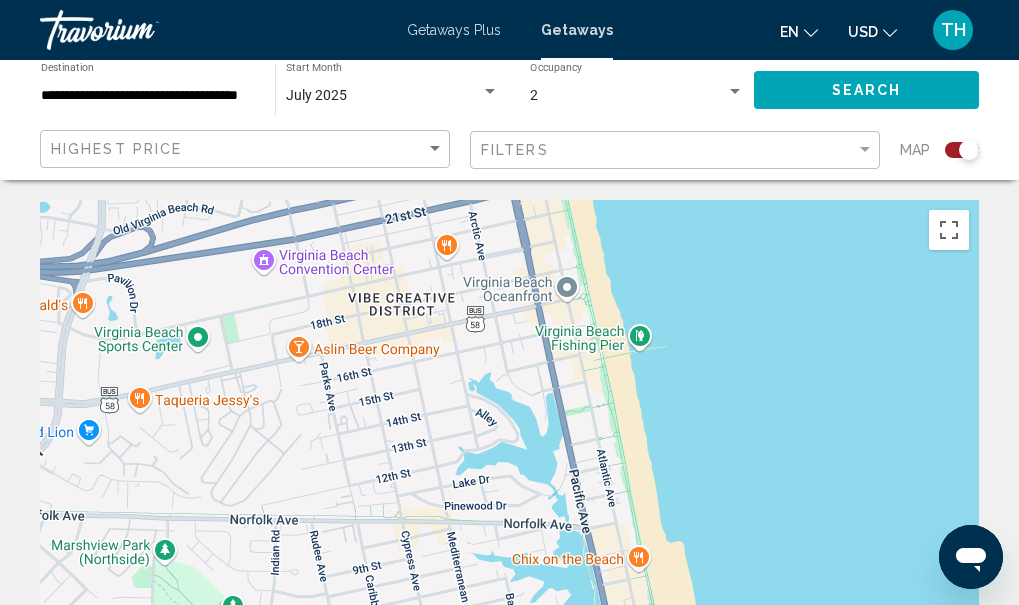 click at bounding box center (509, 500) 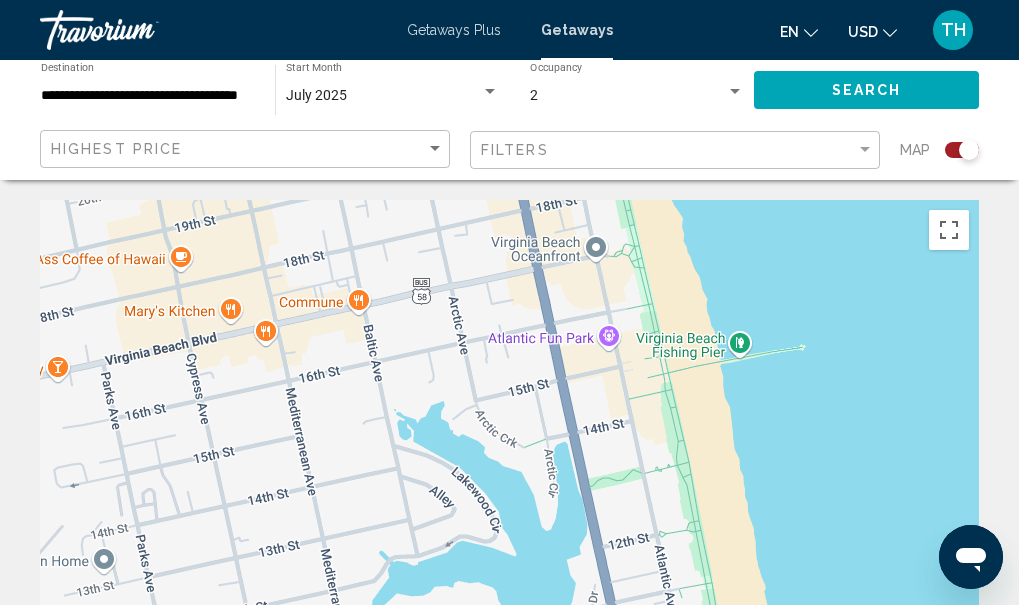 click at bounding box center [509, 500] 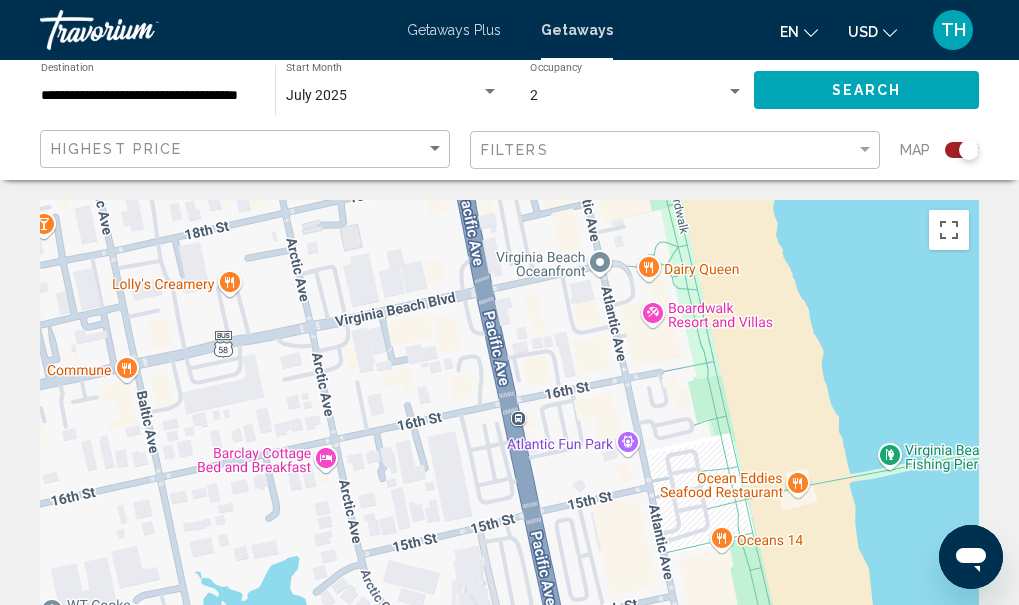 click at bounding box center (509, 500) 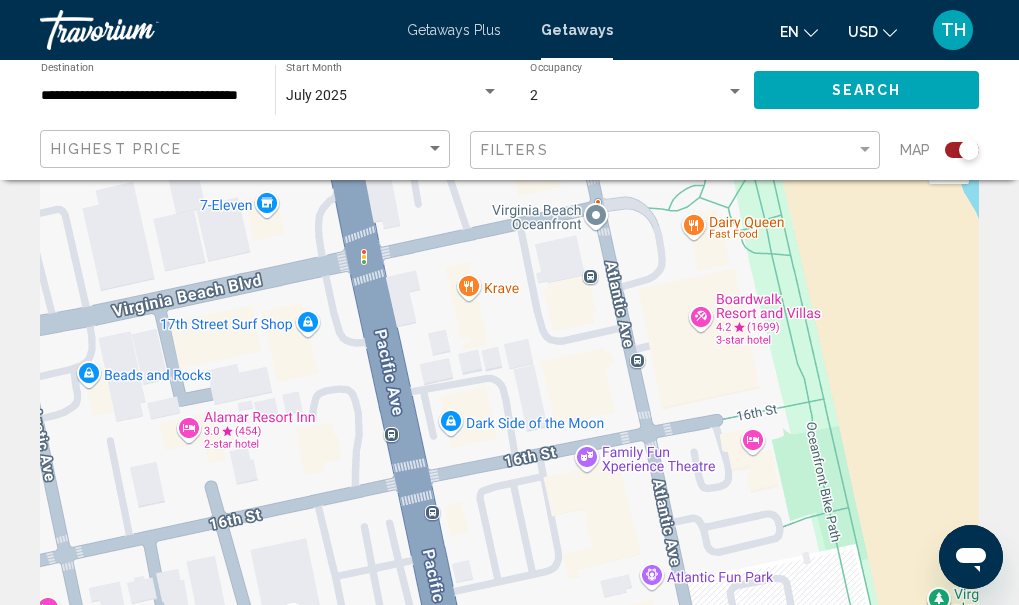 scroll, scrollTop: 80, scrollLeft: 0, axis: vertical 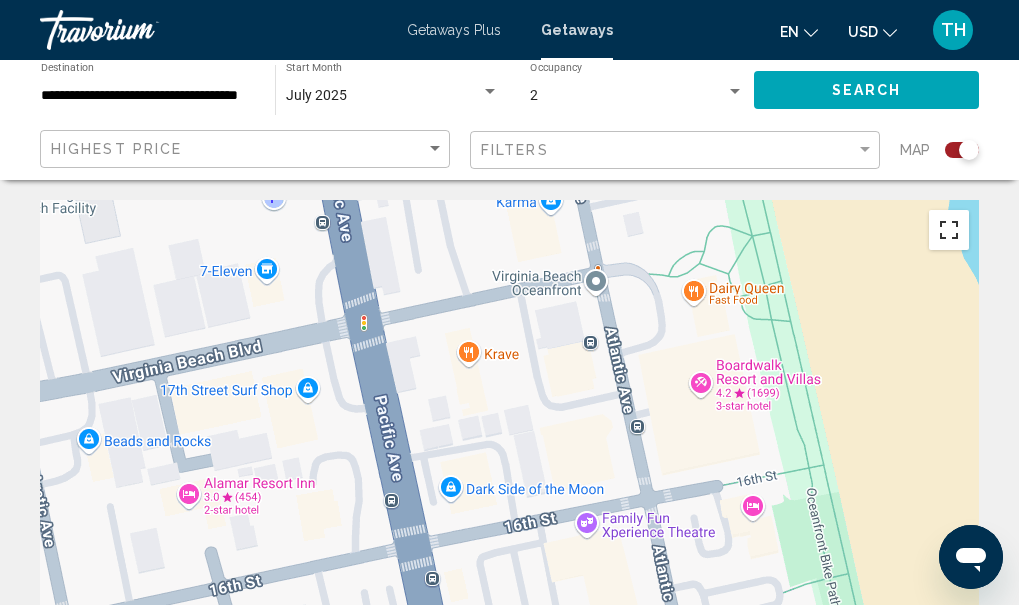 click at bounding box center (949, 230) 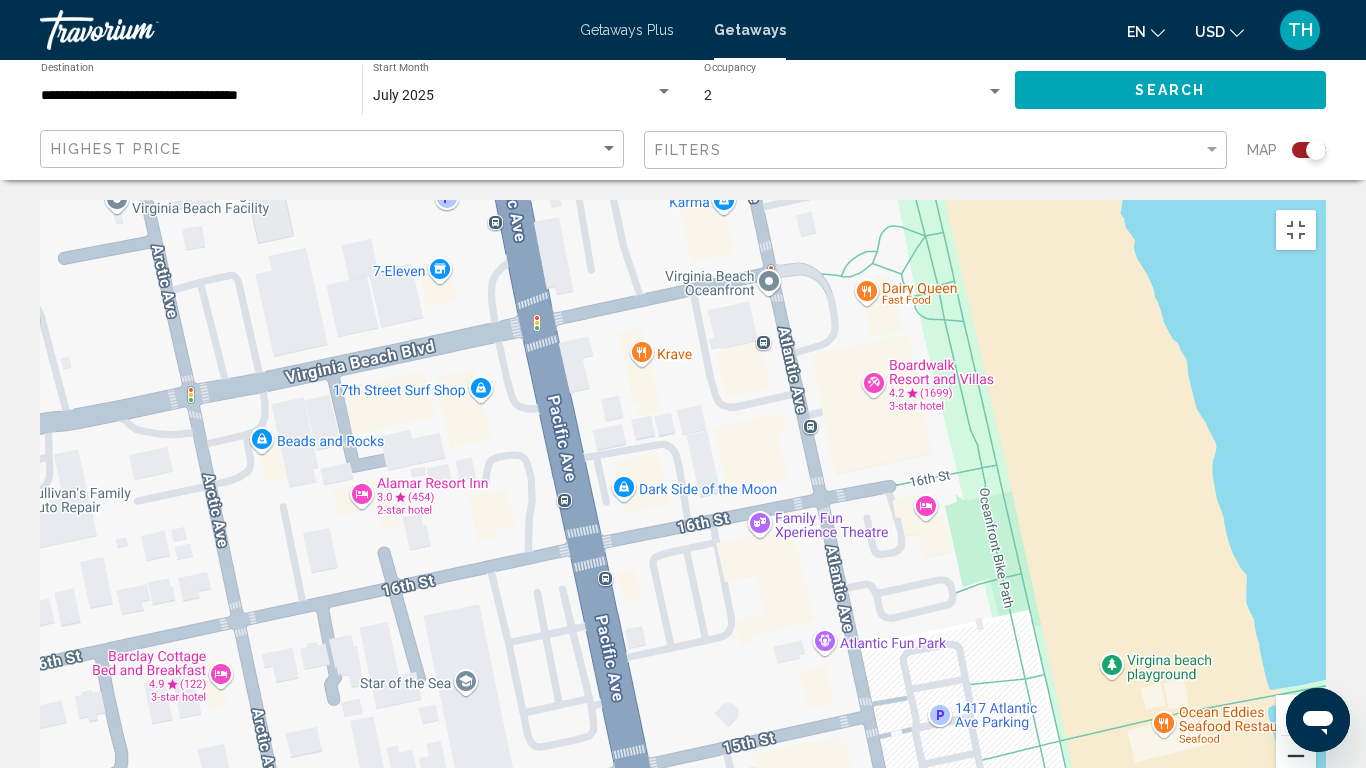 click at bounding box center [1296, 756] 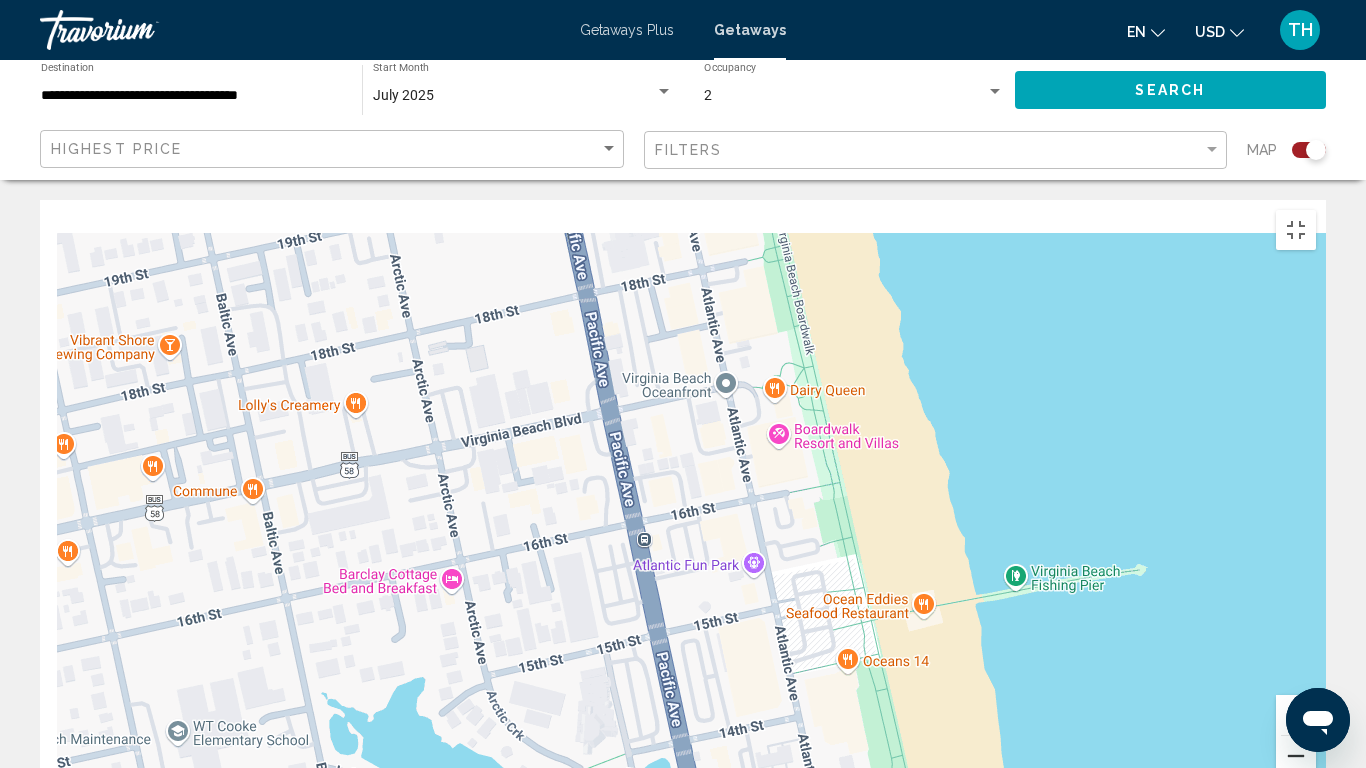 click at bounding box center [1296, 756] 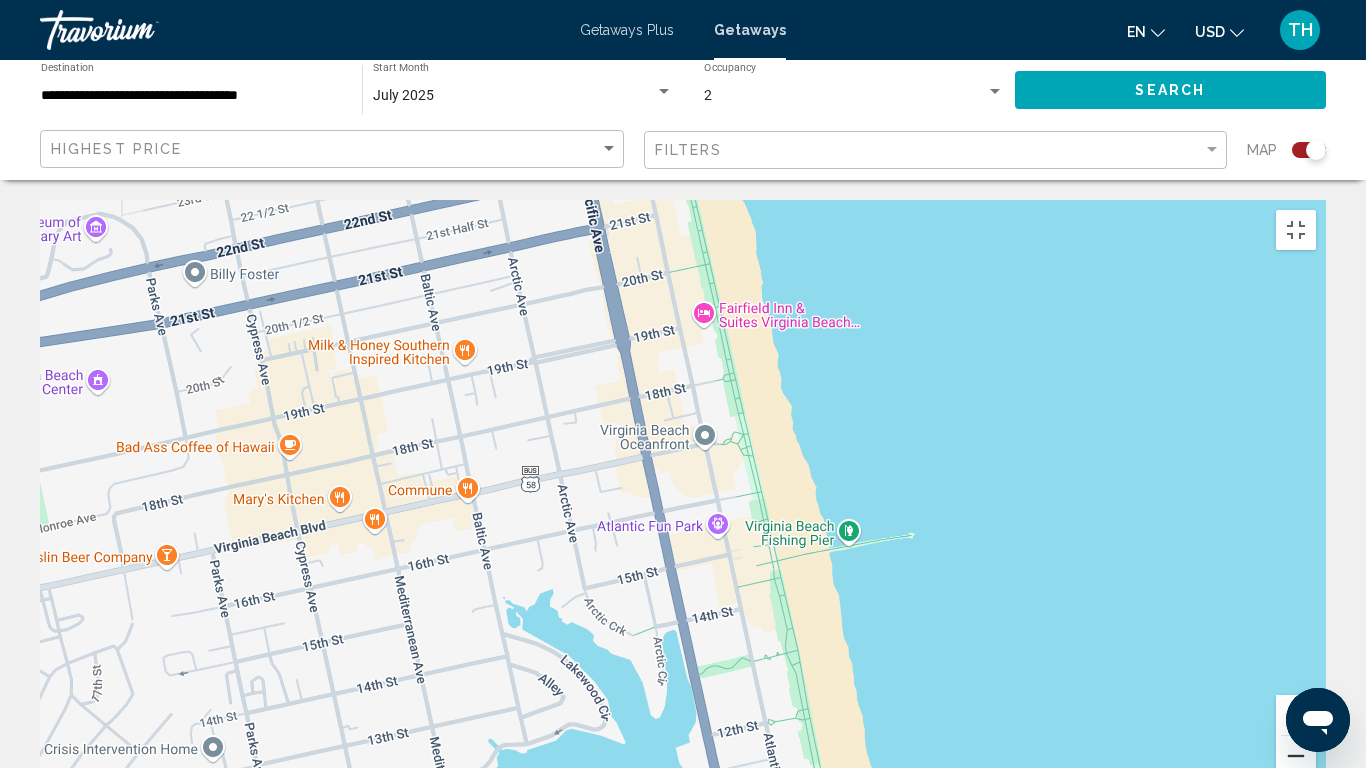 click at bounding box center (1296, 756) 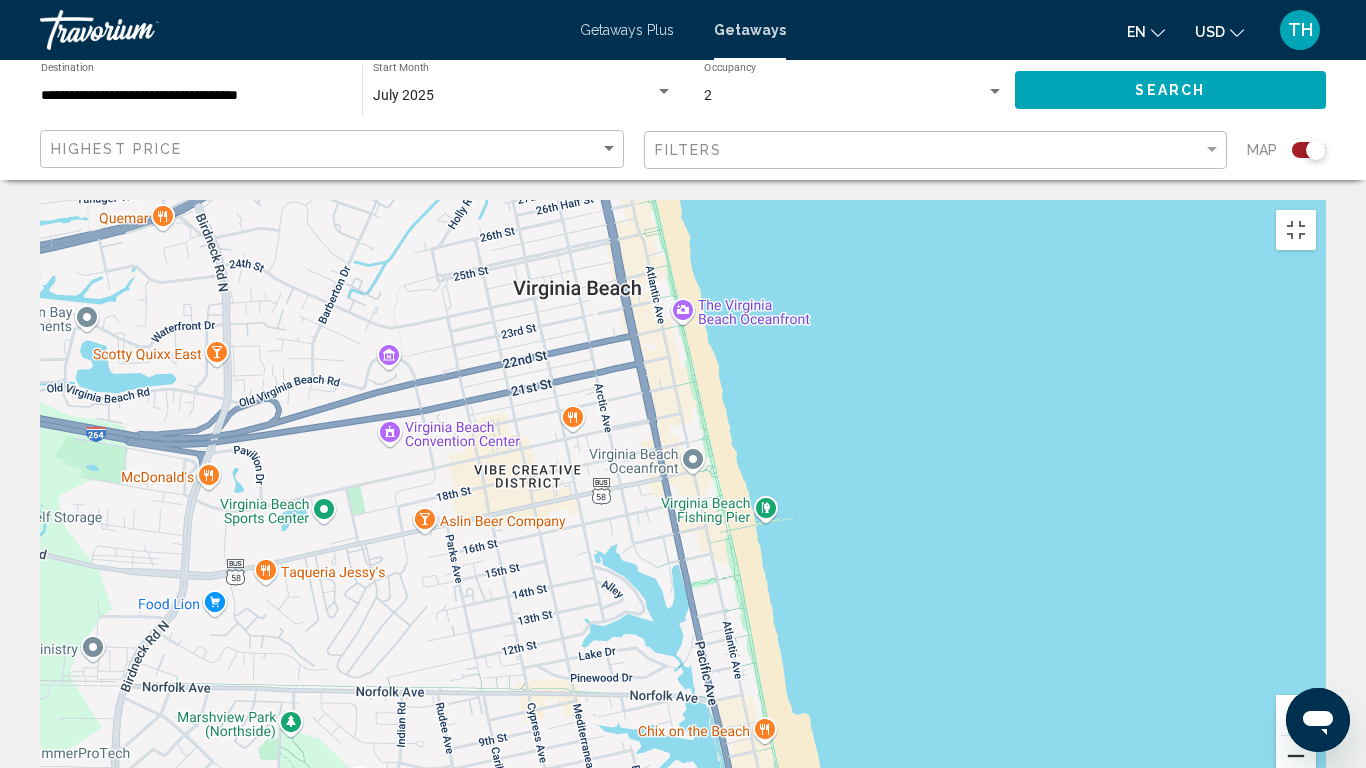 click at bounding box center (1296, 756) 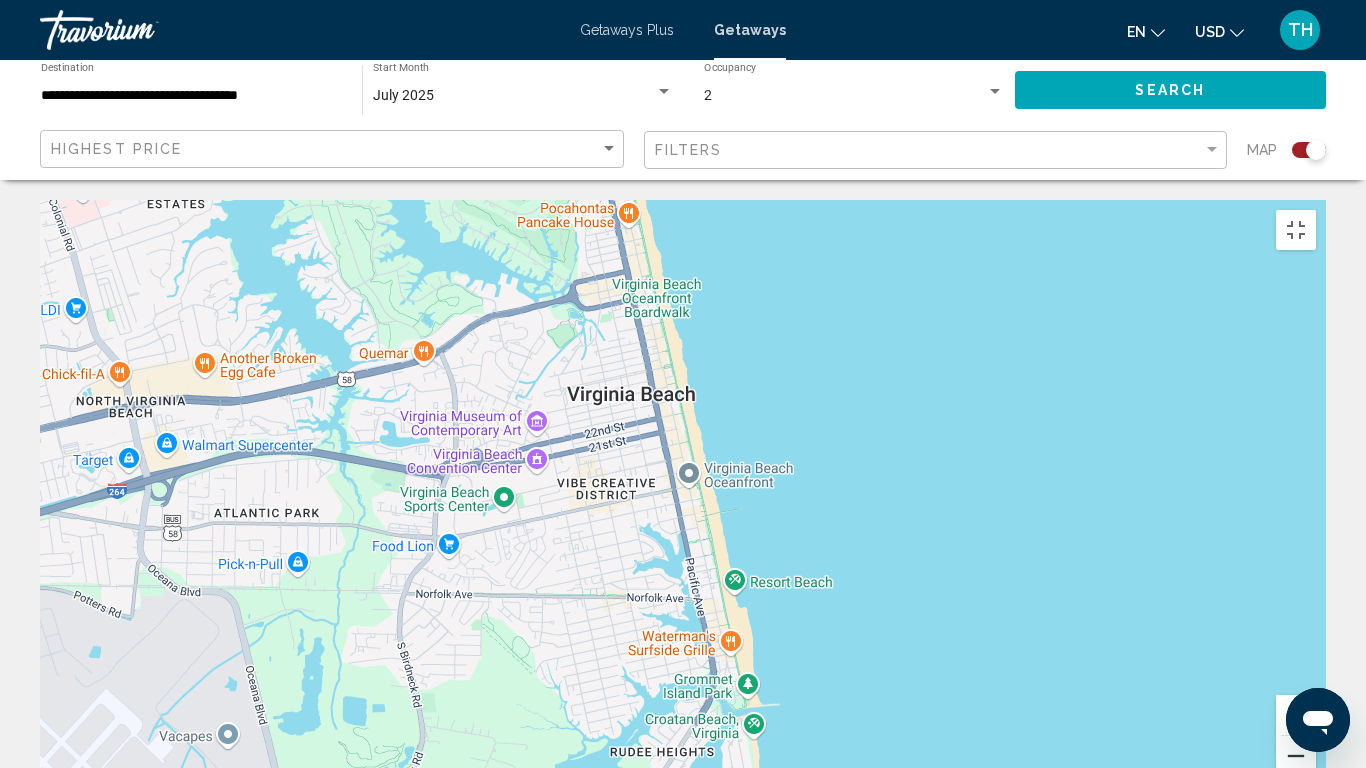 click at bounding box center [1296, 756] 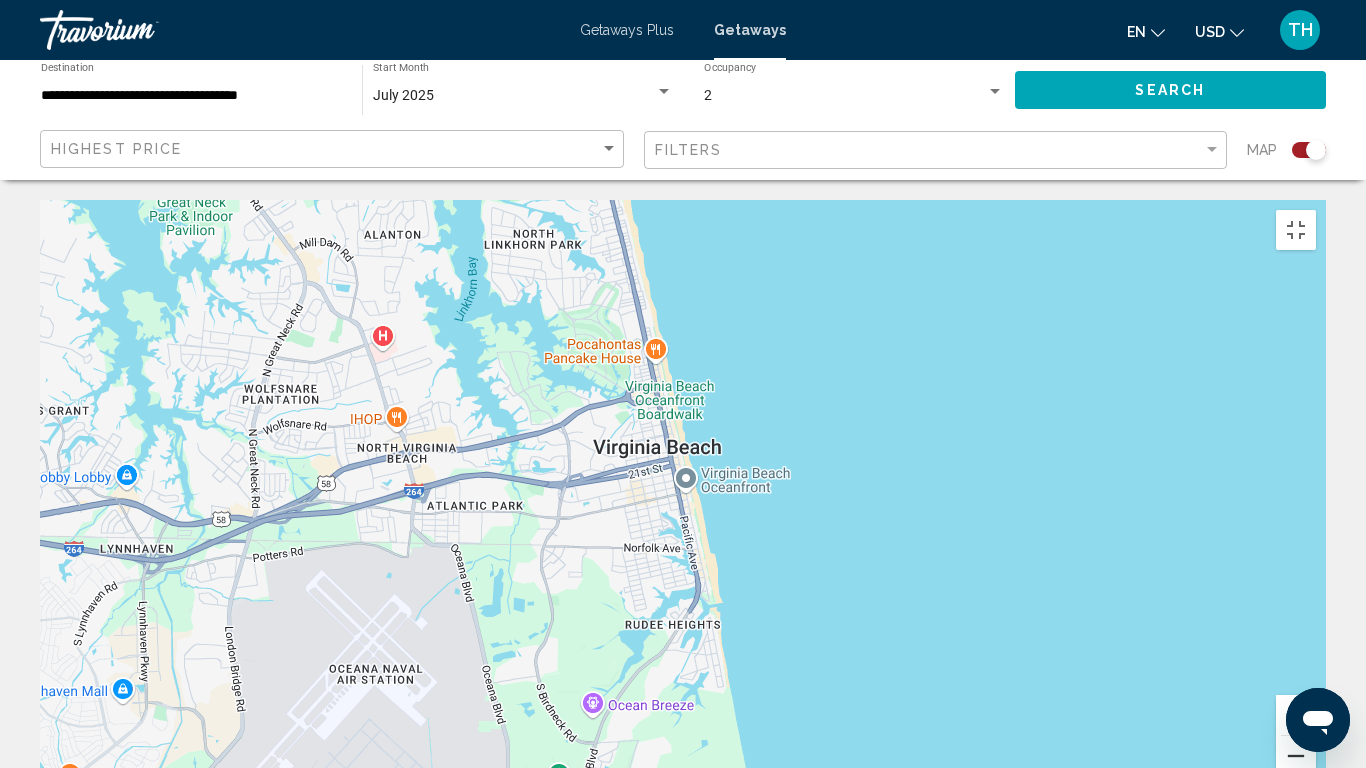 click at bounding box center [1296, 756] 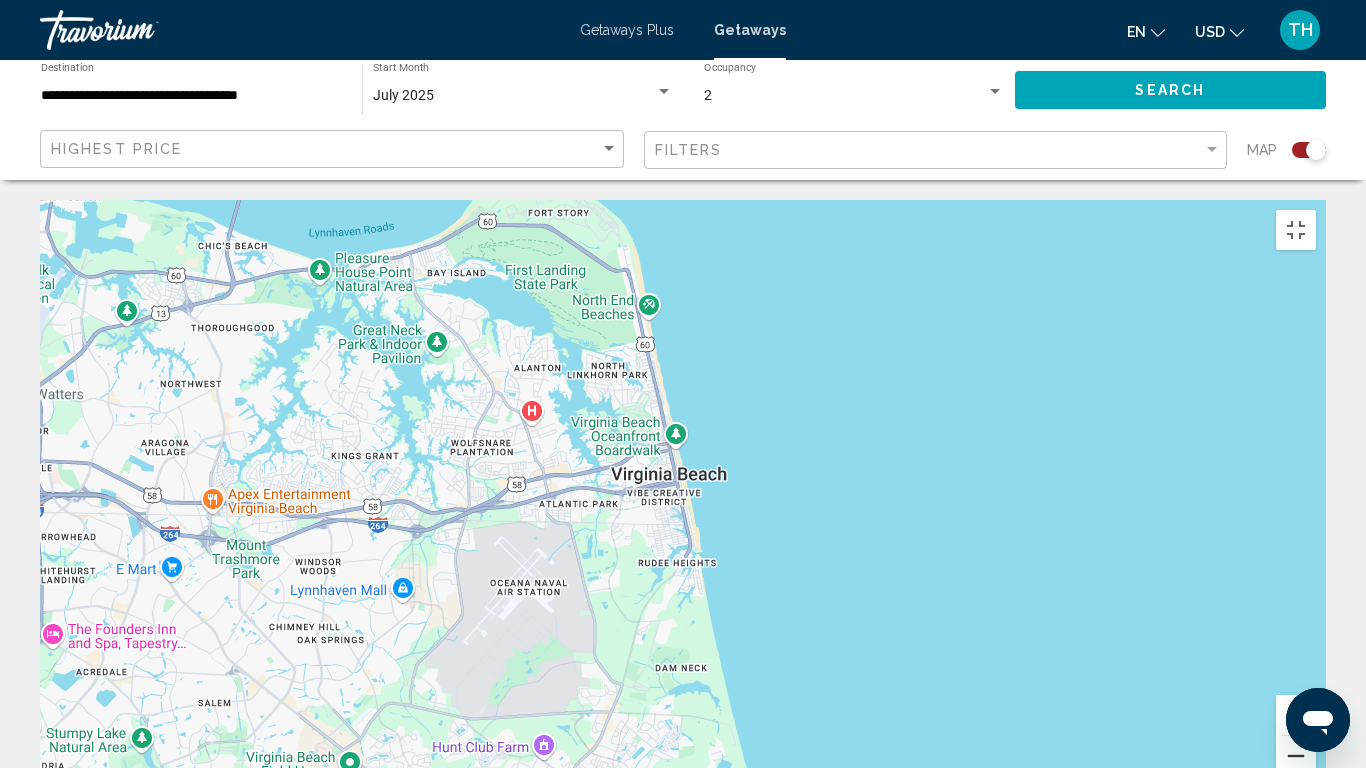 click at bounding box center (1296, 756) 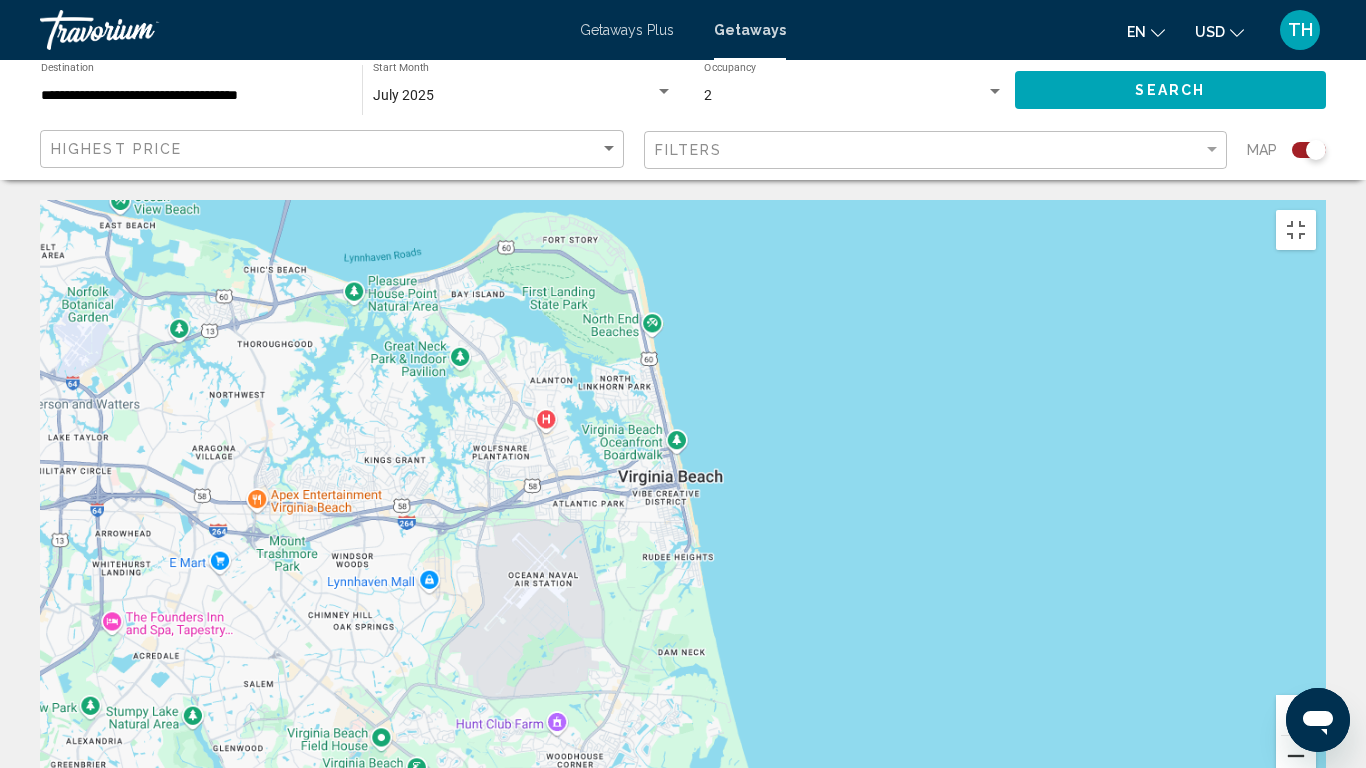click at bounding box center [1296, 756] 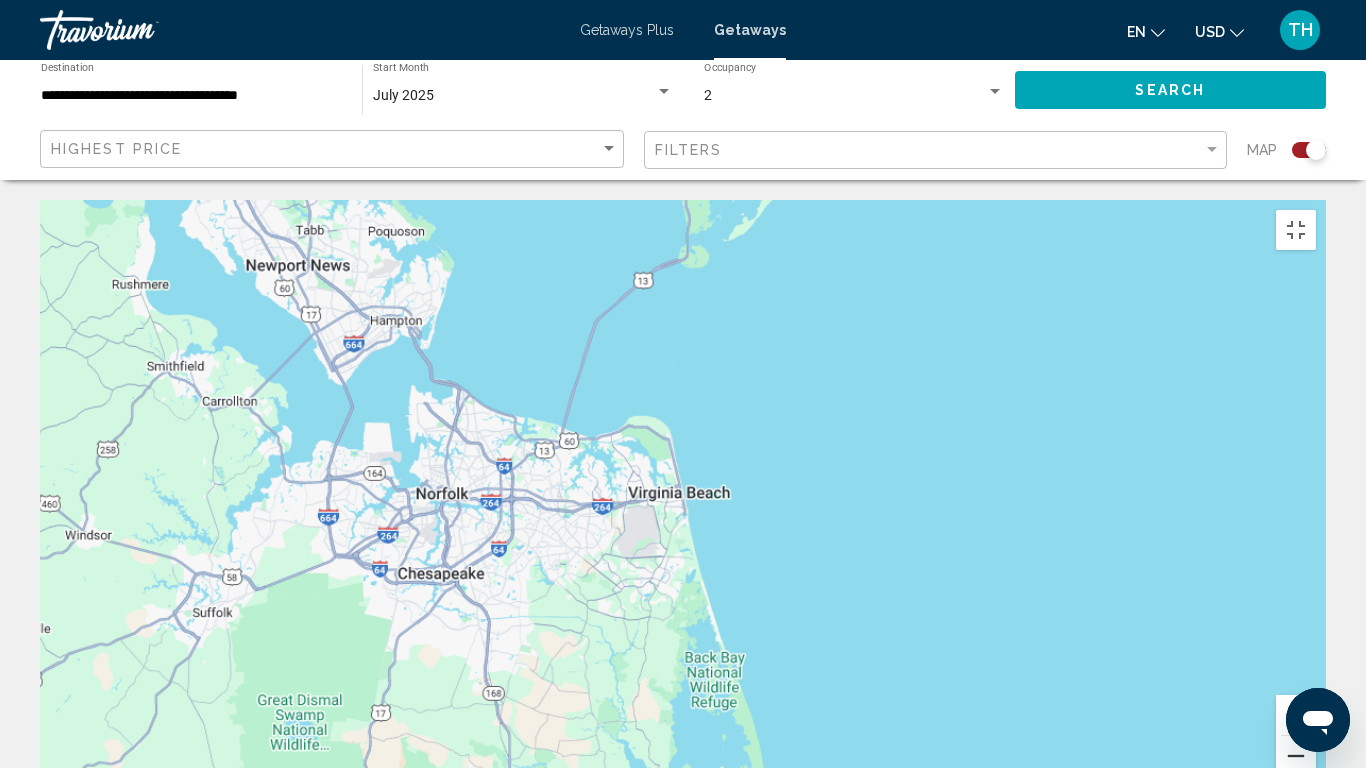 click at bounding box center [1296, 756] 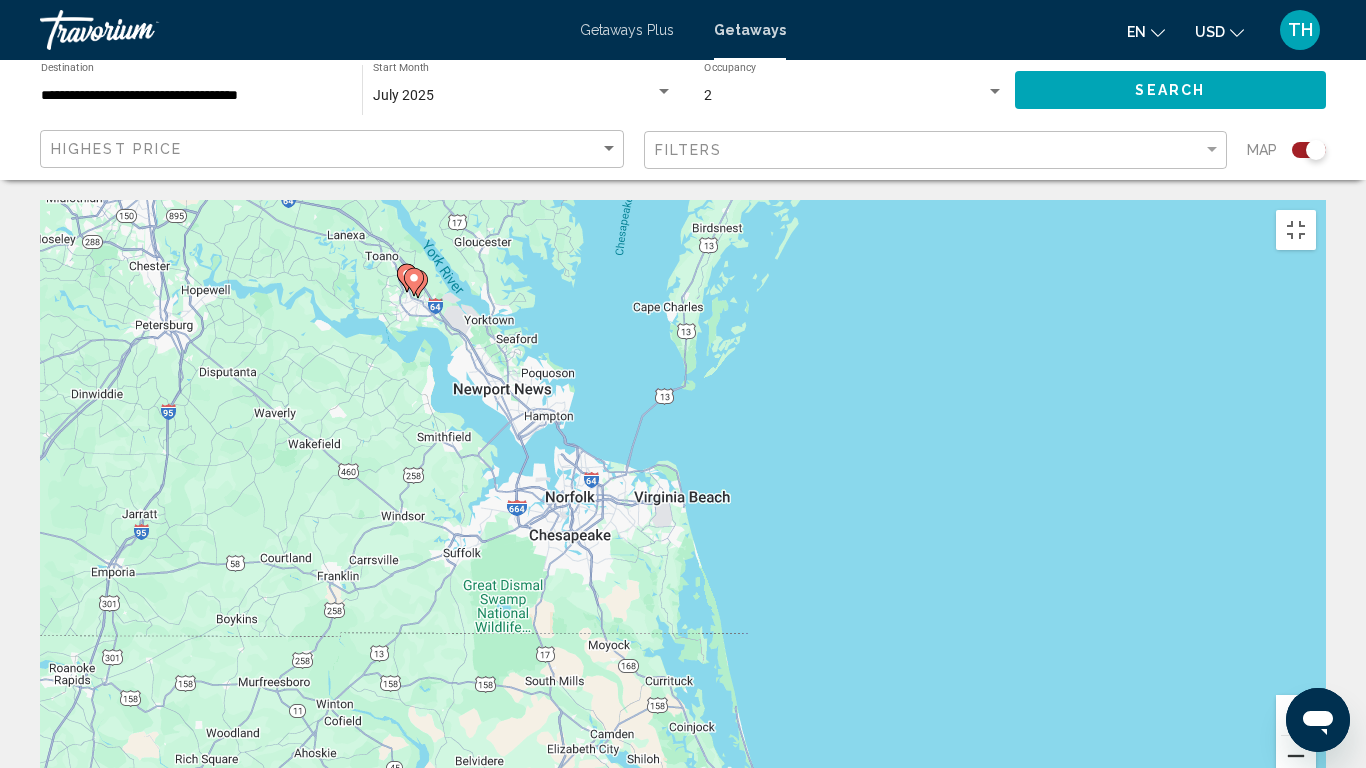 click at bounding box center (1296, 756) 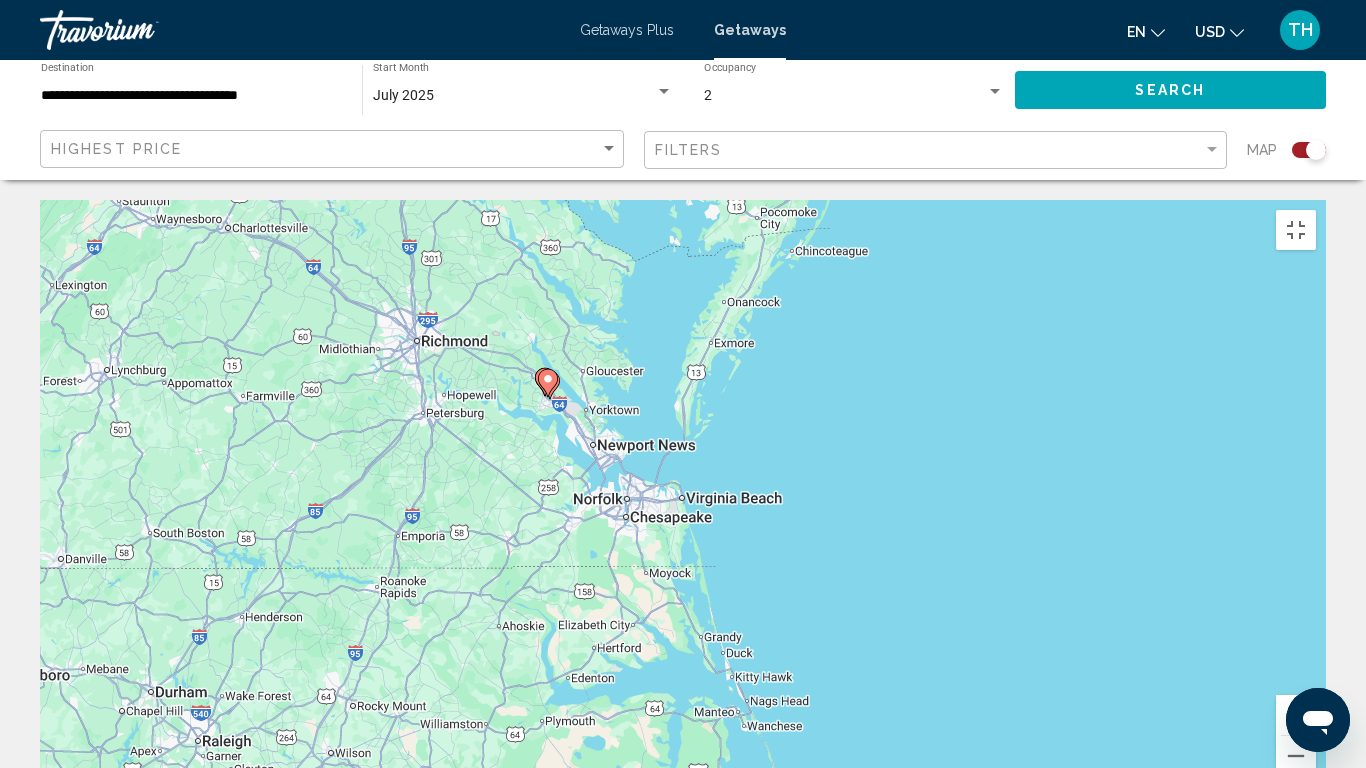click 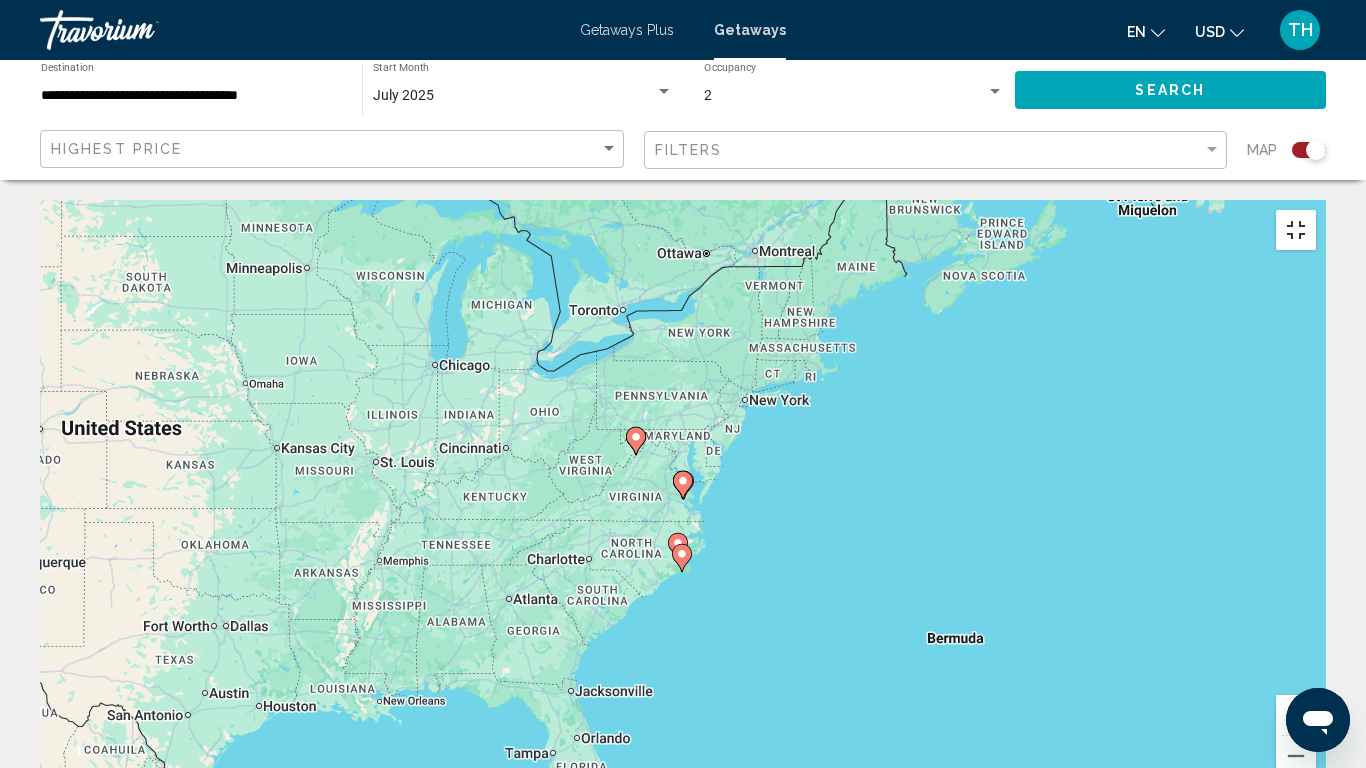 click at bounding box center [1296, 230] 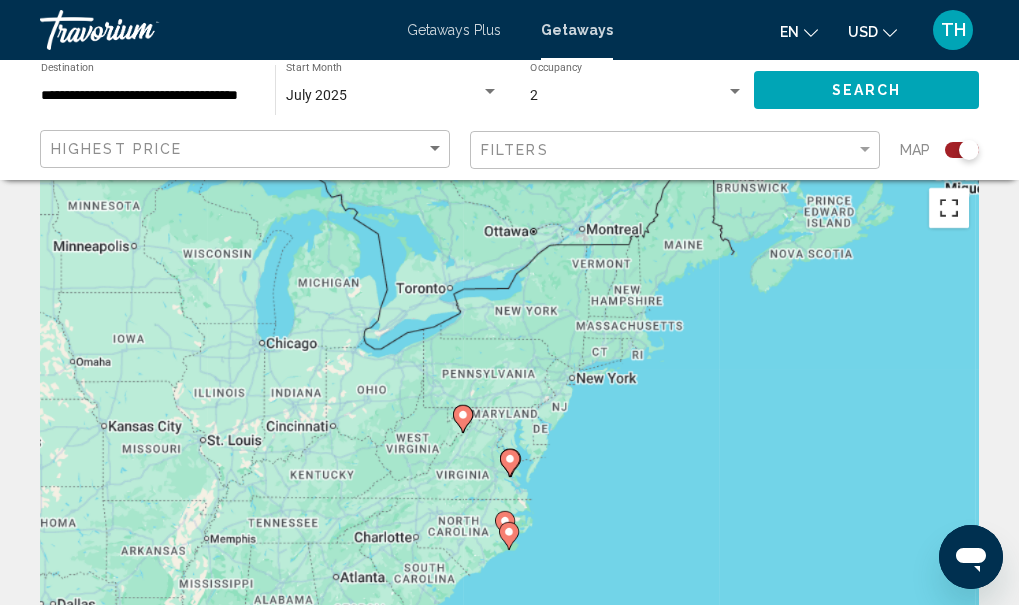 scroll, scrollTop: 0, scrollLeft: 0, axis: both 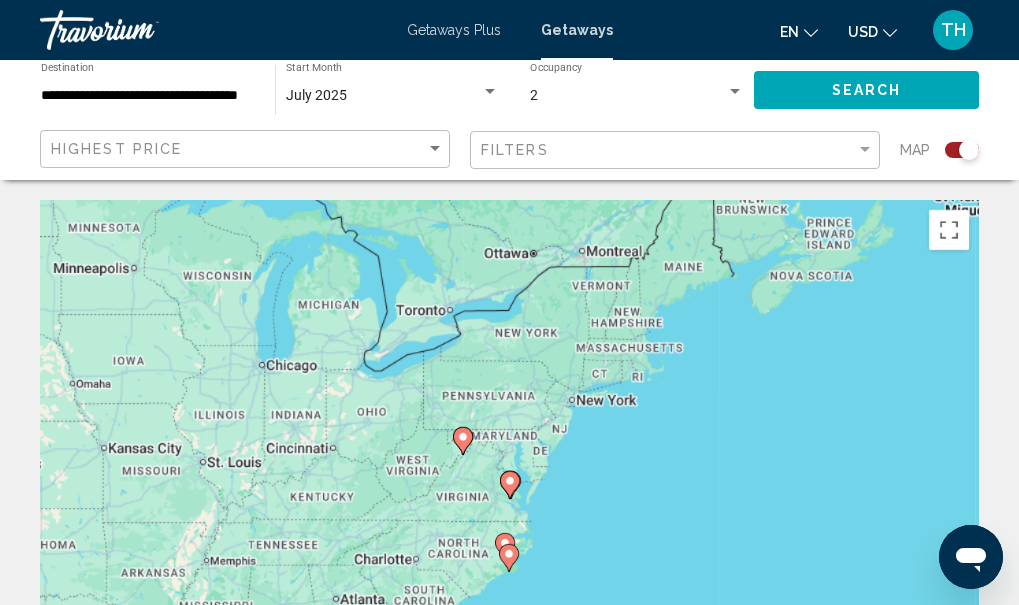 click 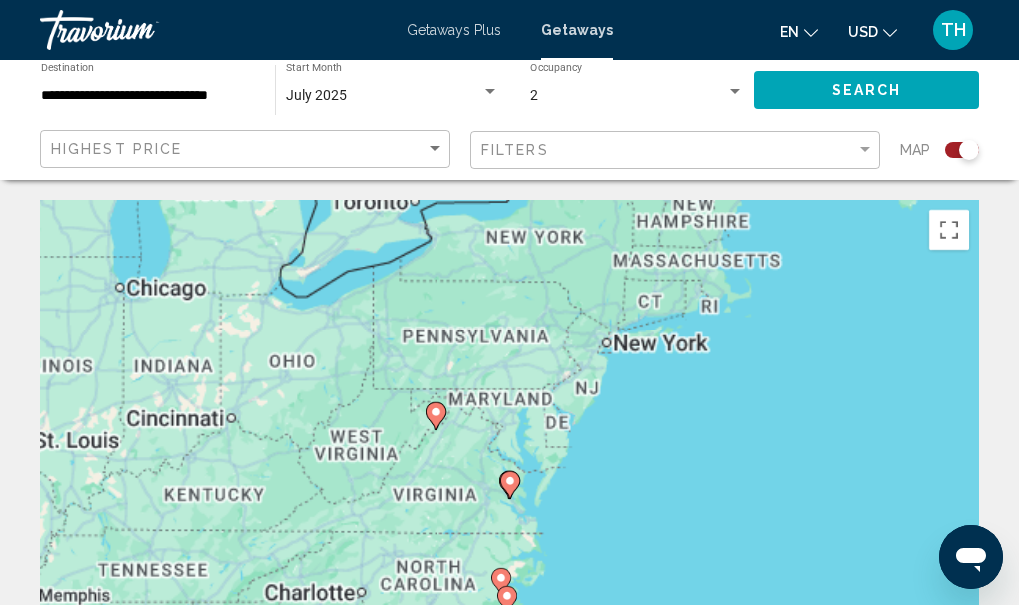 click 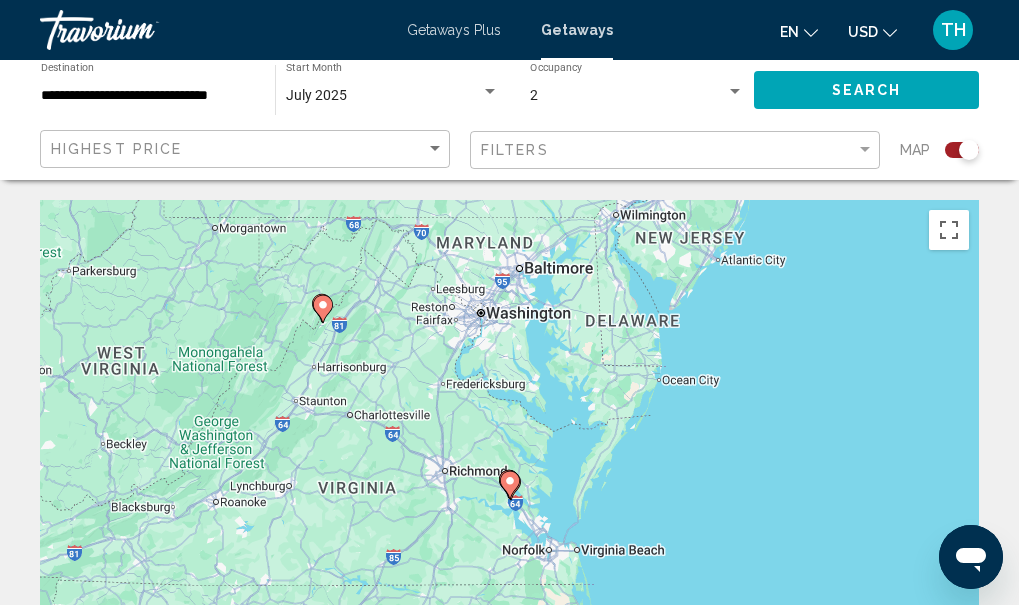 click 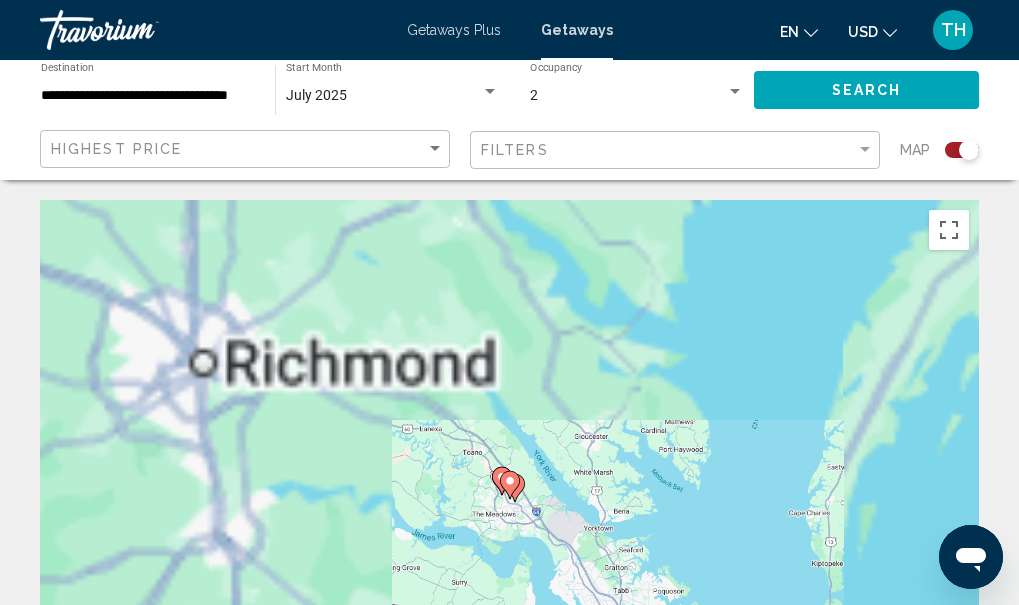 click 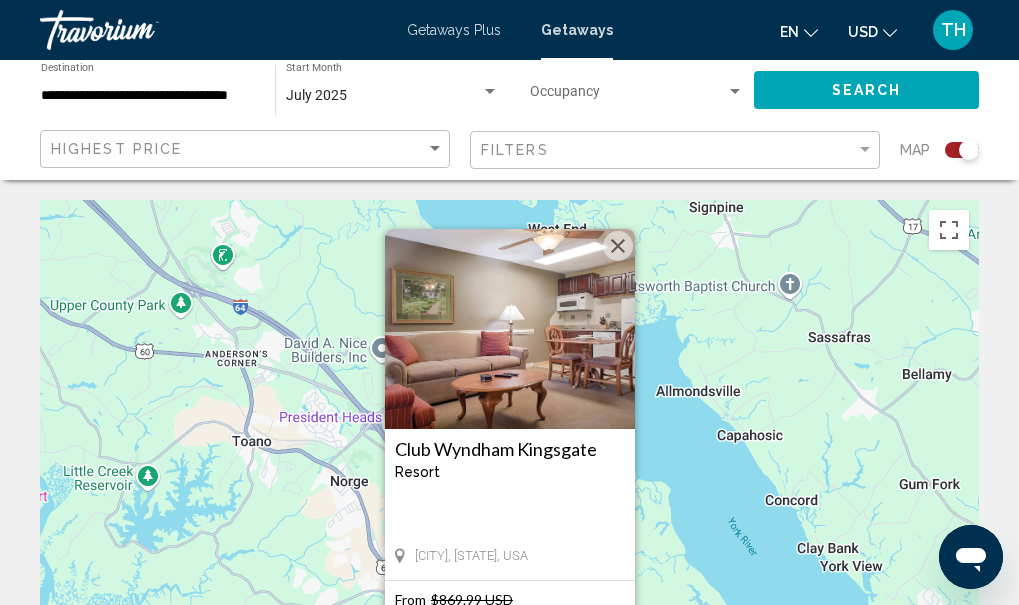 click at bounding box center (618, 246) 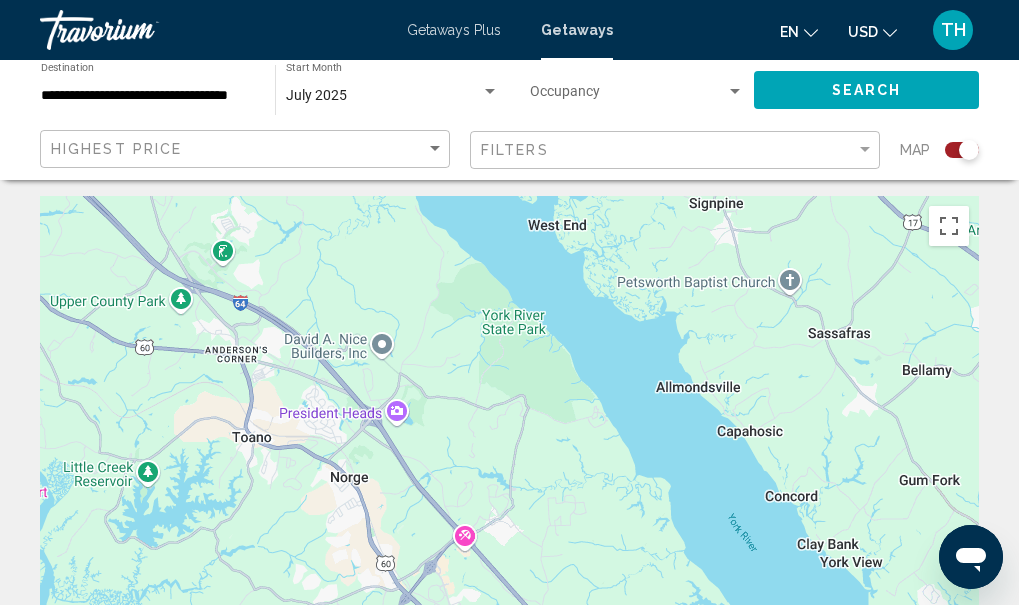 scroll, scrollTop: 0, scrollLeft: 0, axis: both 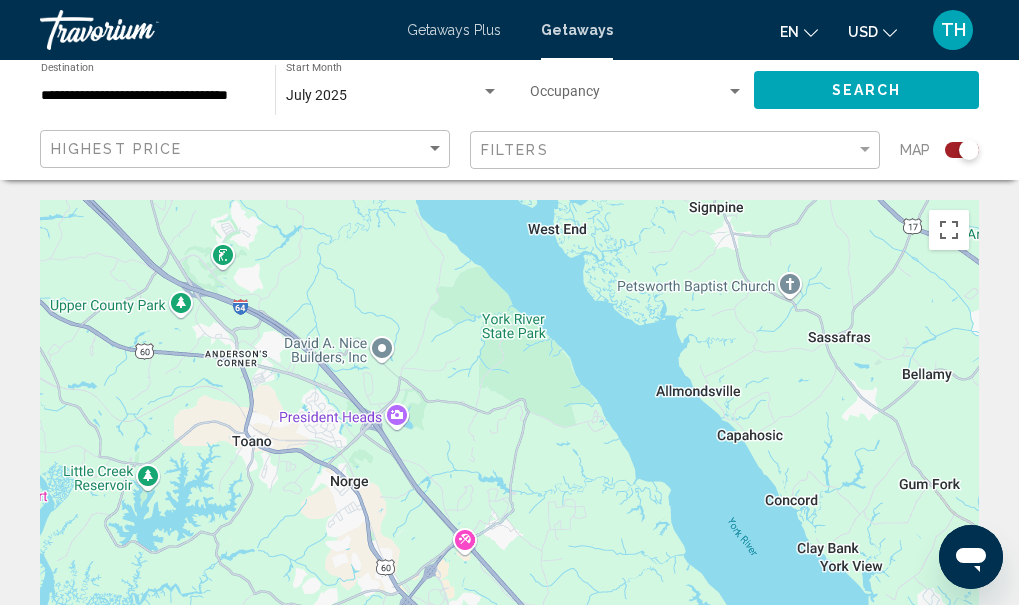 click on "**********" 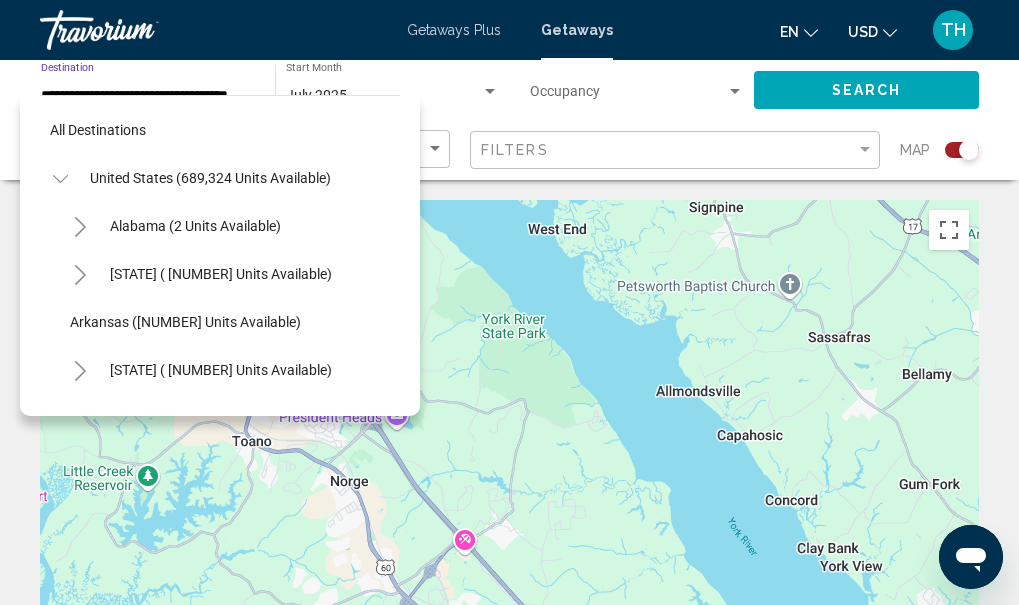 scroll, scrollTop: 2047, scrollLeft: 0, axis: vertical 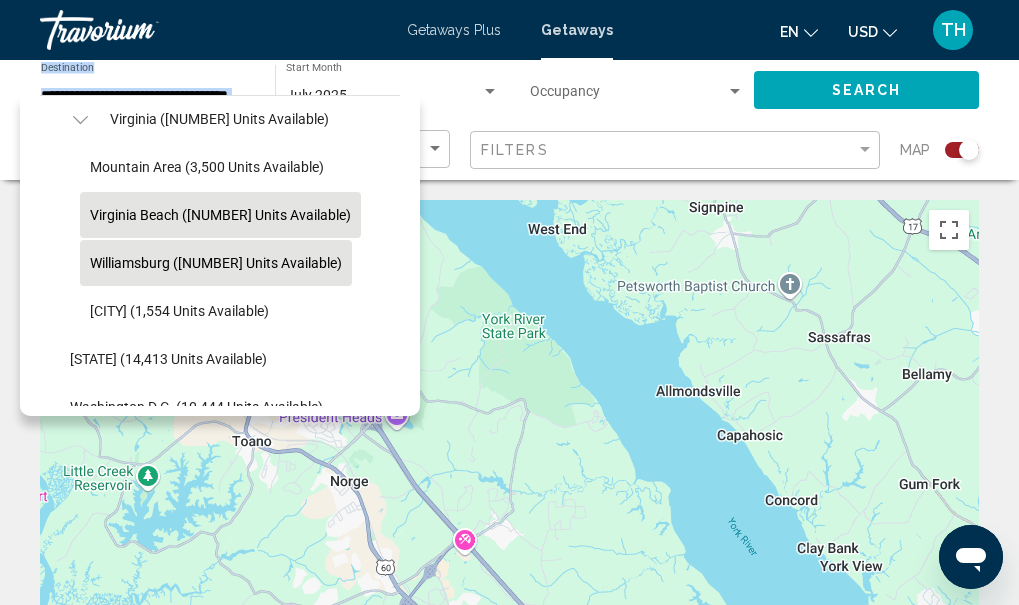 drag, startPoint x: 127, startPoint y: 81, endPoint x: 153, endPoint y: 207, distance: 128.65457 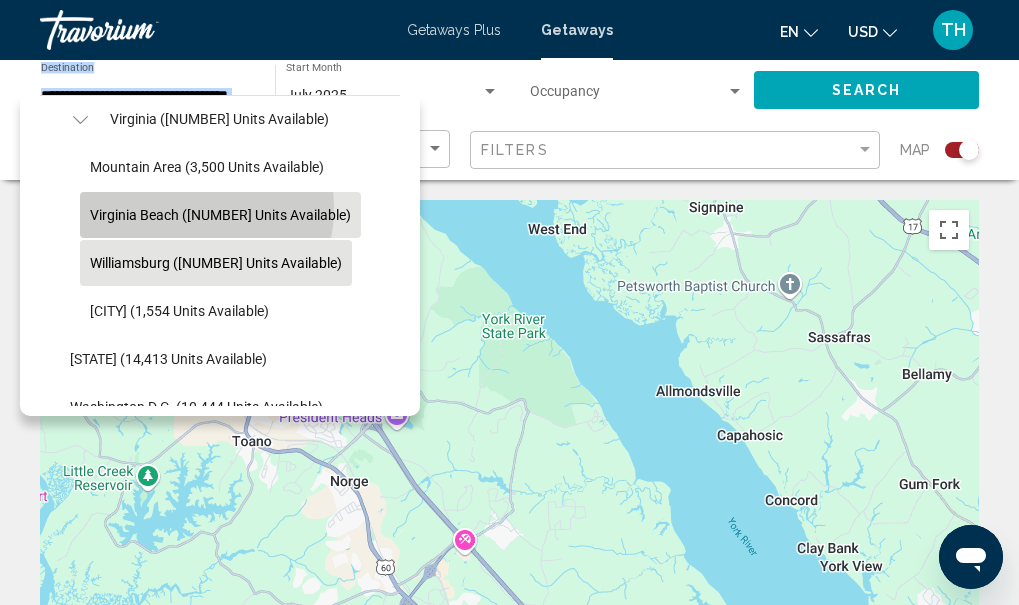 click on "Virginia Beach ([NUMBER] units available)" 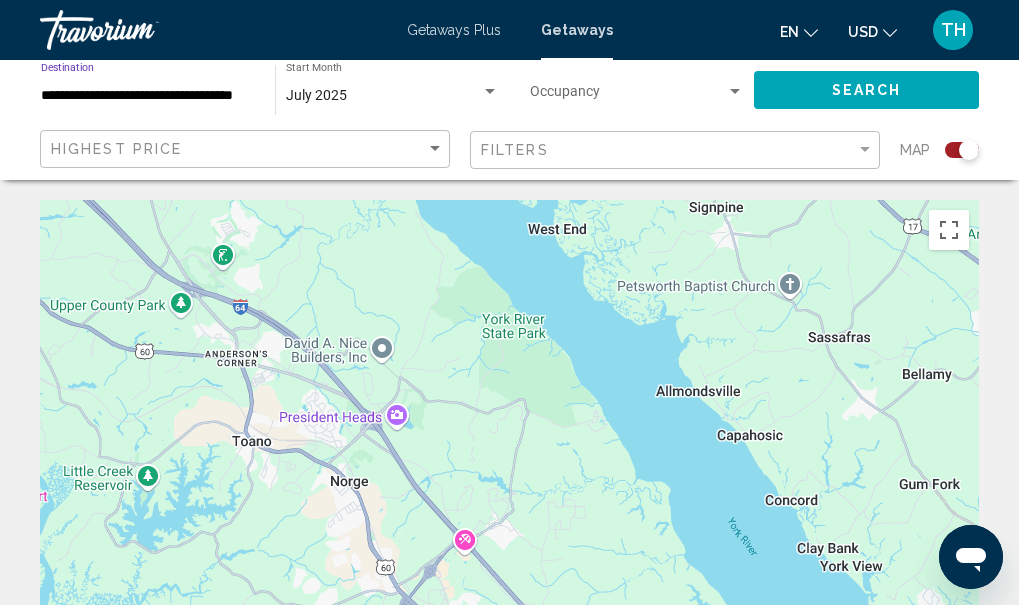 scroll, scrollTop: 0, scrollLeft: 15, axis: horizontal 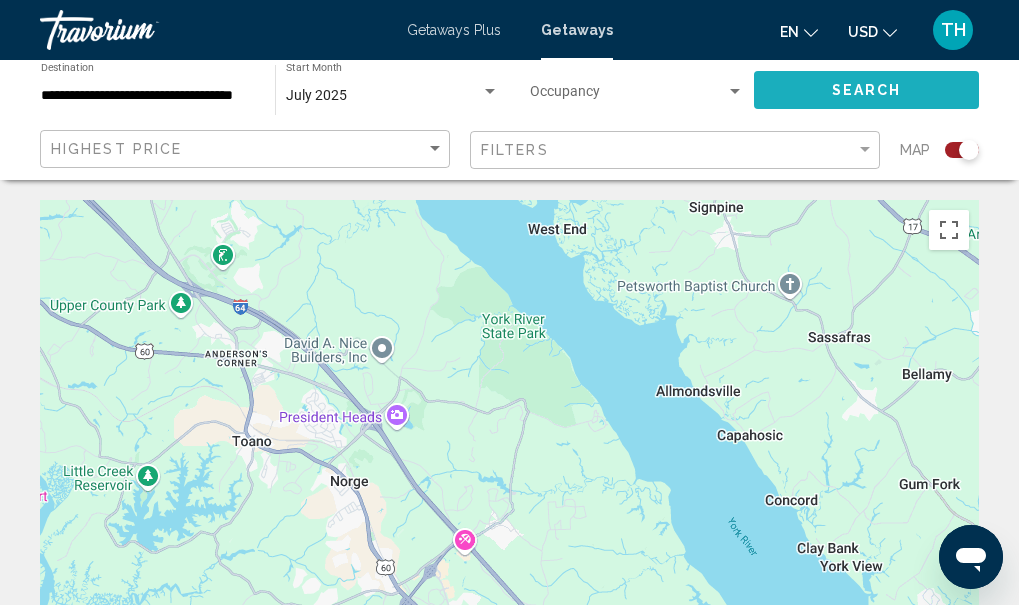 click on "Search" 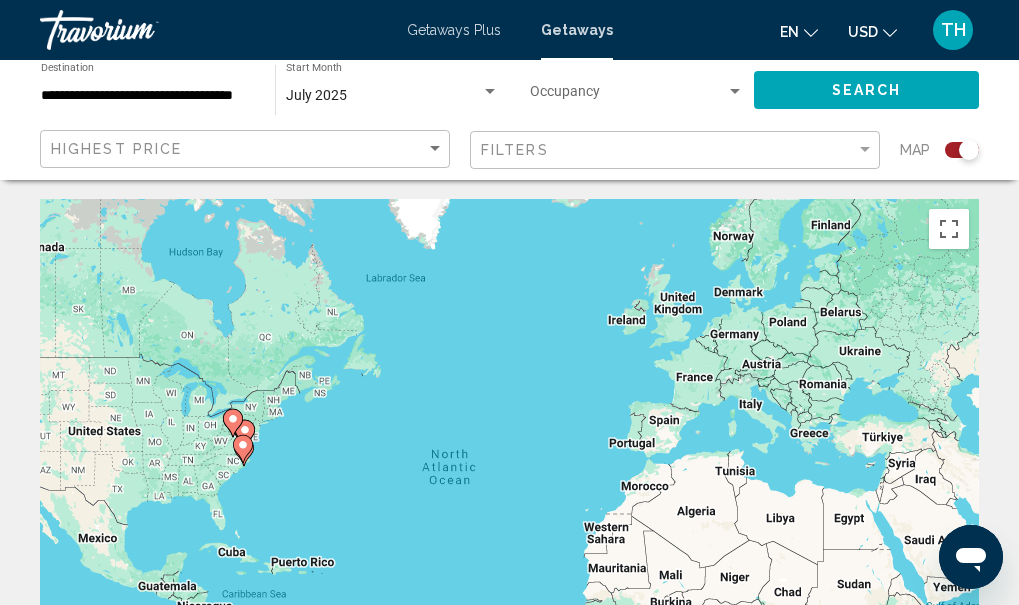scroll, scrollTop: 0, scrollLeft: 0, axis: both 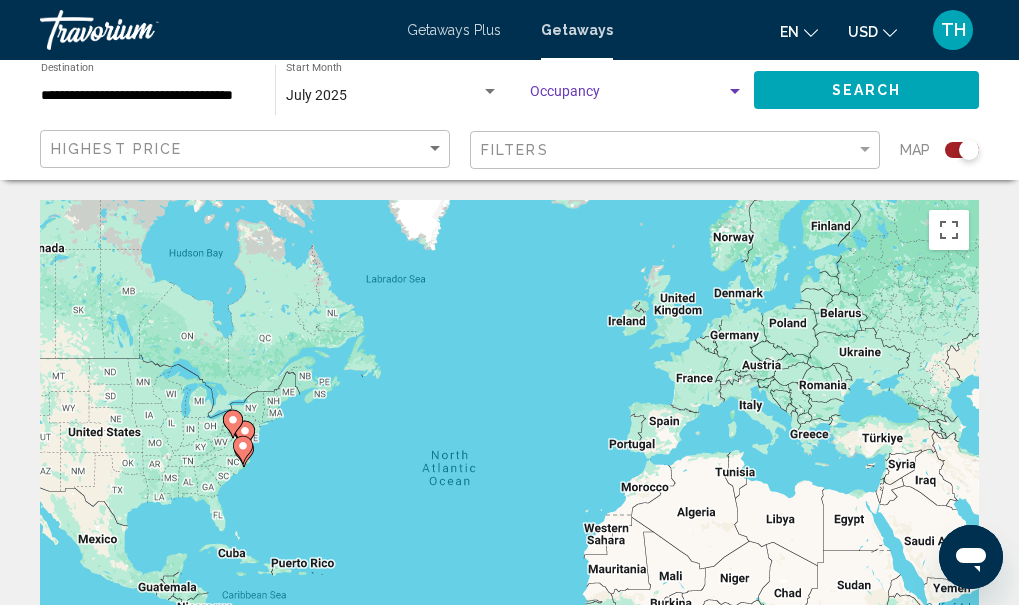 click at bounding box center [735, 91] 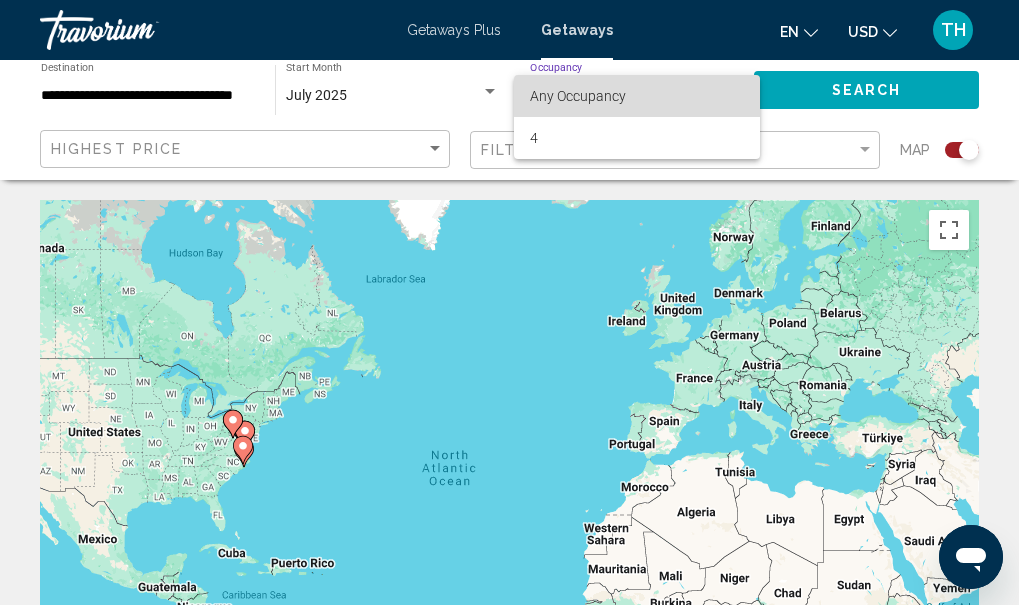 click on "Any Occupancy" at bounding box center [637, 96] 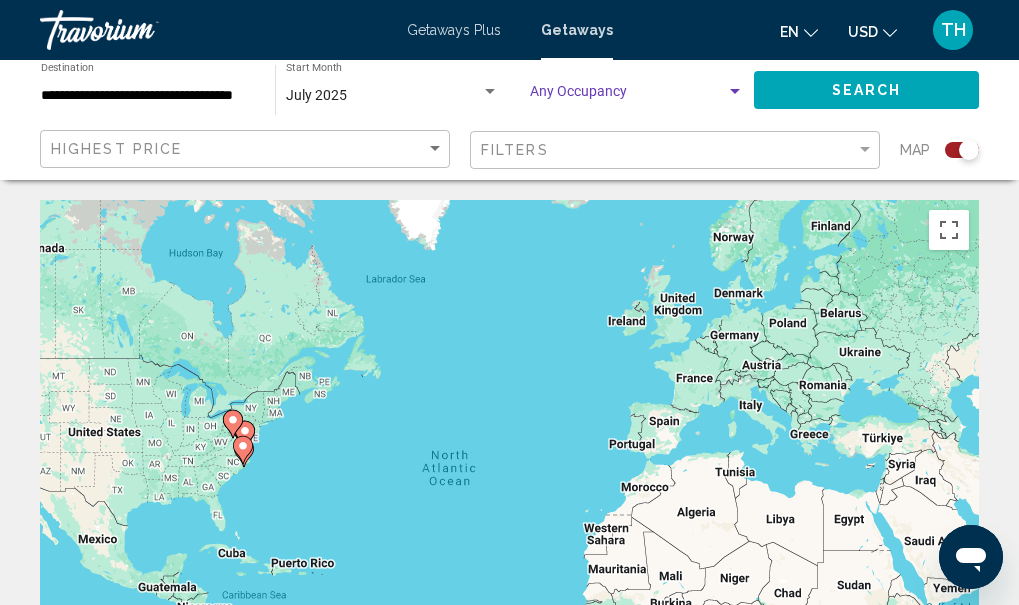 click at bounding box center (735, 92) 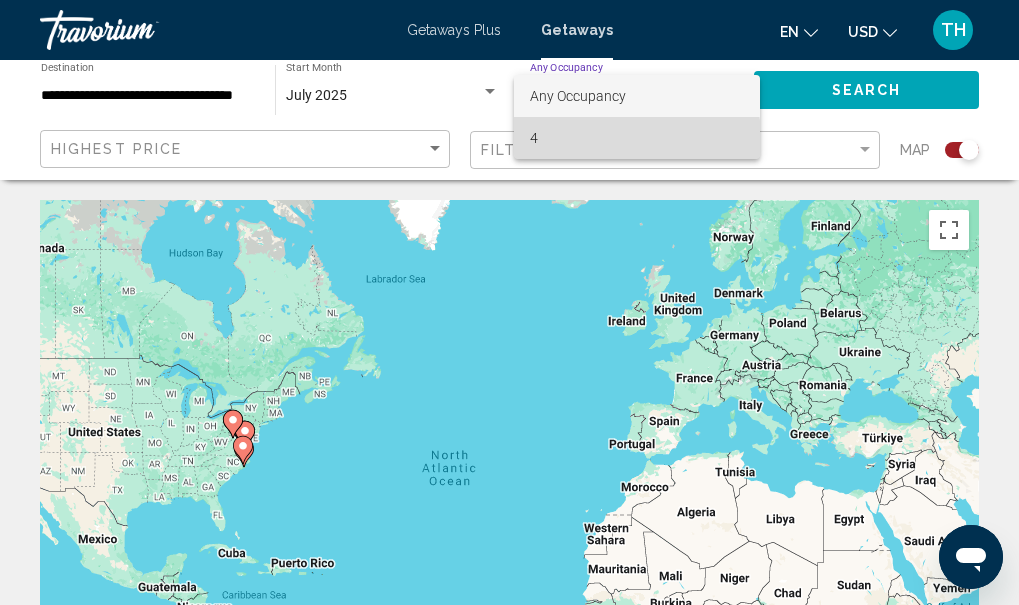click on "4" at bounding box center [637, 138] 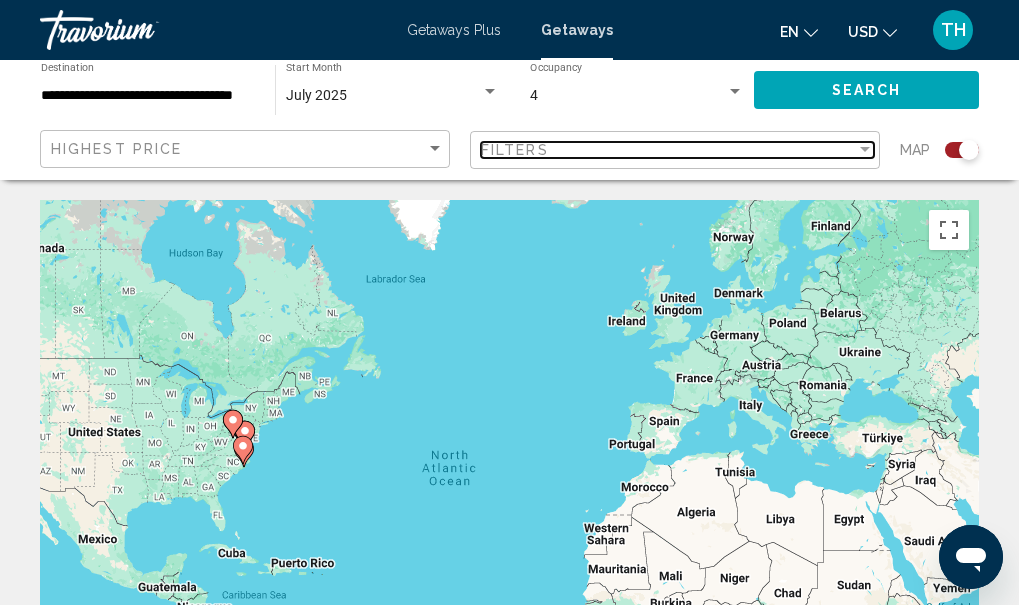click on "Filters" at bounding box center (668, 150) 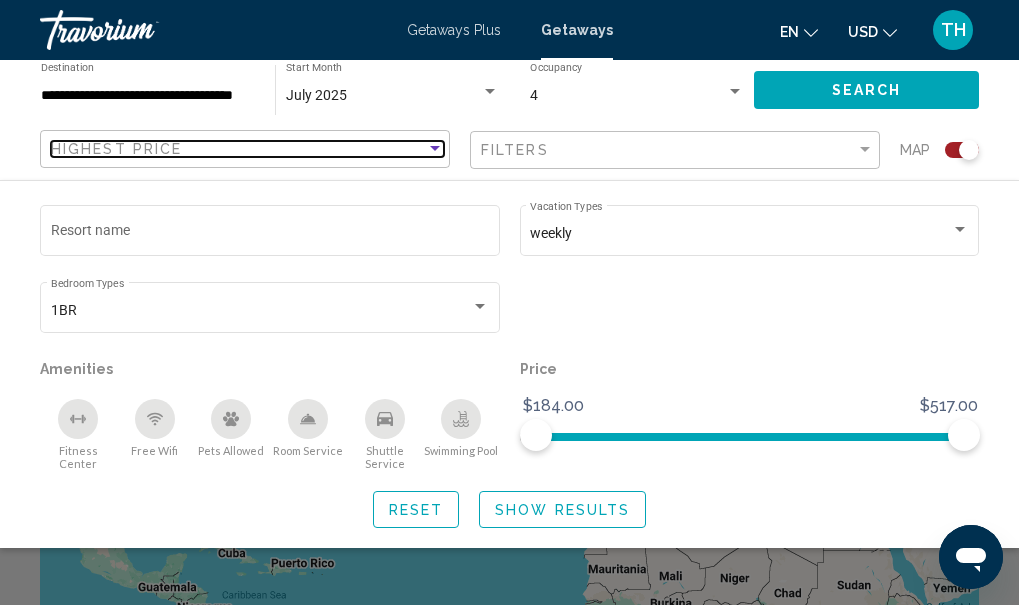 click at bounding box center [435, 149] 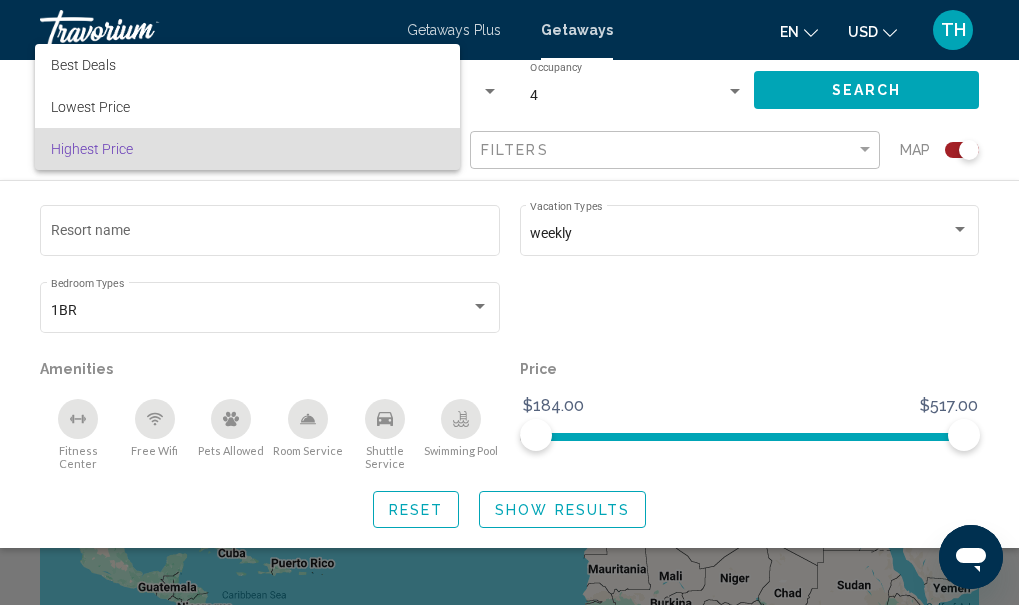 click at bounding box center [509, 302] 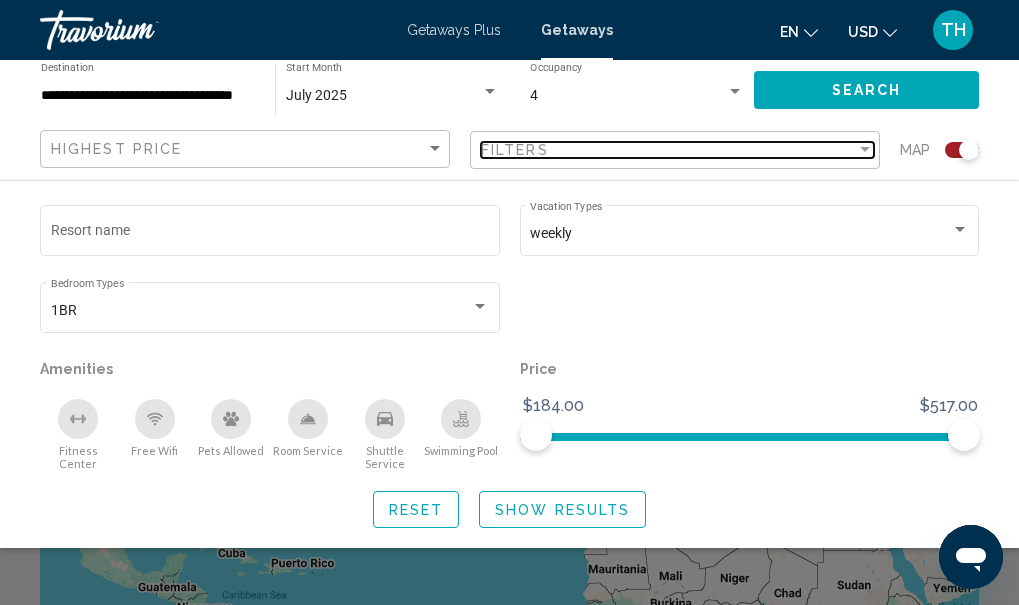 click at bounding box center (865, 149) 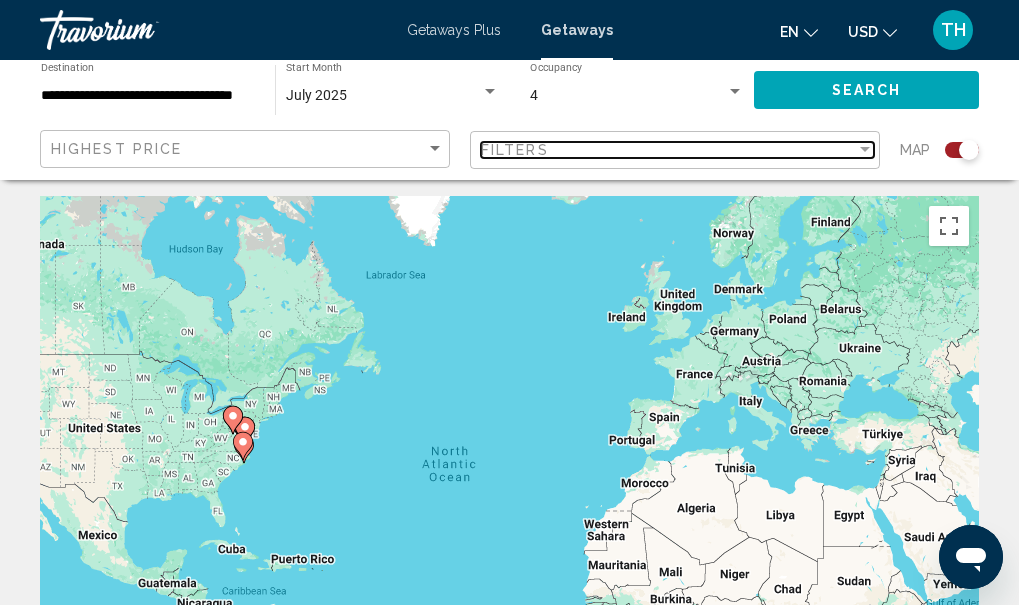 scroll, scrollTop: 0, scrollLeft: 0, axis: both 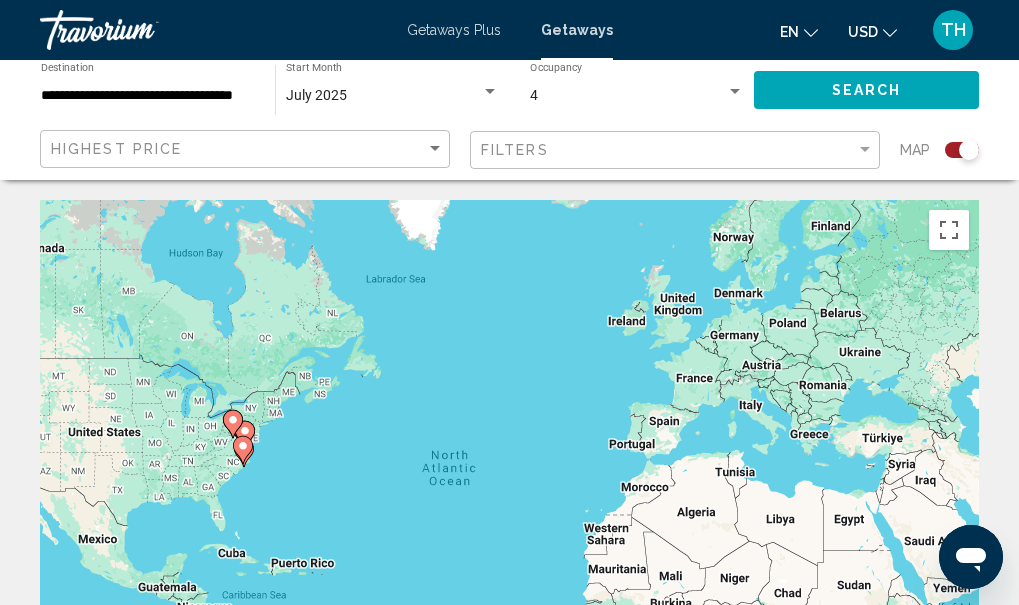 click at bounding box center (243, 450) 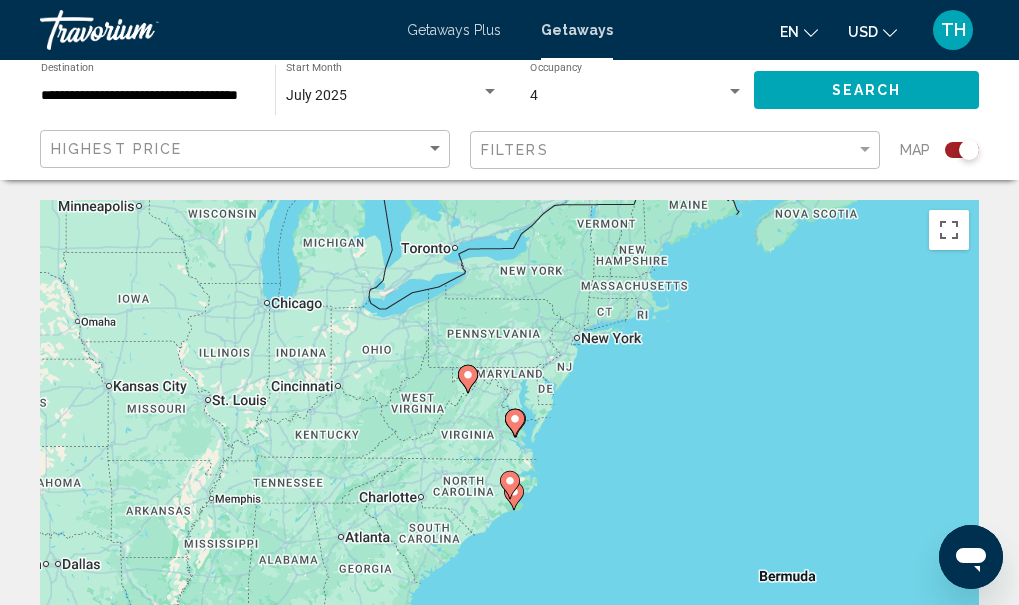 click 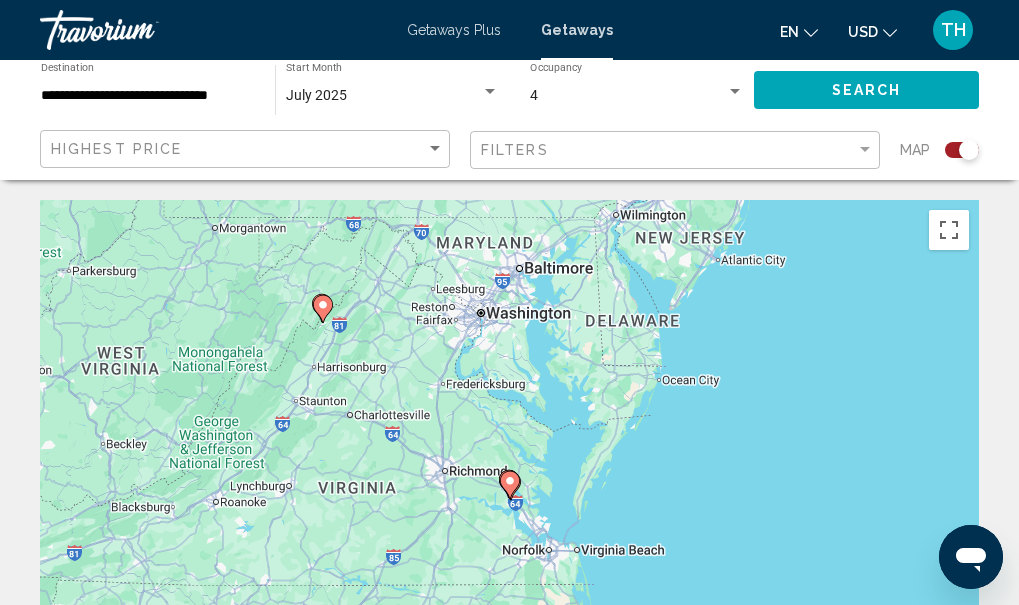 click 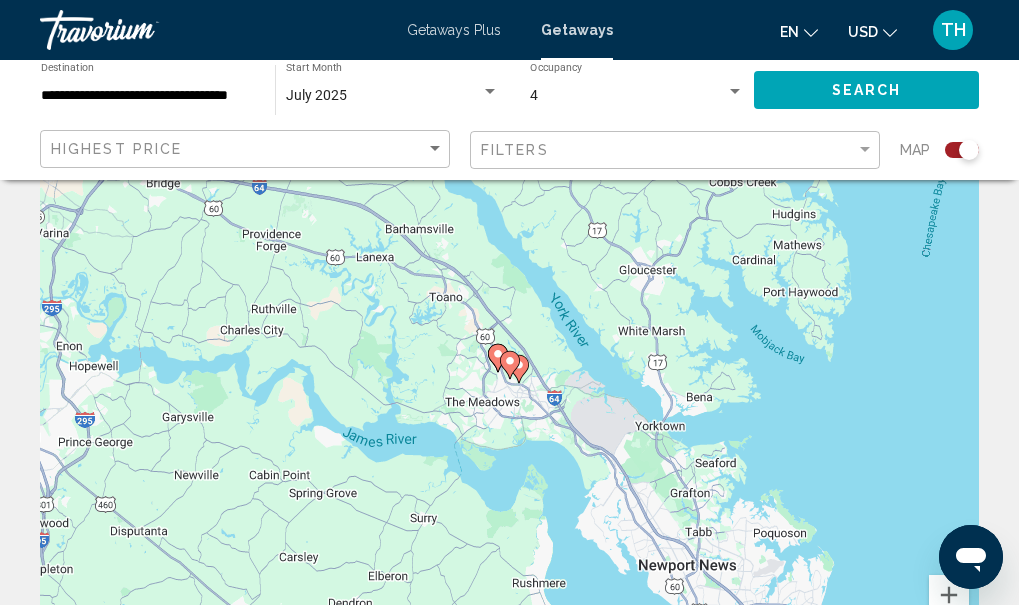 scroll, scrollTop: 160, scrollLeft: 0, axis: vertical 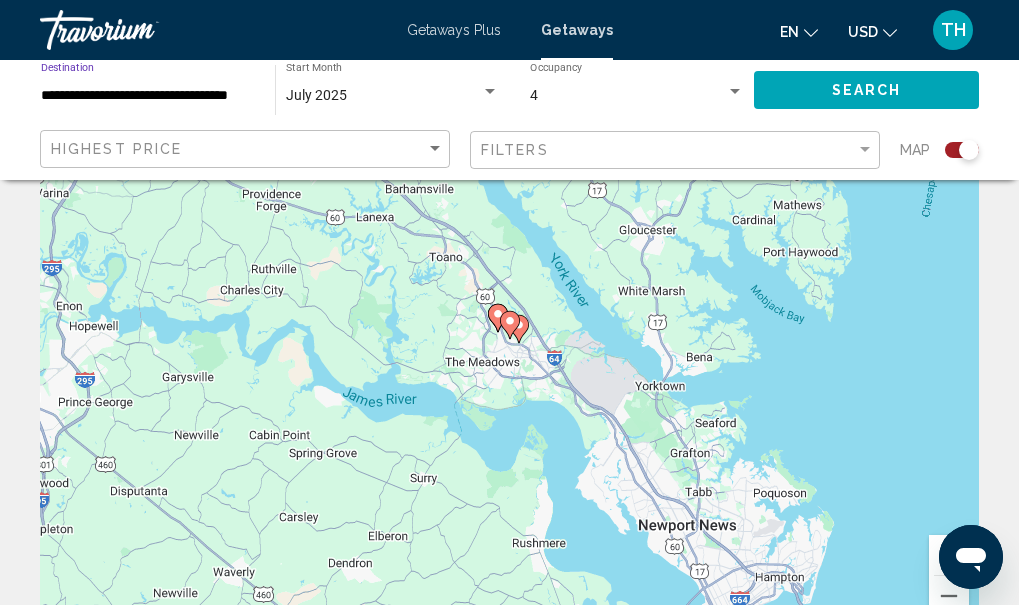 click on "**********" at bounding box center [148, 96] 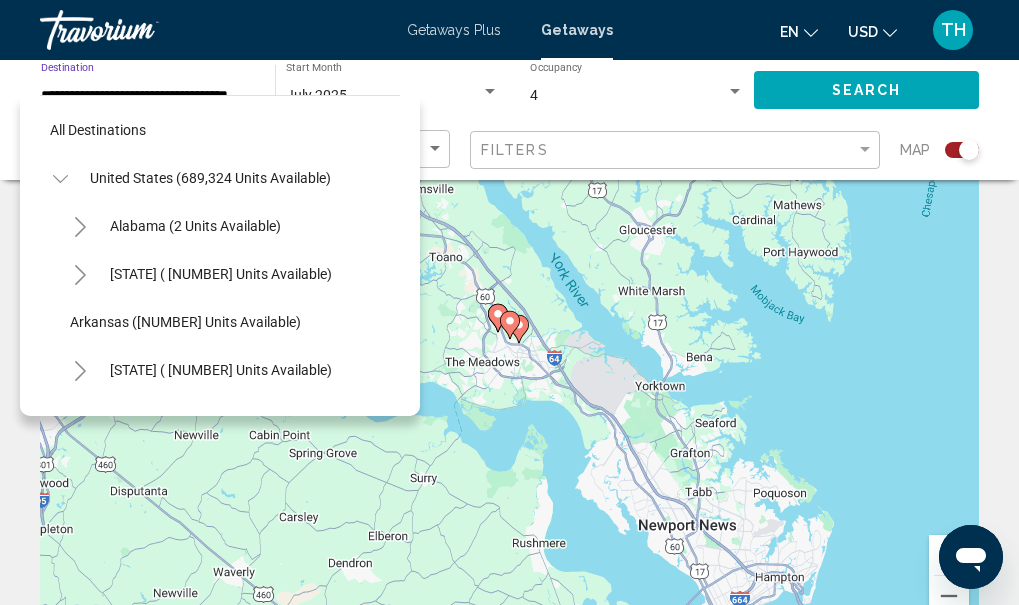 scroll, scrollTop: 2047, scrollLeft: 0, axis: vertical 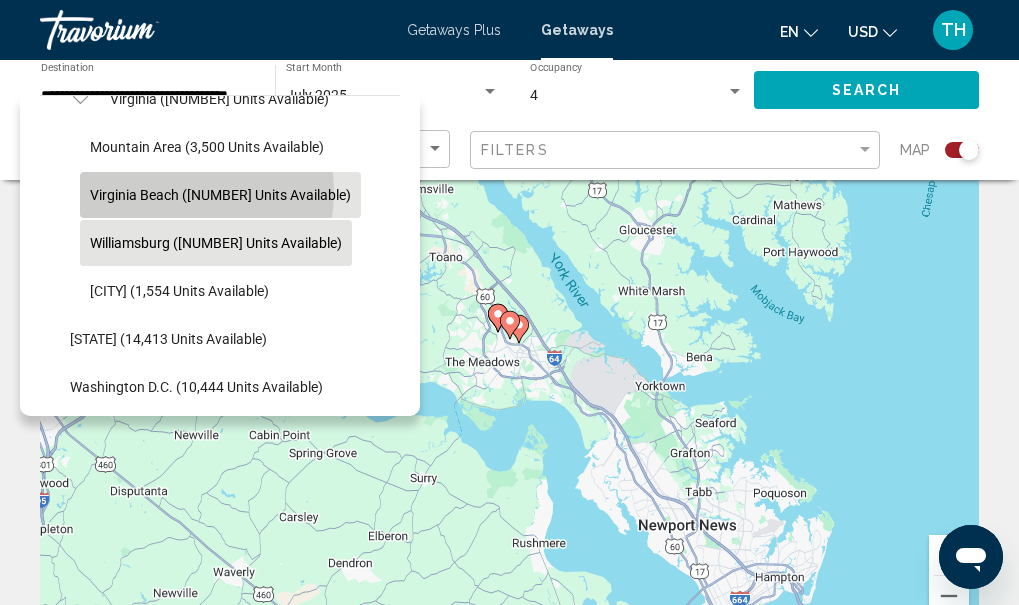 click on "Virginia Beach ([NUMBER] units available)" 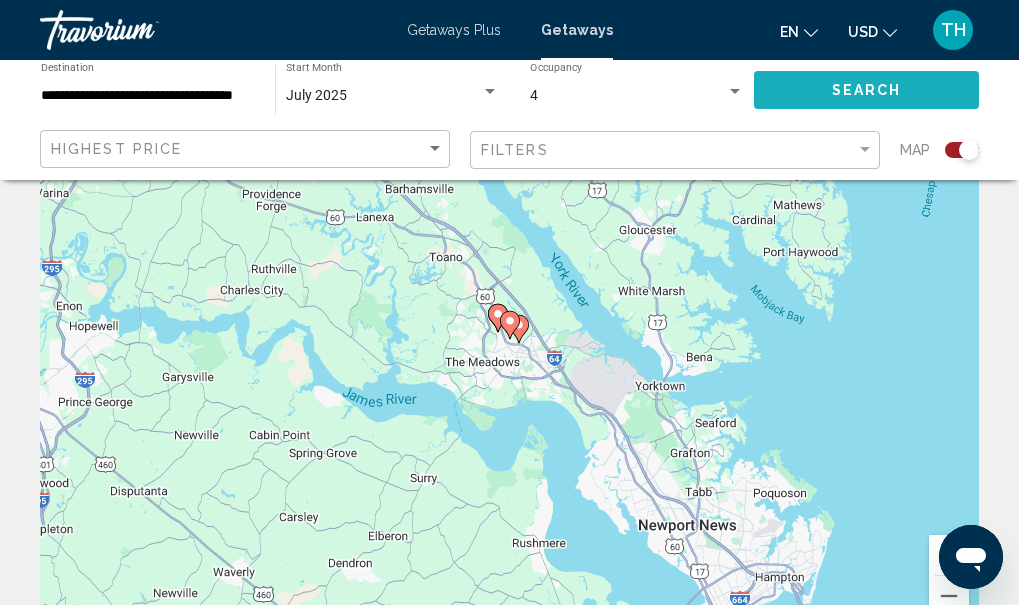 click on "Search" 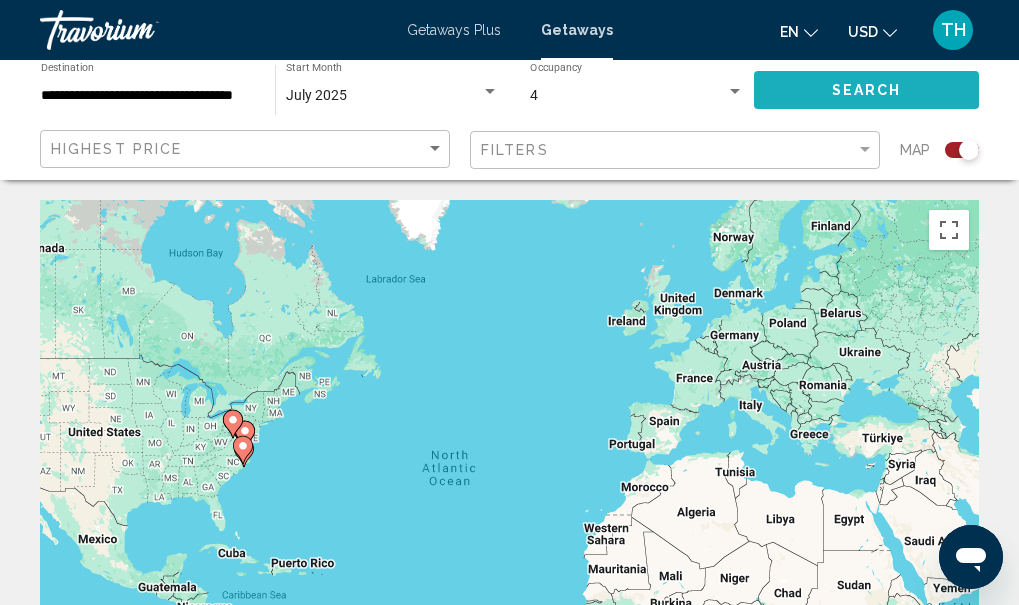 click on "Search" 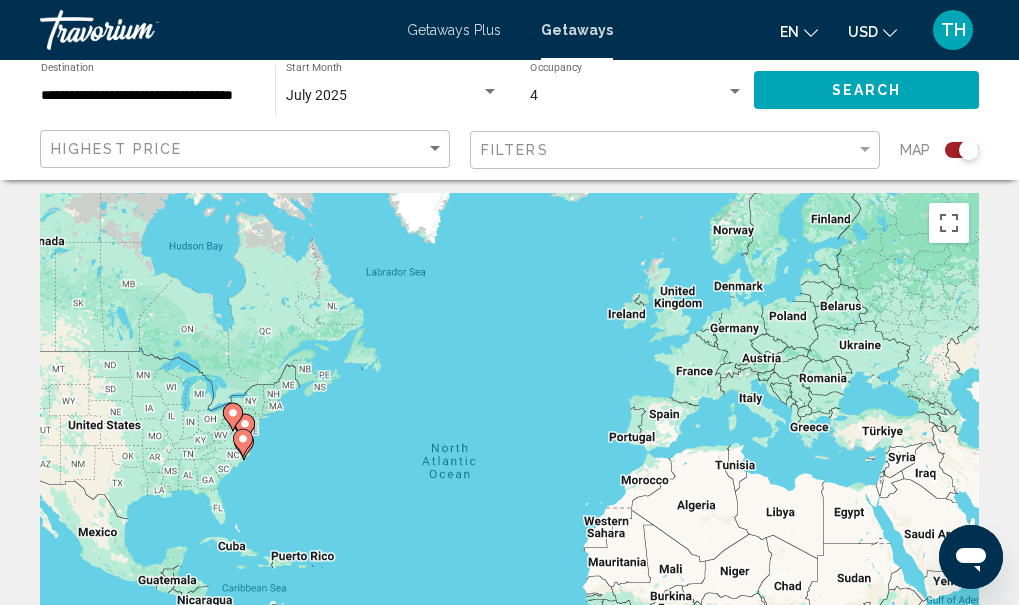 scroll, scrollTop: 0, scrollLeft: 0, axis: both 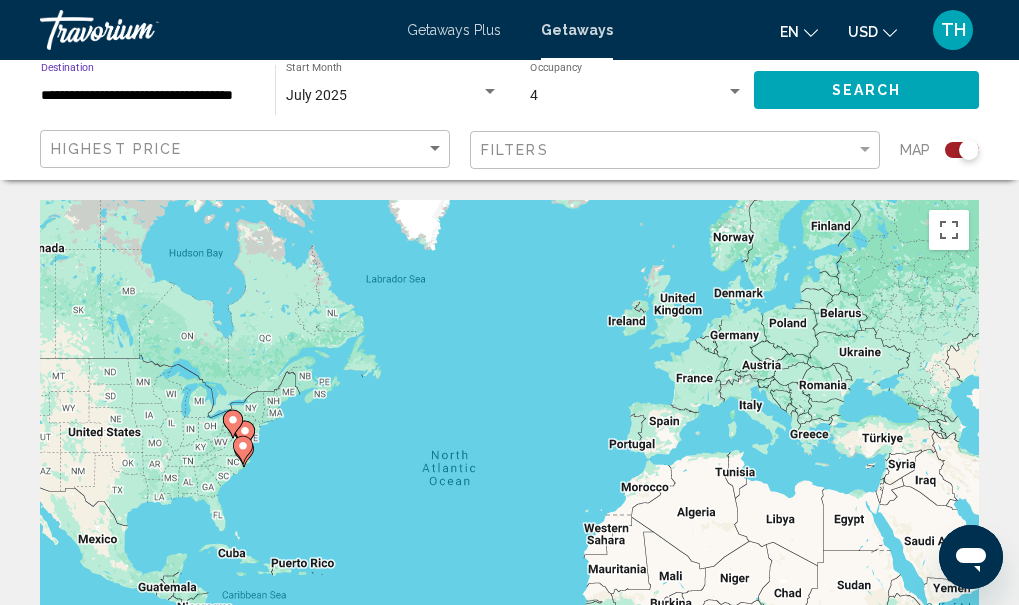 click on "**********" at bounding box center (148, 96) 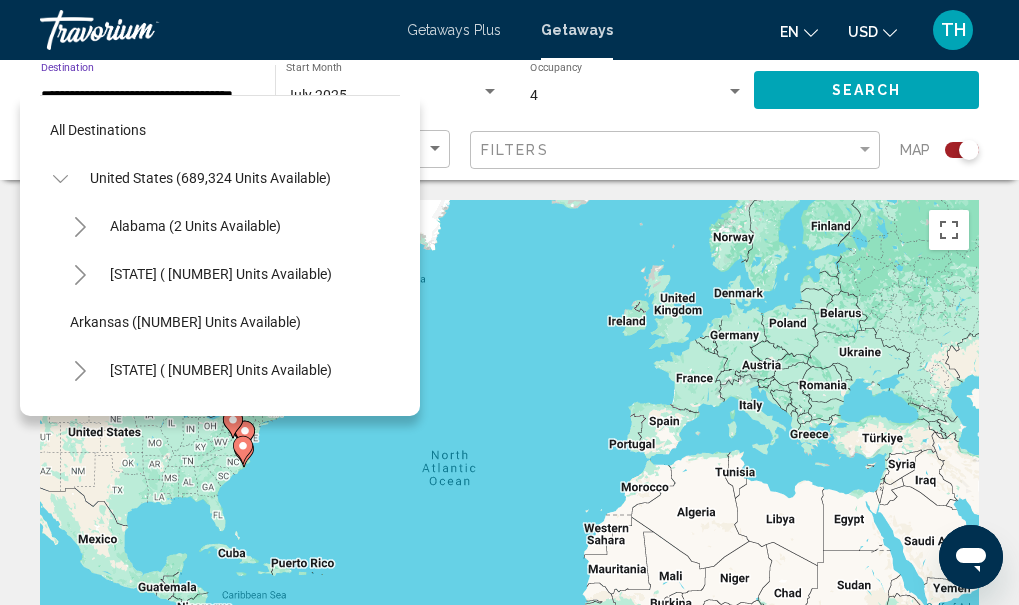 scroll, scrollTop: 1999, scrollLeft: 0, axis: vertical 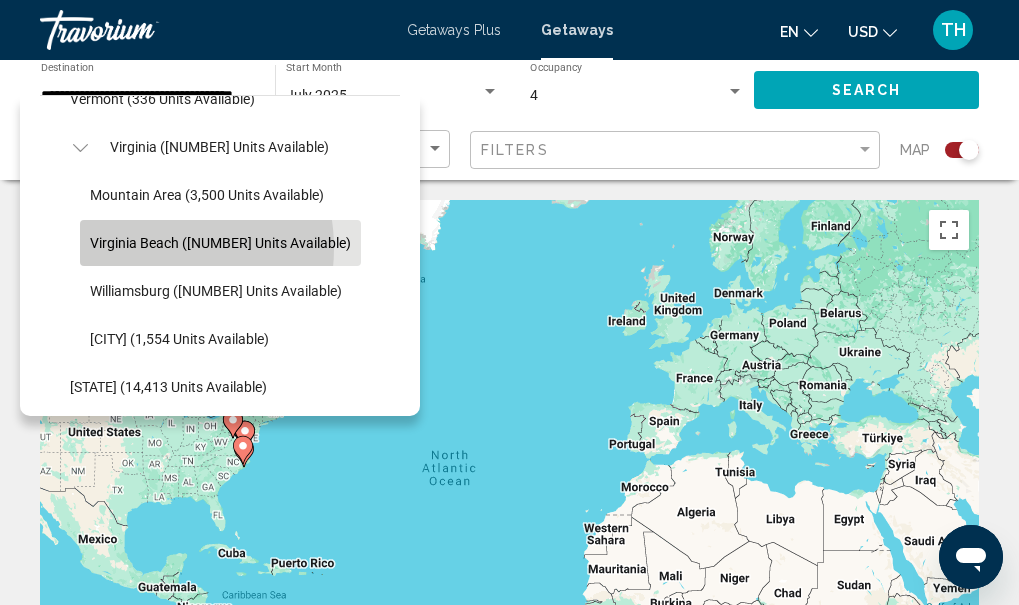 click on "Virginia Beach ([NUMBER] units available)" 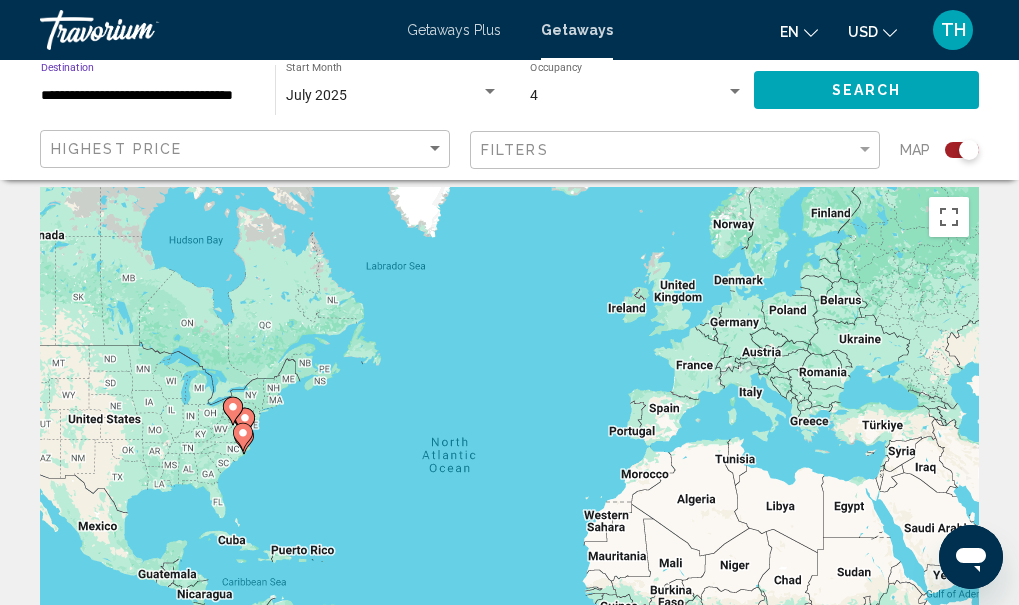 scroll, scrollTop: 0, scrollLeft: 0, axis: both 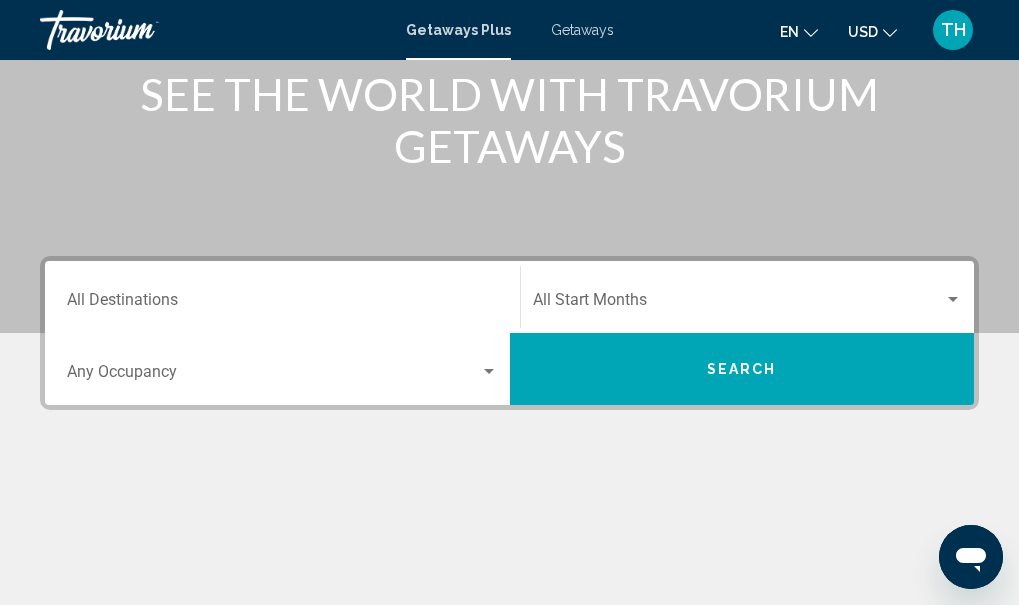 click on "Destination All Destinations" at bounding box center (282, 297) 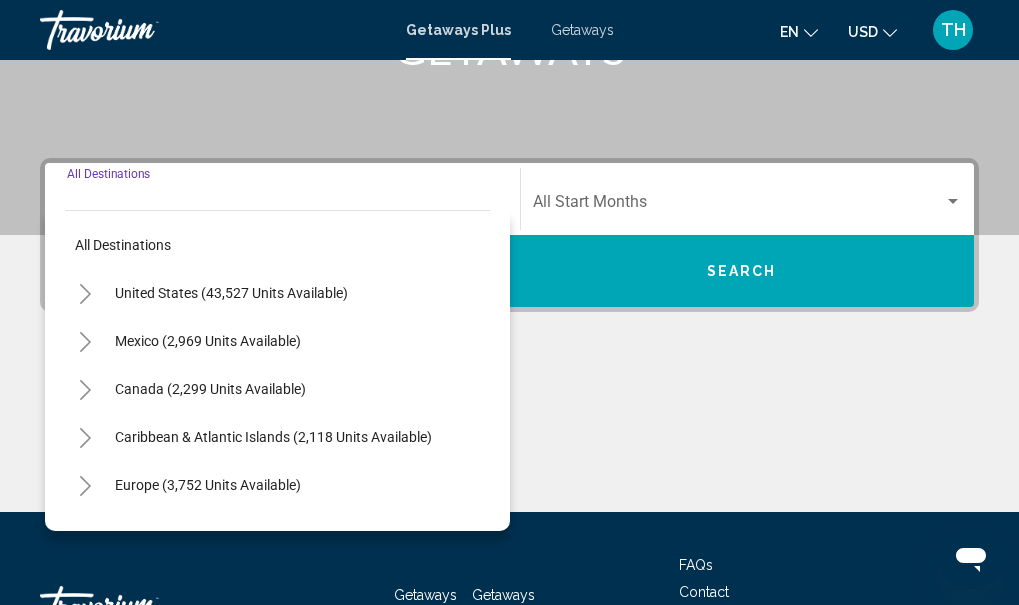scroll, scrollTop: 458, scrollLeft: 0, axis: vertical 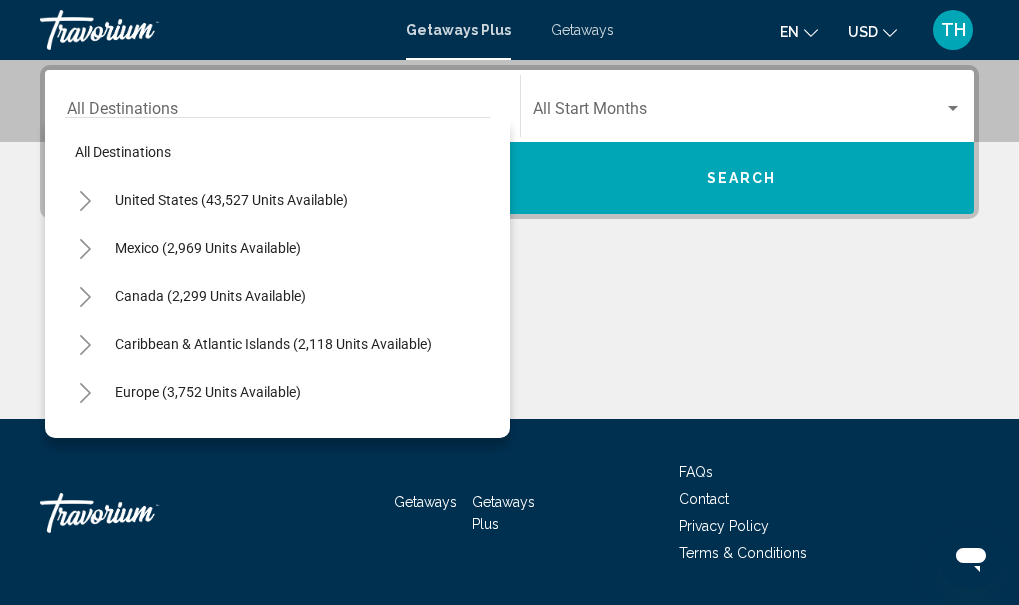 click on "Getaways" at bounding box center (582, 30) 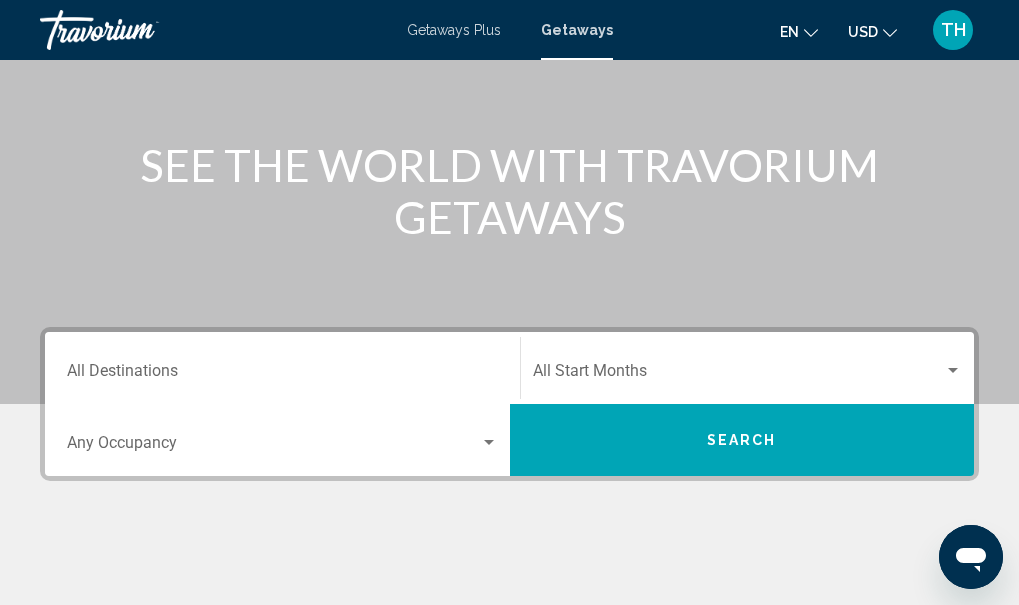 scroll, scrollTop: 240, scrollLeft: 0, axis: vertical 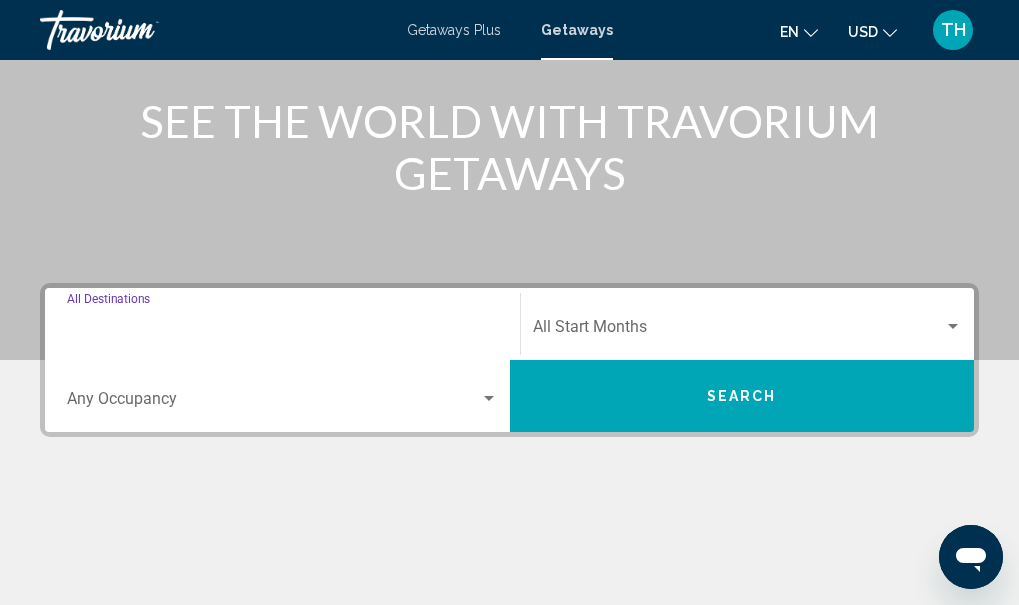 click on "Destination All Destinations" at bounding box center (282, 331) 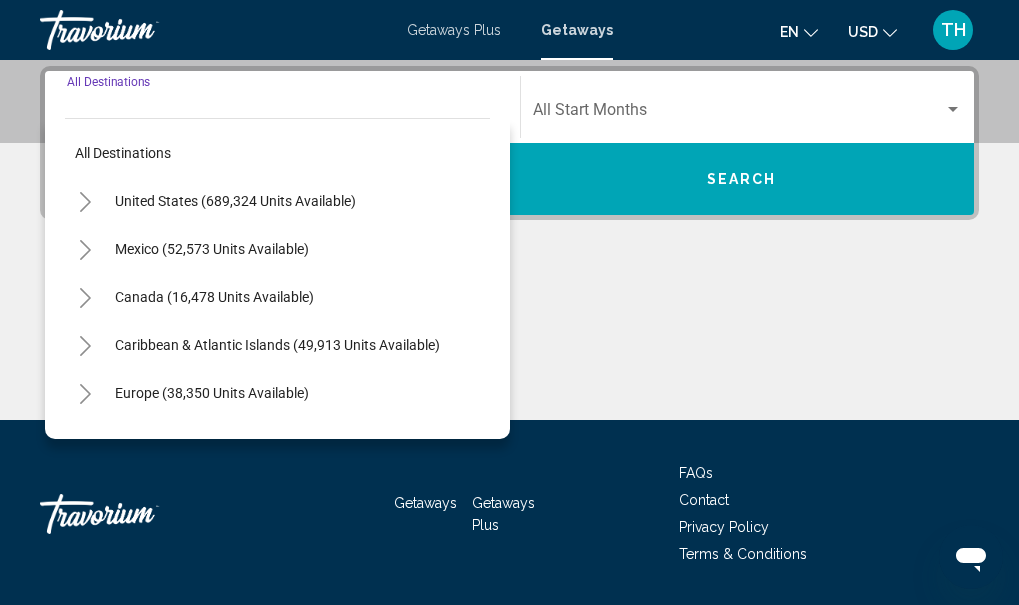 scroll, scrollTop: 458, scrollLeft: 0, axis: vertical 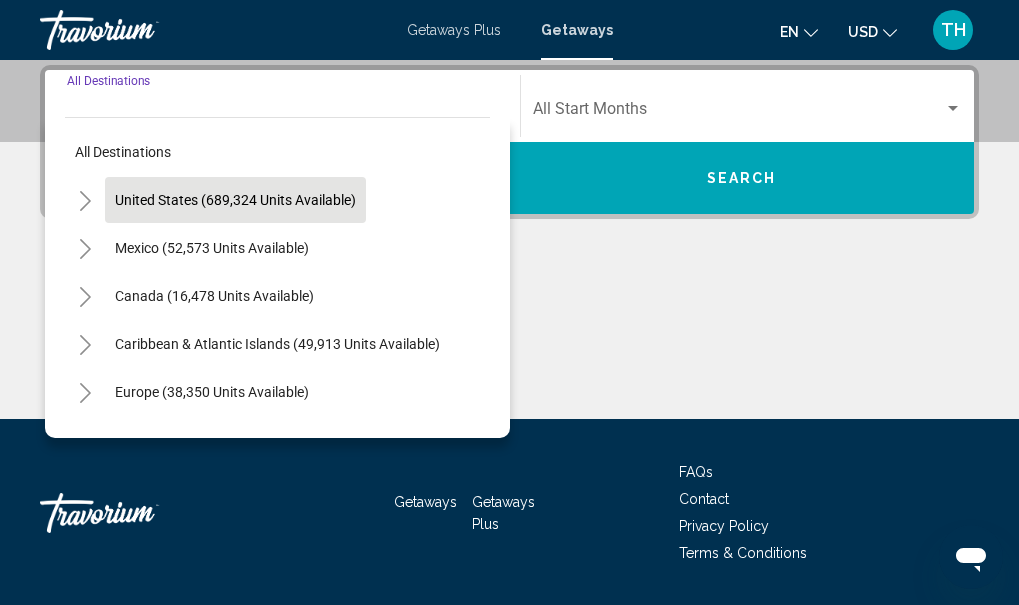 click on "United States (689,324 units available)" at bounding box center [212, 248] 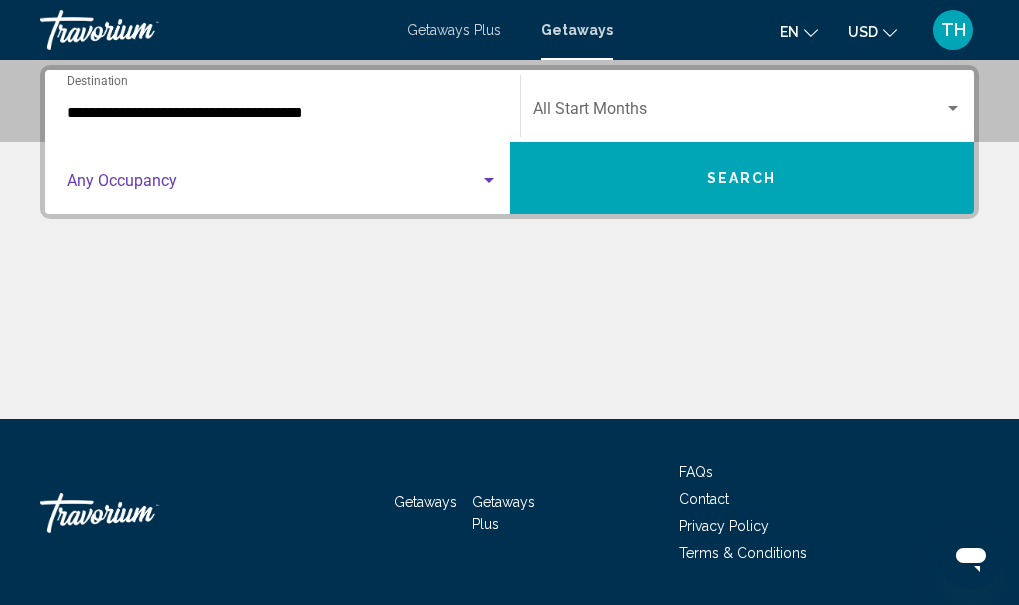 click at bounding box center (489, 181) 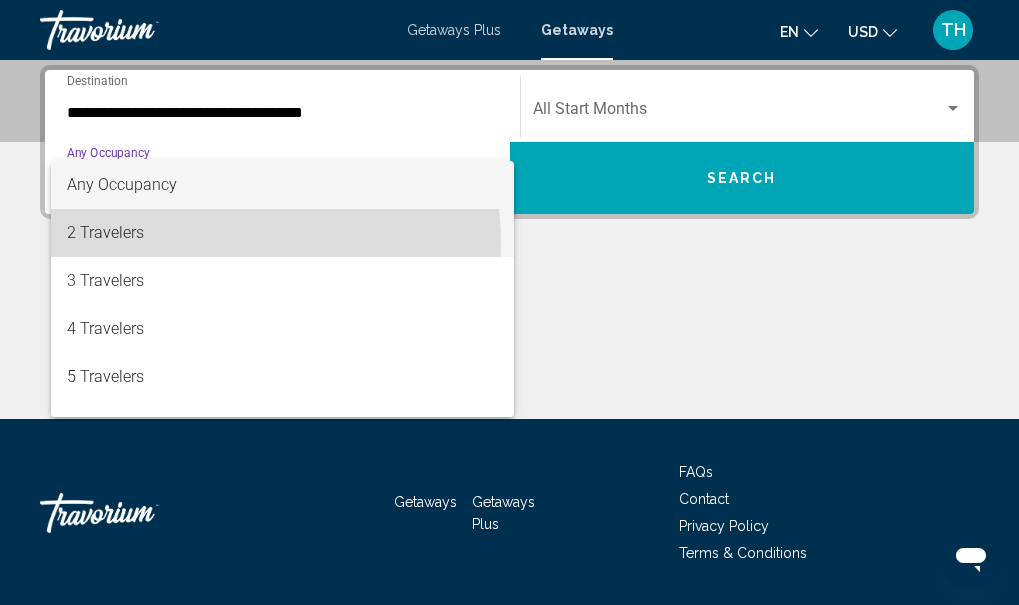 click on "2 Travelers" at bounding box center [282, 233] 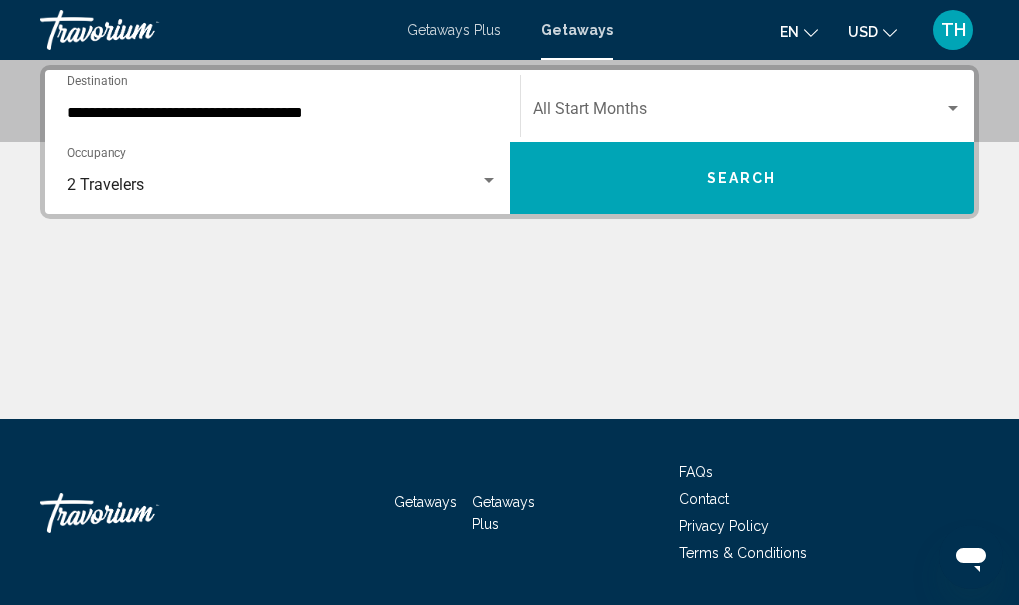 click on "Start Month All Start Months" 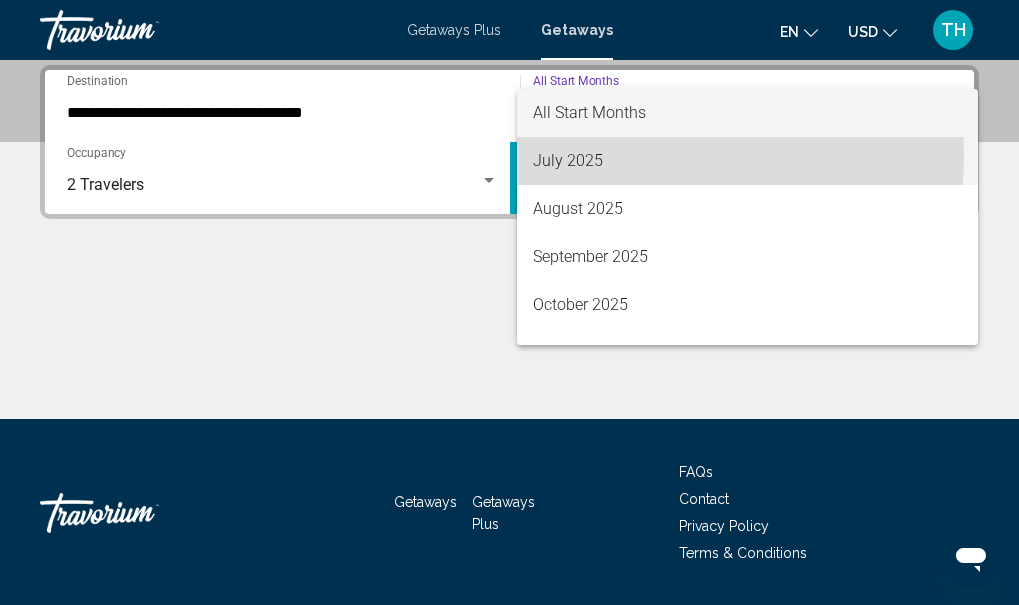 click on "July 2025" at bounding box center [748, 161] 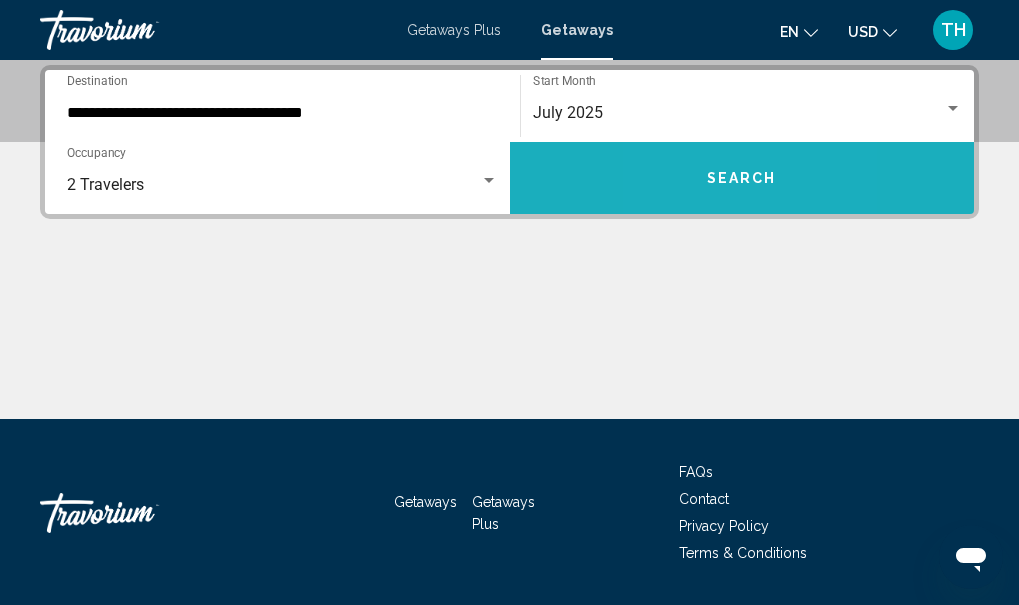 click on "Search" at bounding box center (742, 178) 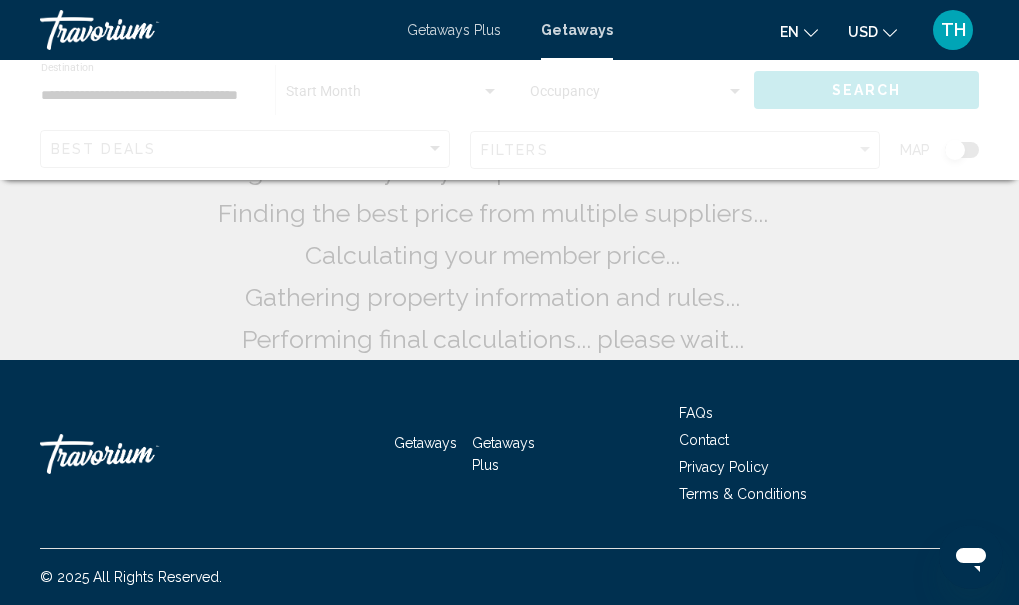 scroll, scrollTop: 0, scrollLeft: 0, axis: both 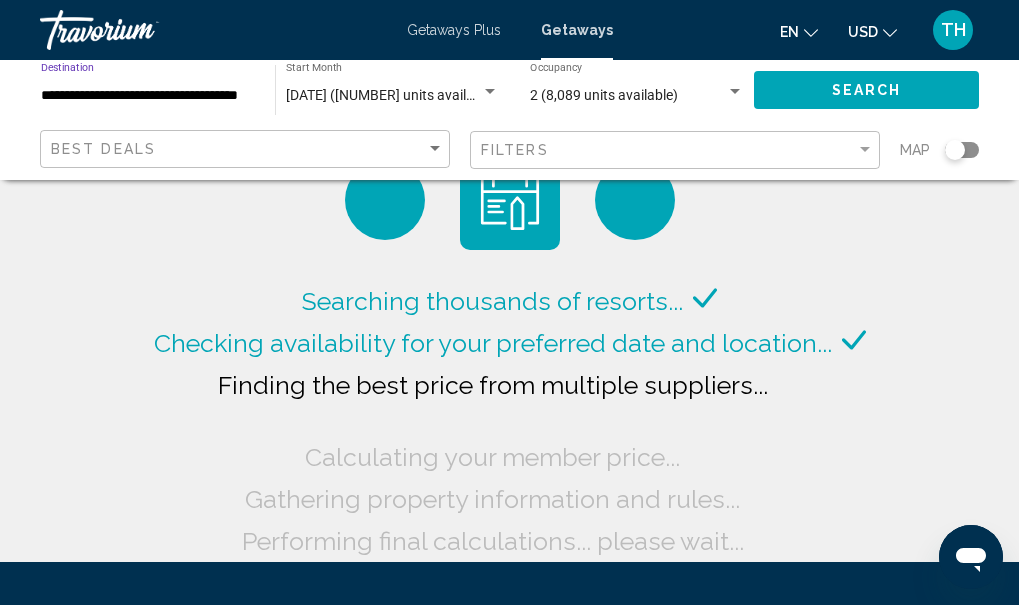 click on "**********" at bounding box center [148, 96] 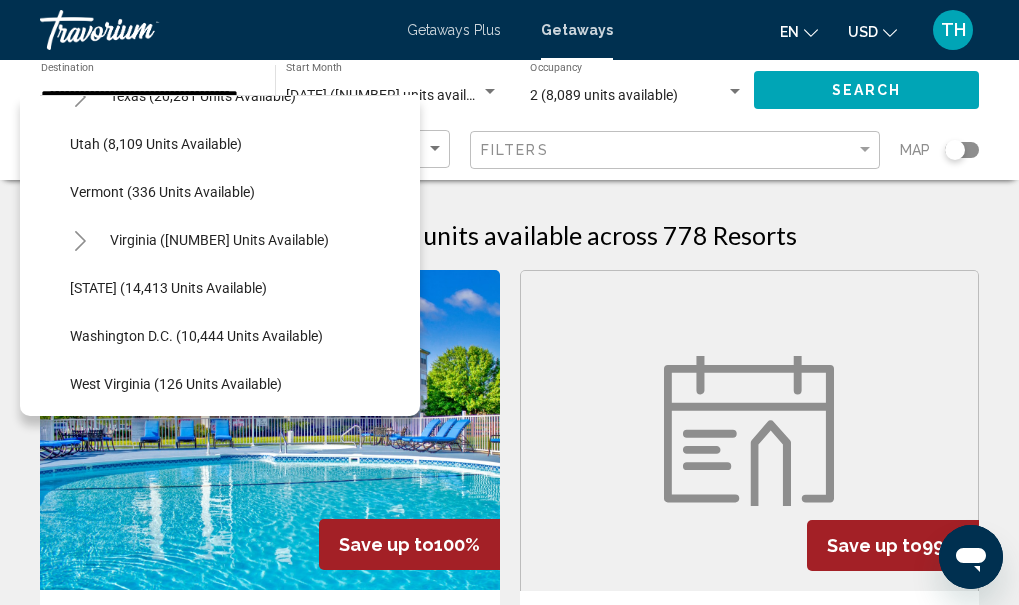 scroll, scrollTop: 1947, scrollLeft: 0, axis: vertical 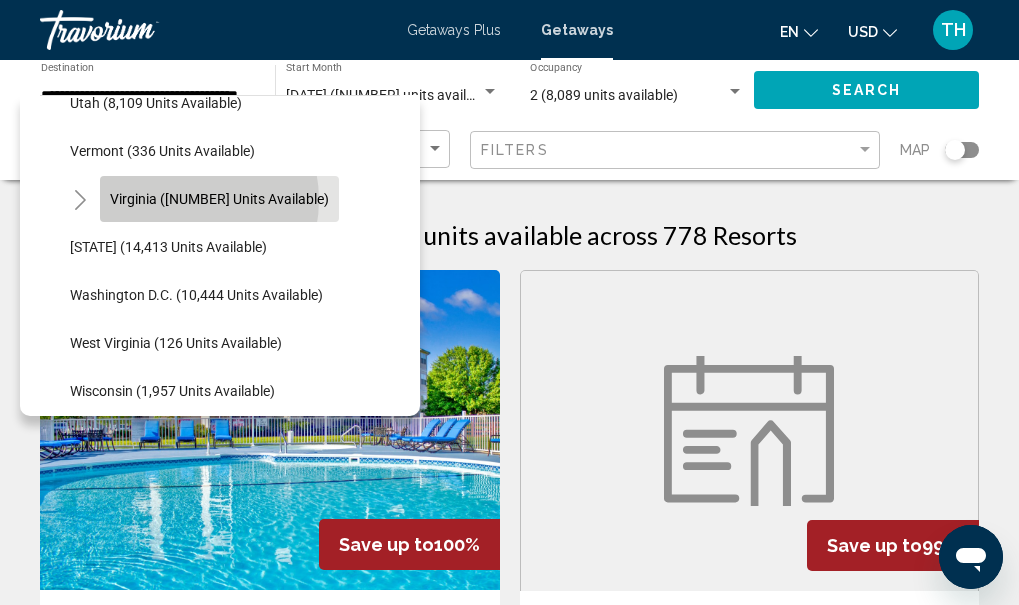 click on "Virginia ([NUMBER] units available)" 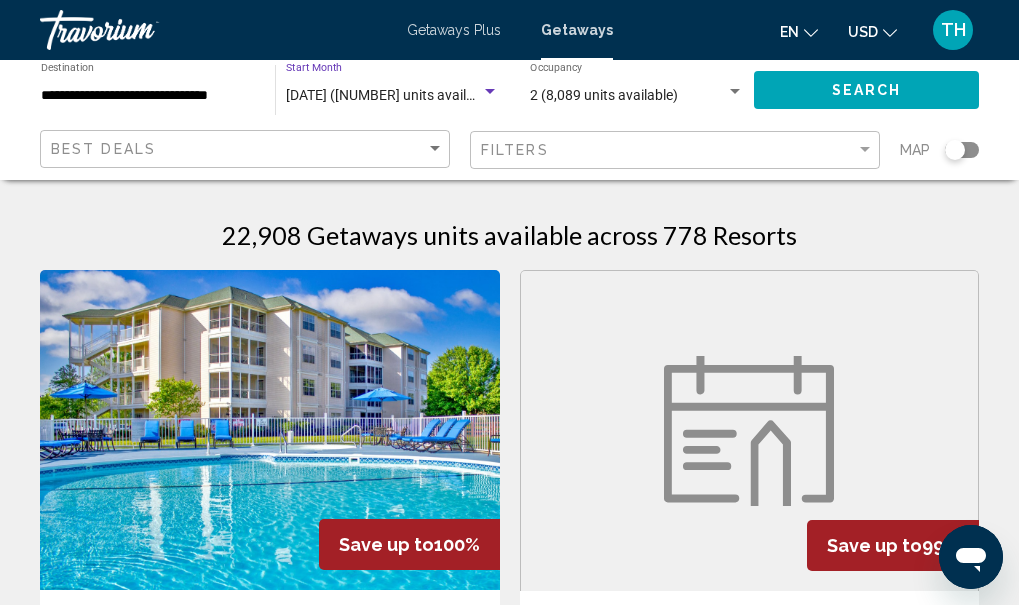 click at bounding box center [490, 91] 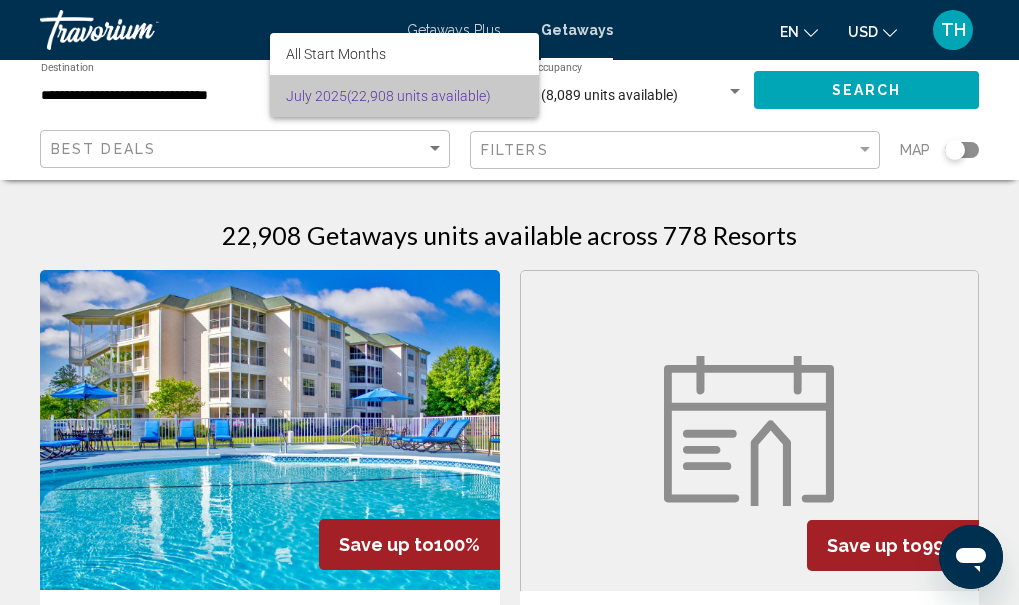 click on "[MONTH] [YEAR] ( [NUMBER] units available)" at bounding box center (404, 96) 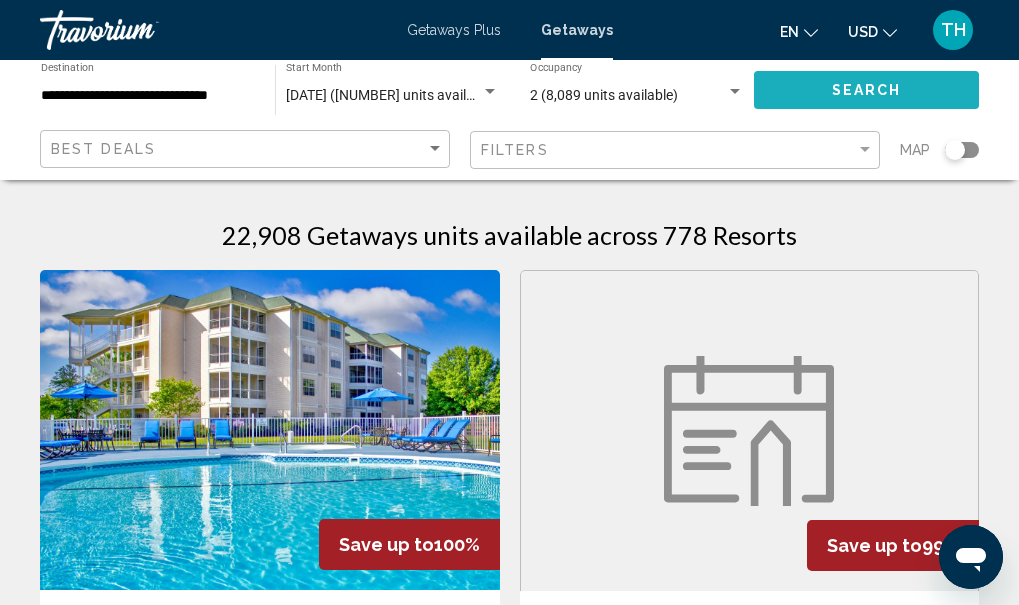 click on "Search" 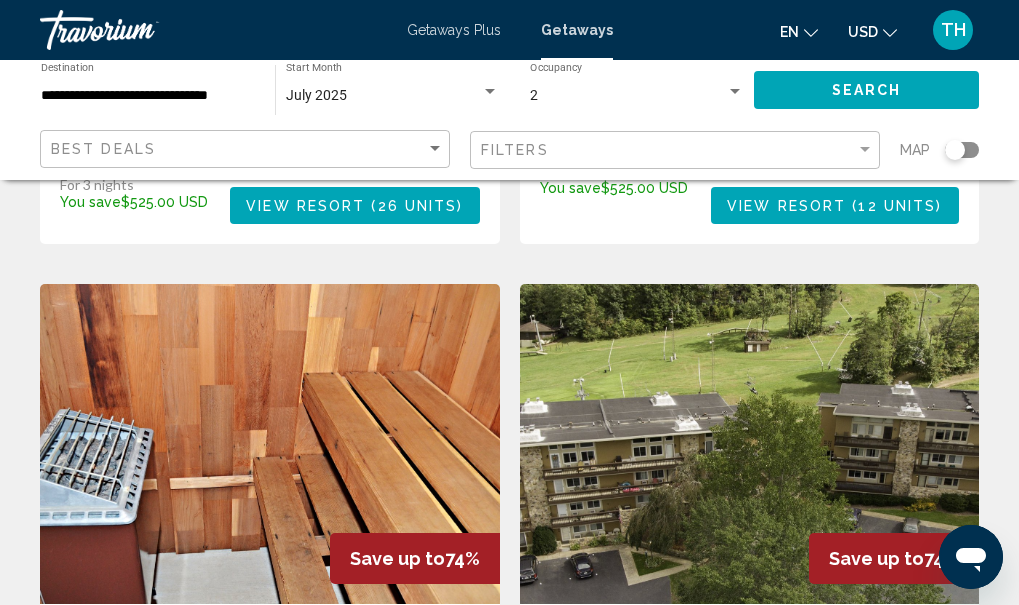 scroll, scrollTop: 2000, scrollLeft: 0, axis: vertical 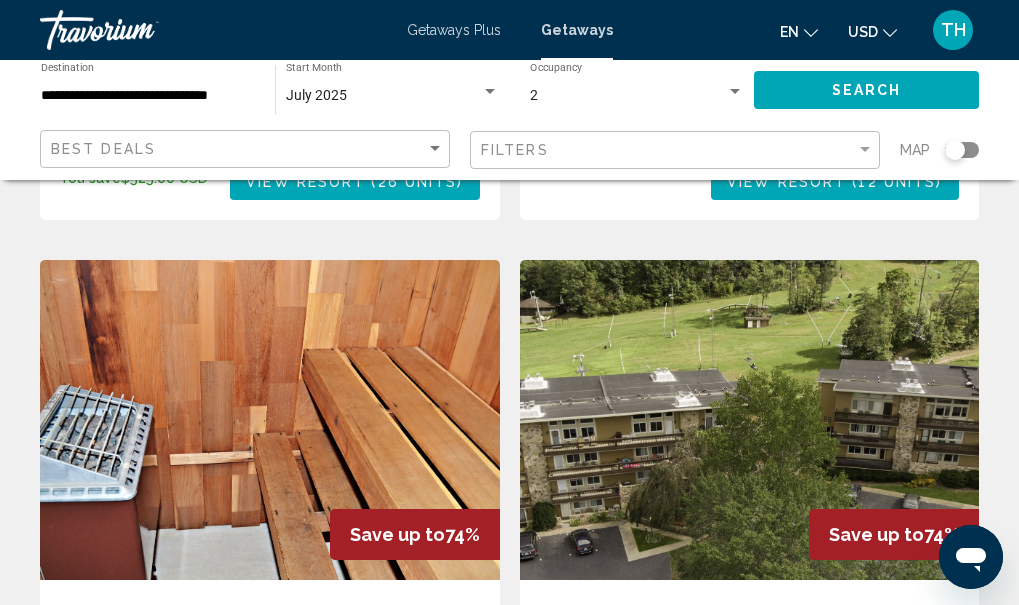 click 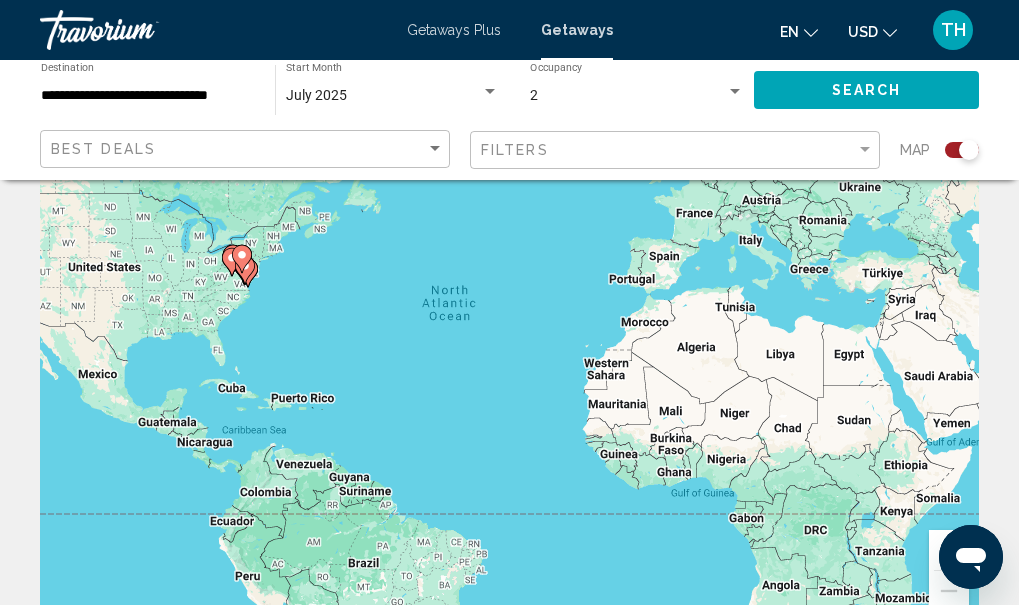 scroll, scrollTop: 140, scrollLeft: 0, axis: vertical 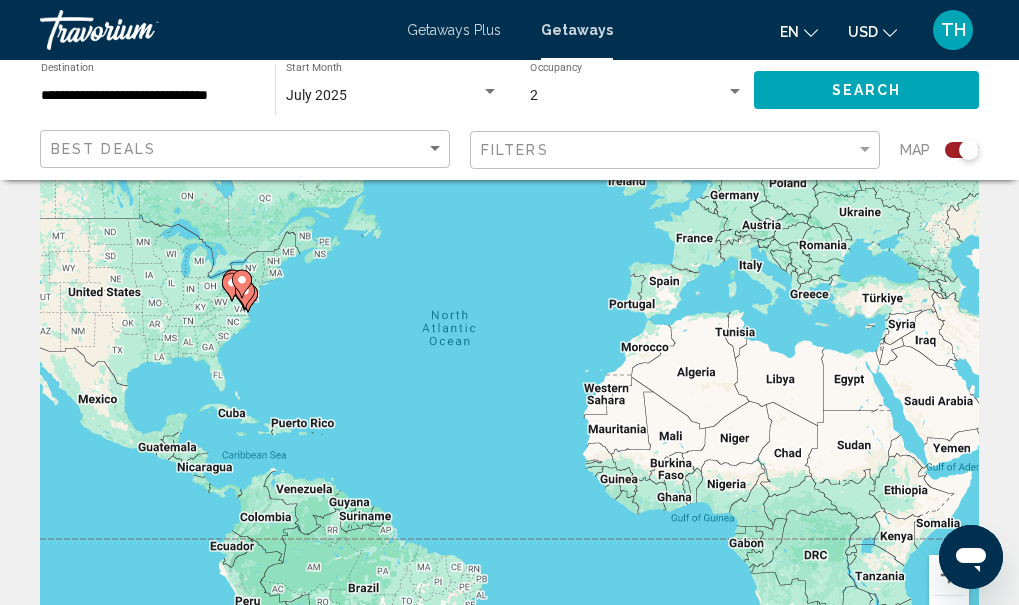 click at bounding box center [248, 298] 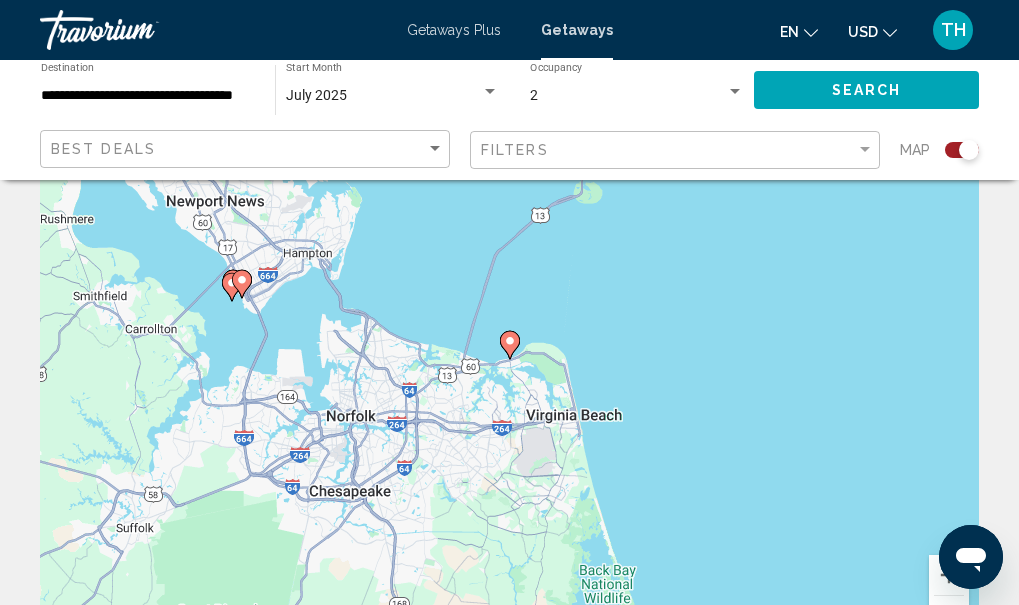 click on "To navigate, press the arrow keys.  To activate drag with keyboard, press Alt + Enter. Once in keyboard drag state, use the arrow keys to move the marker. To complete the drag, press the Enter key. To cancel, press Escape." at bounding box center (509, 360) 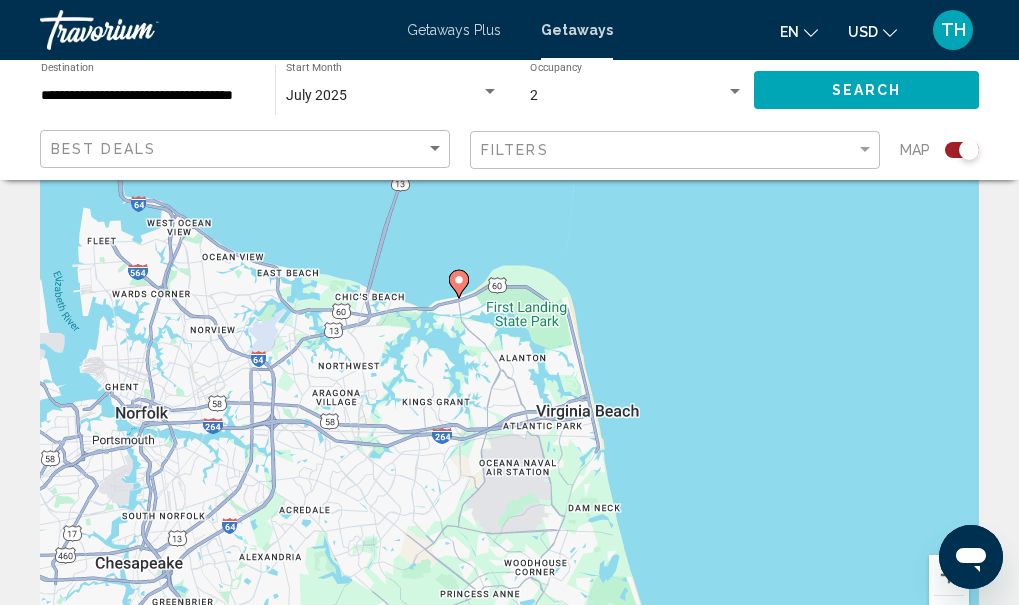 click 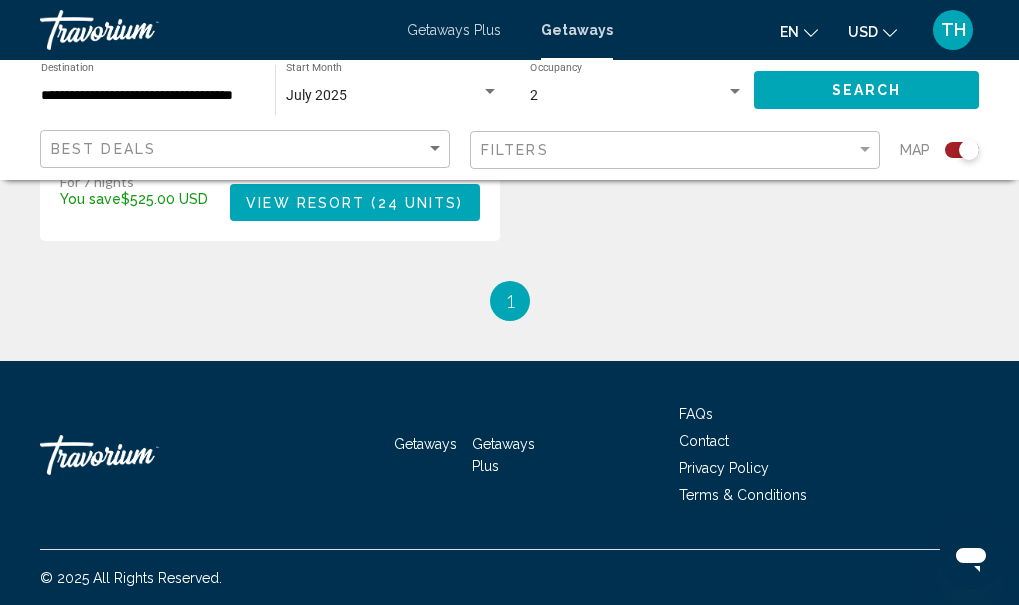 scroll, scrollTop: 1988, scrollLeft: 0, axis: vertical 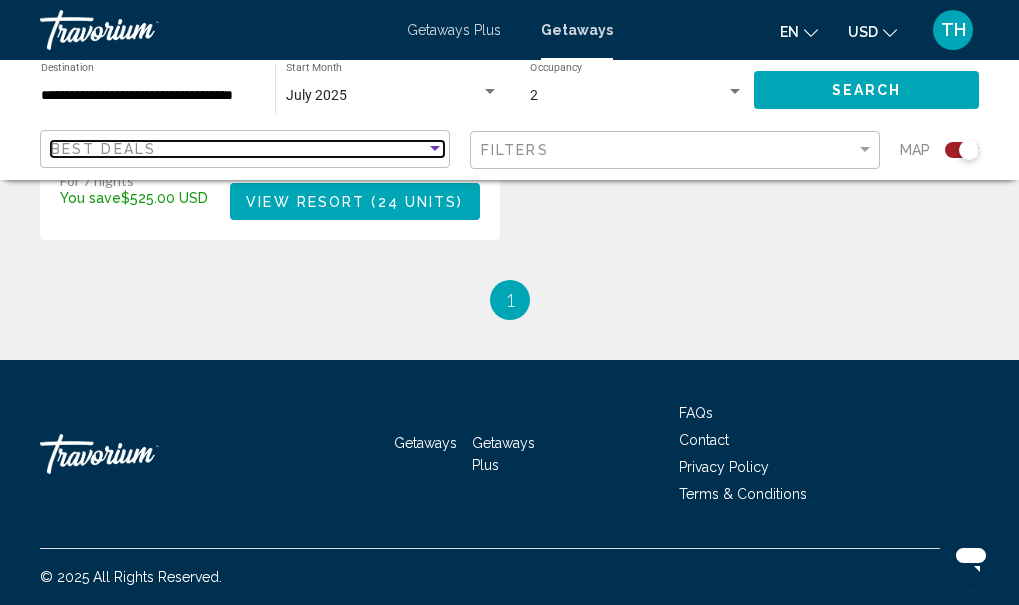 click at bounding box center (435, 148) 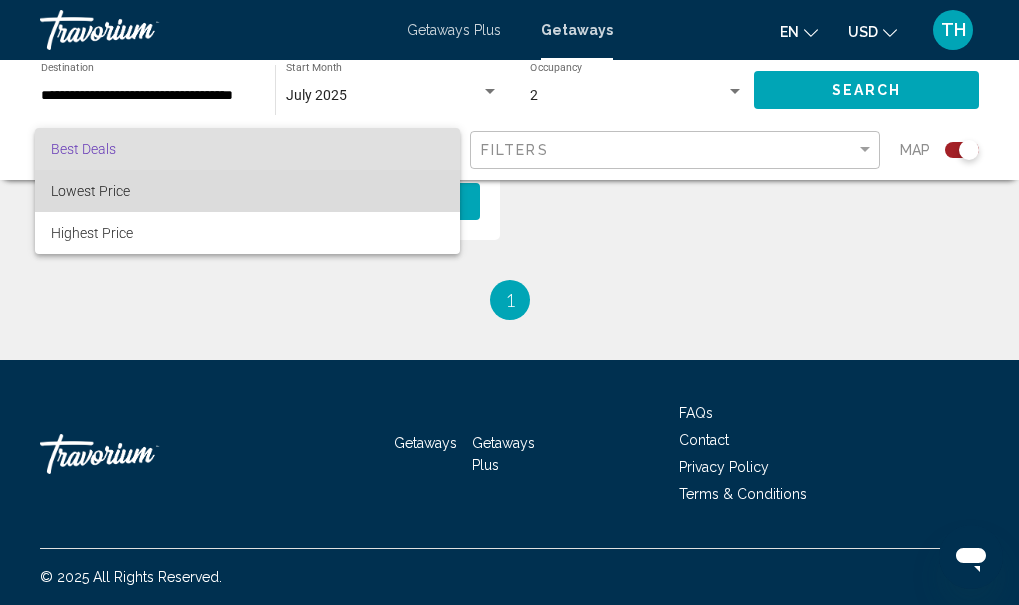 click on "Lowest Price" at bounding box center [90, 191] 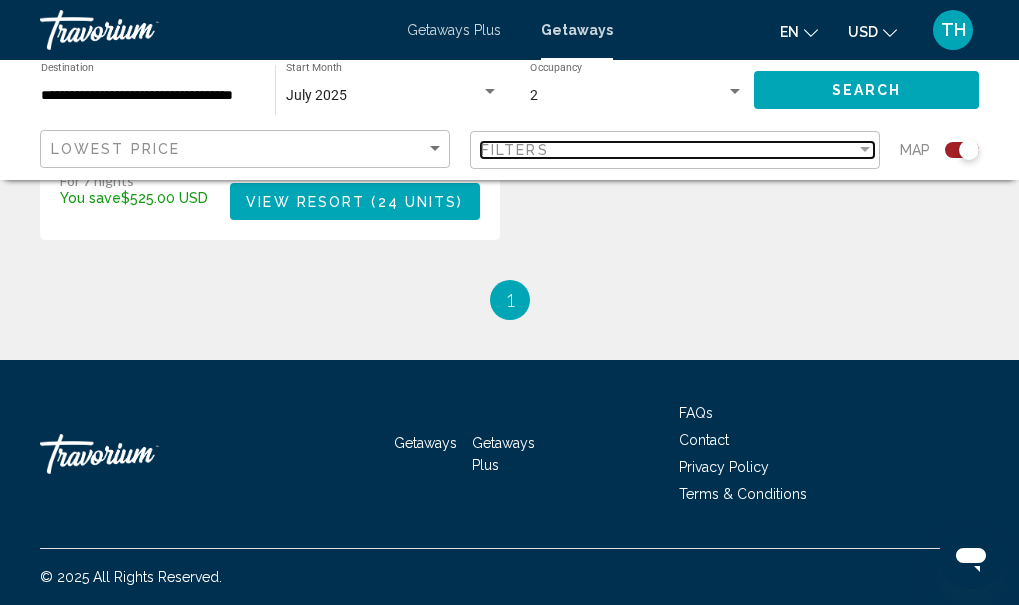 click at bounding box center (865, 149) 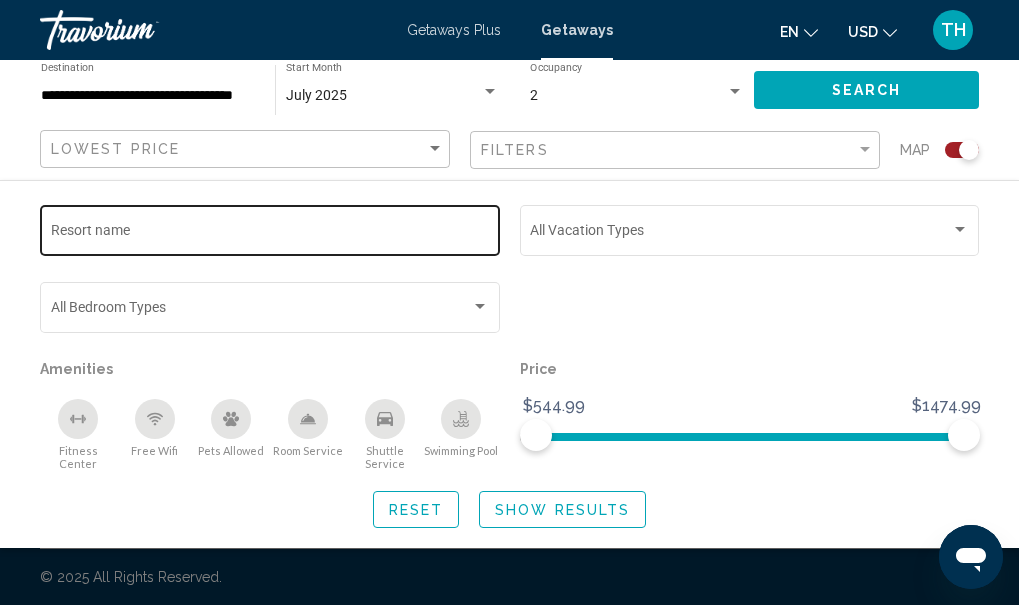click on "Resort name" 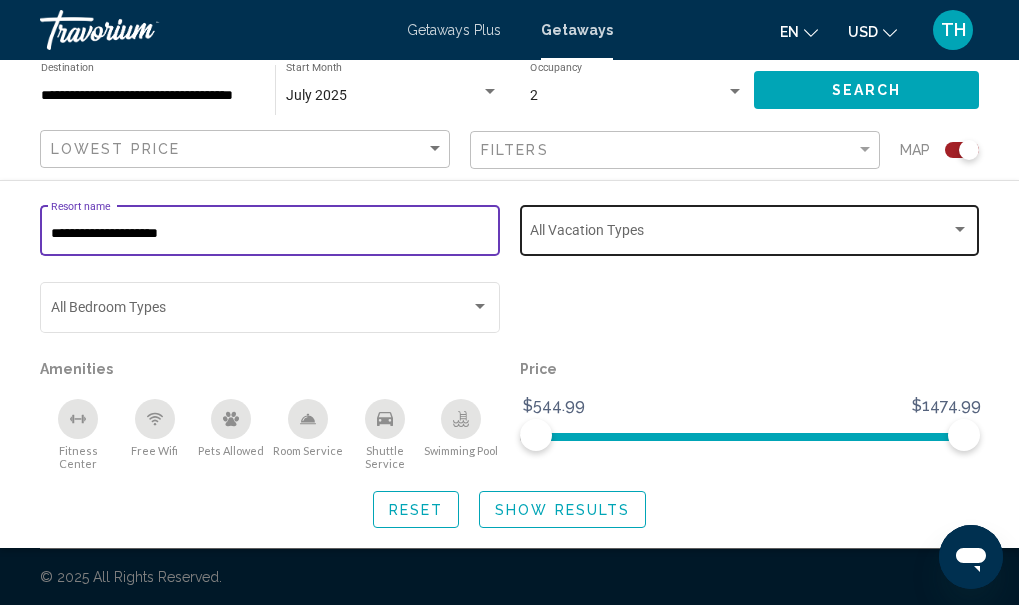 type on "**********" 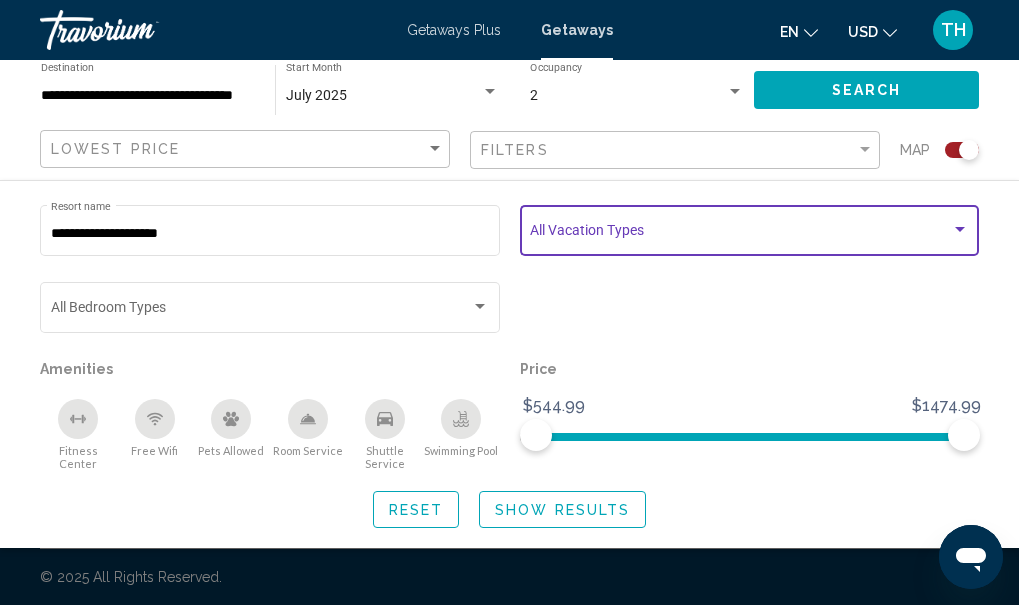 click at bounding box center [960, 229] 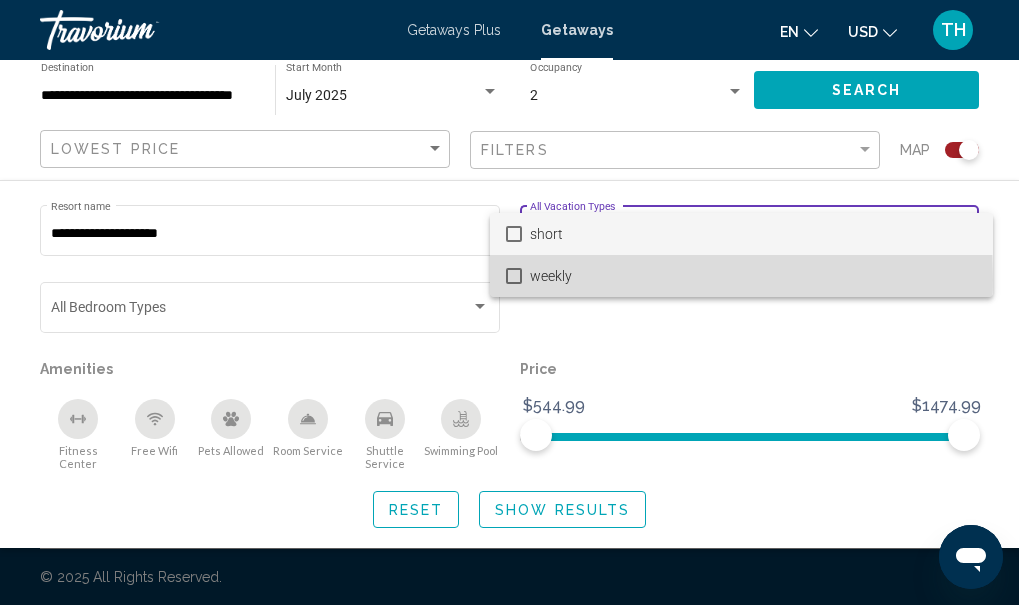 click on "weekly" at bounding box center [741, 276] 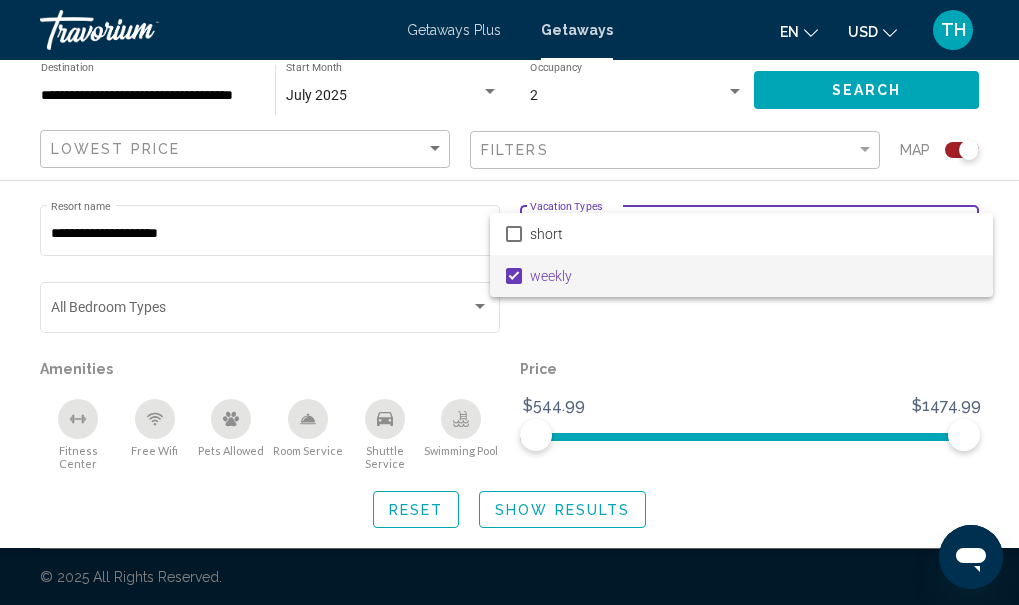 click at bounding box center (509, 302) 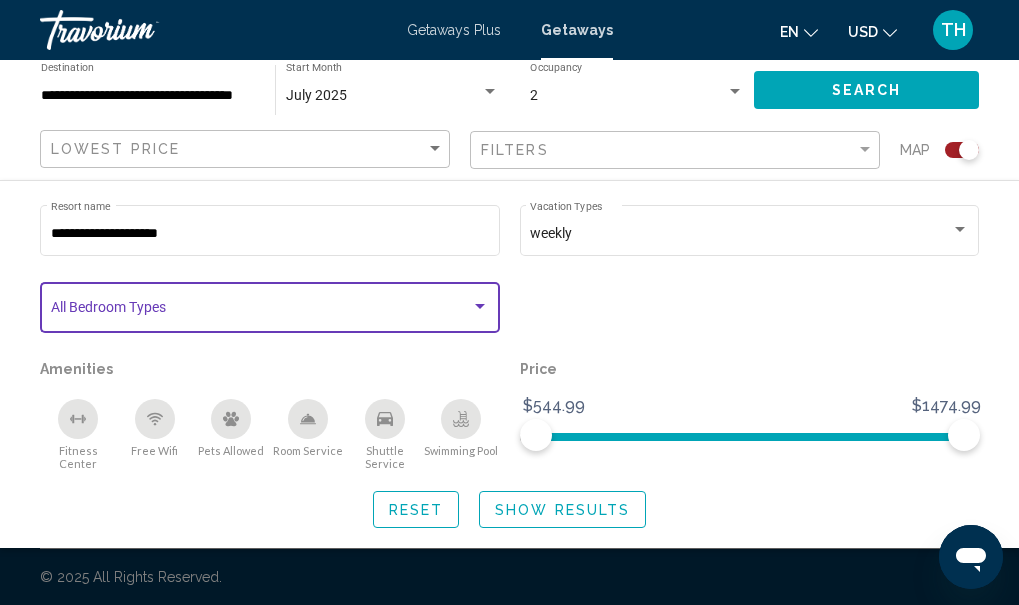 click at bounding box center (480, 306) 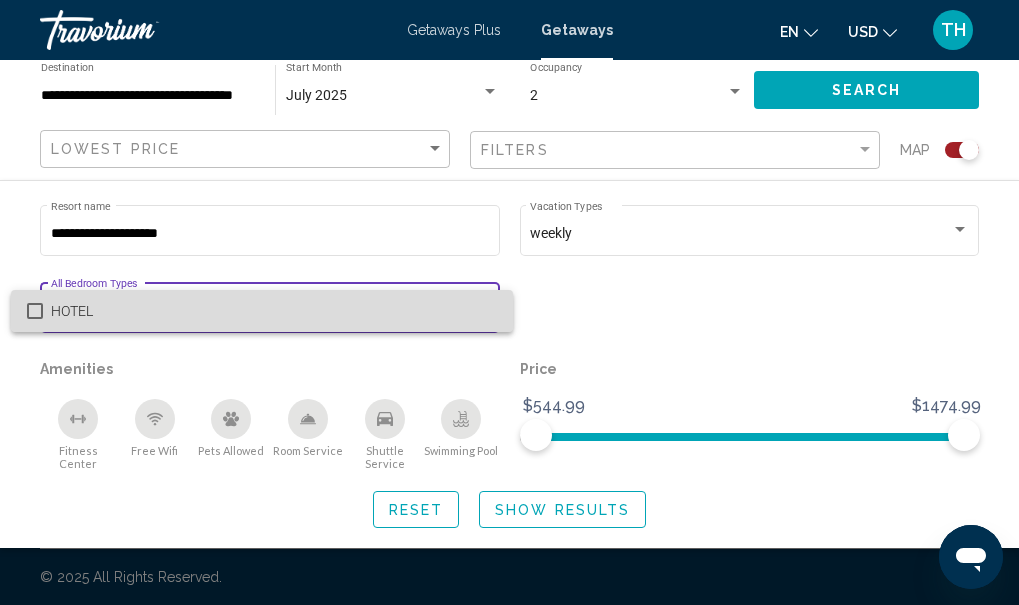 click at bounding box center (35, 311) 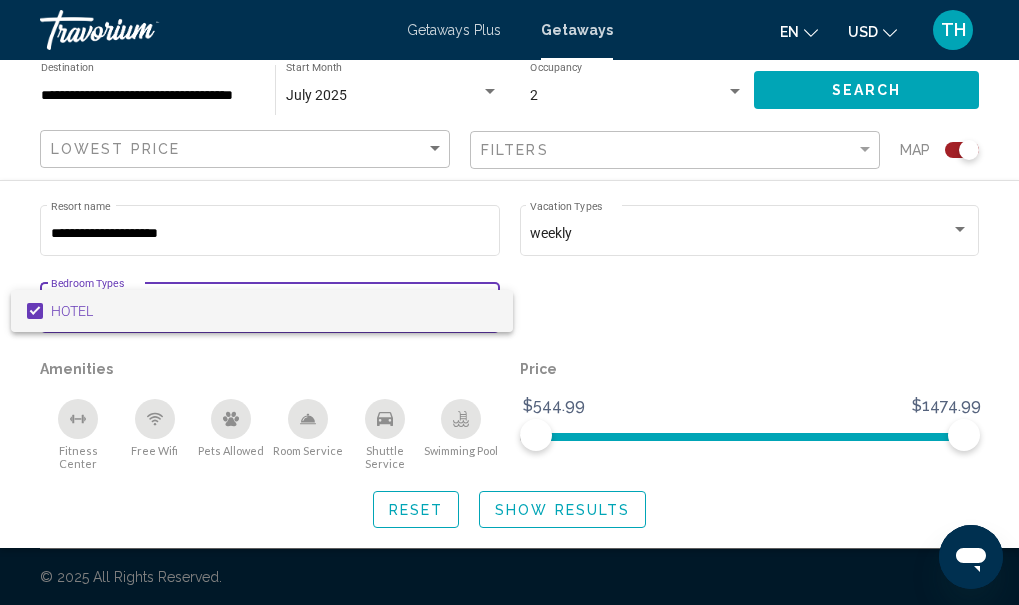 click at bounding box center [509, 302] 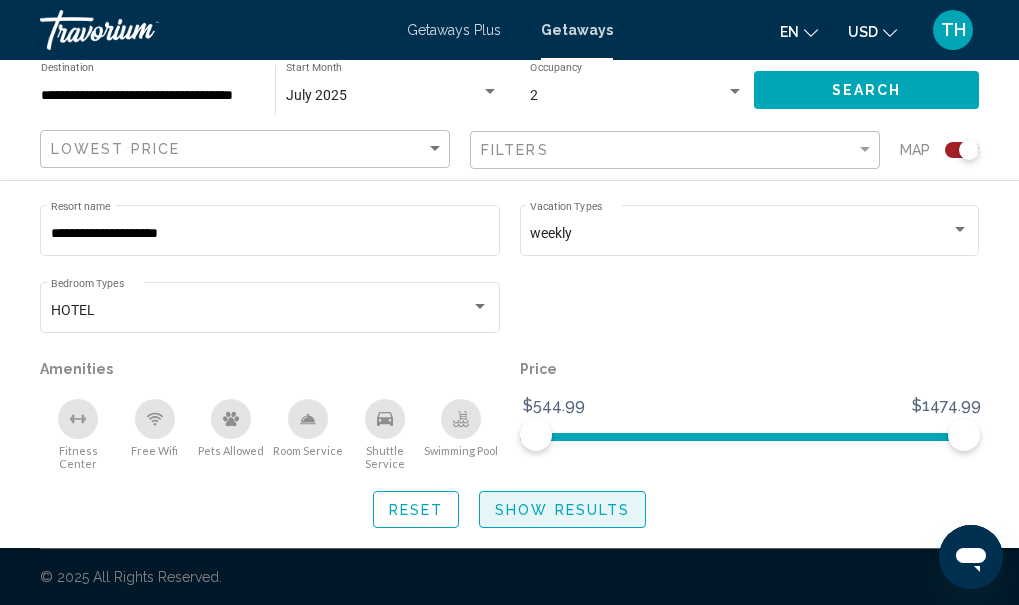 click on "Show Results" 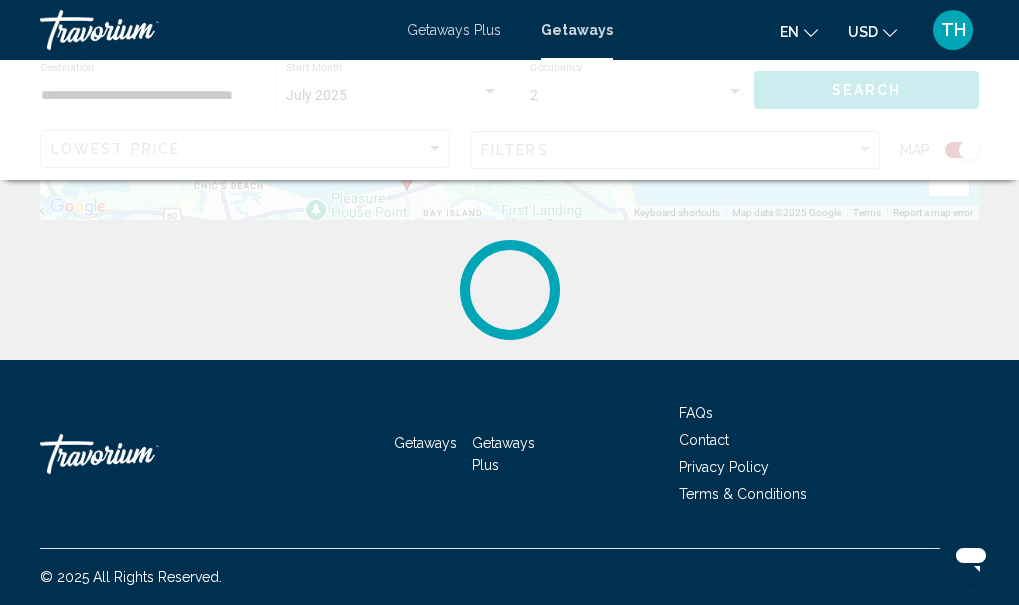 scroll, scrollTop: 0, scrollLeft: 0, axis: both 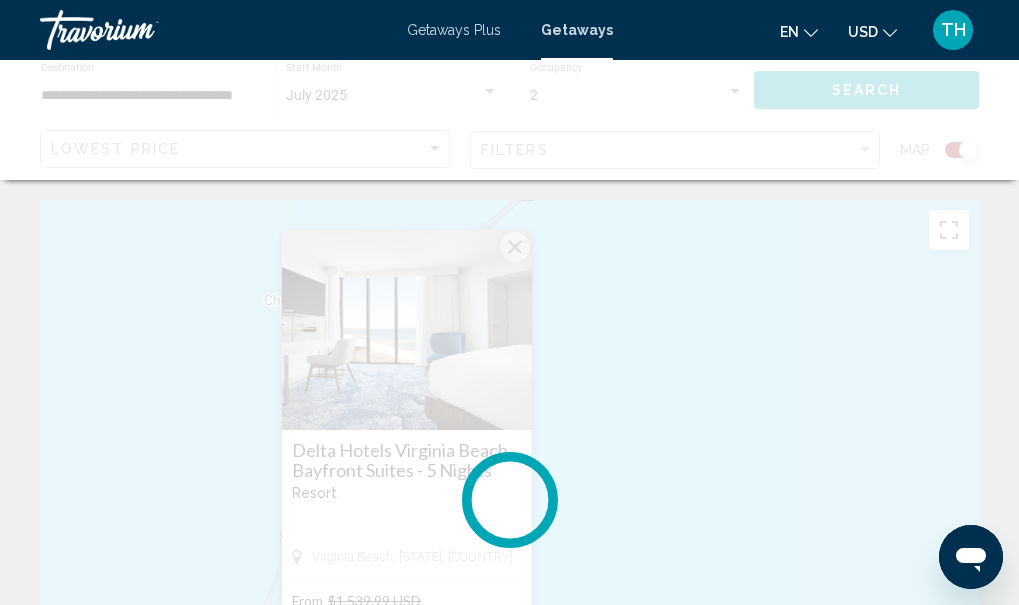 click 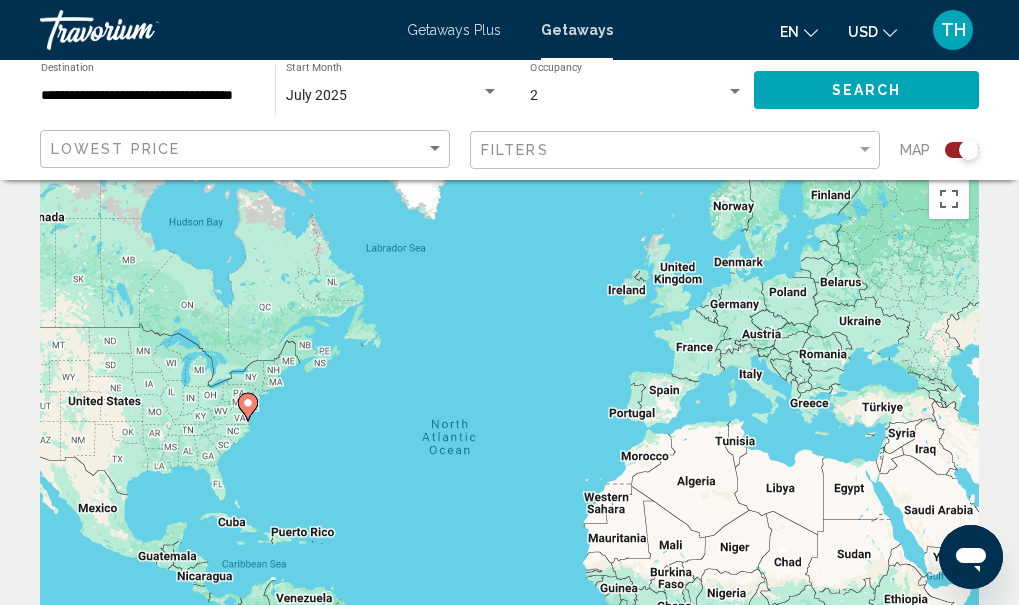 scroll, scrollTop: 0, scrollLeft: 0, axis: both 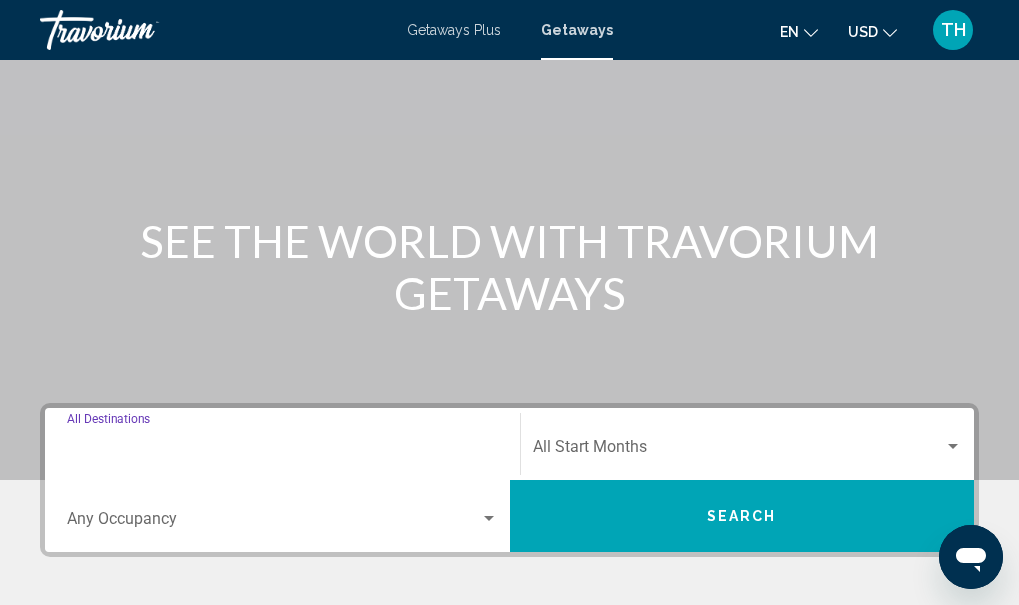 click on "Destination All Destinations" at bounding box center (282, 451) 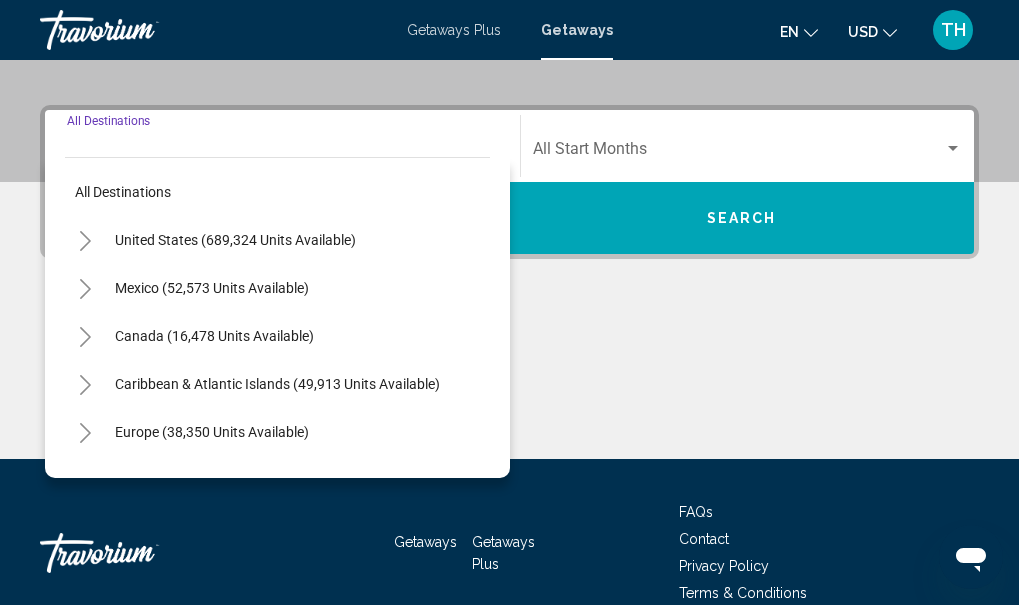 scroll, scrollTop: 458, scrollLeft: 0, axis: vertical 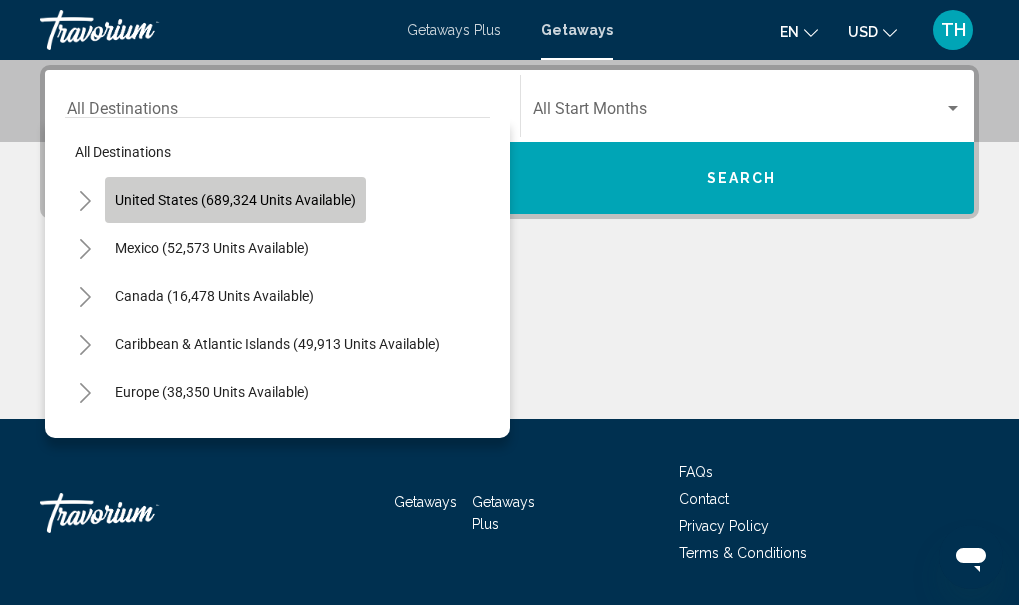 click on "United States (689,324 units available)" 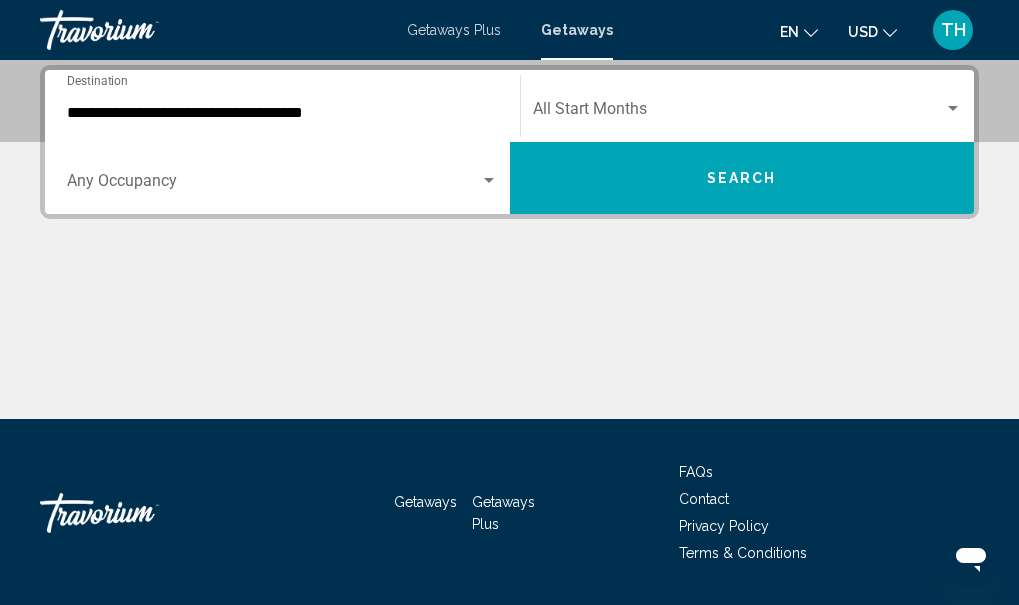 click on "Occupancy Any Occupancy" at bounding box center [282, 178] 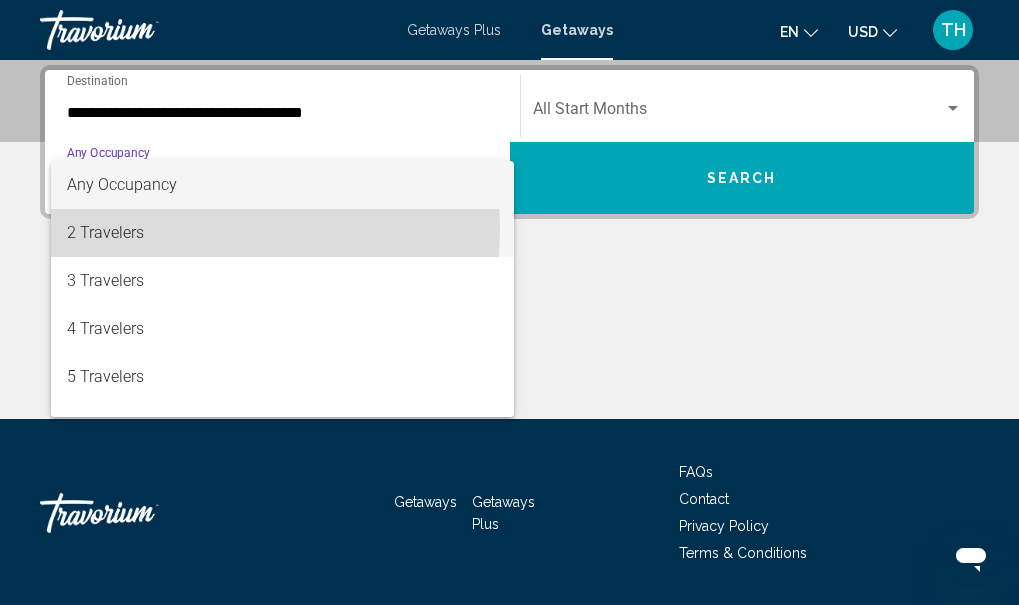 click on "2 Travelers" at bounding box center [282, 233] 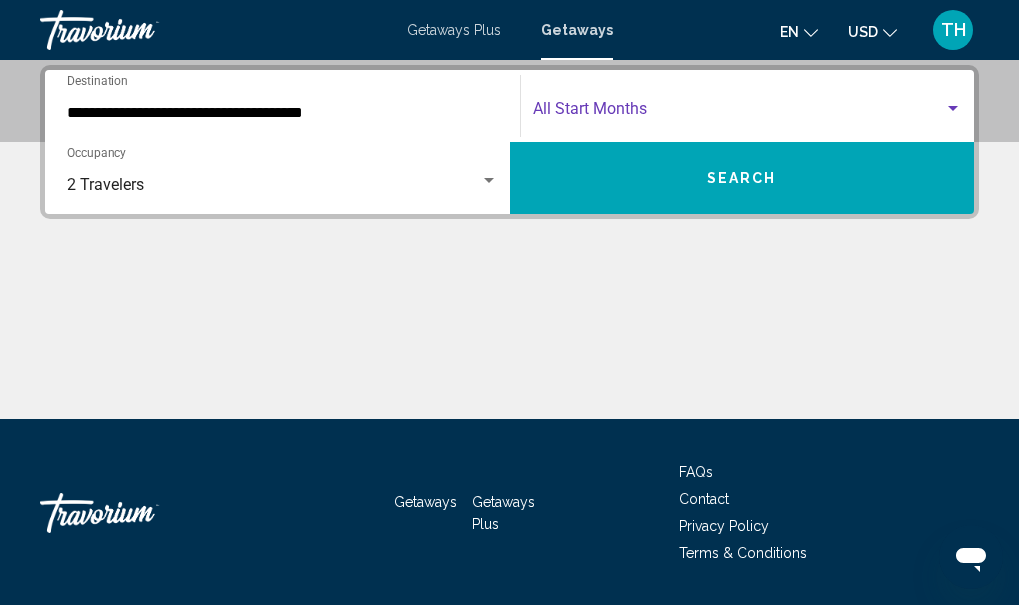 click at bounding box center (739, 113) 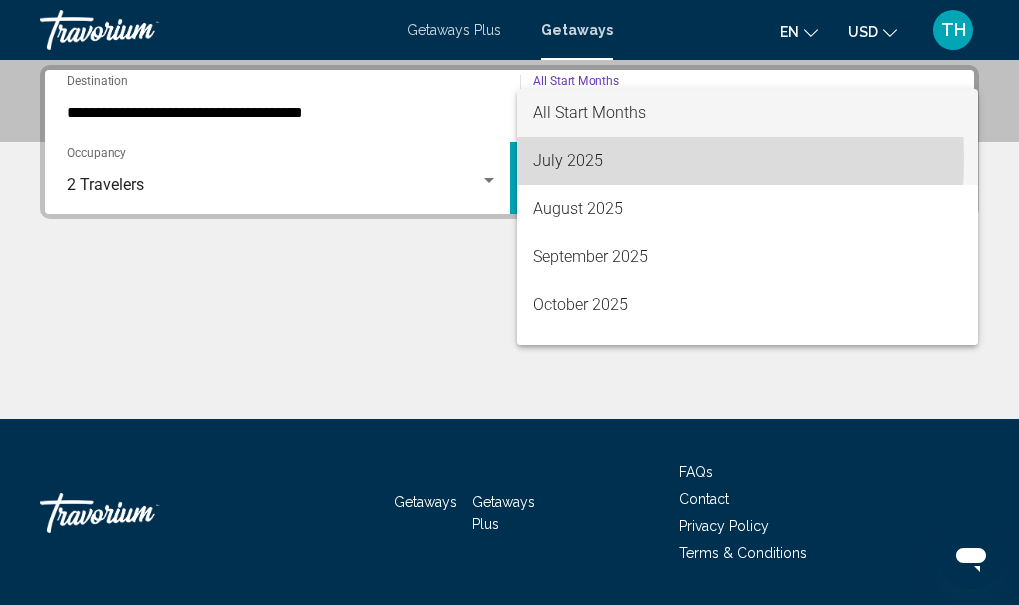 click on "July 2025" at bounding box center [748, 161] 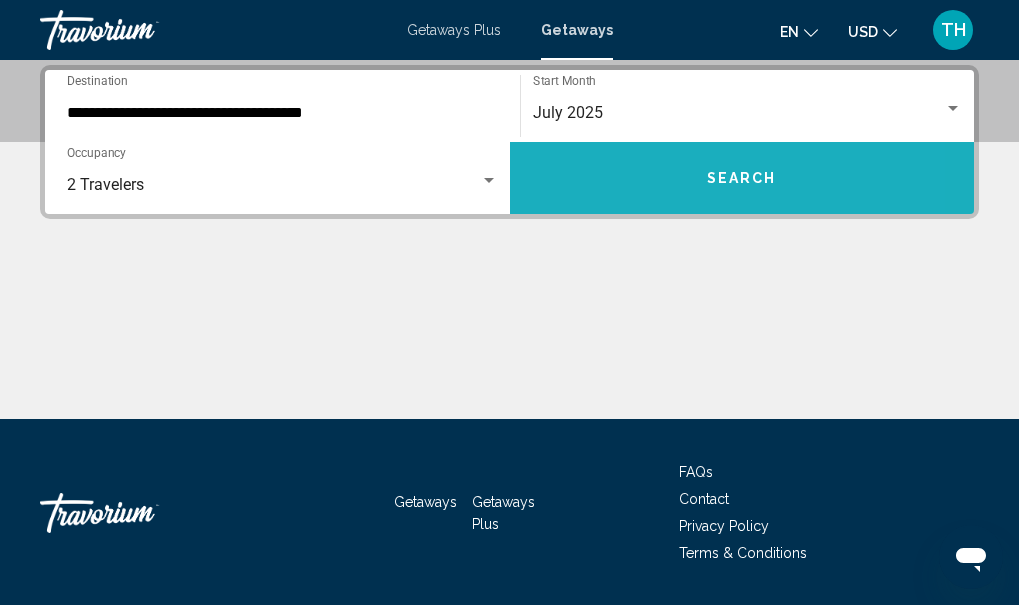 click on "Search" at bounding box center (742, 178) 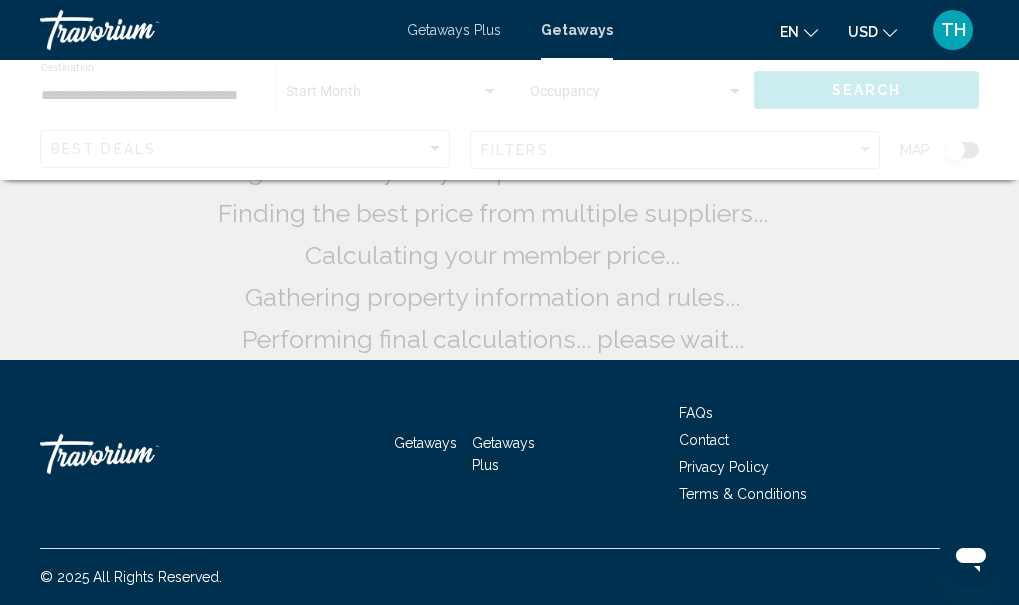 scroll, scrollTop: 0, scrollLeft: 0, axis: both 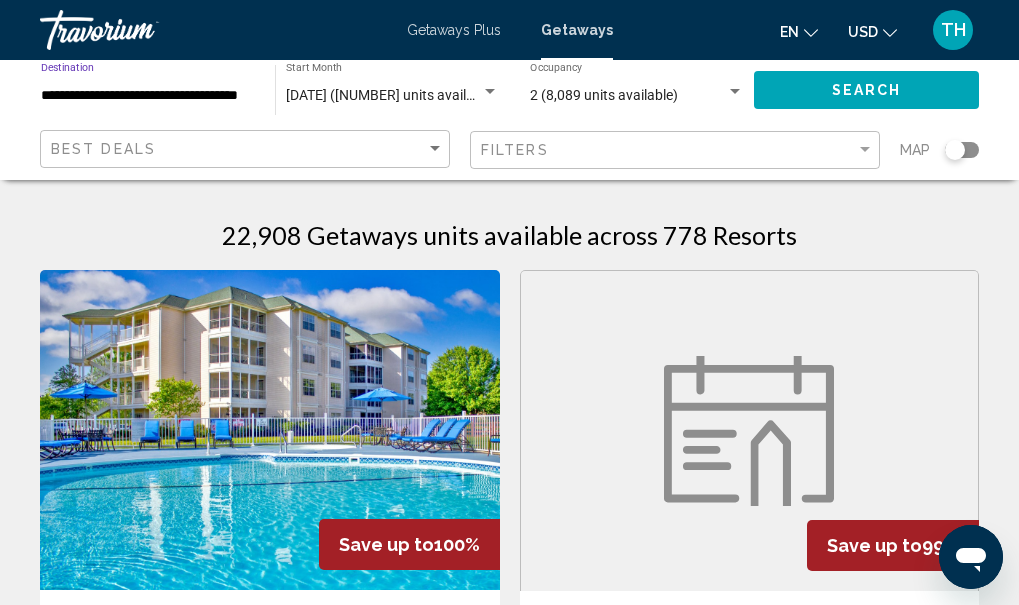 click on "**********" at bounding box center (148, 96) 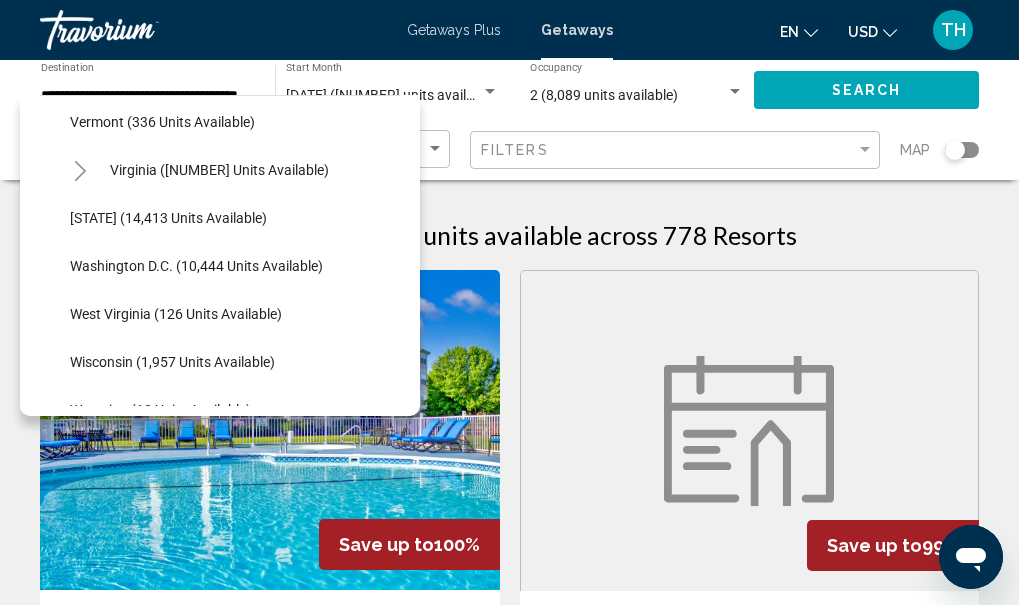 scroll, scrollTop: 1973, scrollLeft: 0, axis: vertical 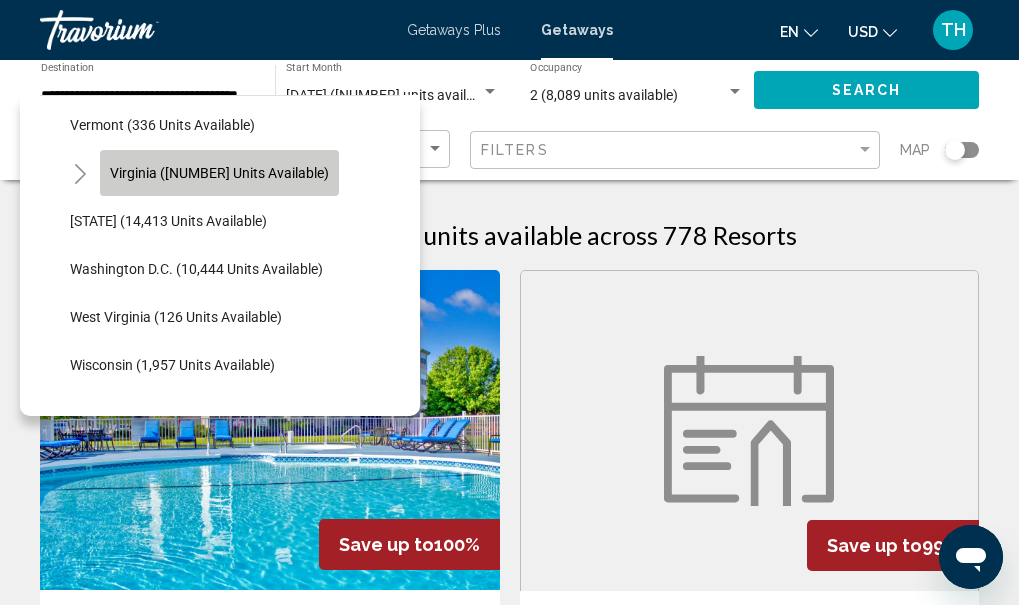 click on "Virginia ([NUMBER] units available)" 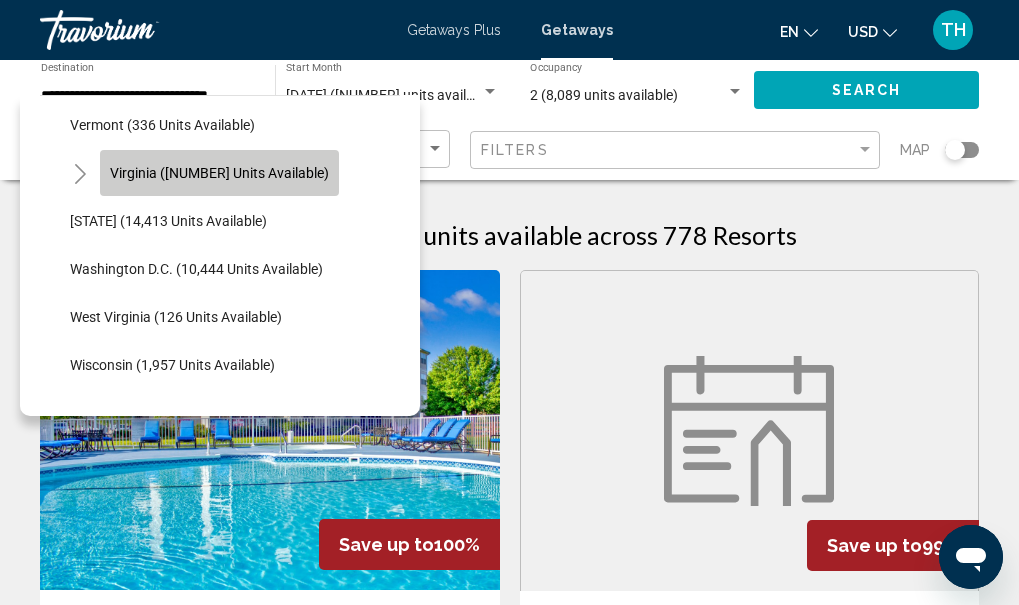 scroll, scrollTop: 0, scrollLeft: 0, axis: both 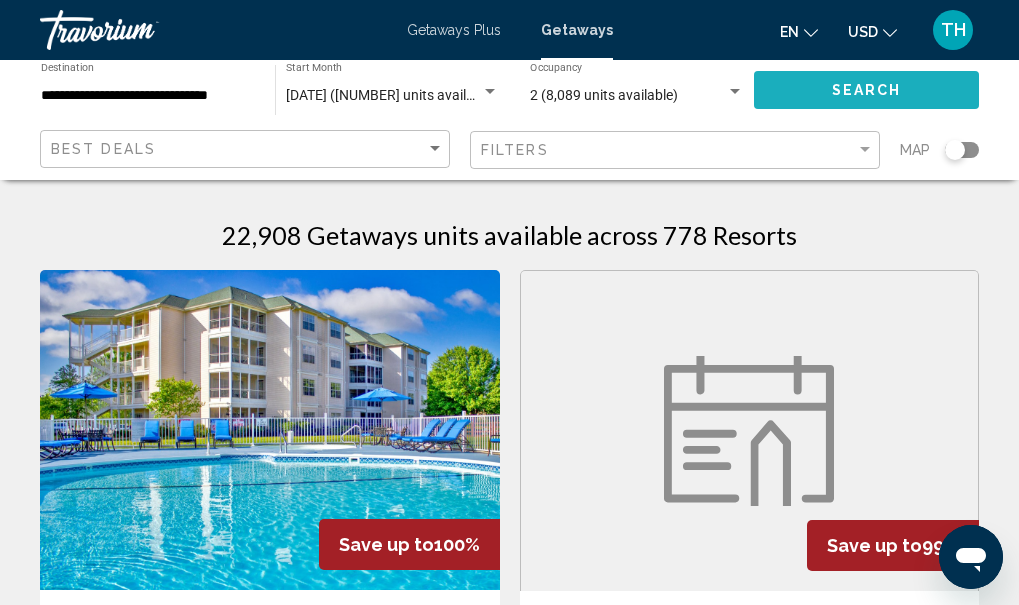 click on "Search" 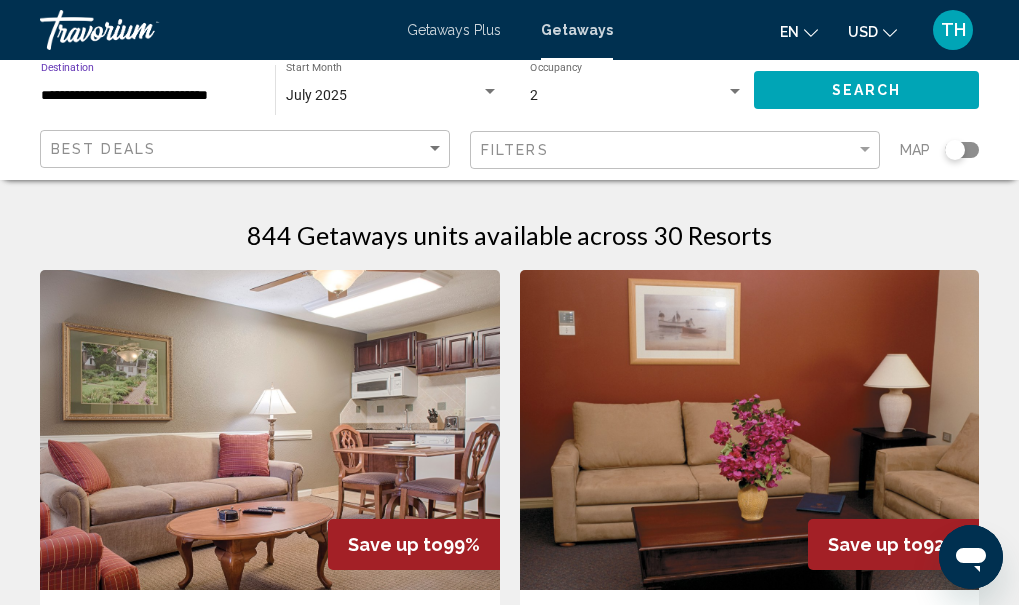 click on "**********" at bounding box center [148, 96] 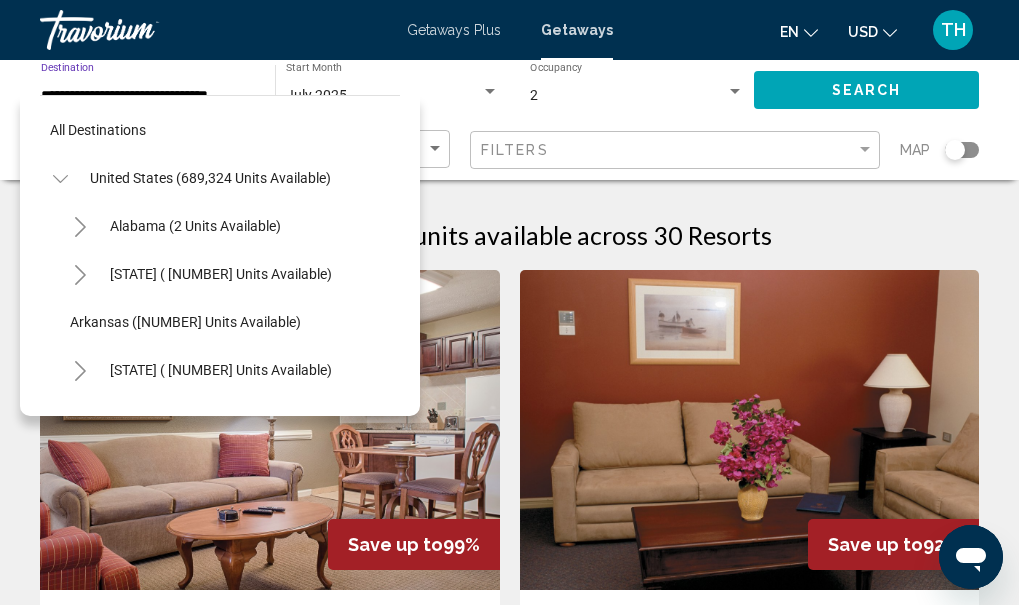 scroll, scrollTop: 1903, scrollLeft: 0, axis: vertical 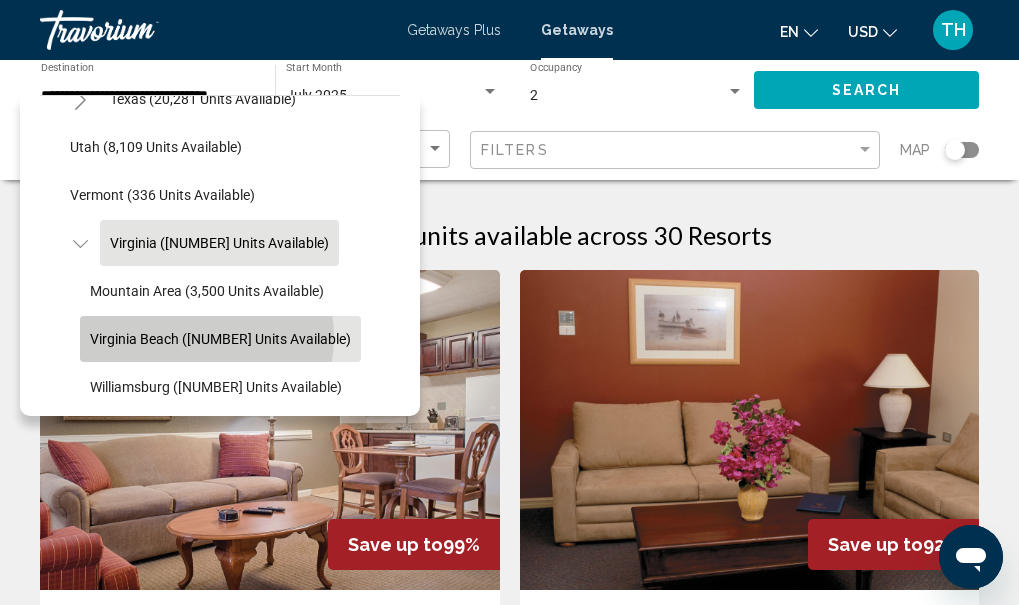click on "Virginia Beach ([NUMBER] units available)" 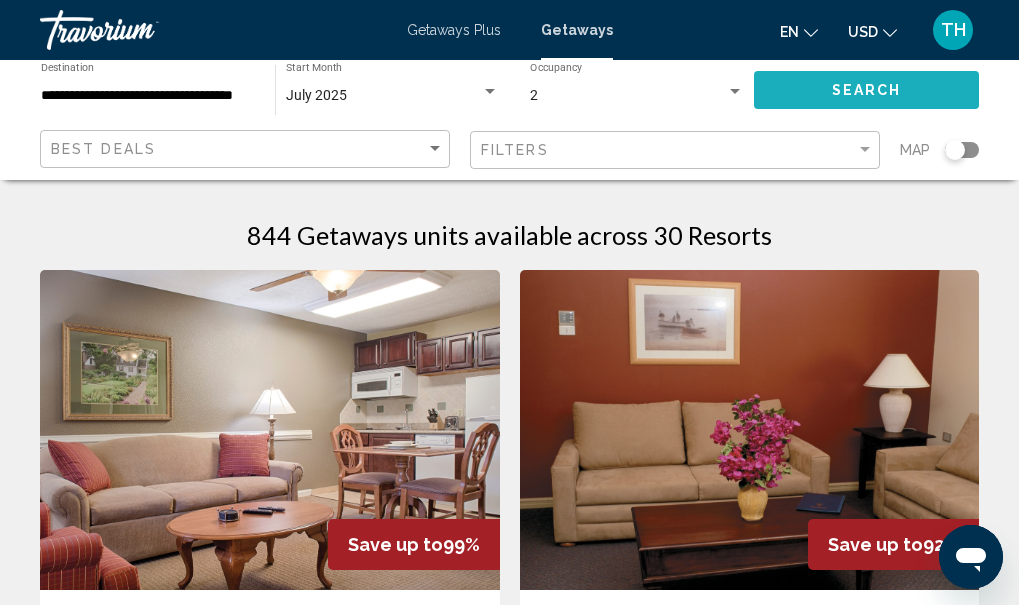 click on "Search" 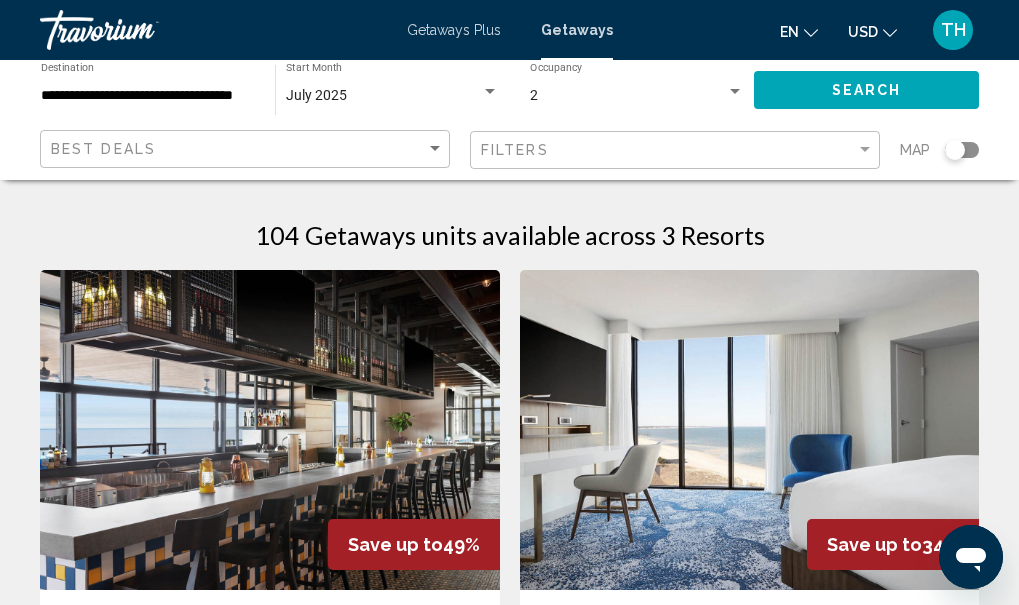 click on "Filters" 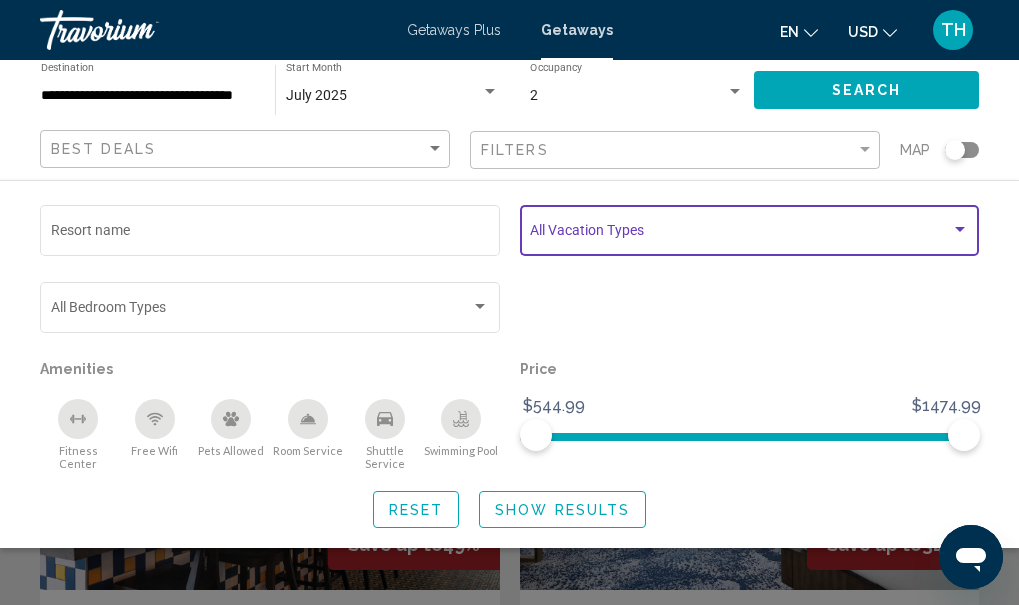 click at bounding box center [960, 230] 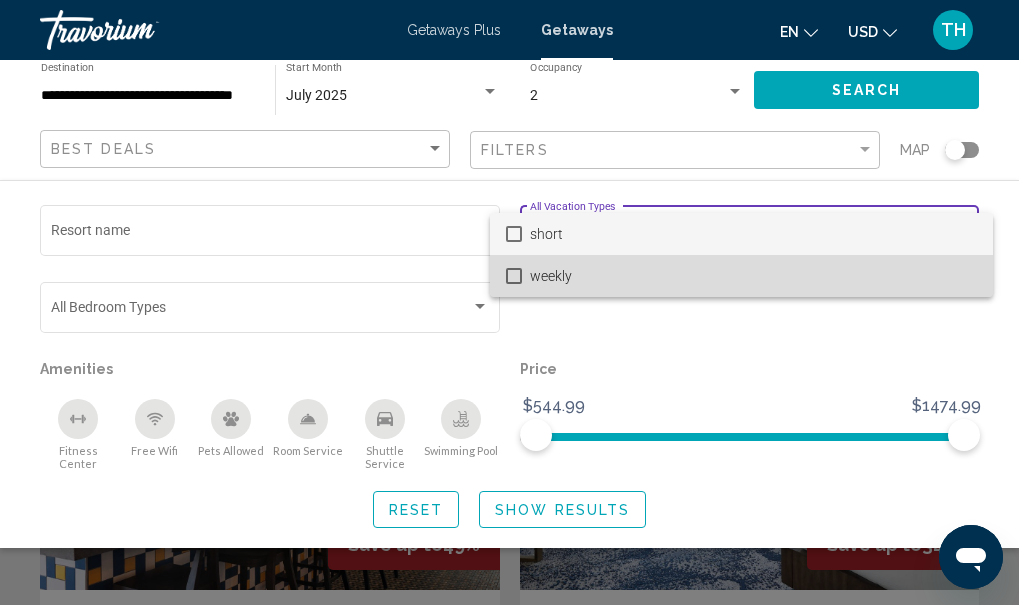 click on "weekly" at bounding box center [753, 276] 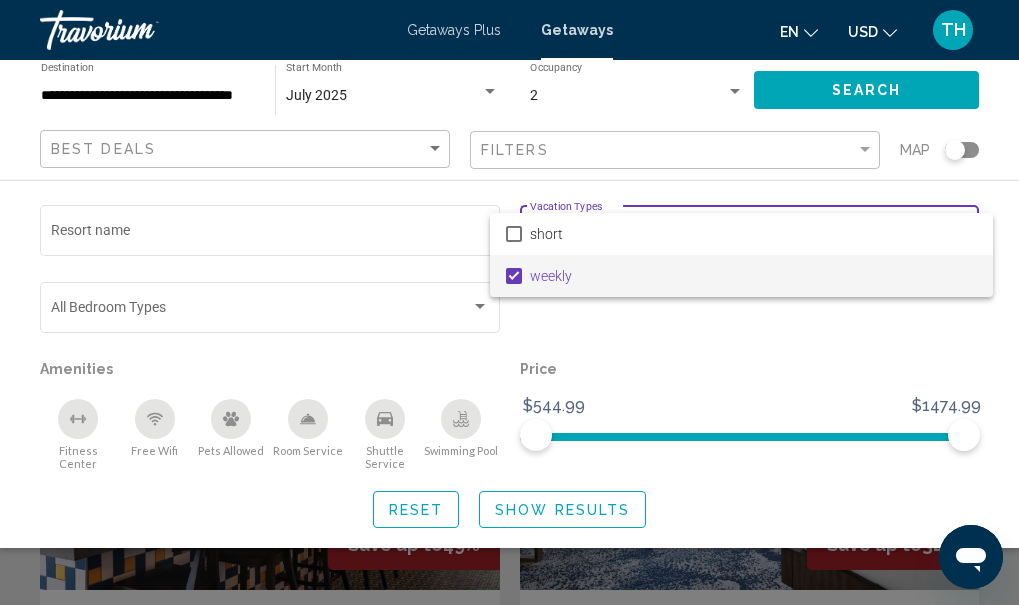 click at bounding box center [509, 302] 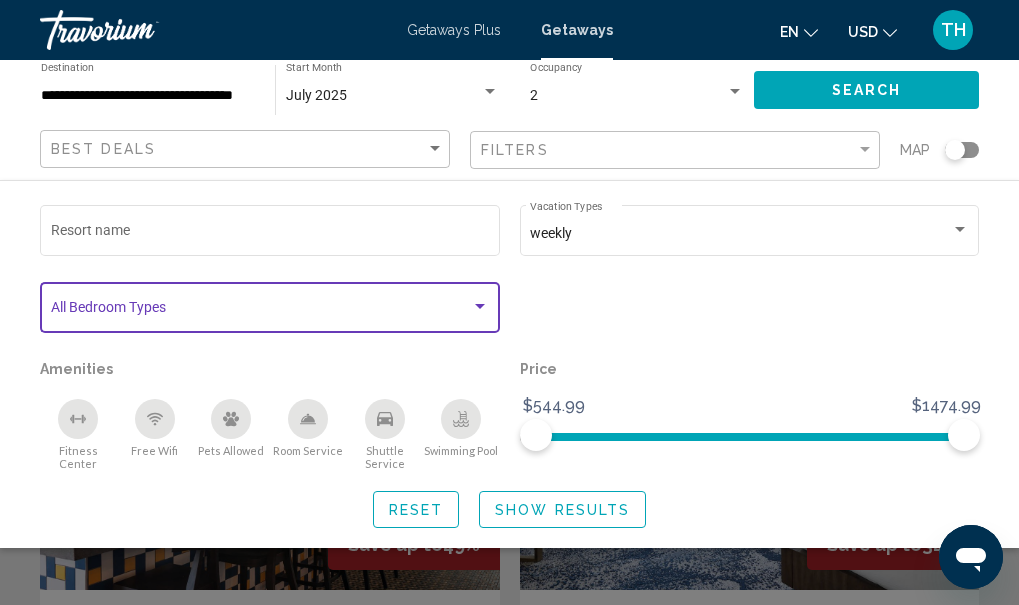click at bounding box center (480, 306) 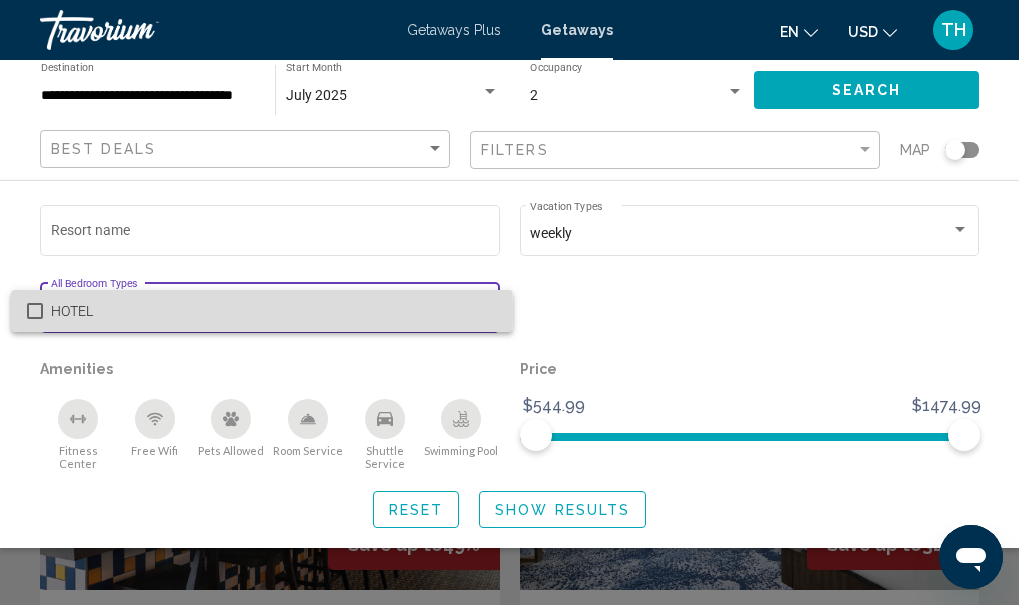 click at bounding box center (35, 311) 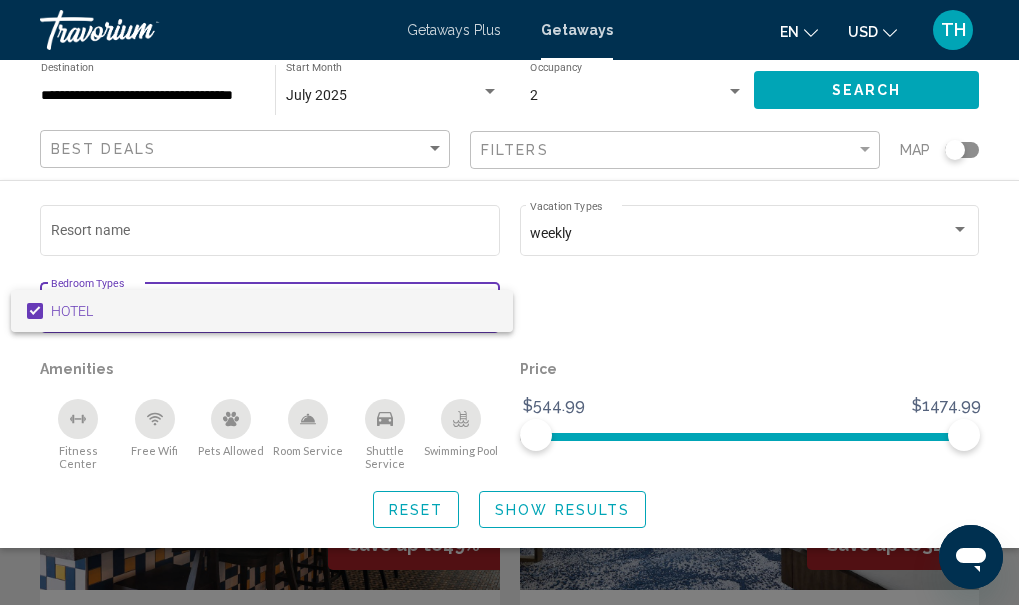 click at bounding box center [509, 302] 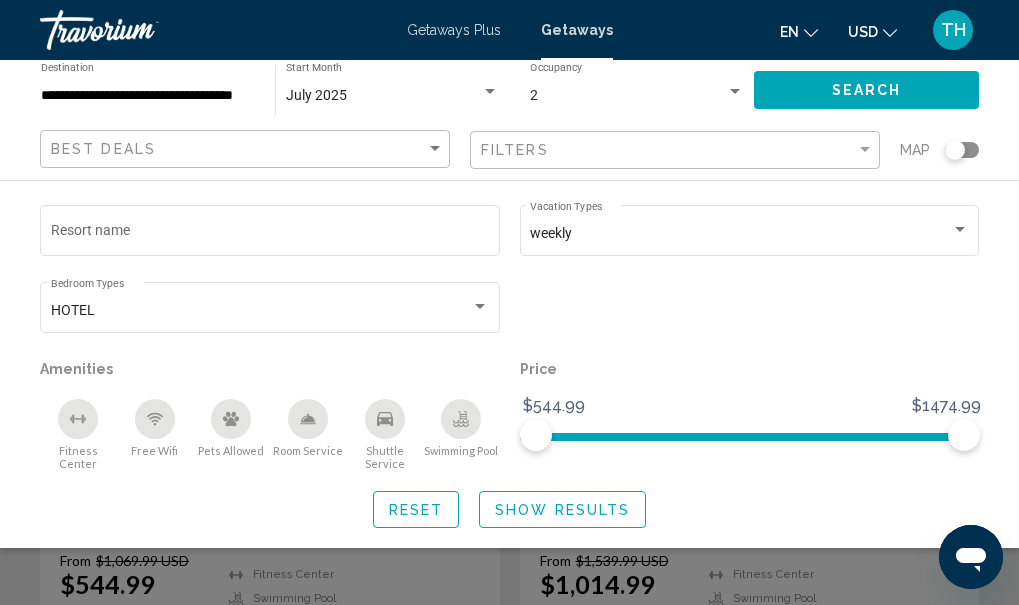 scroll, scrollTop: 240, scrollLeft: 0, axis: vertical 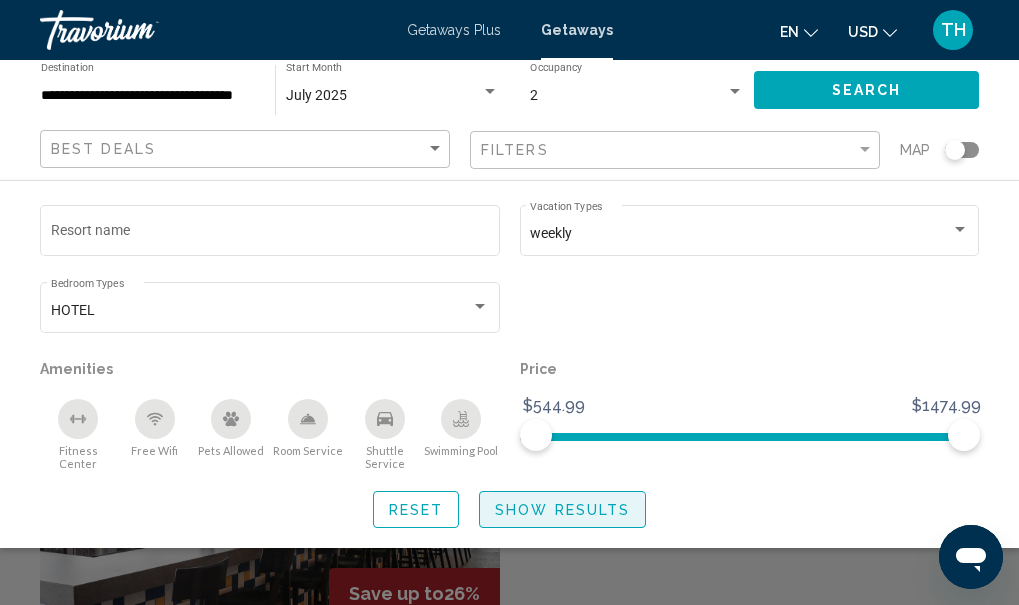 click on "Show Results" 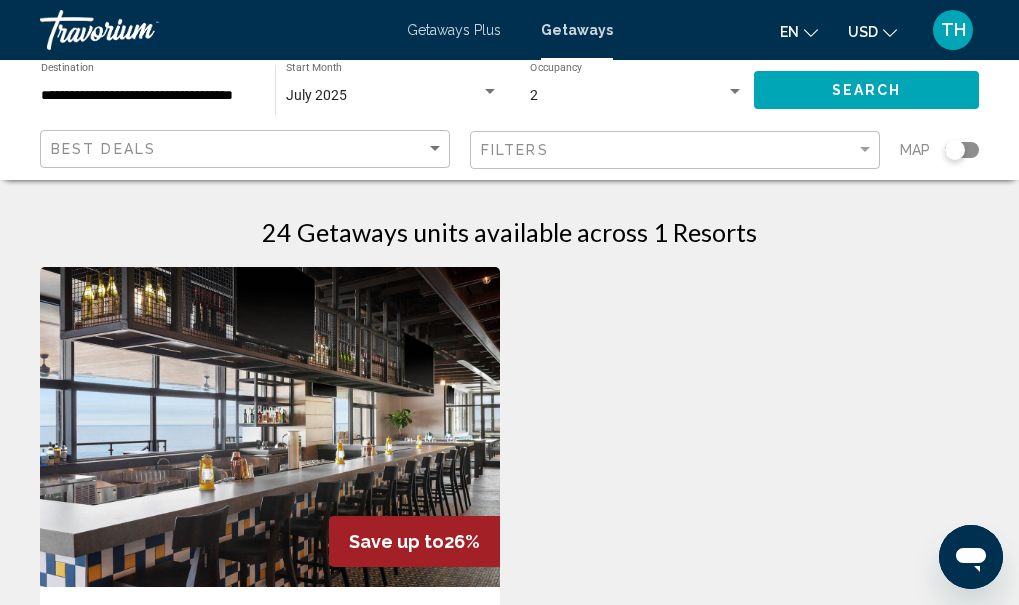 scroll, scrollTop: 0, scrollLeft: 0, axis: both 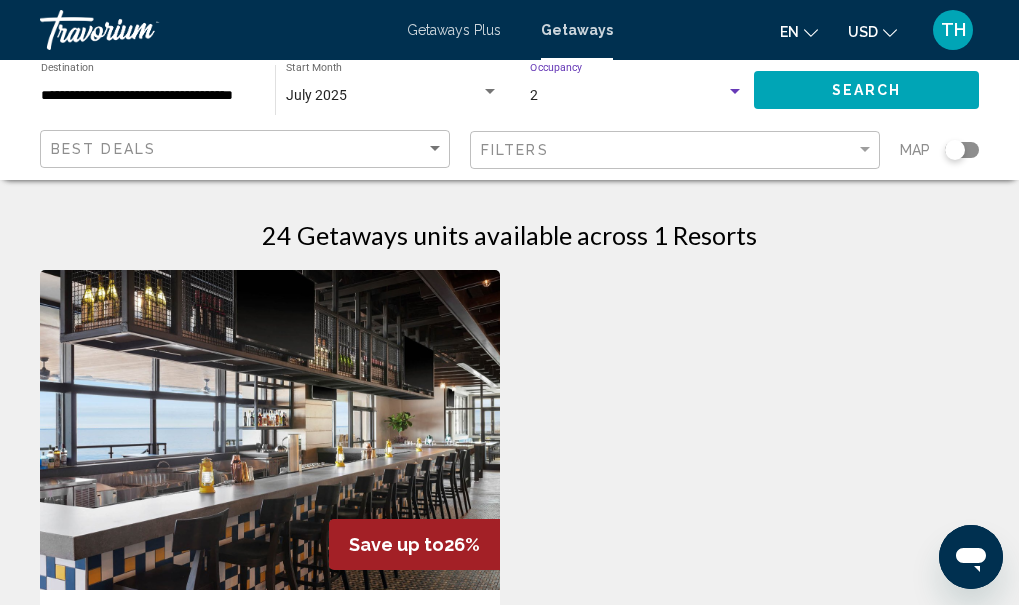 click at bounding box center (735, 92) 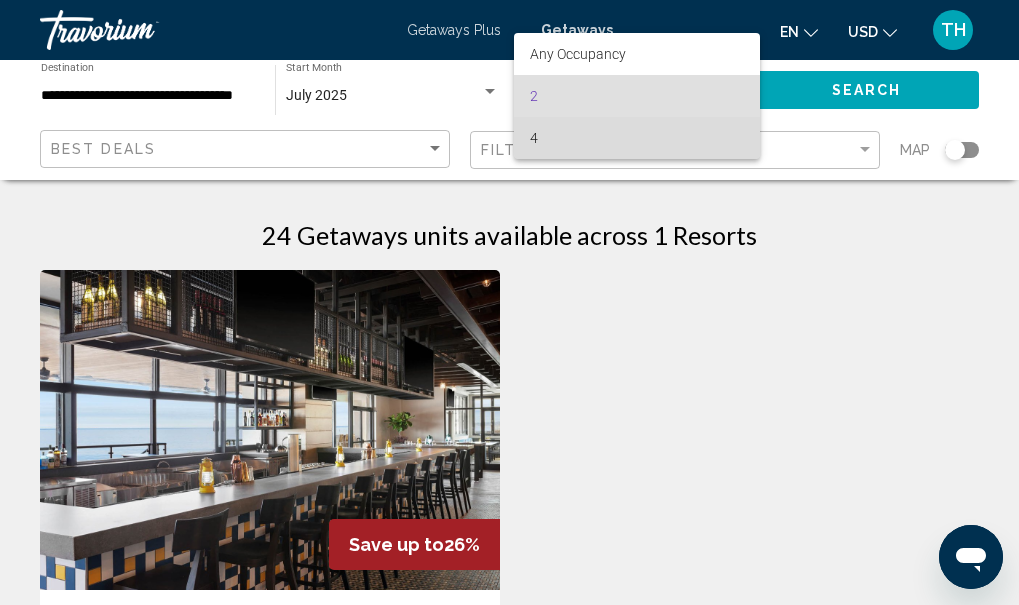 click on "4" at bounding box center (637, 138) 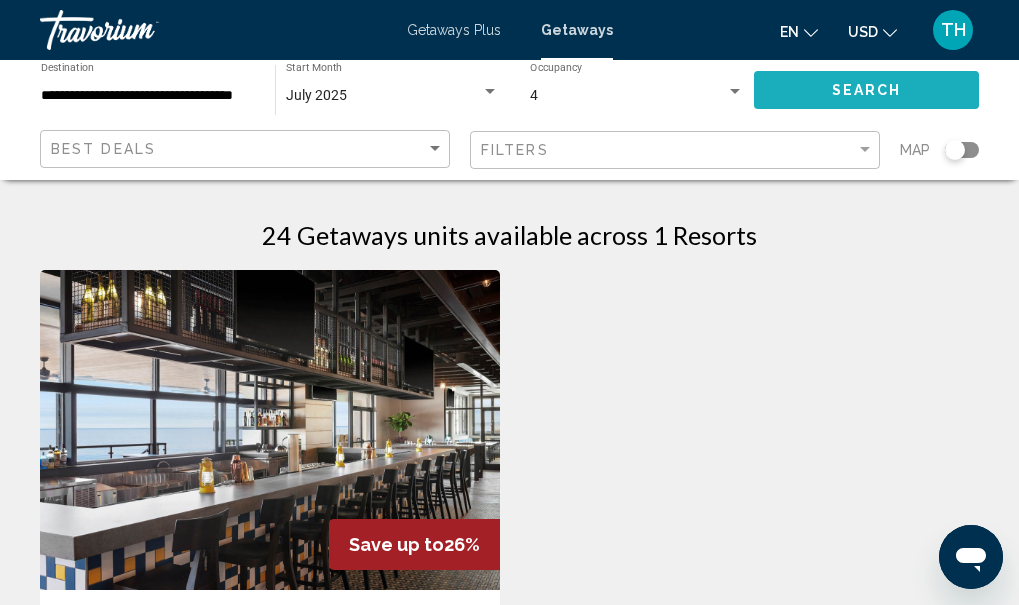 click on "Search" 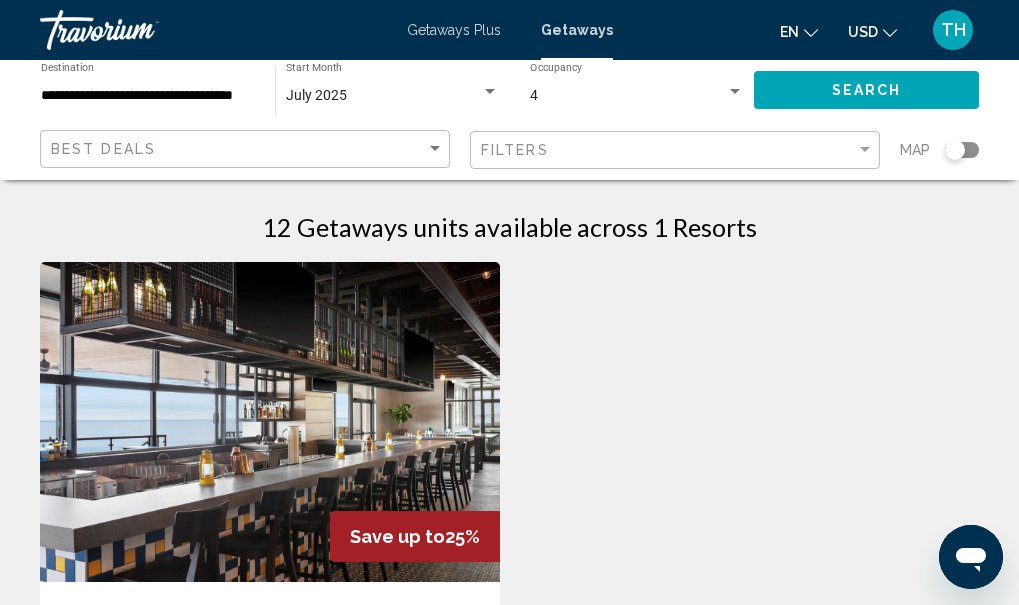 scroll, scrollTop: 0, scrollLeft: 0, axis: both 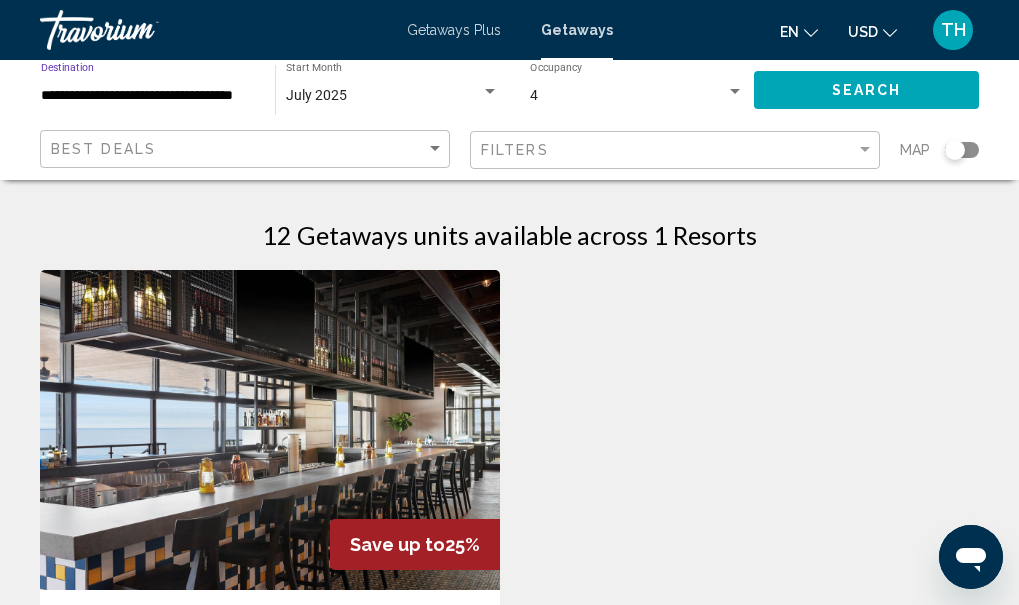 click on "**********" at bounding box center [148, 96] 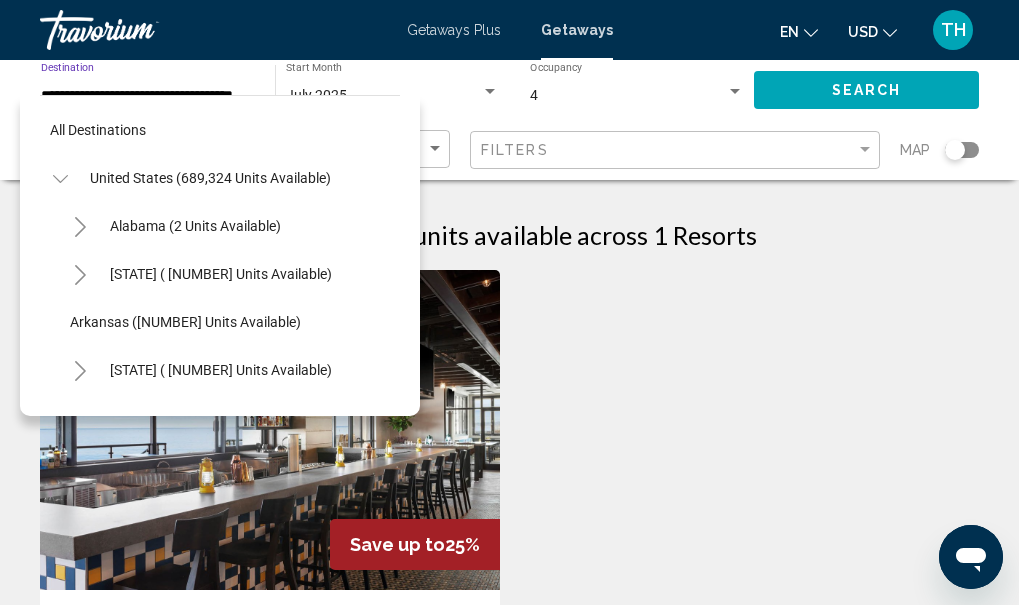 scroll, scrollTop: 1999, scrollLeft: 0, axis: vertical 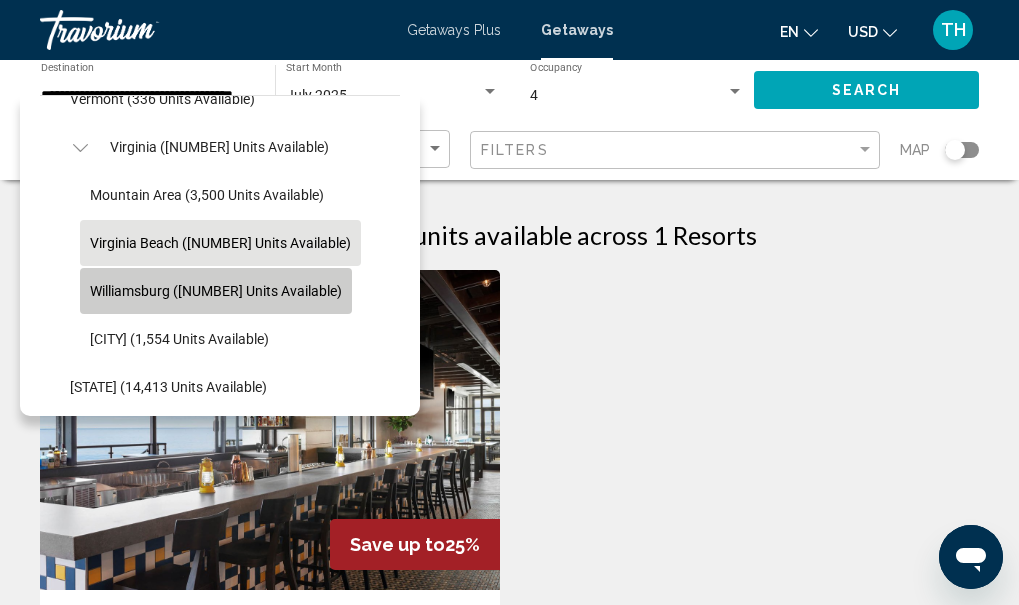 click on "Williamsburg ([NUMBER] units available)" 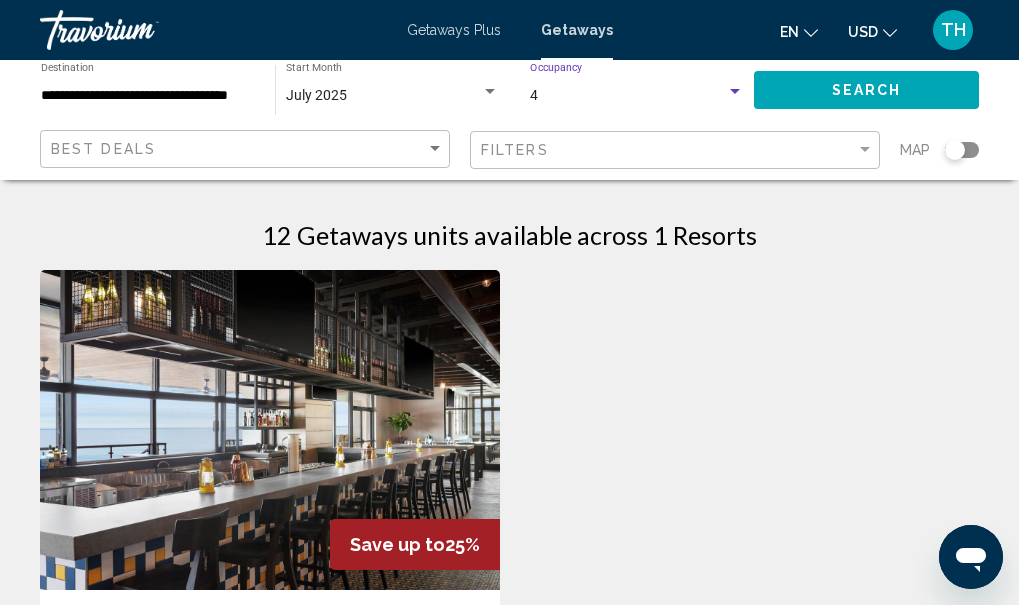 click at bounding box center [735, 91] 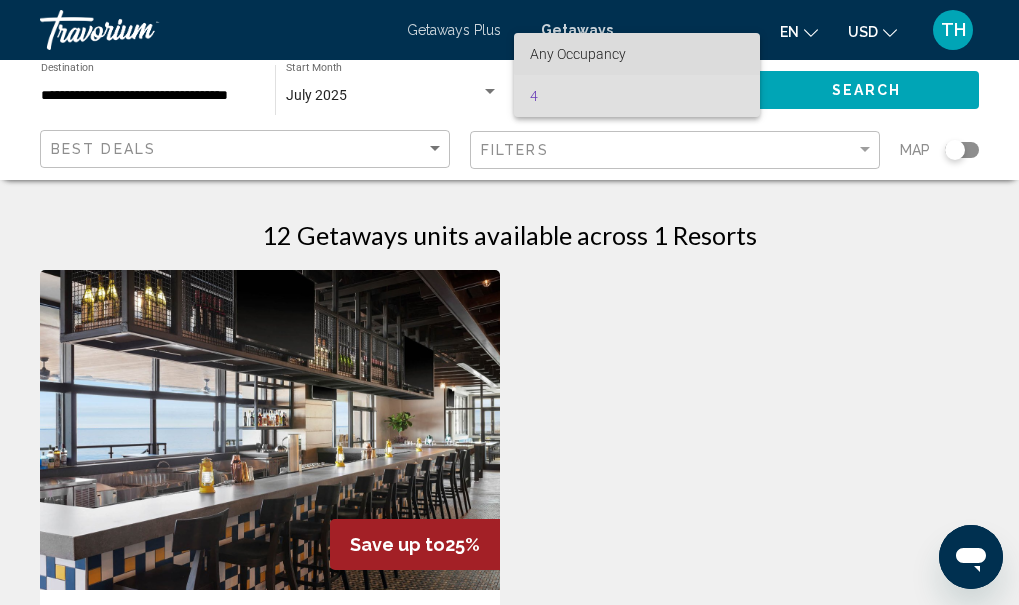 click on "Any Occupancy" at bounding box center (637, 54) 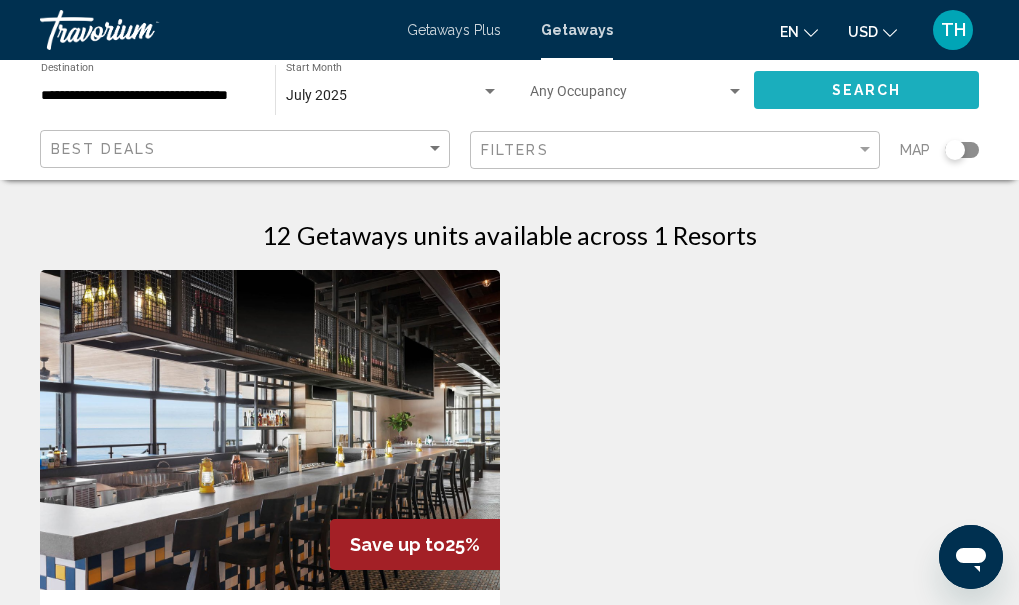 click on "Search" 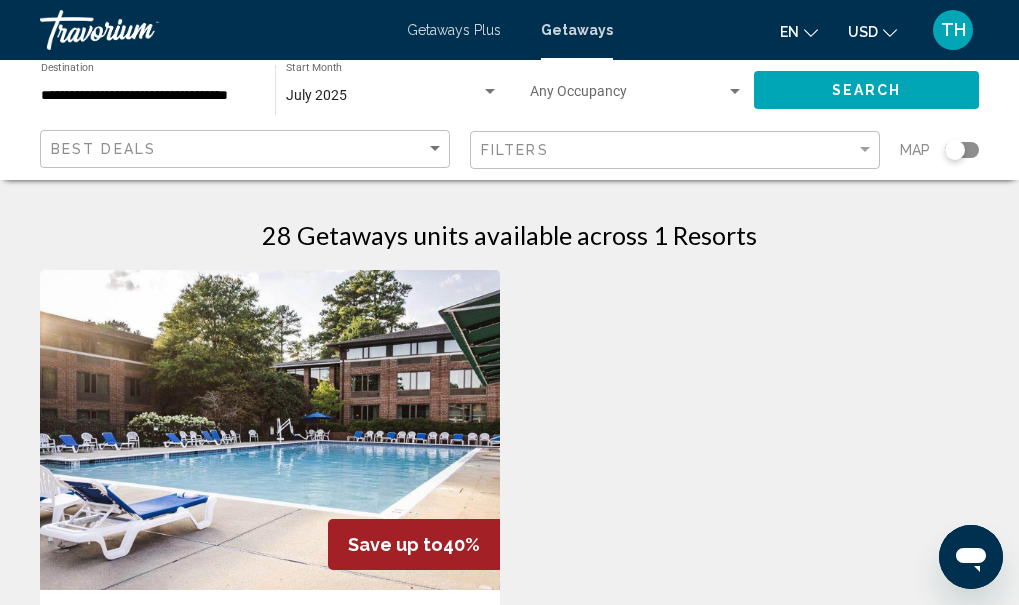 drag, startPoint x: 831, startPoint y: 85, endPoint x: 705, endPoint y: 216, distance: 181.76083 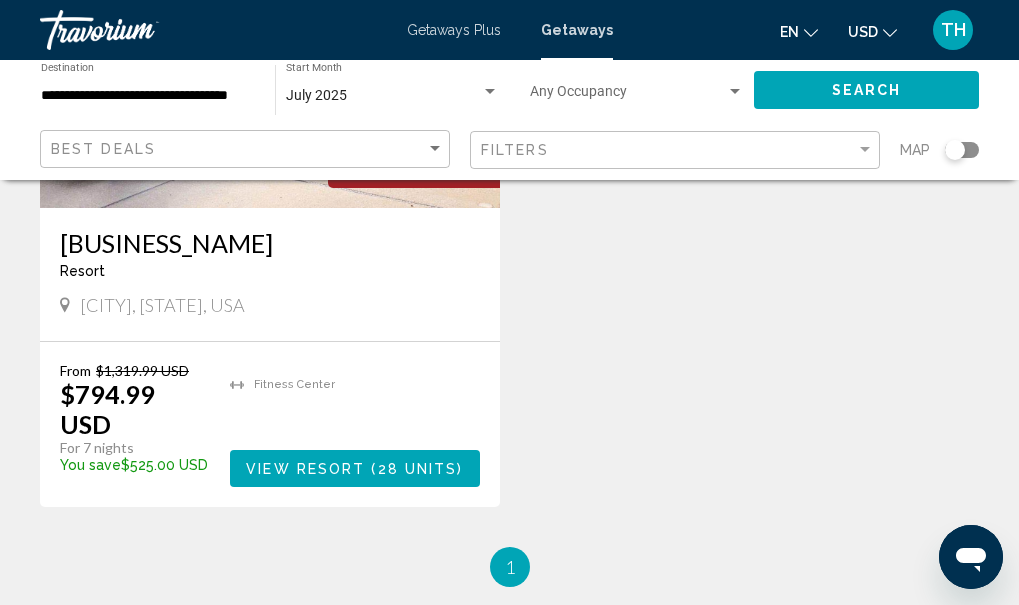 scroll, scrollTop: 400, scrollLeft: 0, axis: vertical 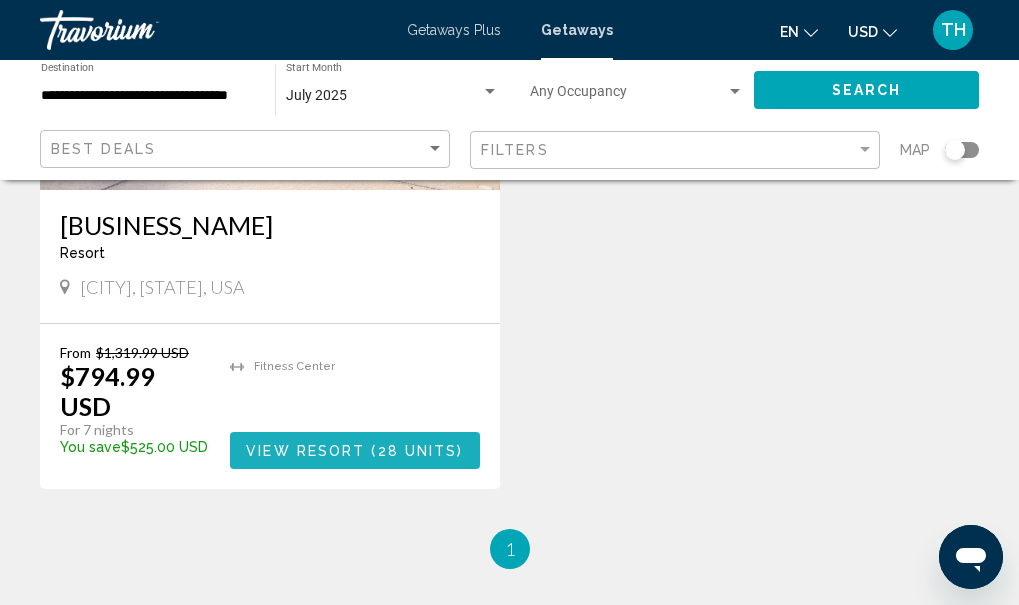 click on "( 28 units )" at bounding box center [414, 451] 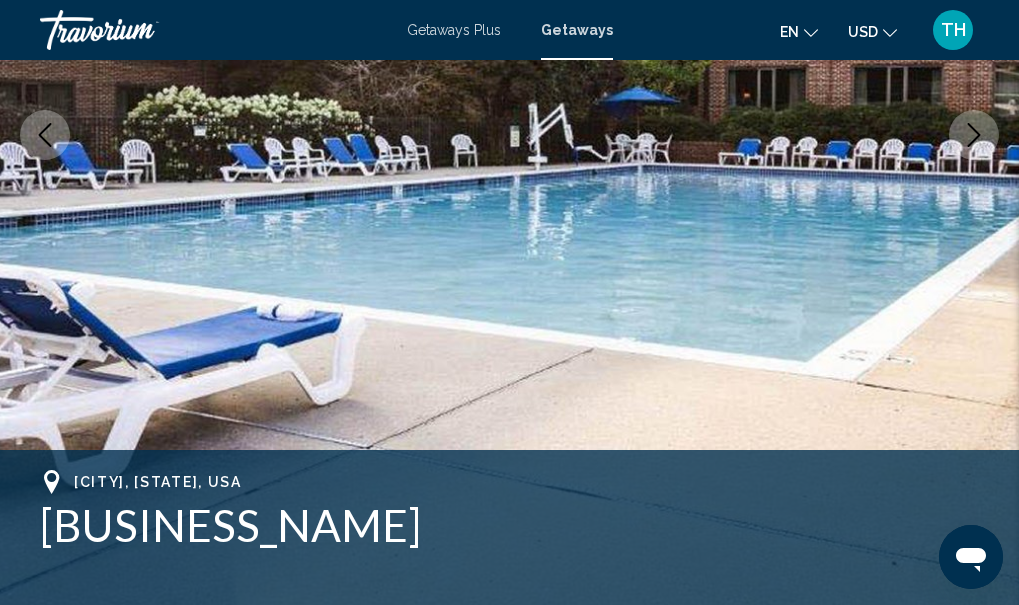 scroll, scrollTop: 233, scrollLeft: 0, axis: vertical 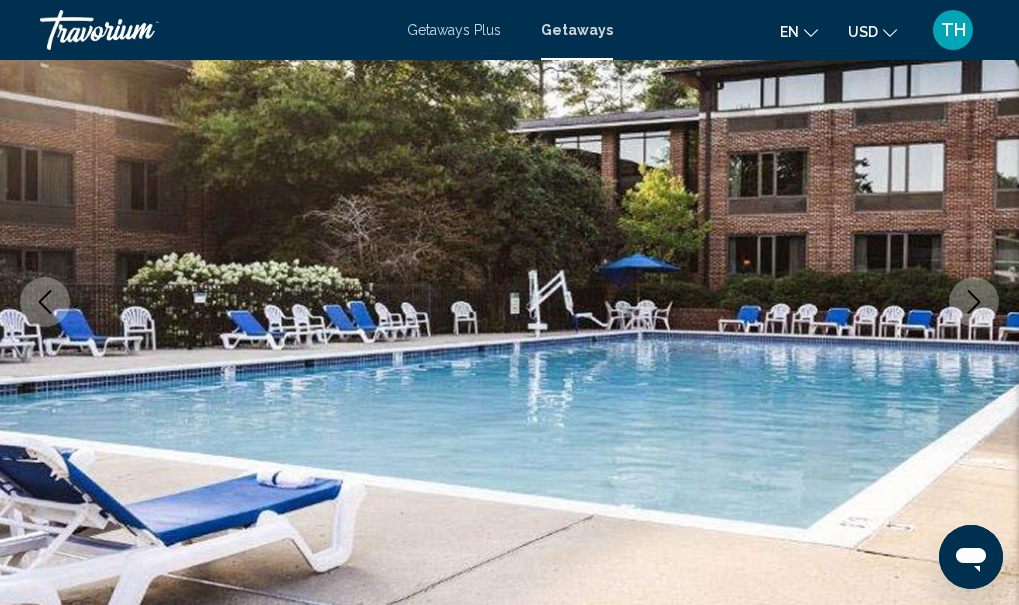 click 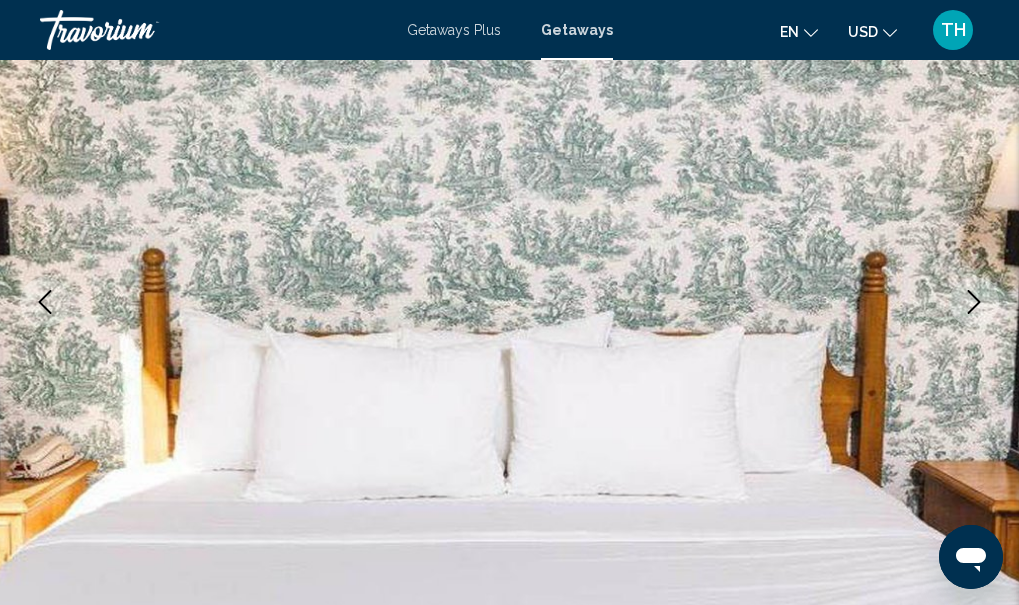 click 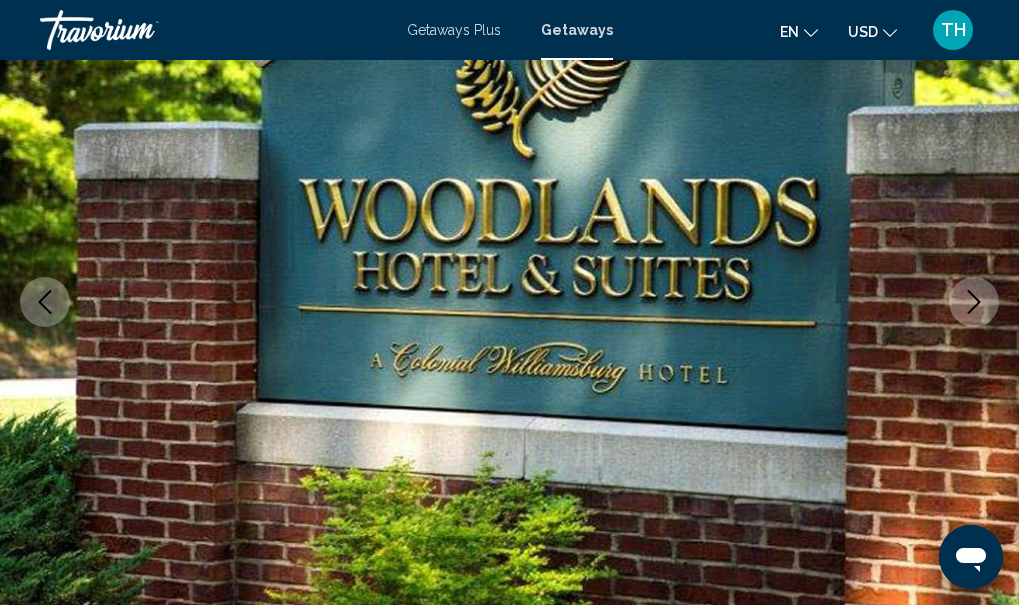 click 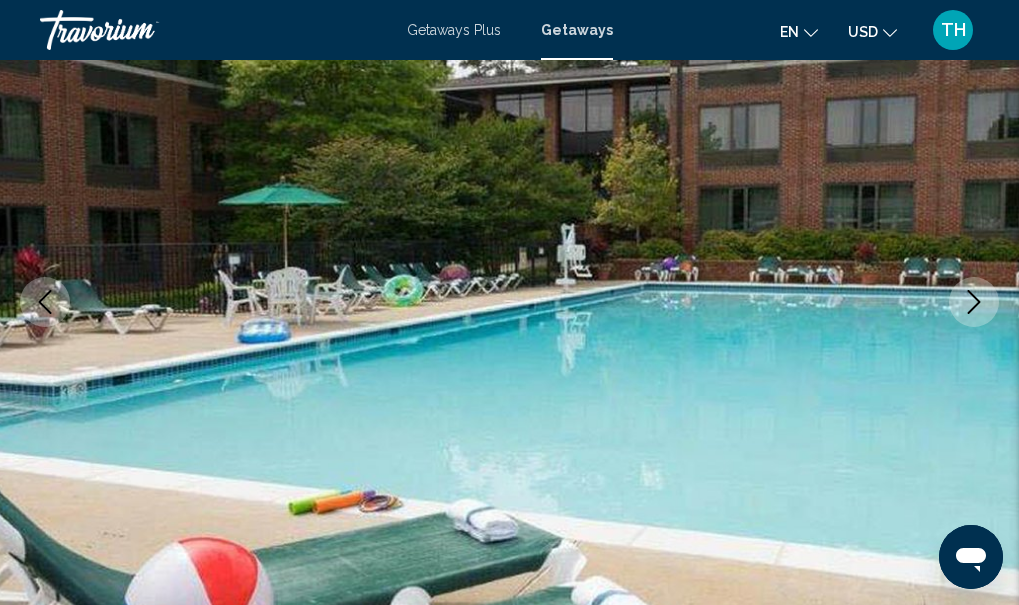 click 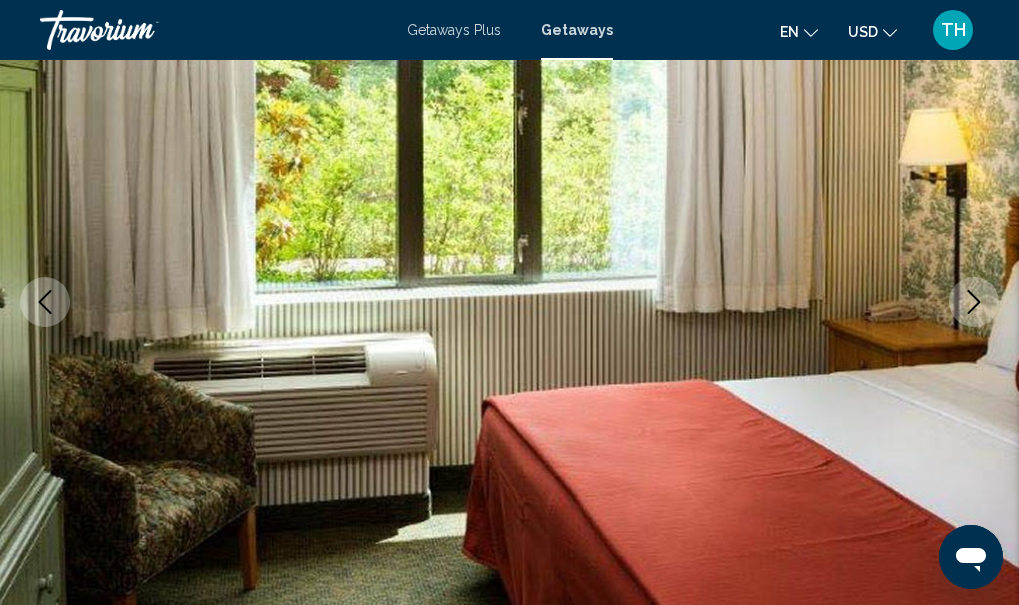 click 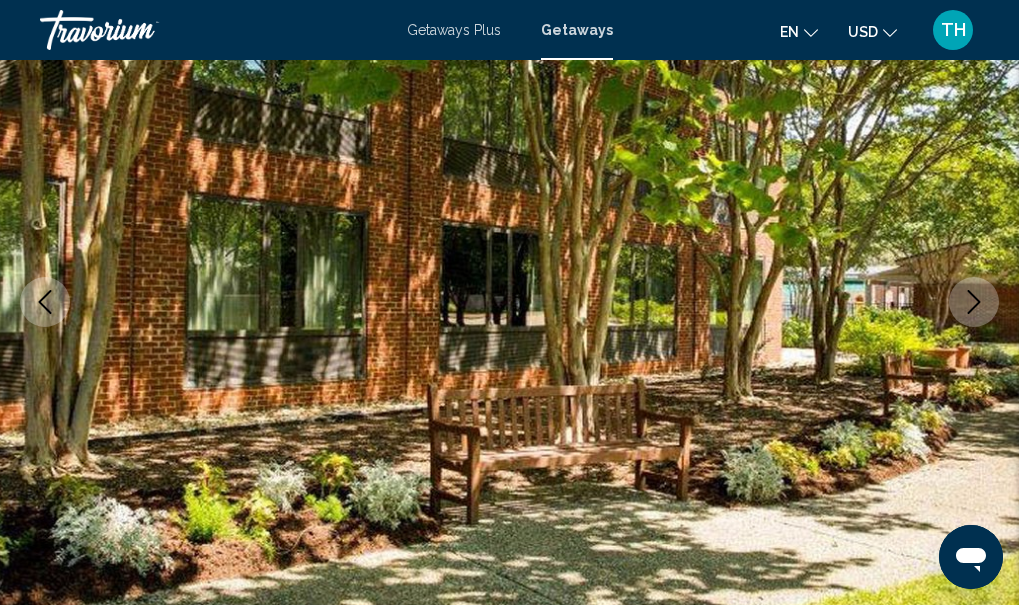 click 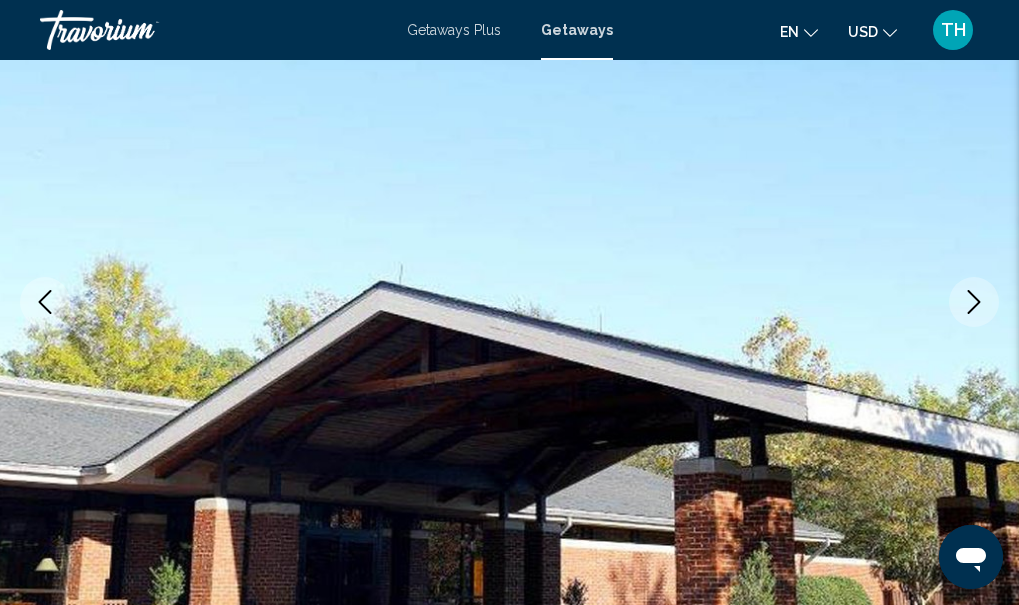 click 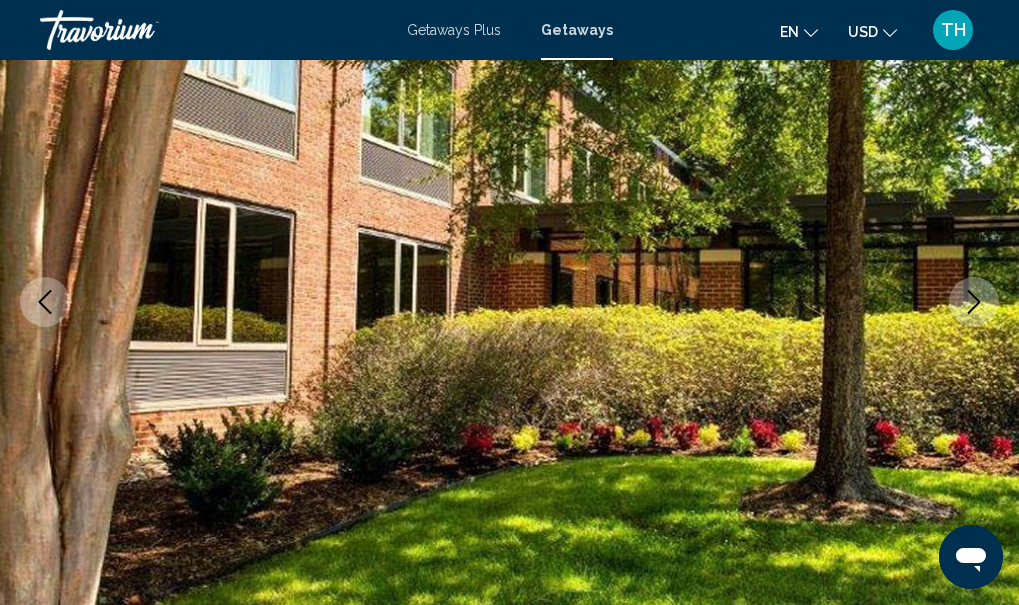 click 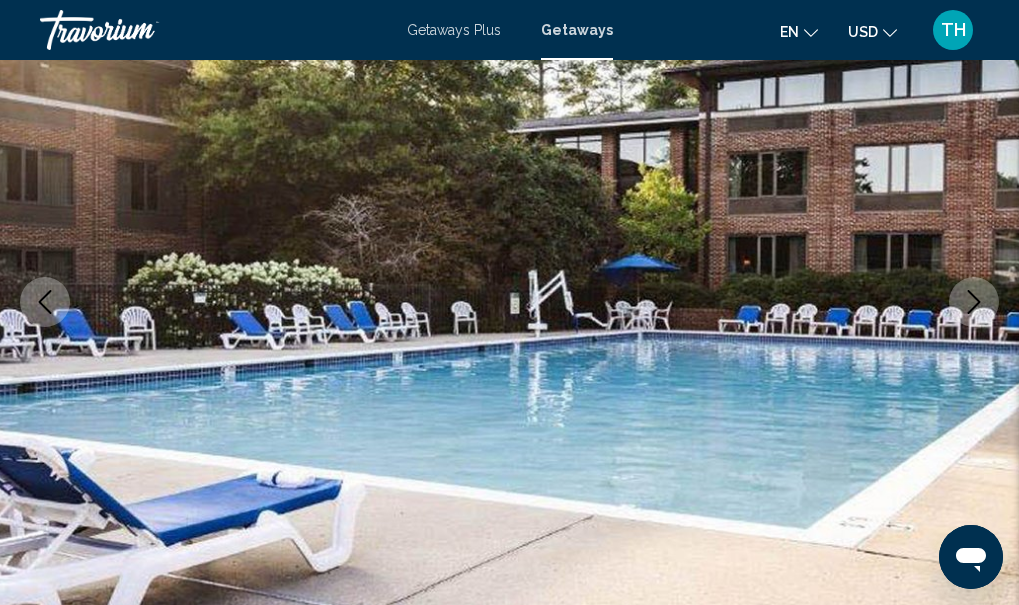 click 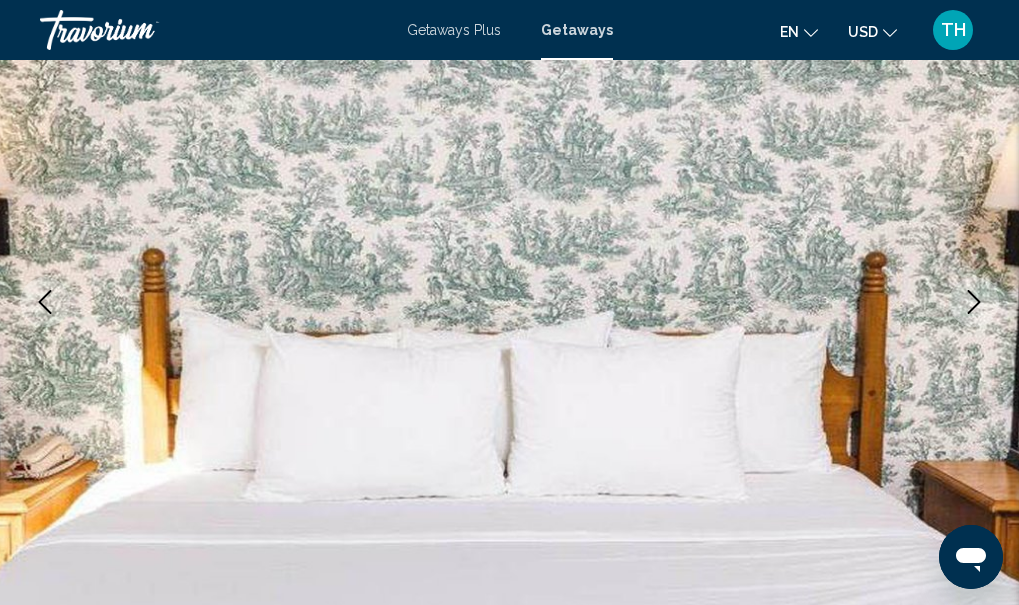 click 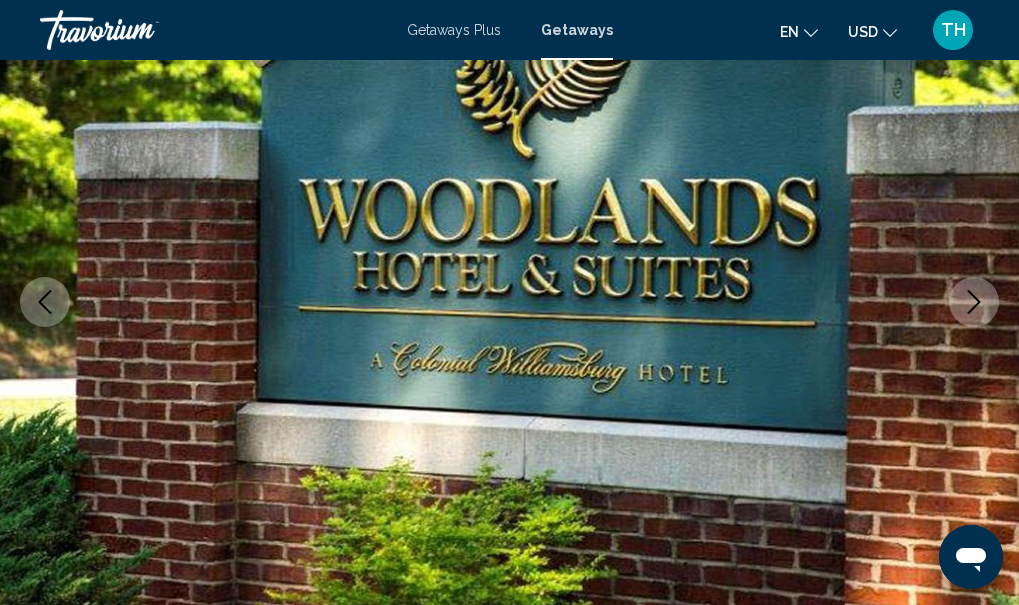 click 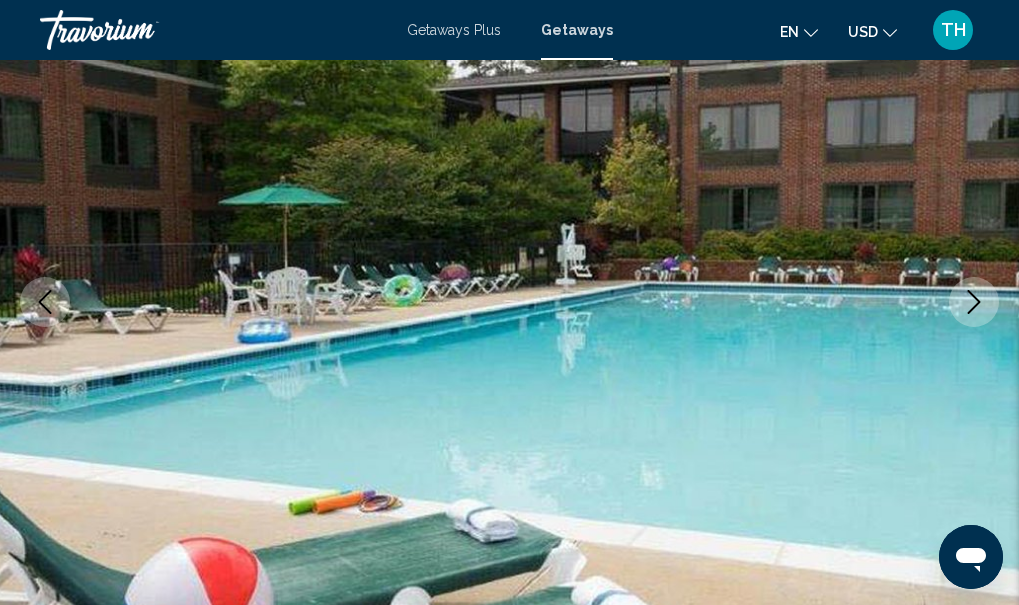 click 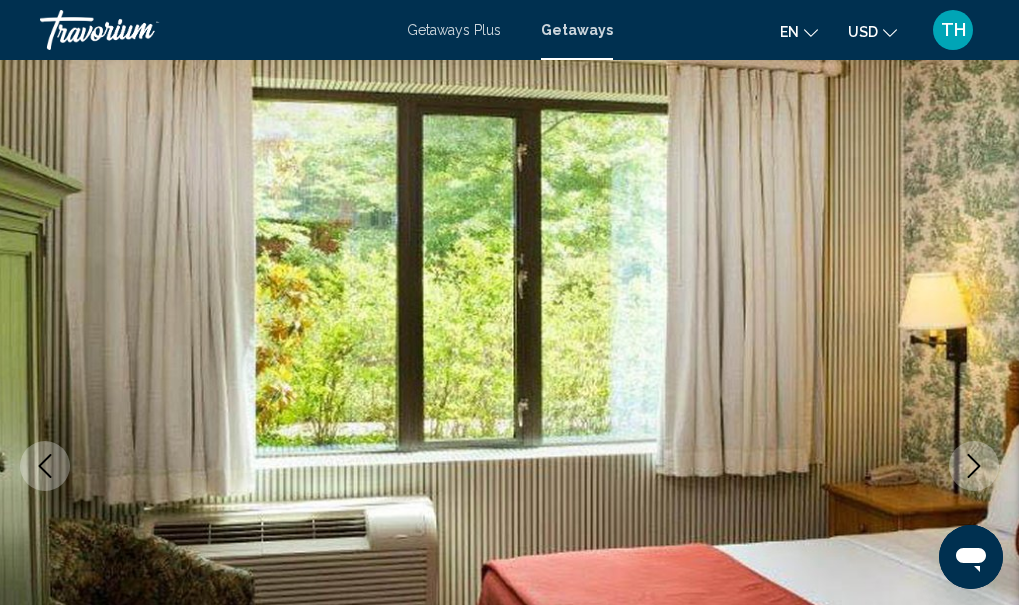 scroll, scrollTop: 0, scrollLeft: 0, axis: both 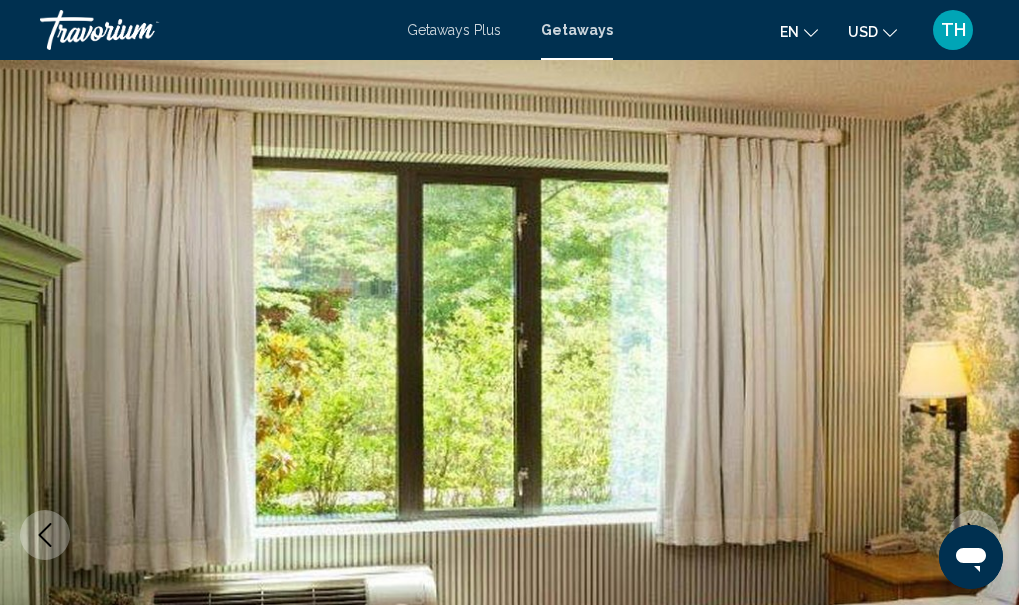 click on "Getaways Plus" at bounding box center [454, 30] 